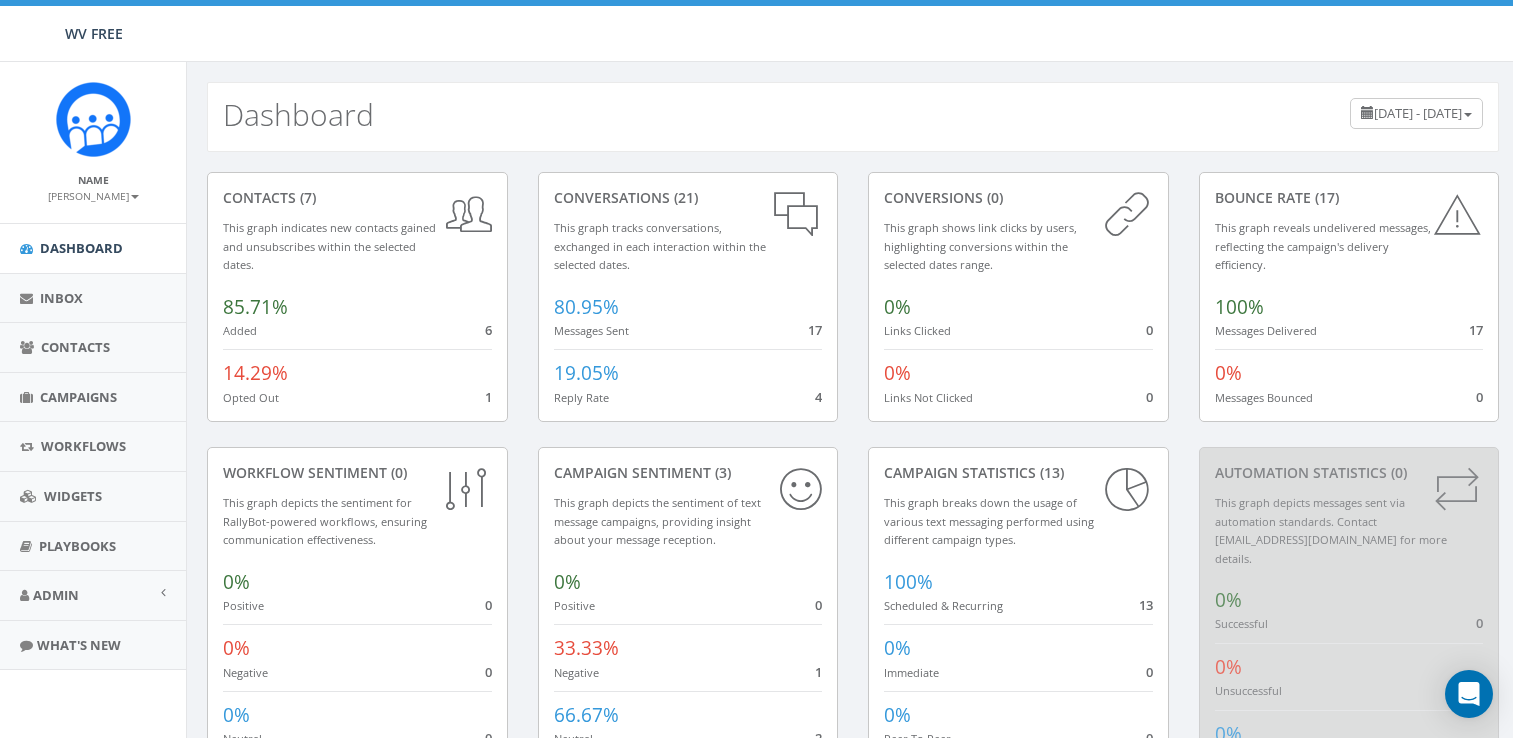 scroll, scrollTop: 0, scrollLeft: 0, axis: both 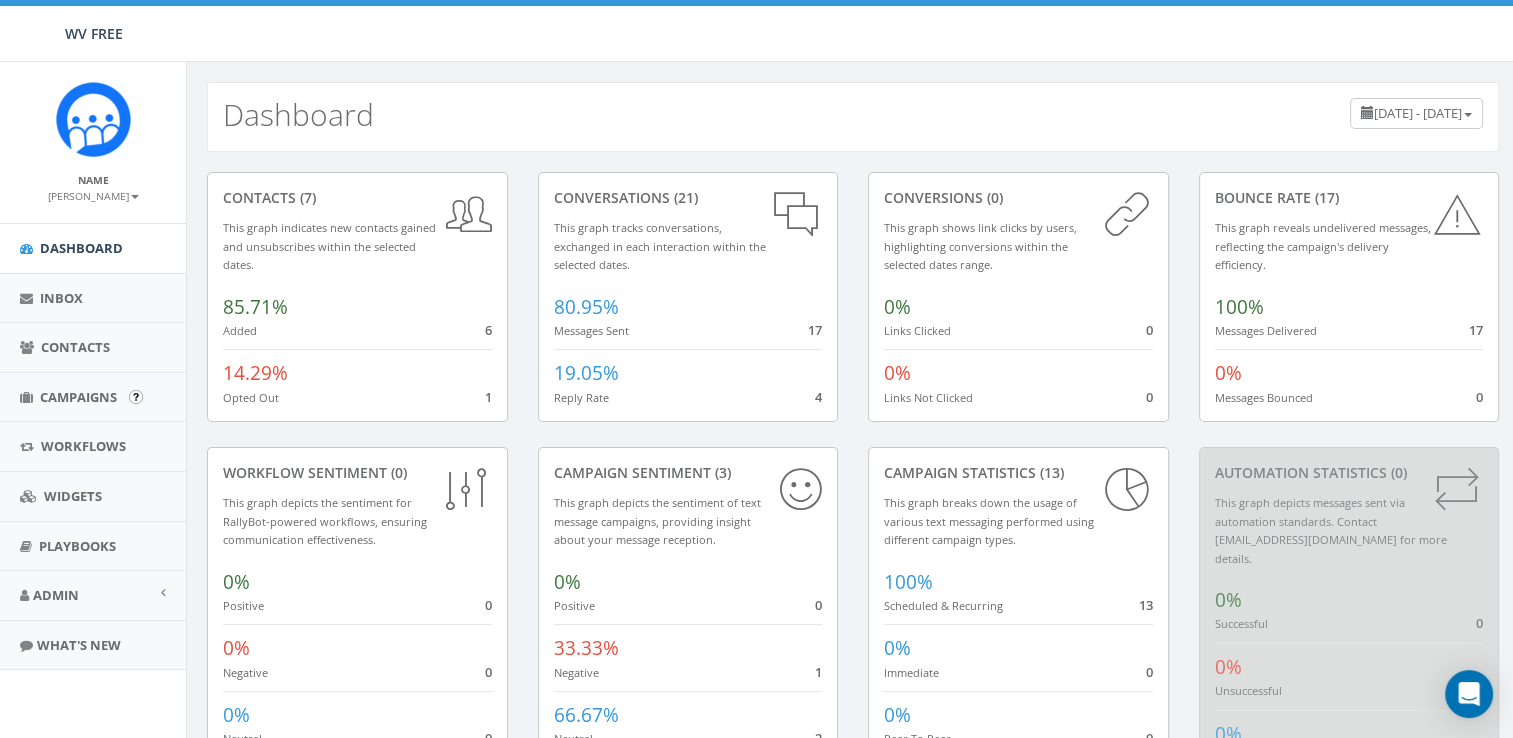 click at bounding box center [136, 397] 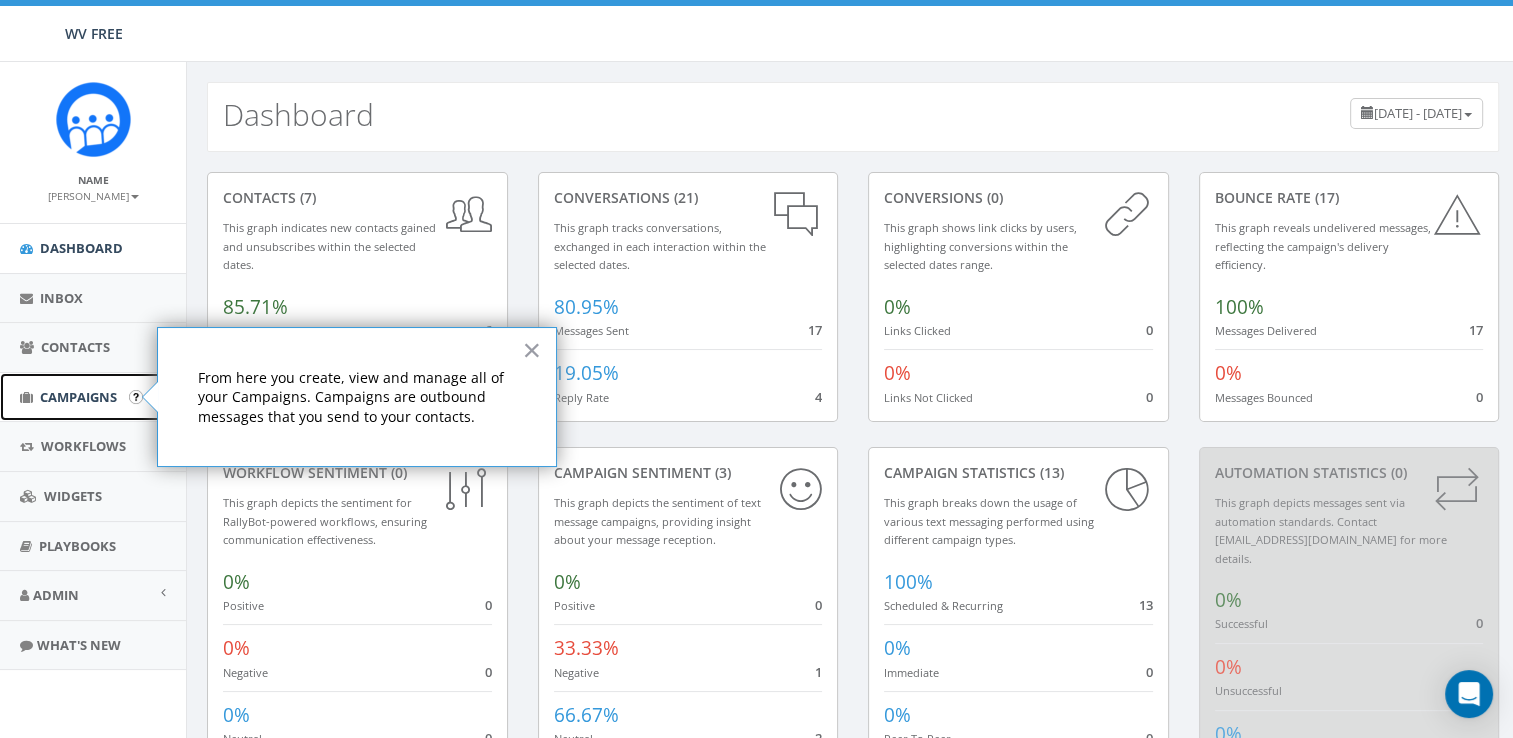click on "Campaigns" at bounding box center (78, 397) 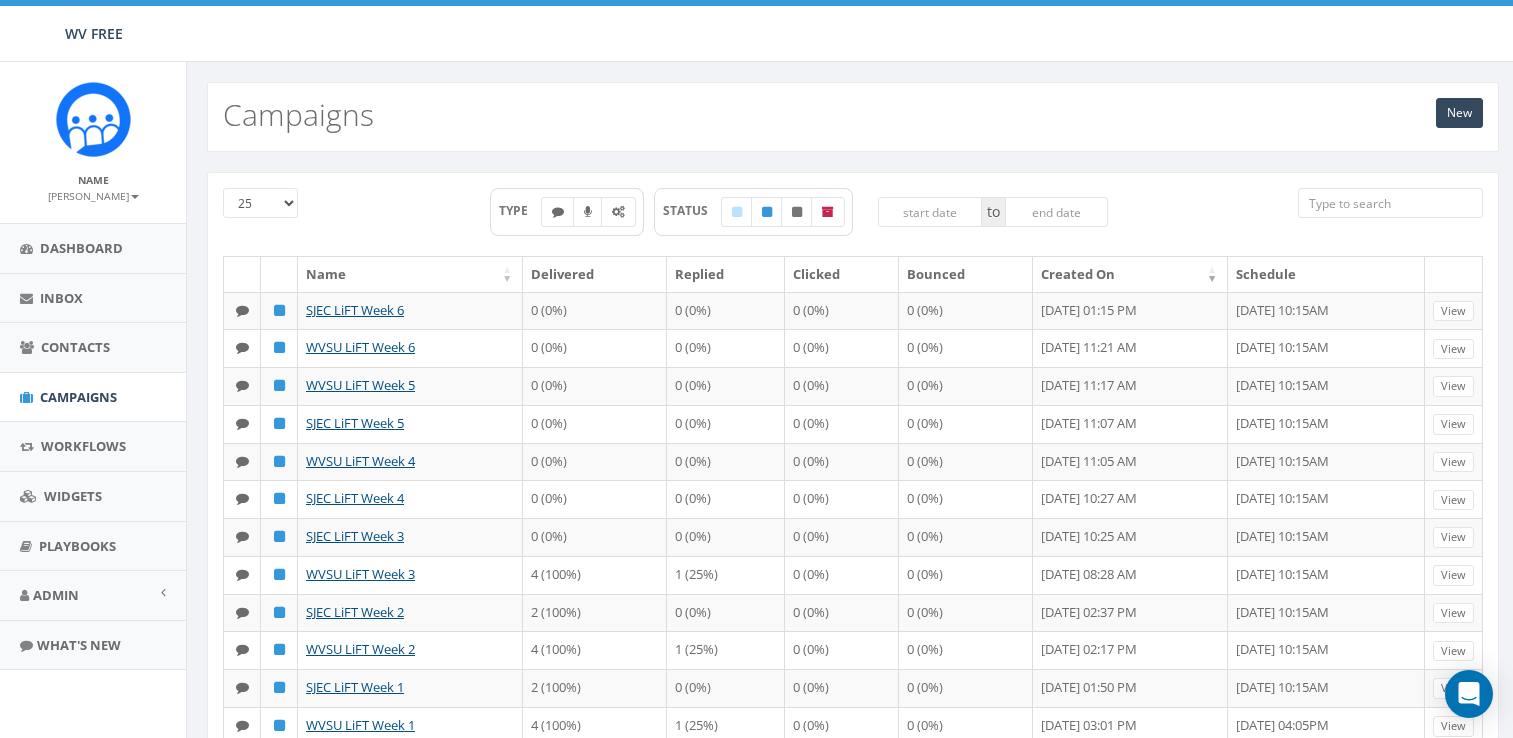 scroll, scrollTop: 0, scrollLeft: 0, axis: both 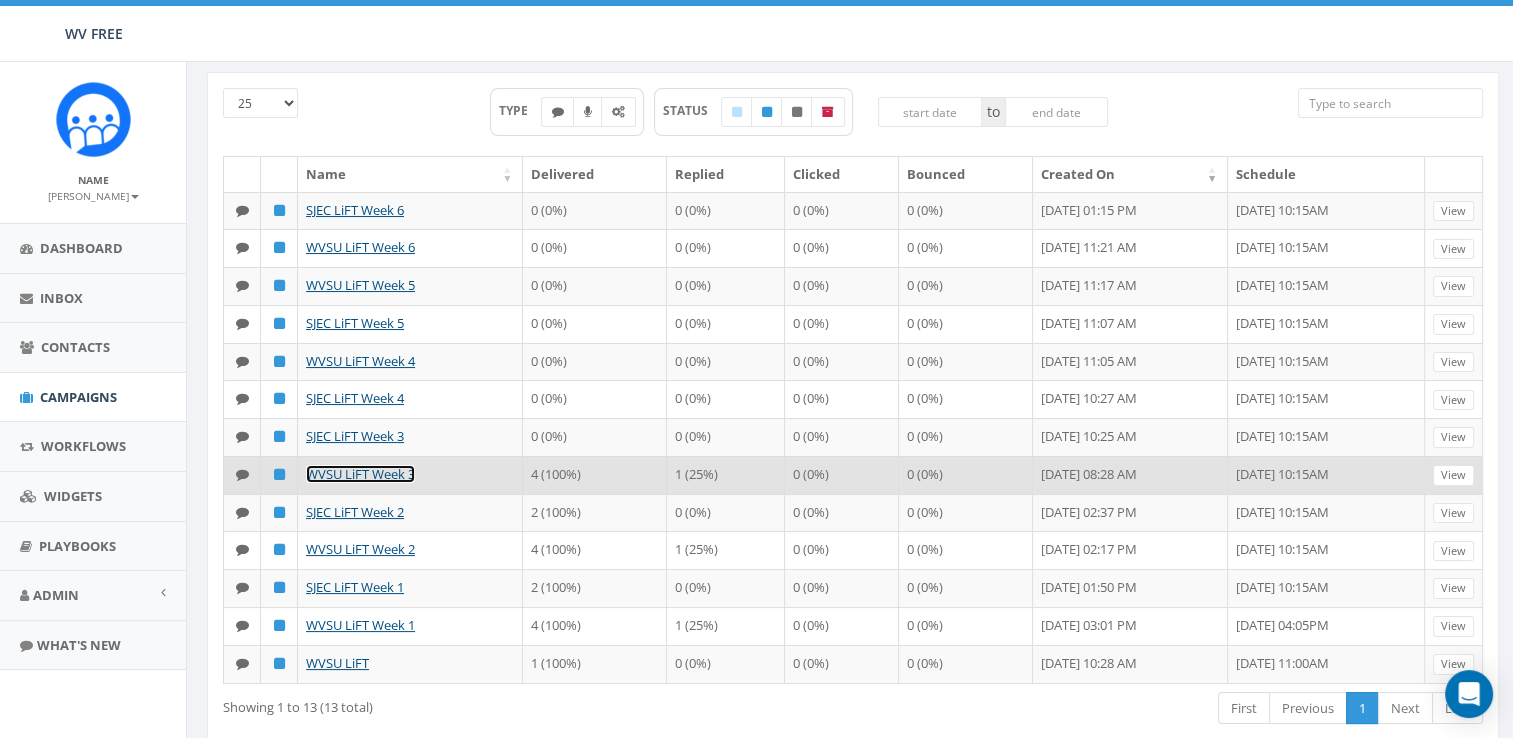 click on "WVSU LiFT Week 3" at bounding box center (360, 474) 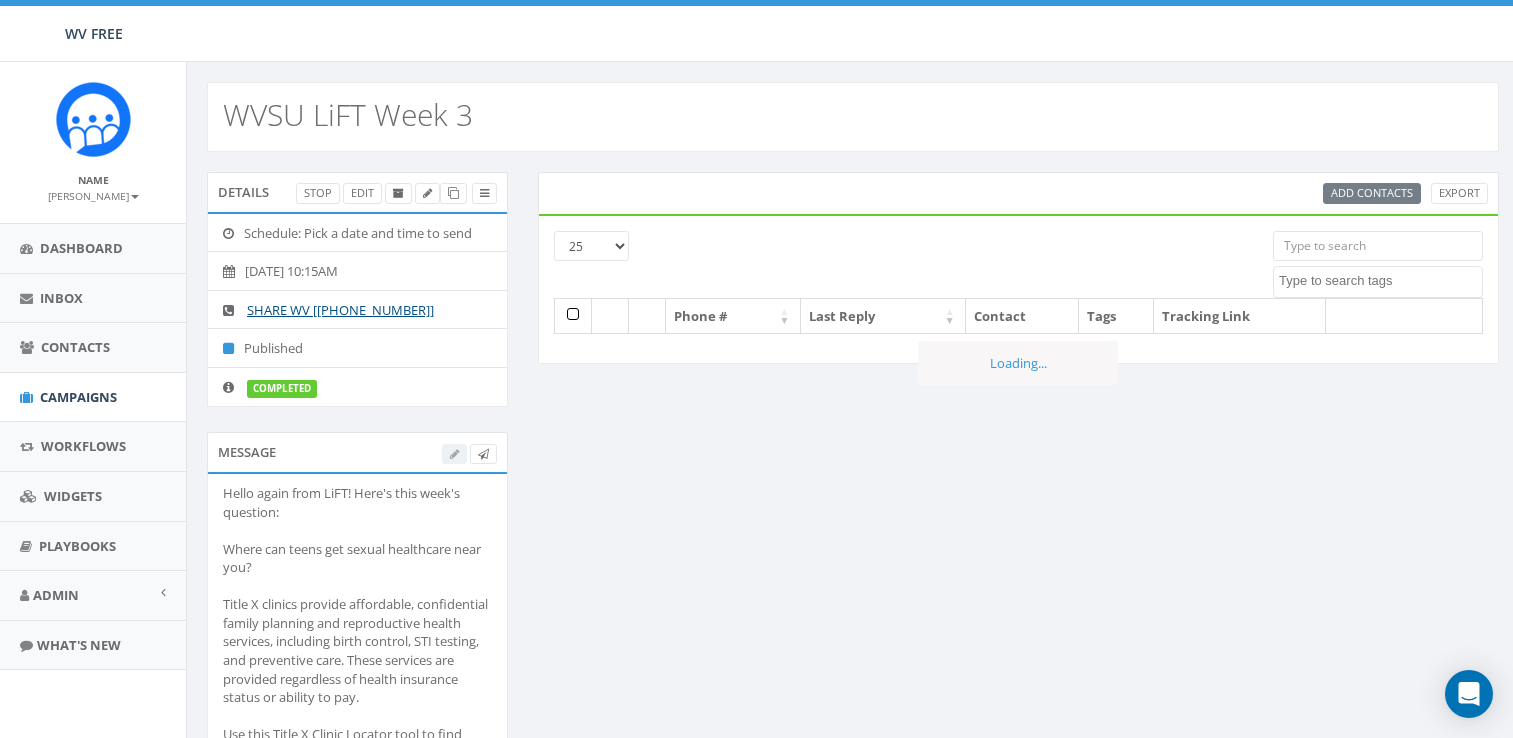 select 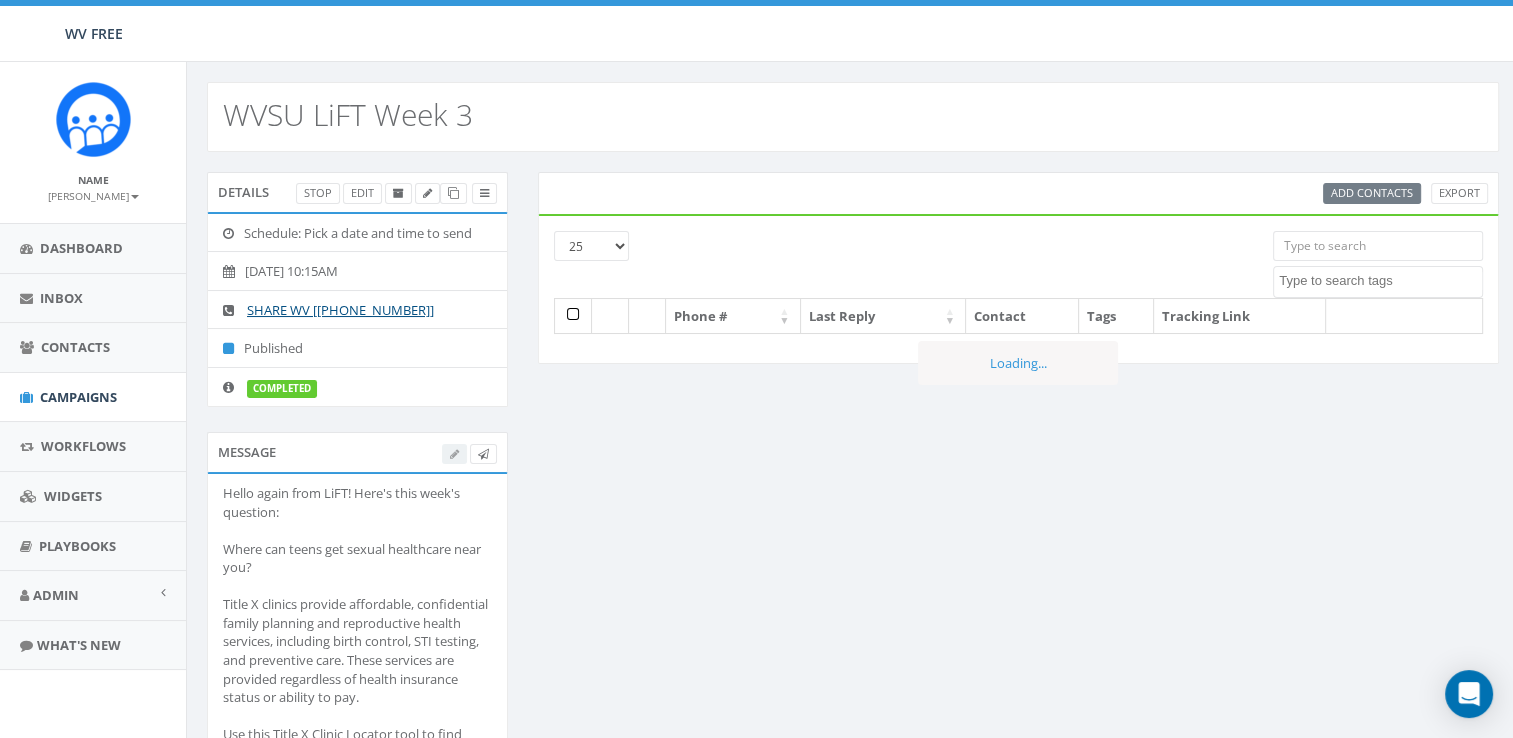 scroll, scrollTop: 0, scrollLeft: 0, axis: both 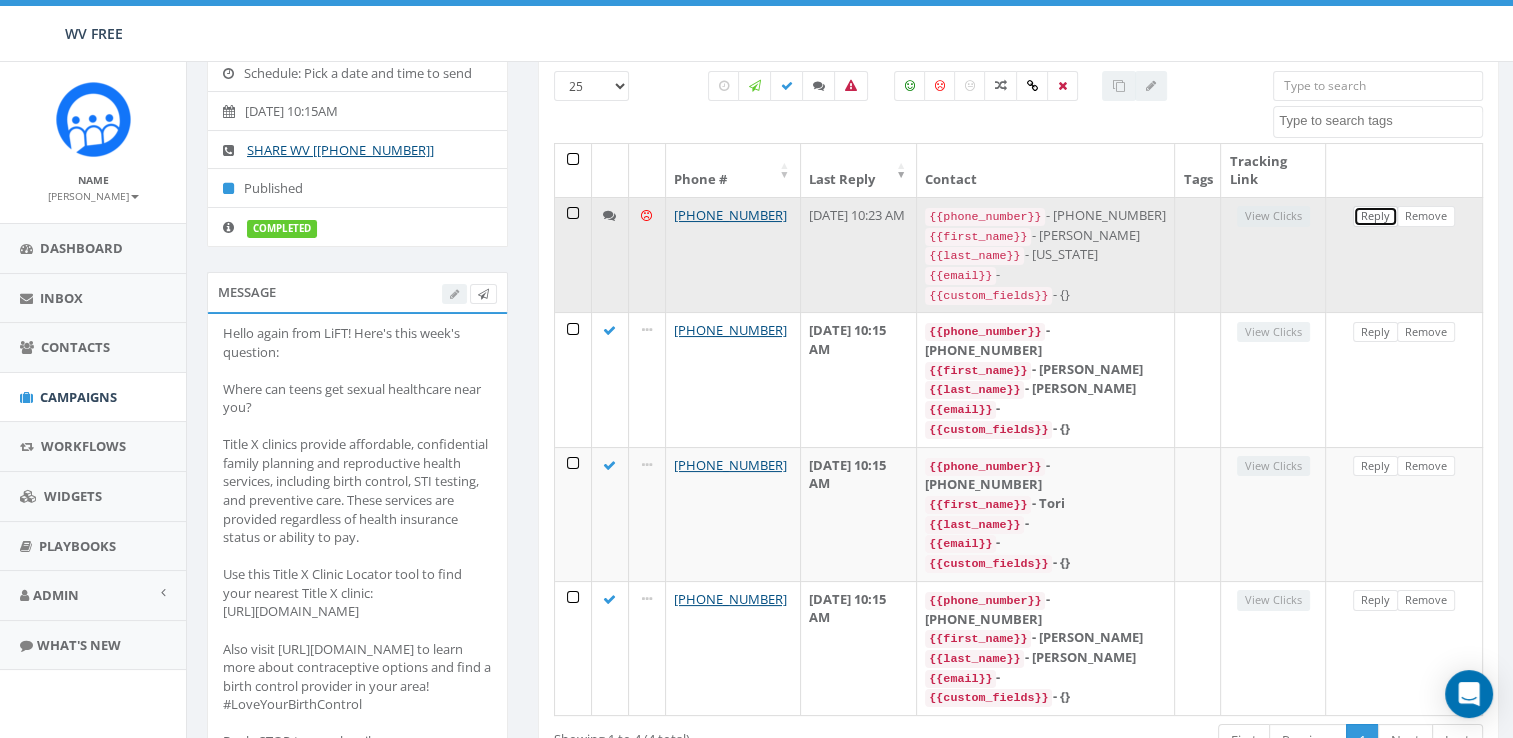 click on "Reply" at bounding box center [1375, 216] 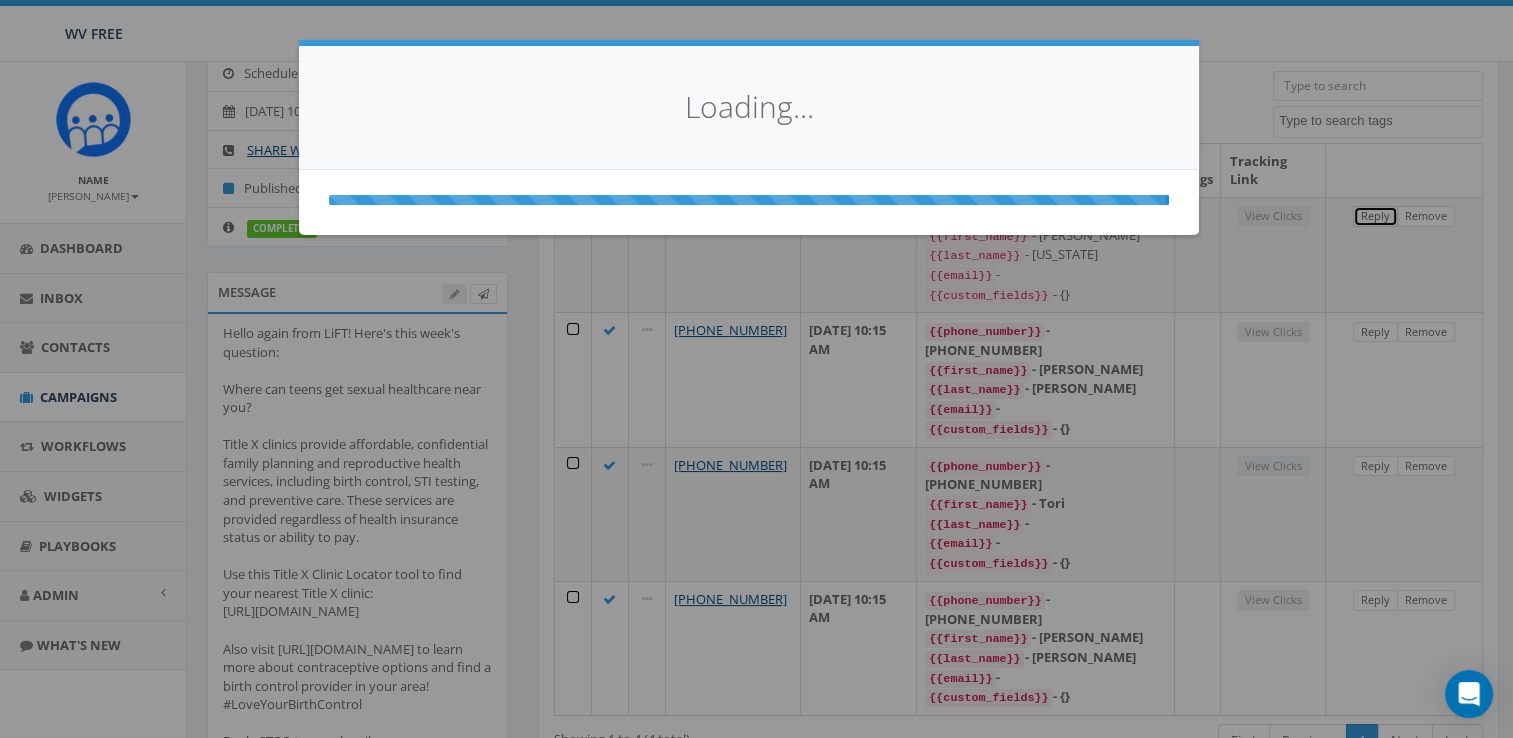 select 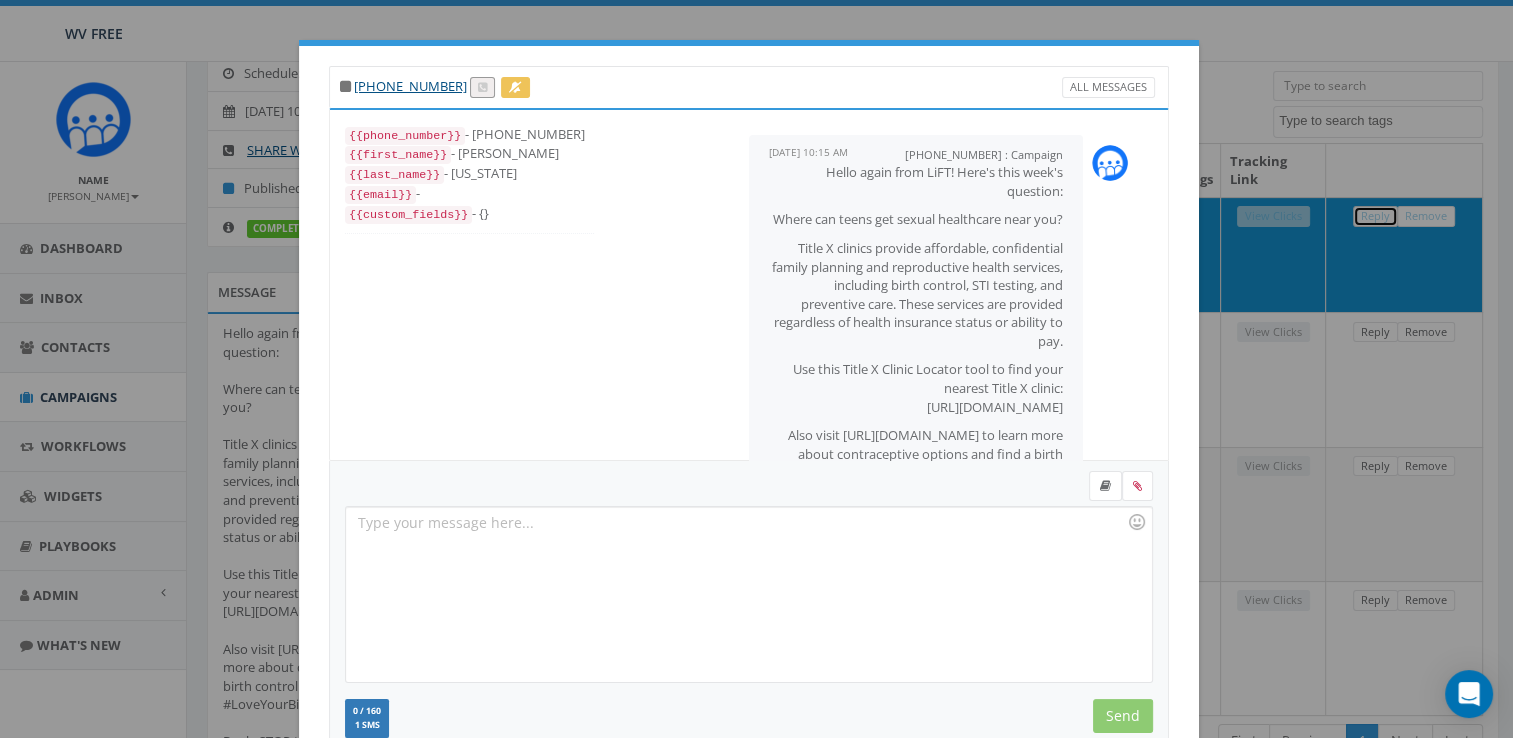 scroll, scrollTop: 237, scrollLeft: 0, axis: vertical 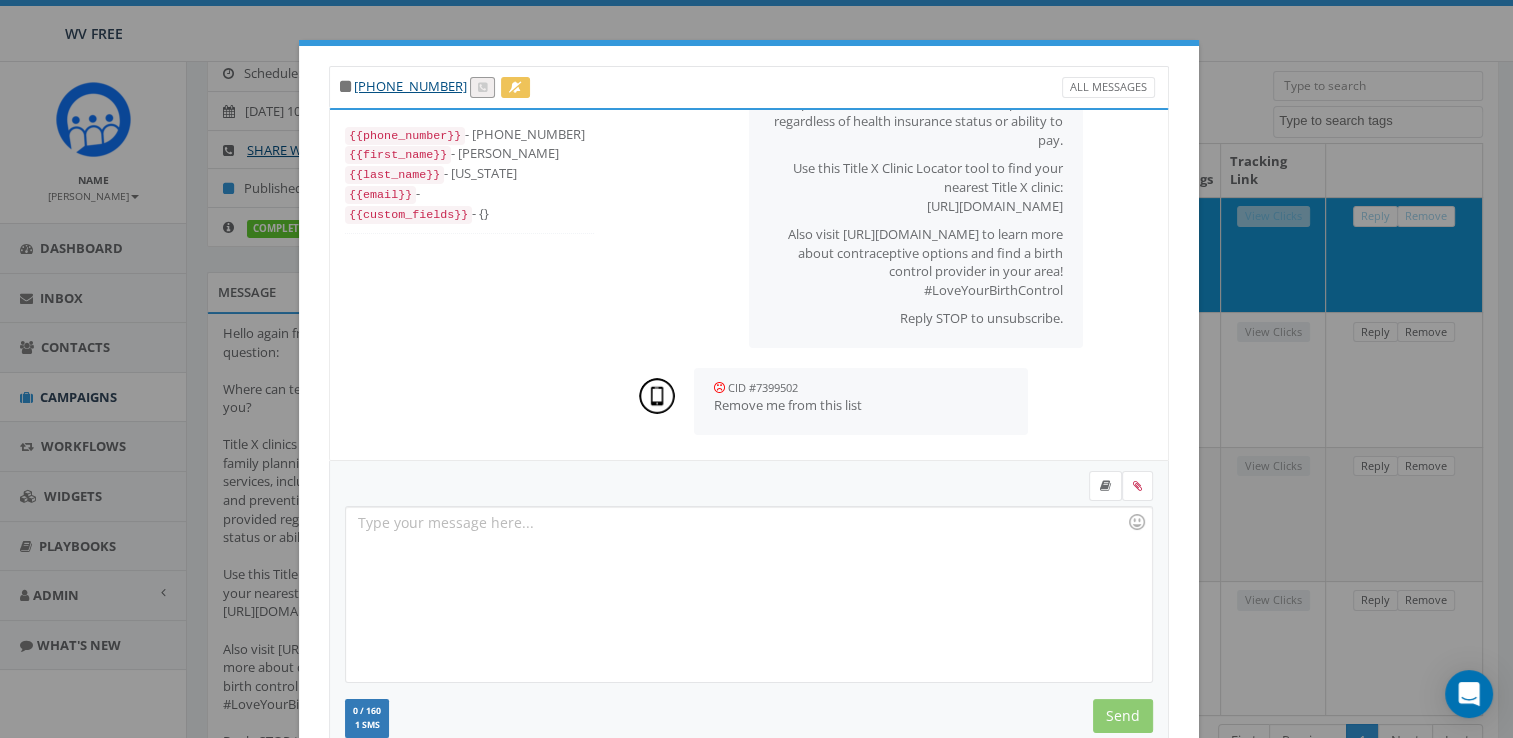 click on "+1 304-395-6087     All Messages {{phone_number}}  - +13043956087 {{first_name}}  - Emily {{last_name}}  - Washington {{email}}  -  {{custom_fields}}  - {} +13047733357 : Campaign June 26, 2025 10:15 AM Hello again from LiFT! Here's this week's question:
Where can teens get sexual healthcare near you?
Title X clinics provide affordable, confidential family planning and reproductive health services, including birth control, STI testing, and preventive care. These services are provided regardless of health insurance status or ability to pay.
Use this Title X Clinic Locator tool to find your nearest Title X clinic:
https://reproductivehealthservices.gov
Also visit https://wvfree.org/resources/loveyourbirthcontrol to learn more about contraceptive options and find a birth control provider in your area! #LoveYourBirthControl
Reply STOP to unsubscribe.   CID #7399502 June 26, 2025 10:23 AM Remove me from this list Recent Smileys & People Animals & Nature Food & Drink Activity Travel & Places" at bounding box center (756, 369) 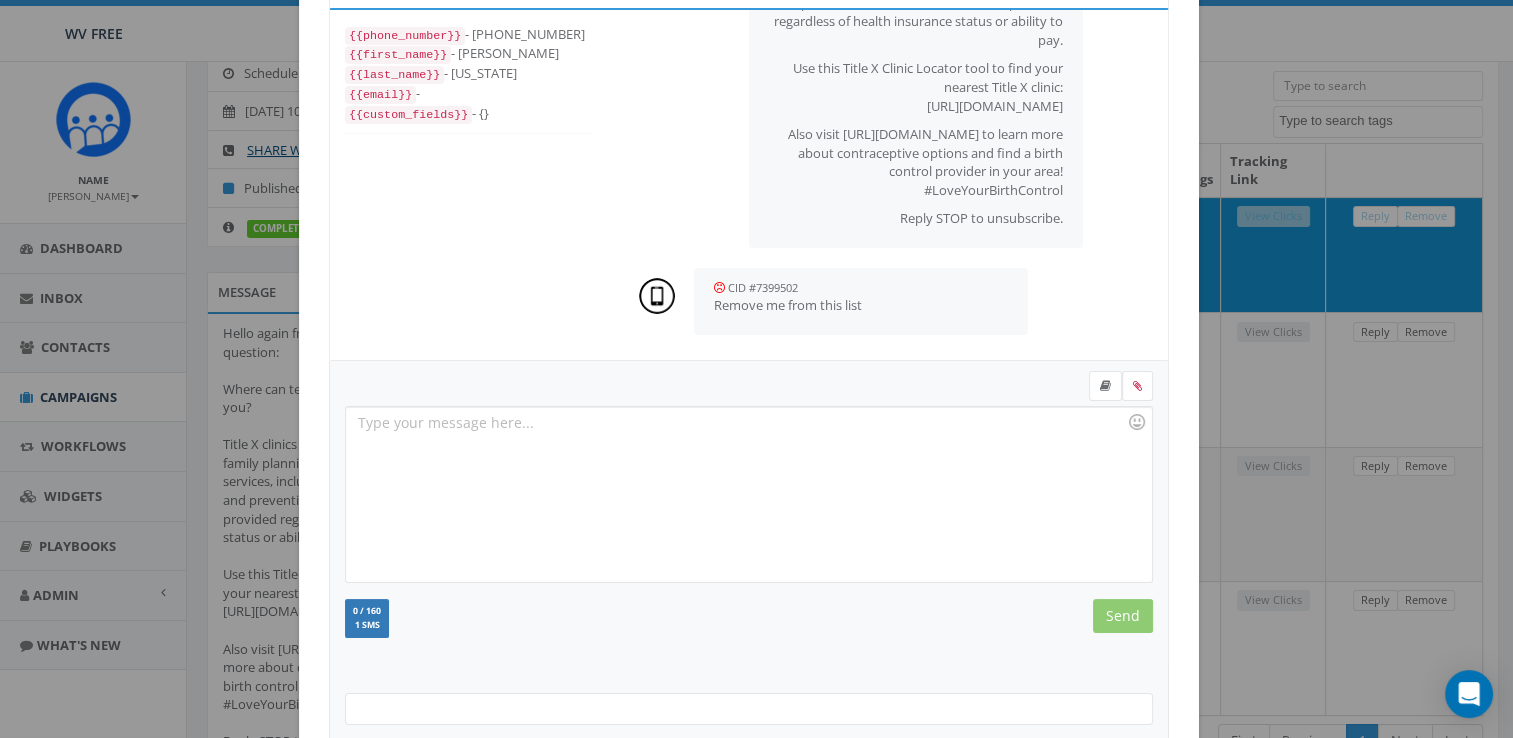 scroll, scrollTop: 260, scrollLeft: 0, axis: vertical 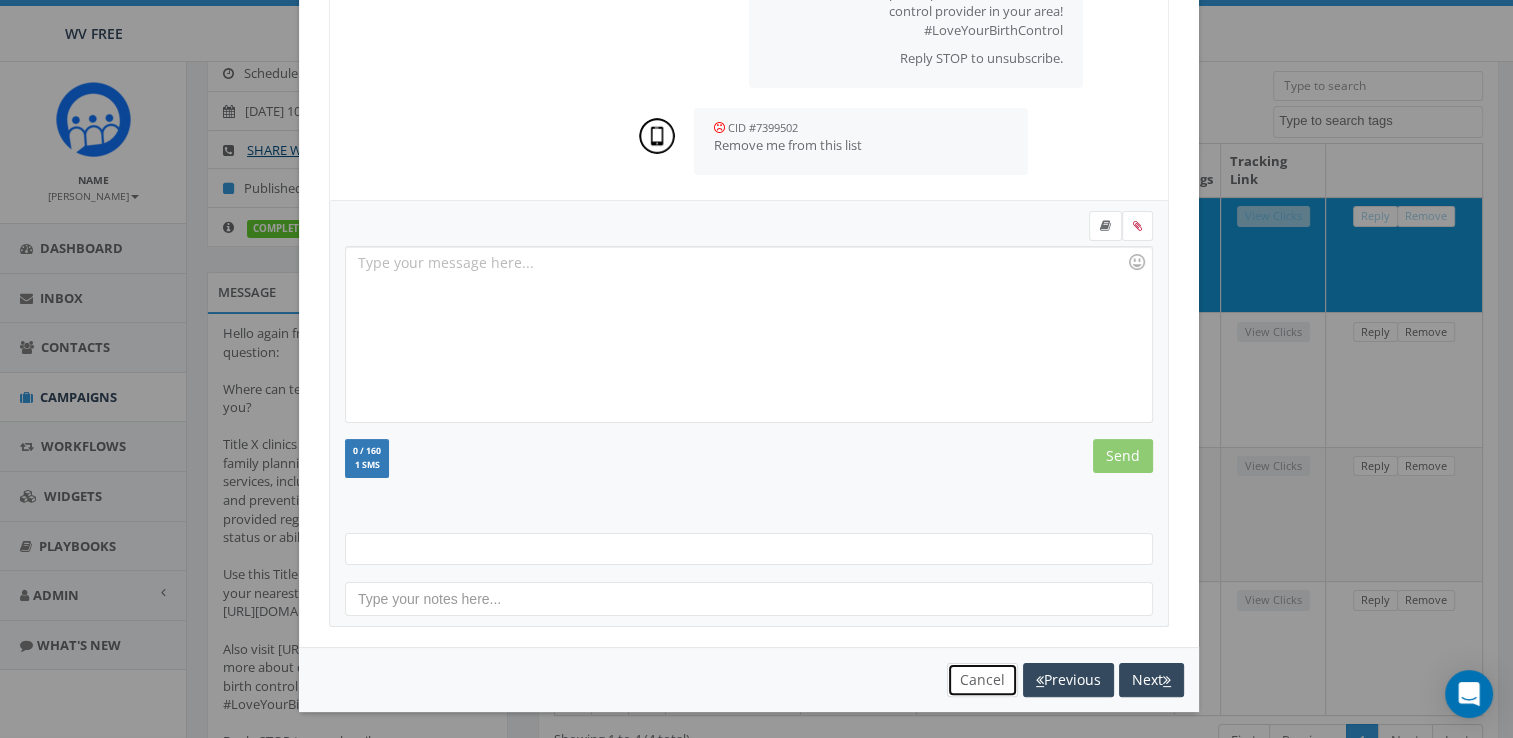 click on "Cancel" at bounding box center [982, 680] 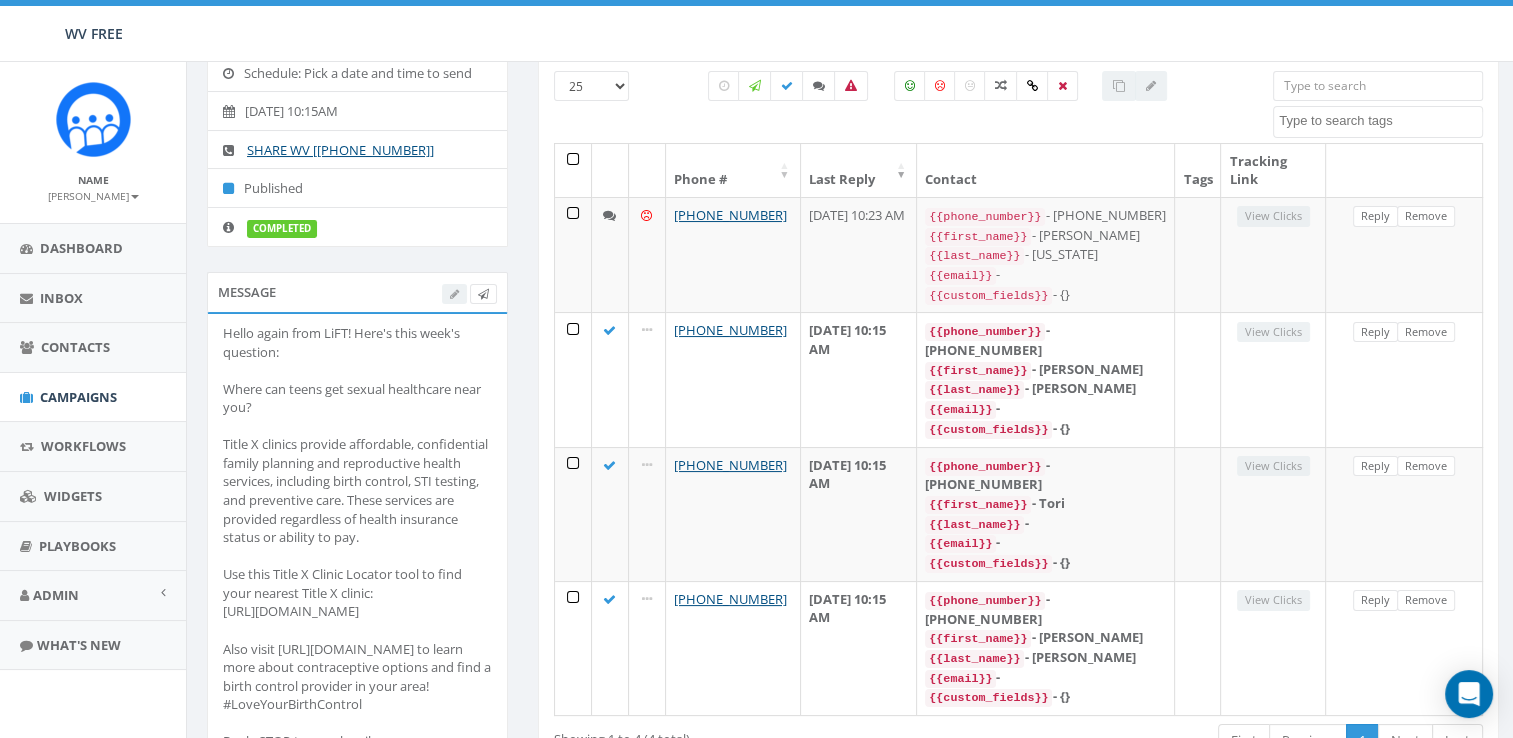 scroll, scrollTop: 260, scrollLeft: 0, axis: vertical 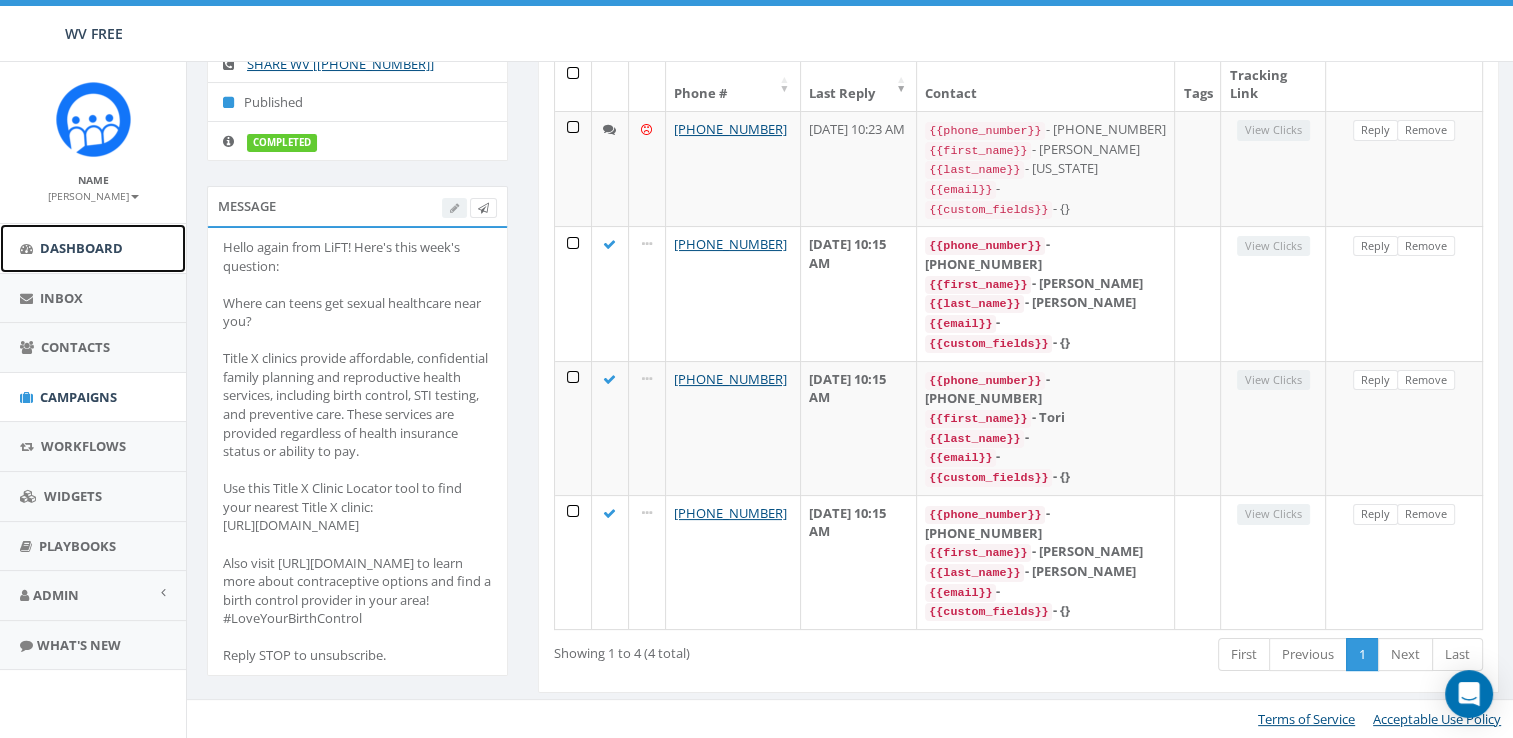 click on "Dashboard" at bounding box center (81, 248) 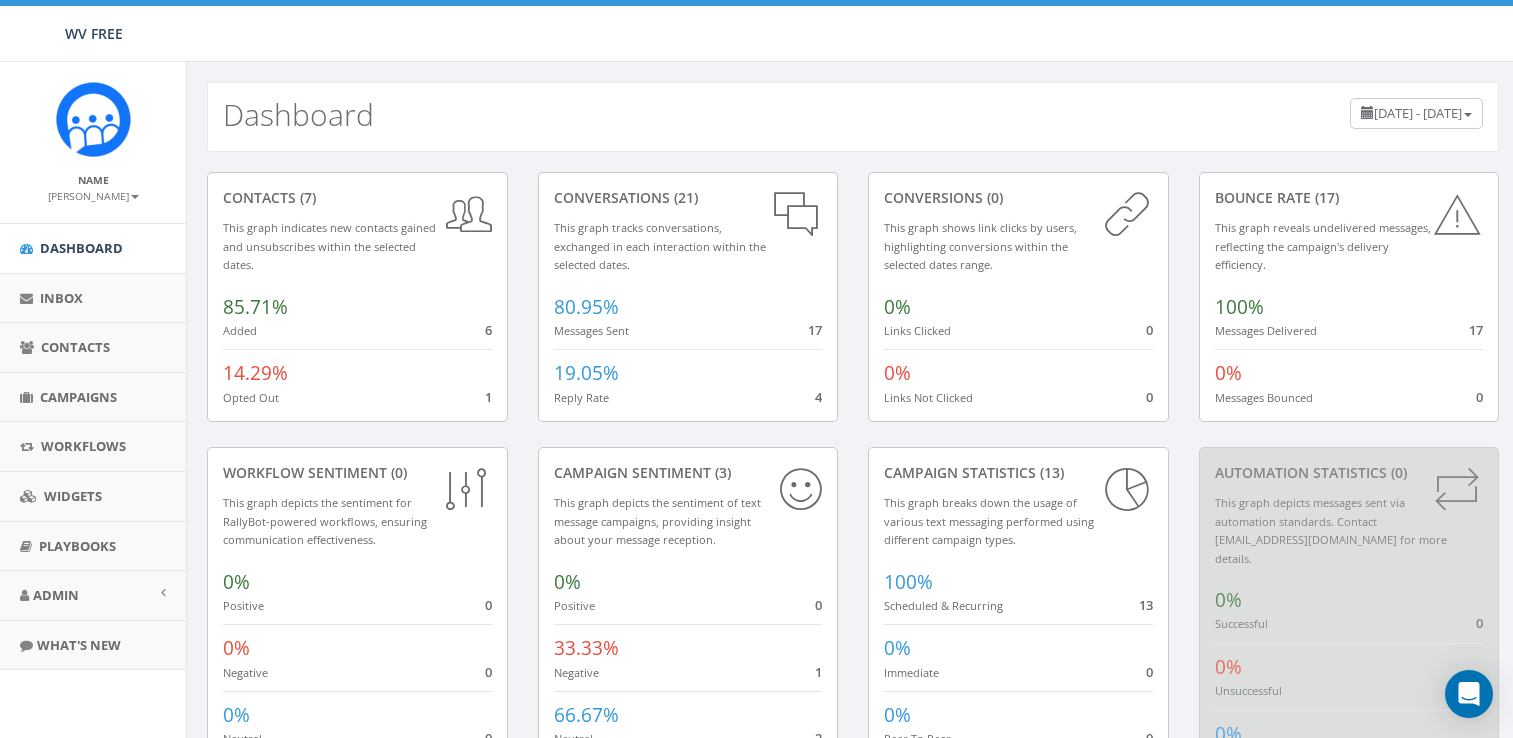 scroll, scrollTop: 0, scrollLeft: 0, axis: both 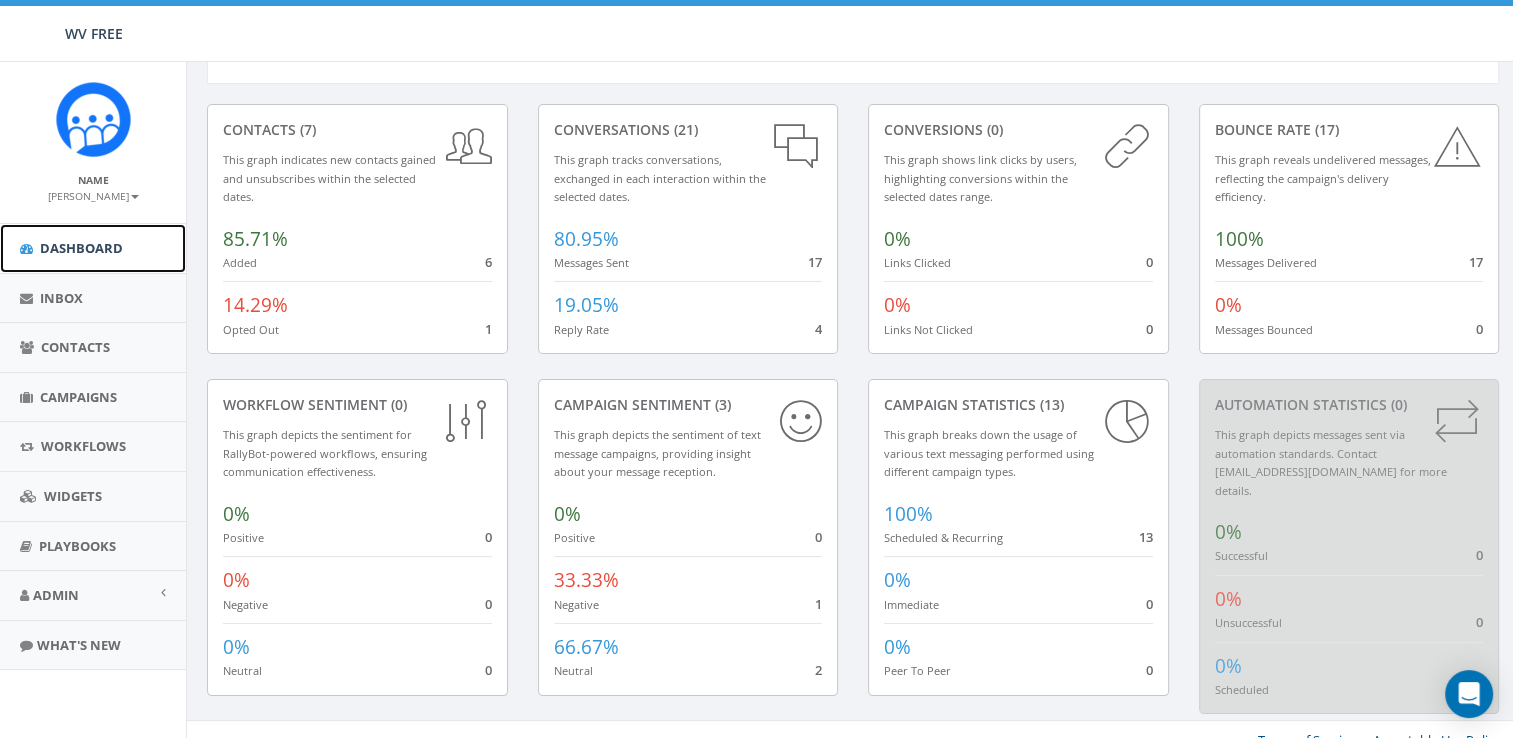 click on "Dashboard" at bounding box center [93, 248] 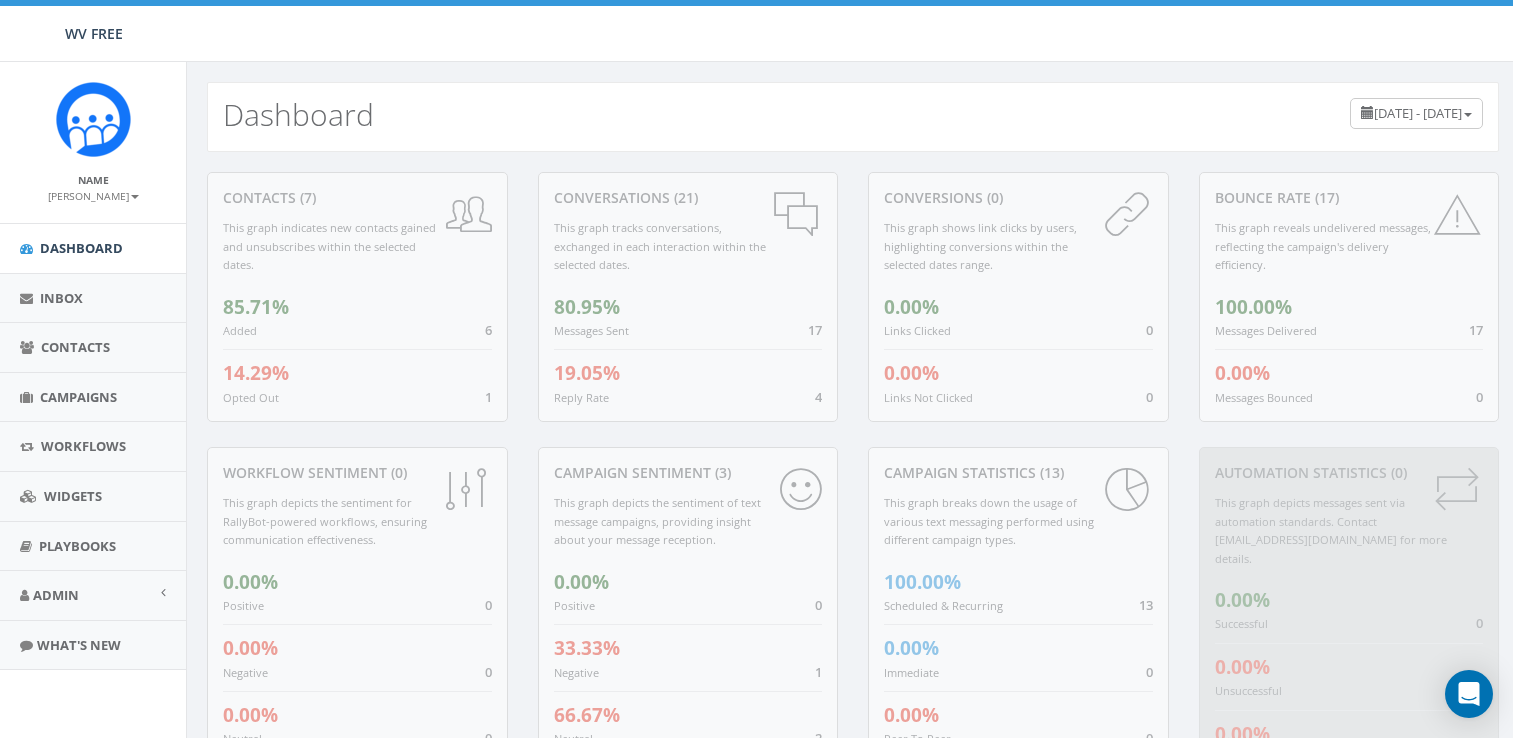 scroll, scrollTop: 0, scrollLeft: 0, axis: both 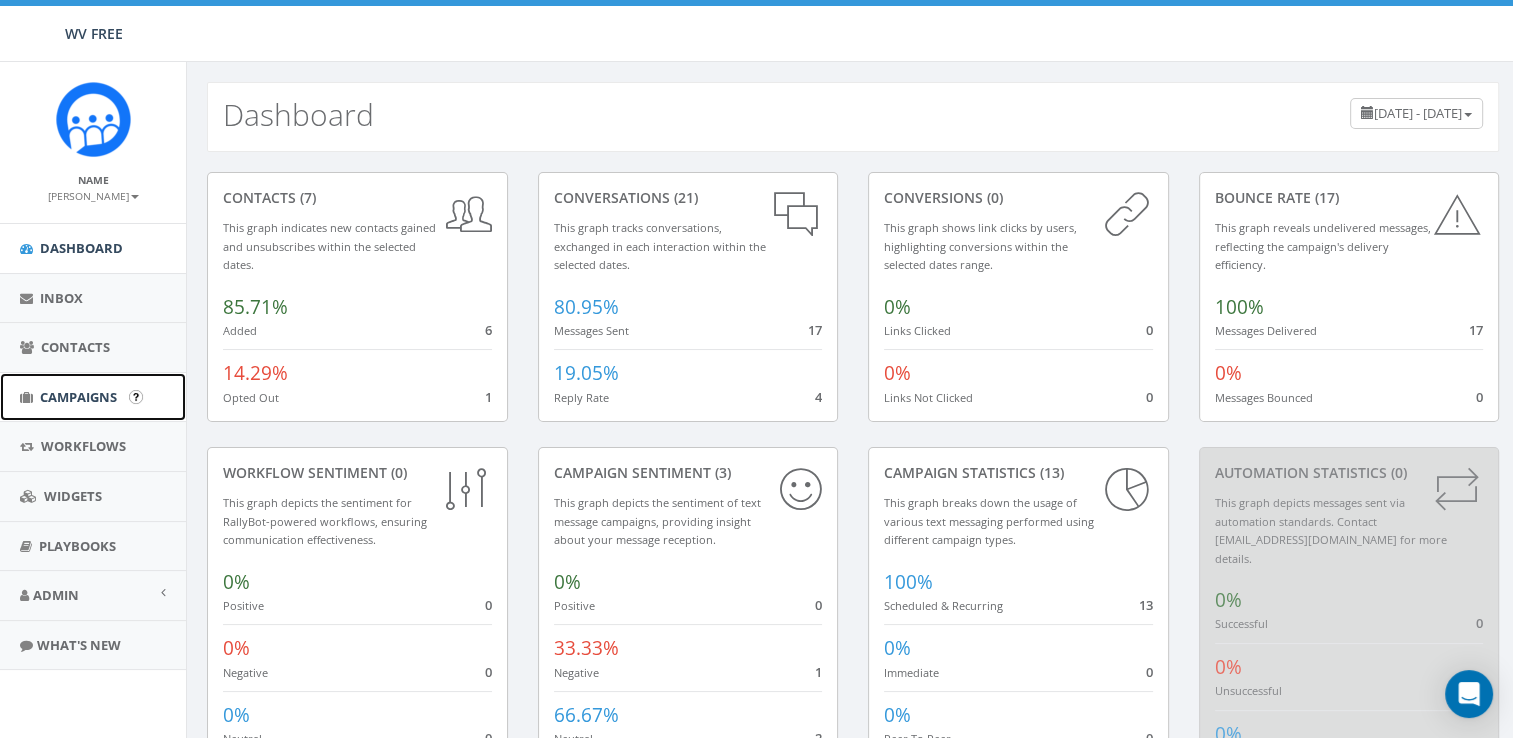 click on "Campaigns" at bounding box center (78, 397) 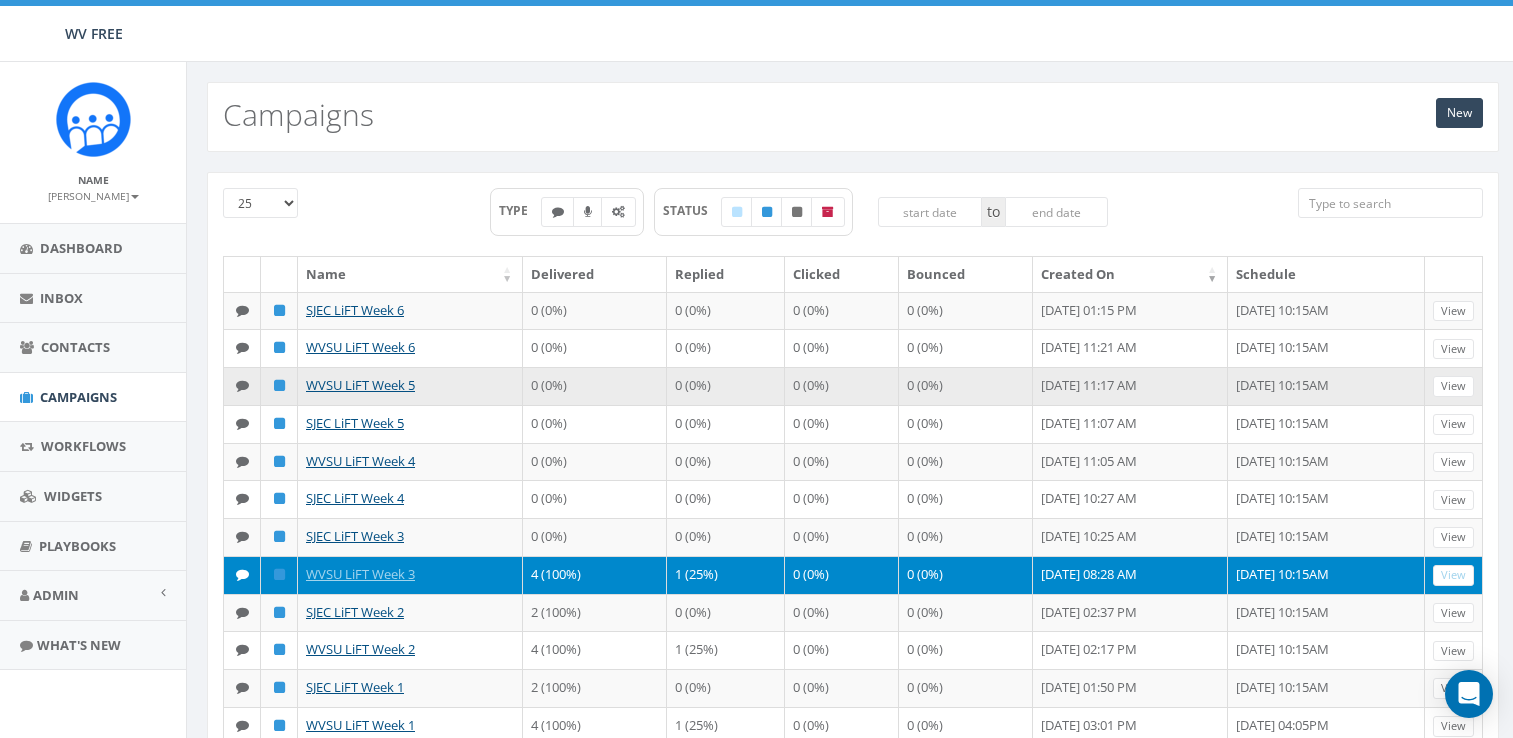 scroll, scrollTop: 0, scrollLeft: 0, axis: both 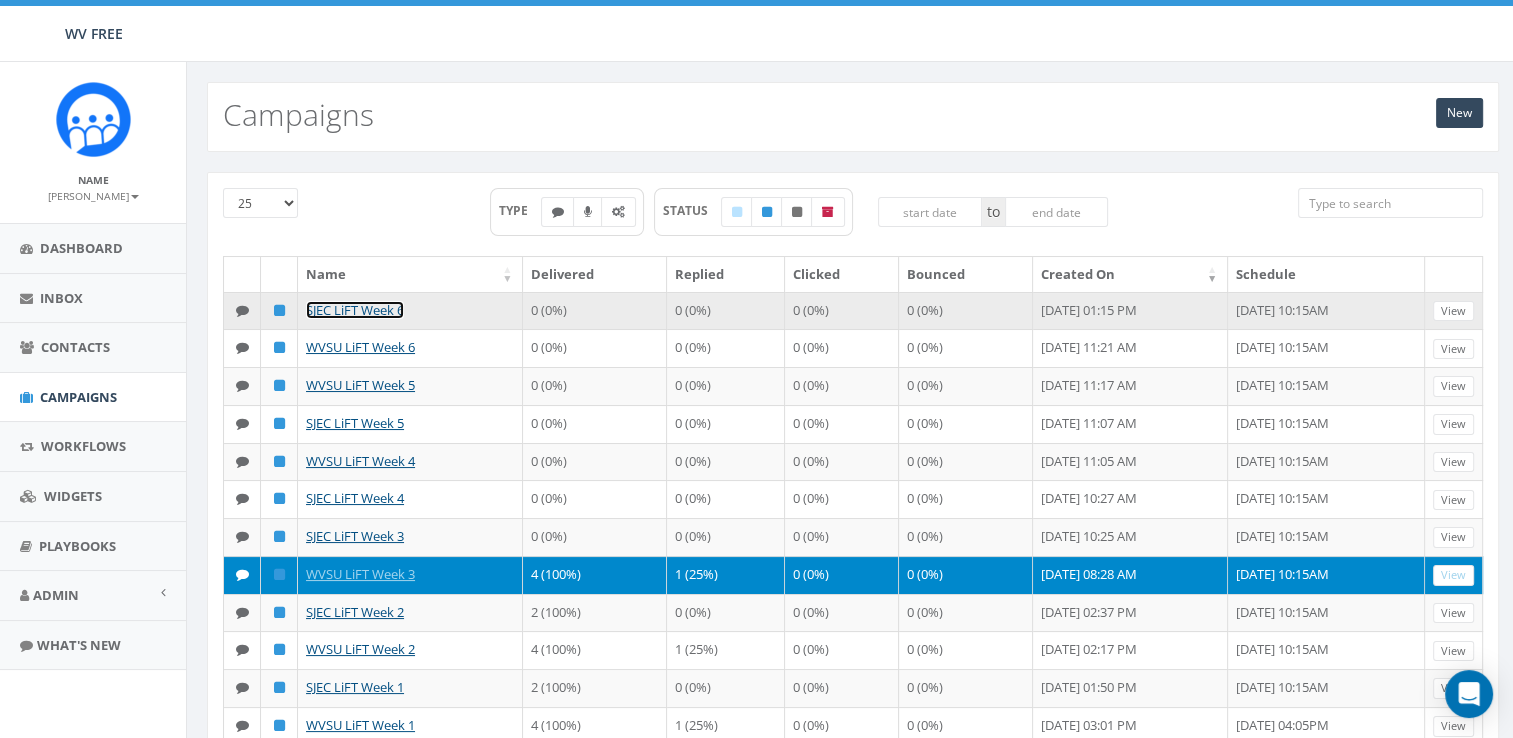 click on "SJEC LiFT Week 6" at bounding box center [355, 310] 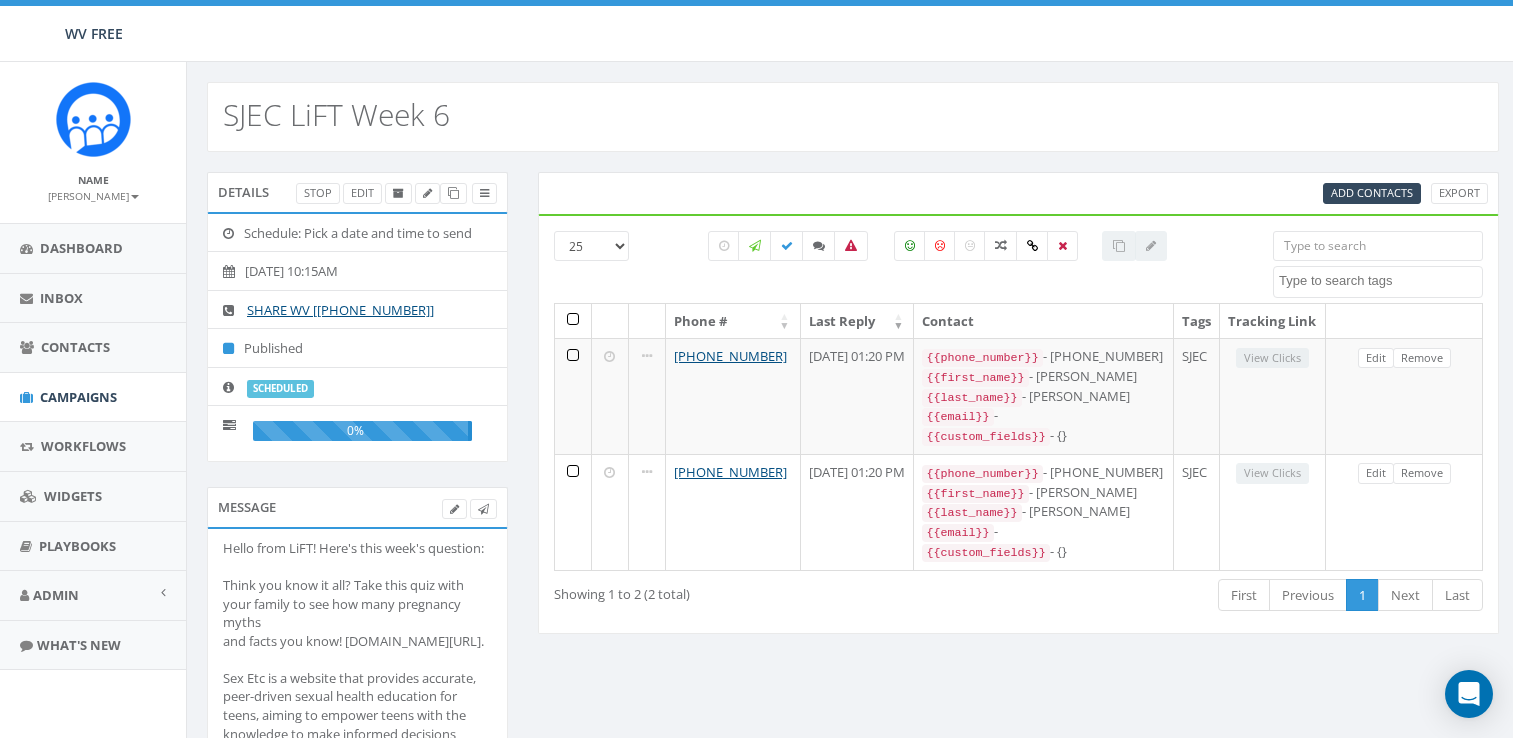select 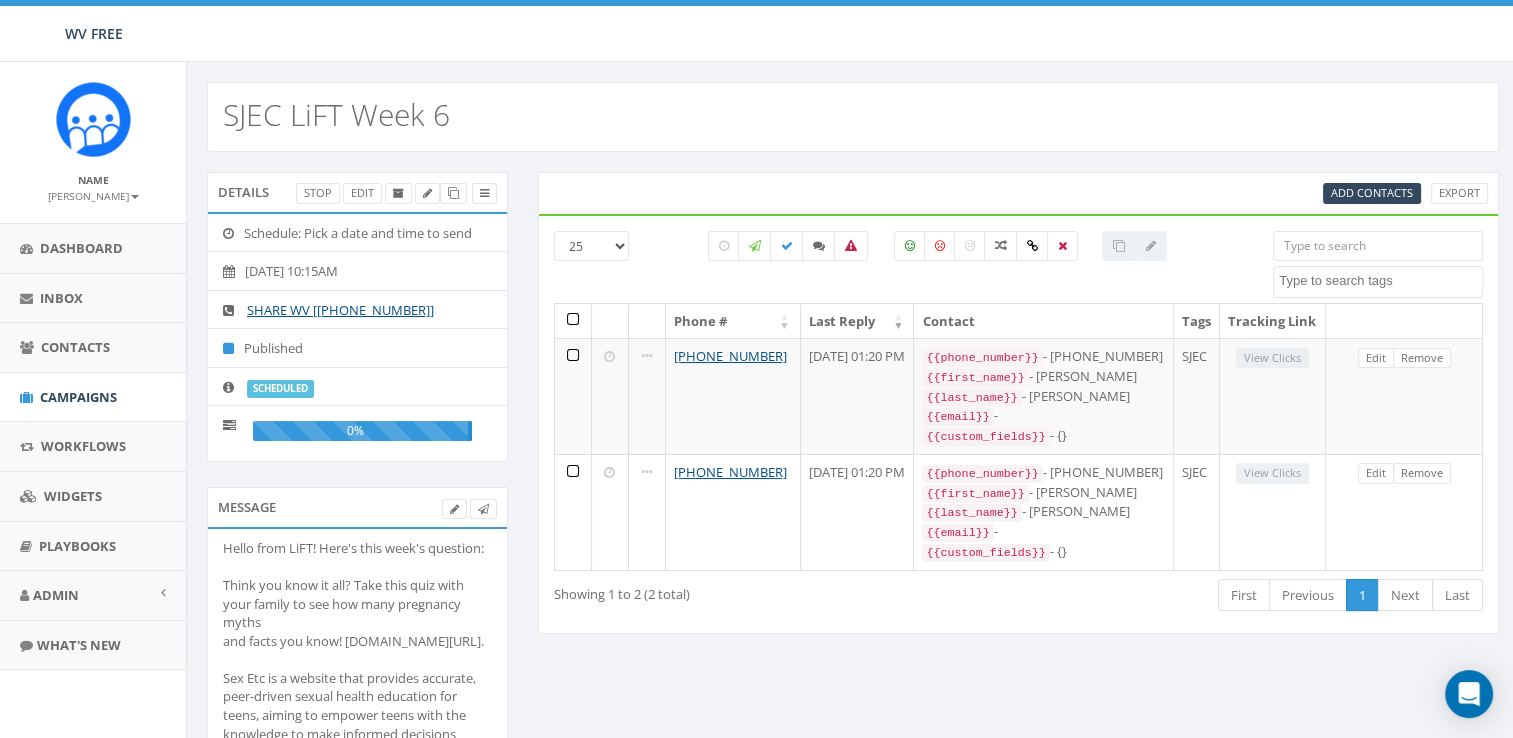 scroll, scrollTop: 0, scrollLeft: 0, axis: both 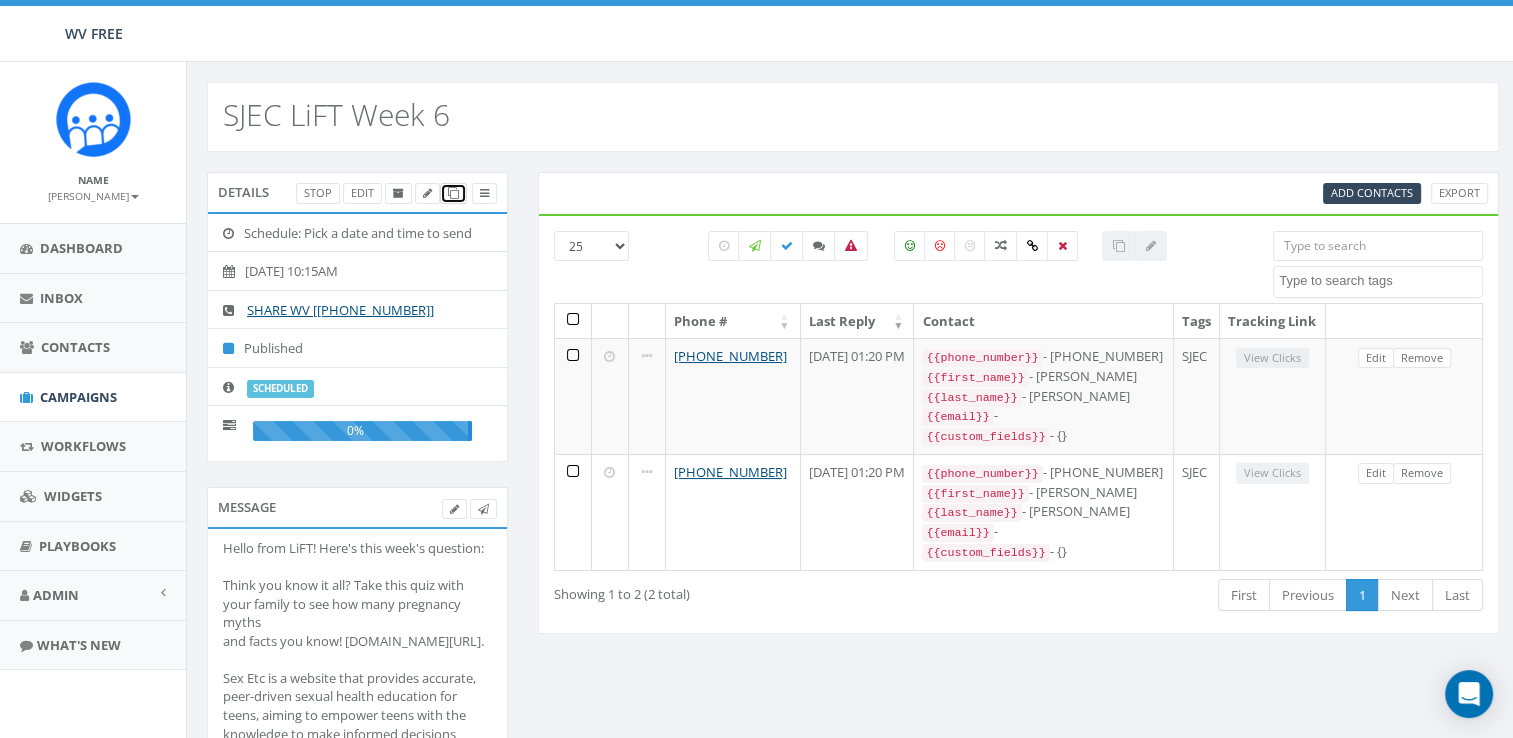 click at bounding box center (453, 193) 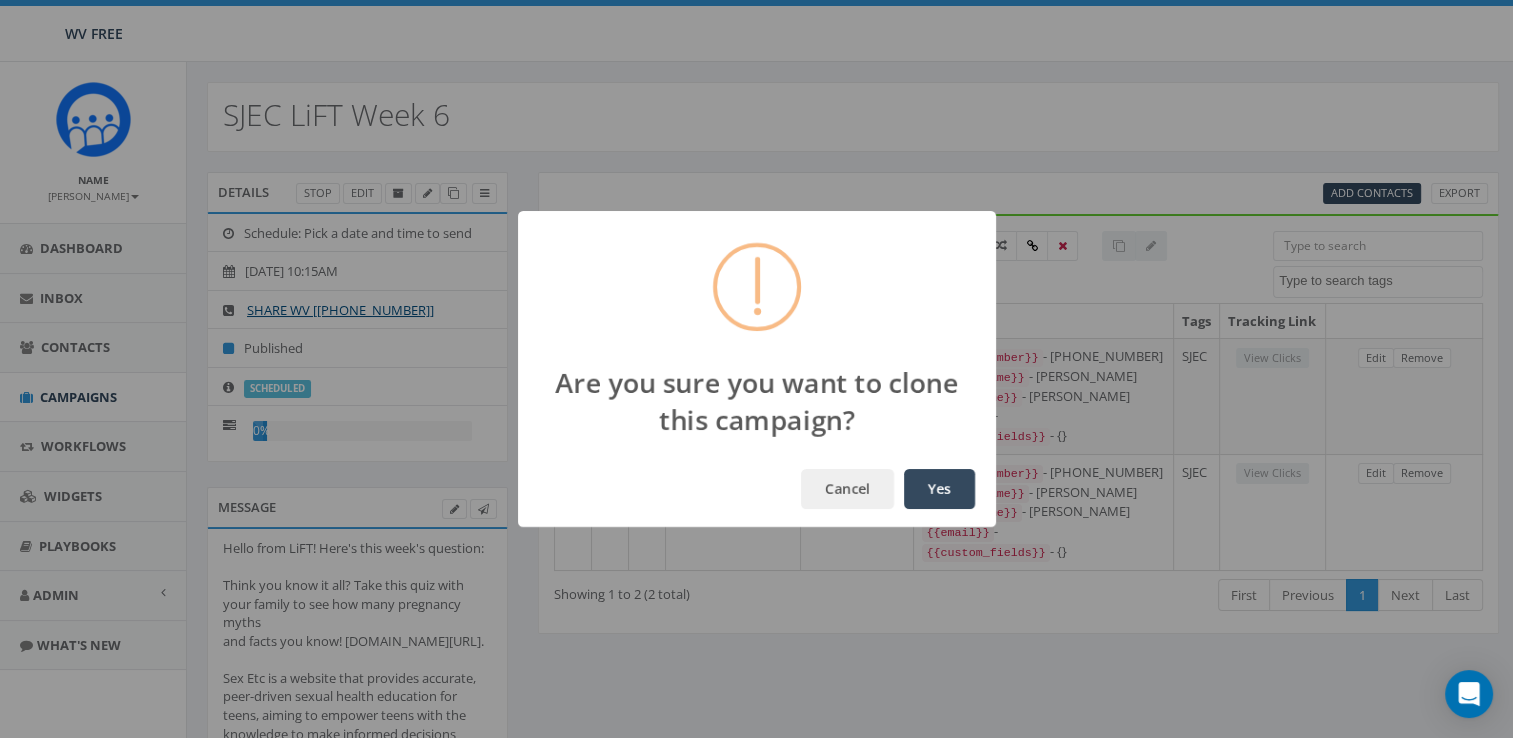 click on "Yes" at bounding box center [939, 489] 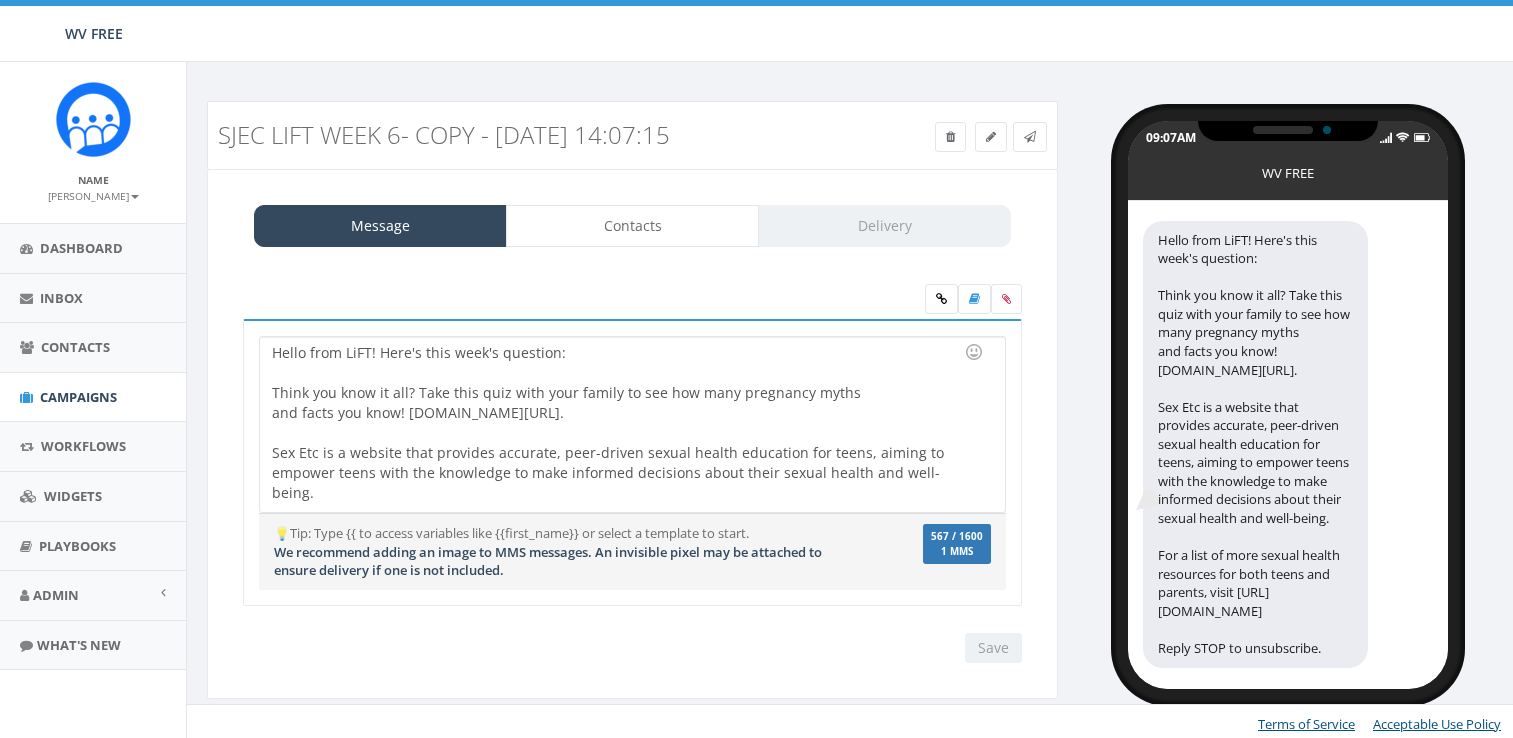 scroll, scrollTop: 0, scrollLeft: 0, axis: both 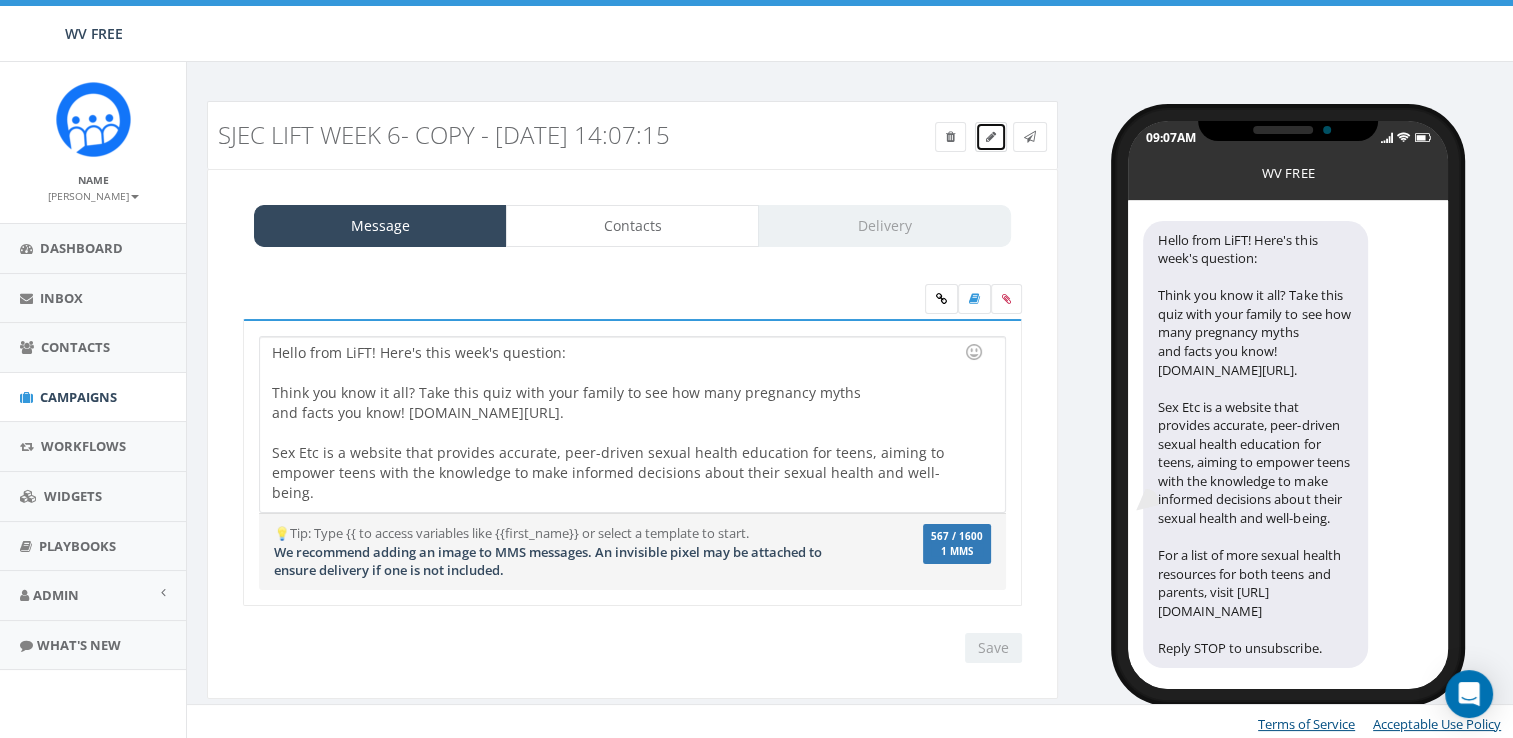 click at bounding box center (991, 137) 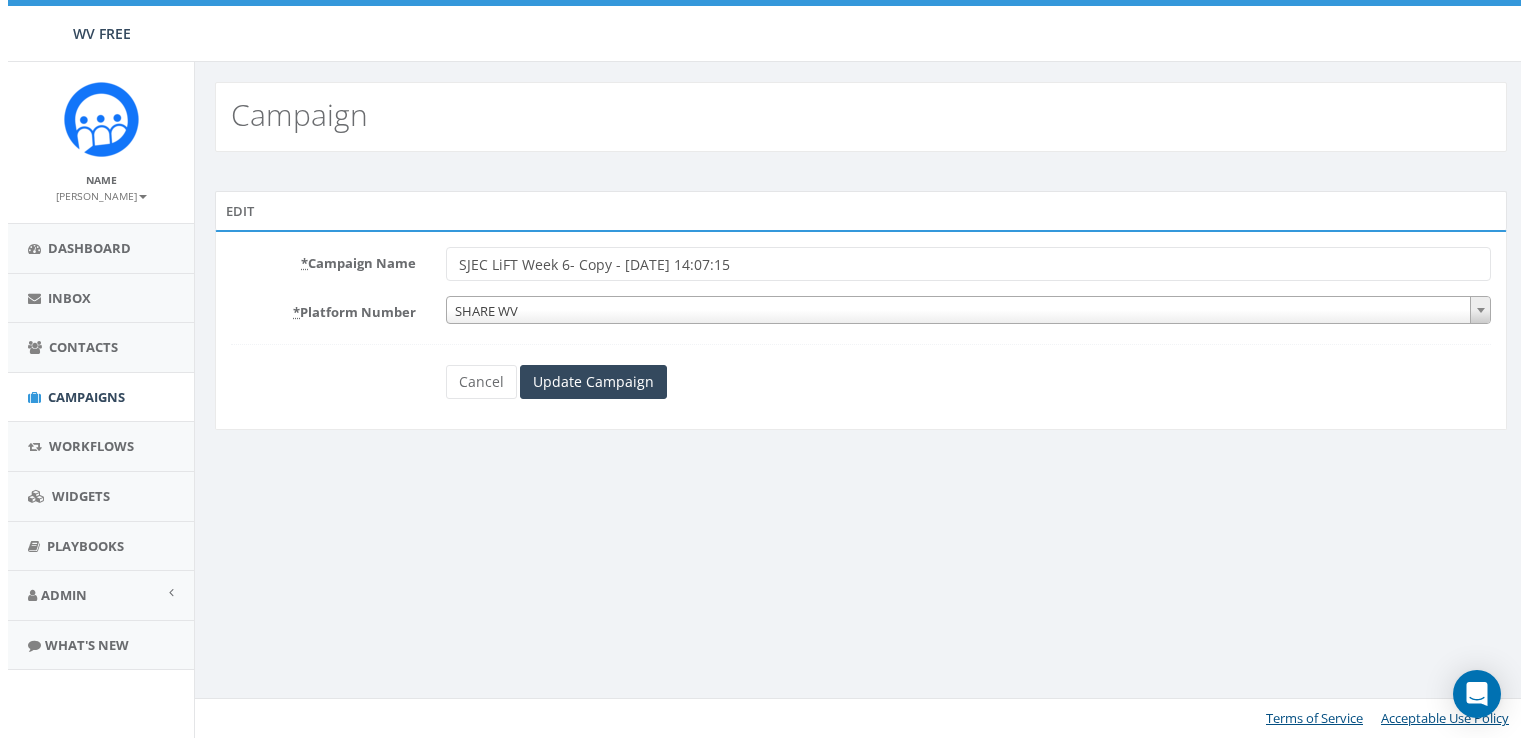 scroll, scrollTop: 0, scrollLeft: 0, axis: both 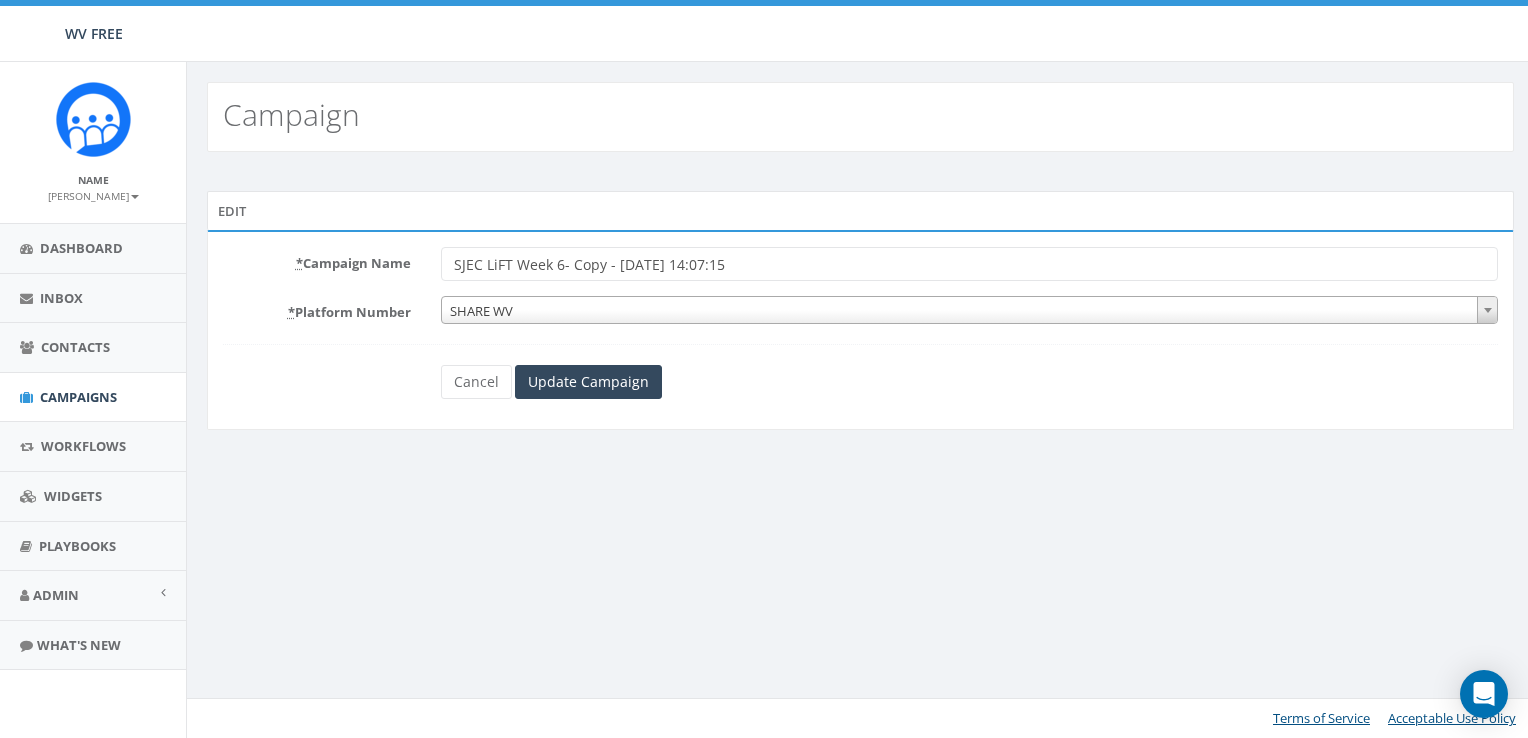 drag, startPoint x: 768, startPoint y: 267, endPoint x: 553, endPoint y: 266, distance: 215.00232 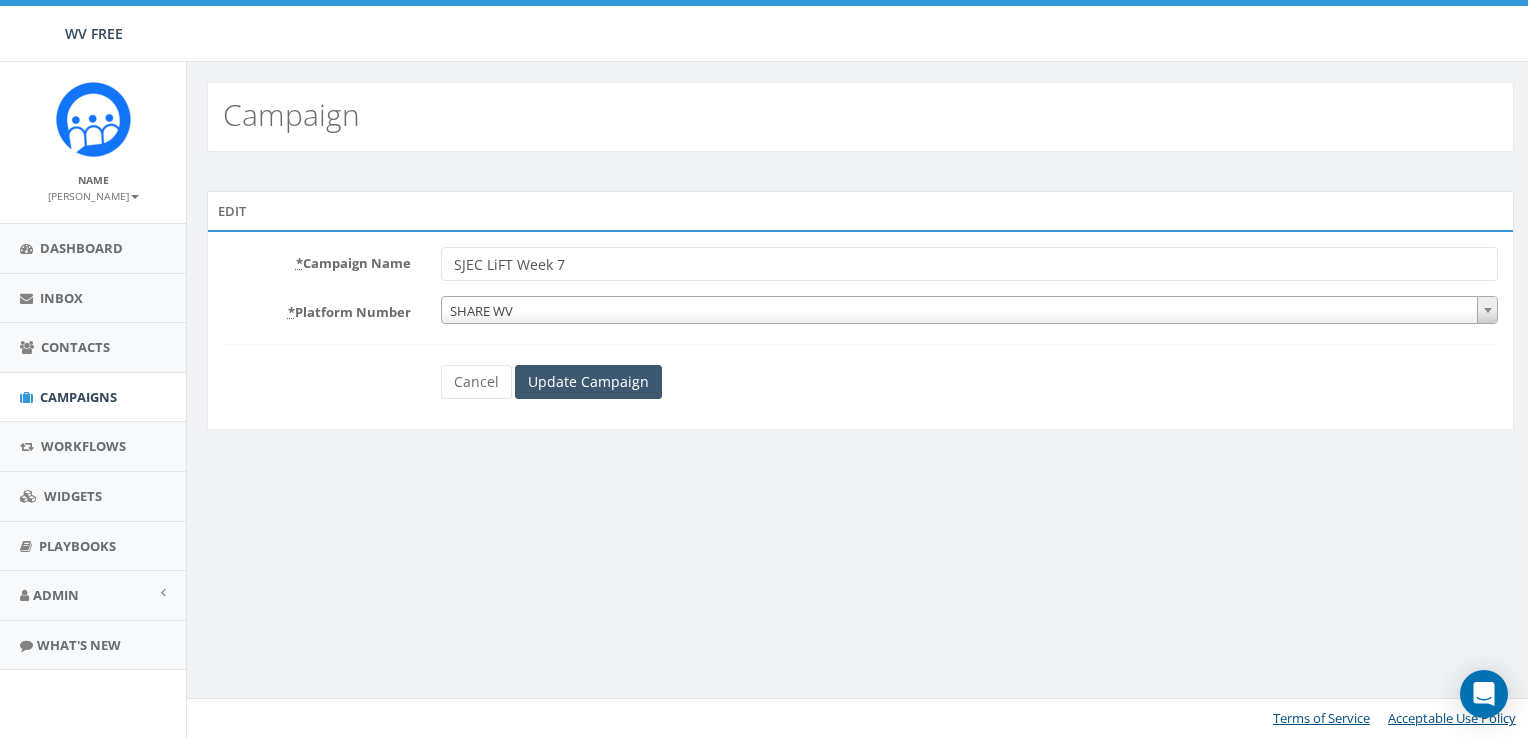type on "SJEC LiFT Week 7" 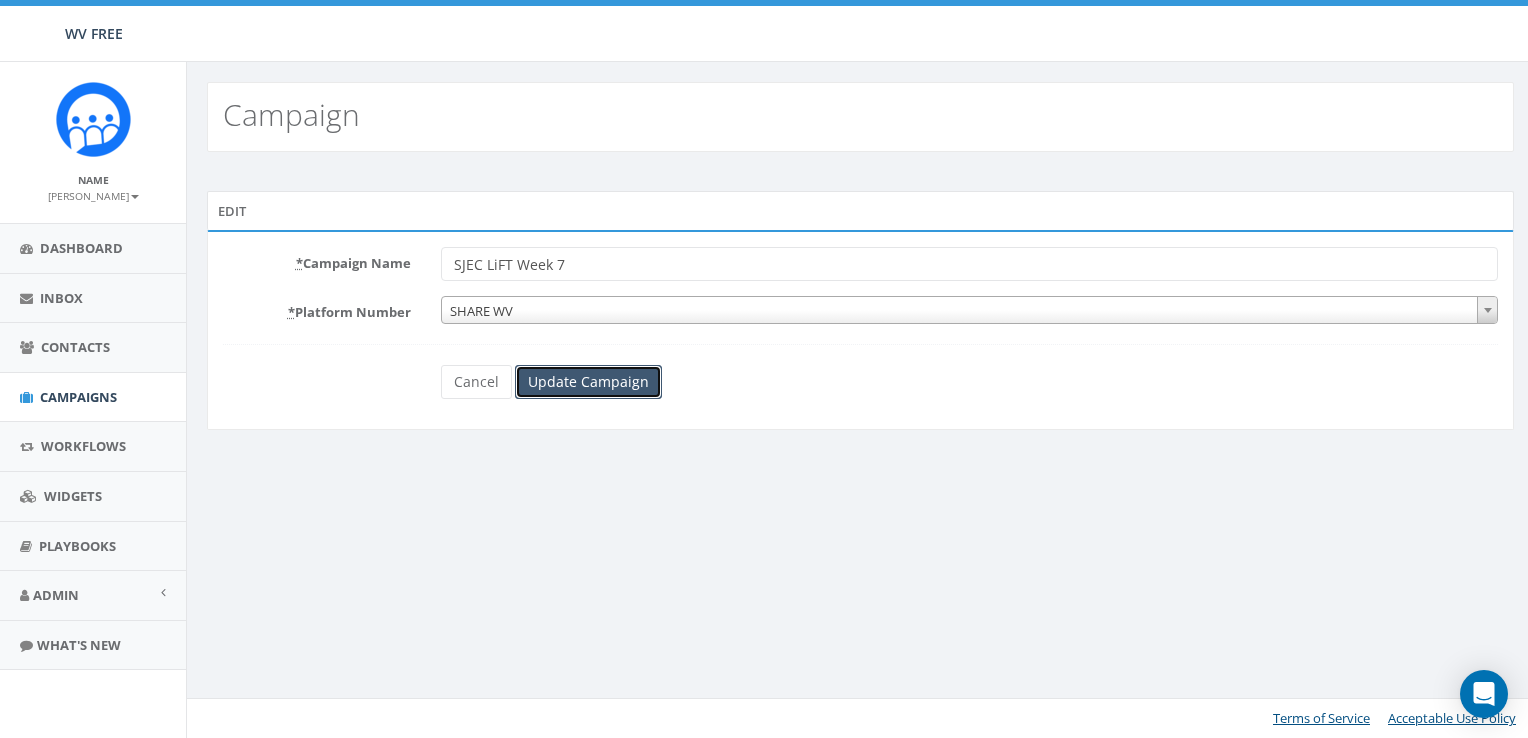 click on "Update Campaign" at bounding box center (588, 382) 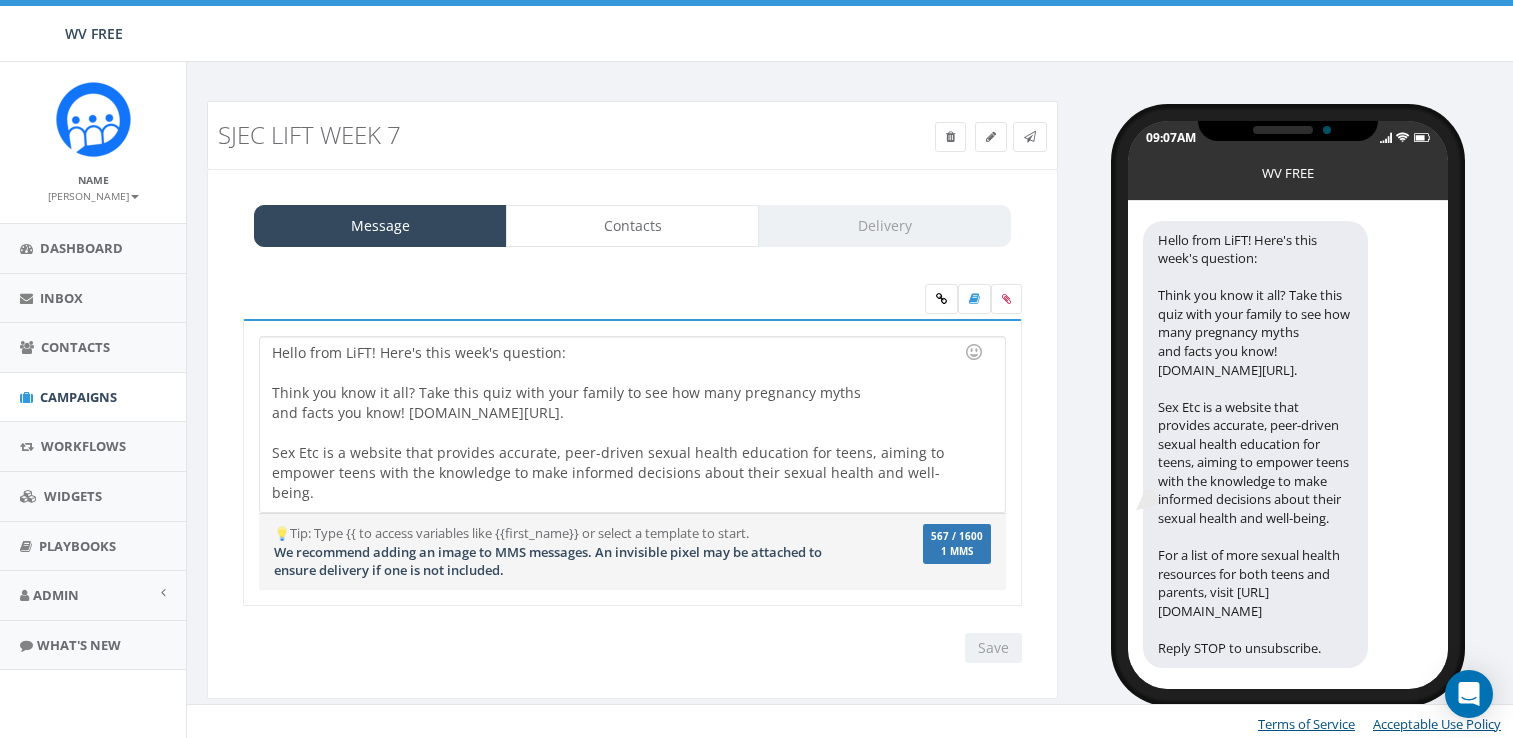 scroll, scrollTop: 0, scrollLeft: 0, axis: both 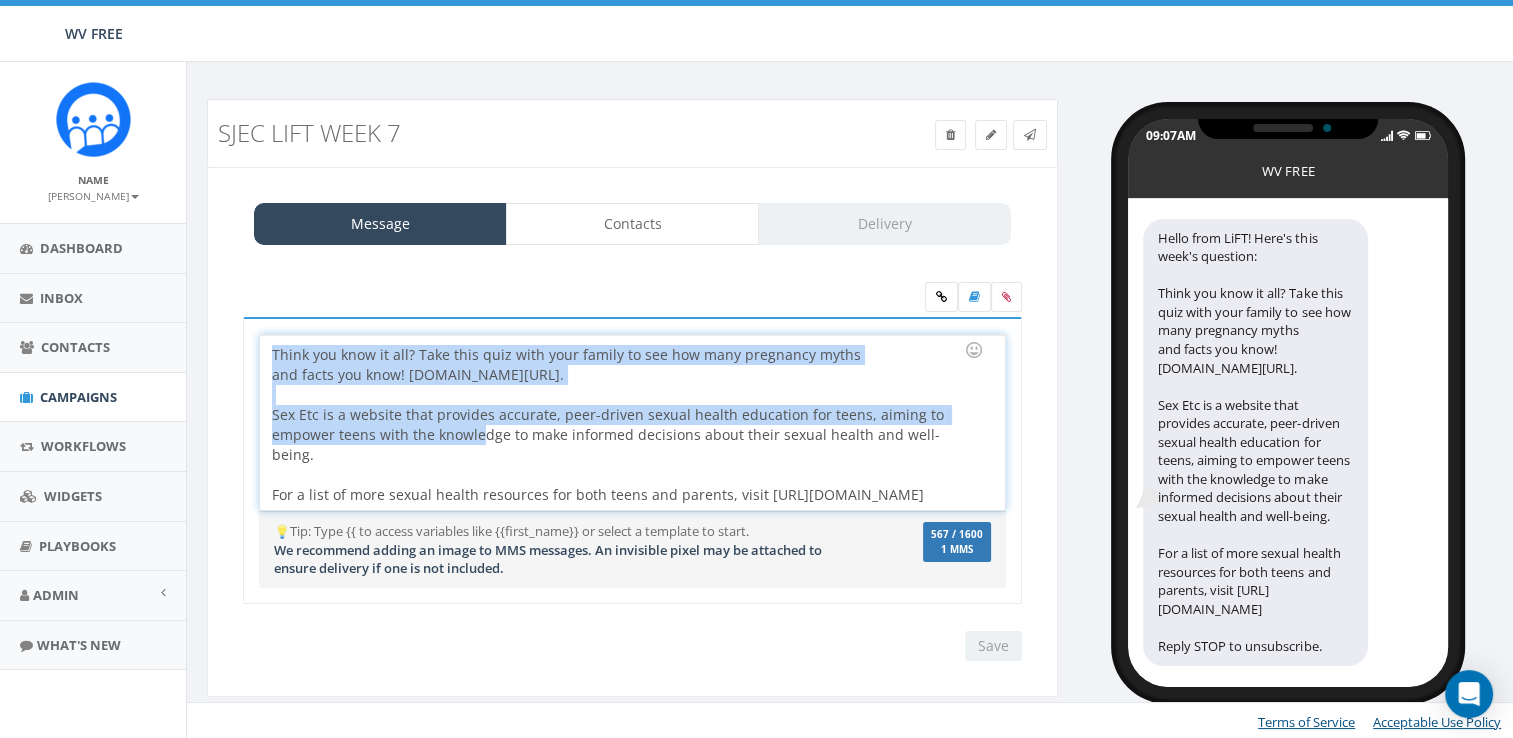 drag, startPoint x: 267, startPoint y: 388, endPoint x: 587, endPoint y: 502, distance: 339.69986 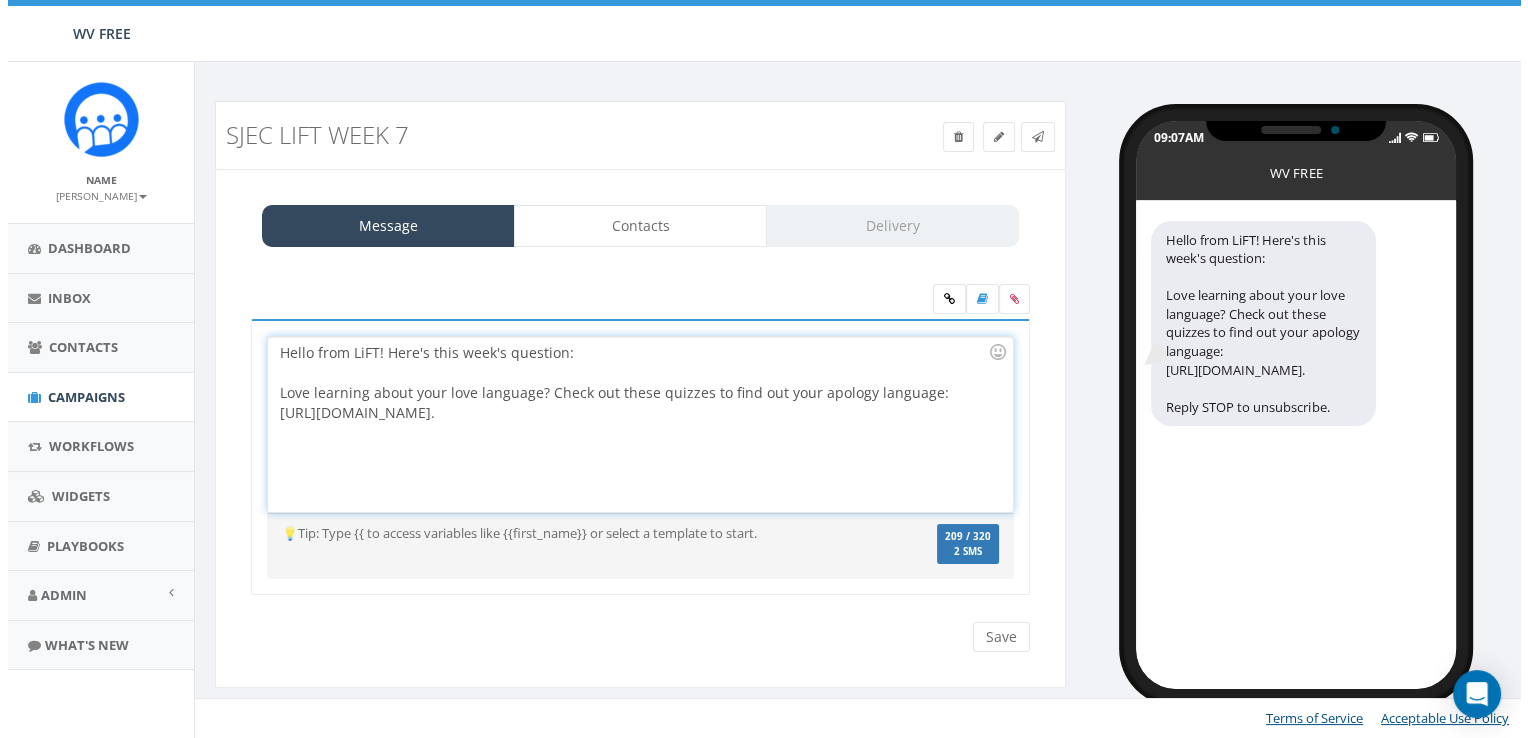 scroll, scrollTop: 0, scrollLeft: 0, axis: both 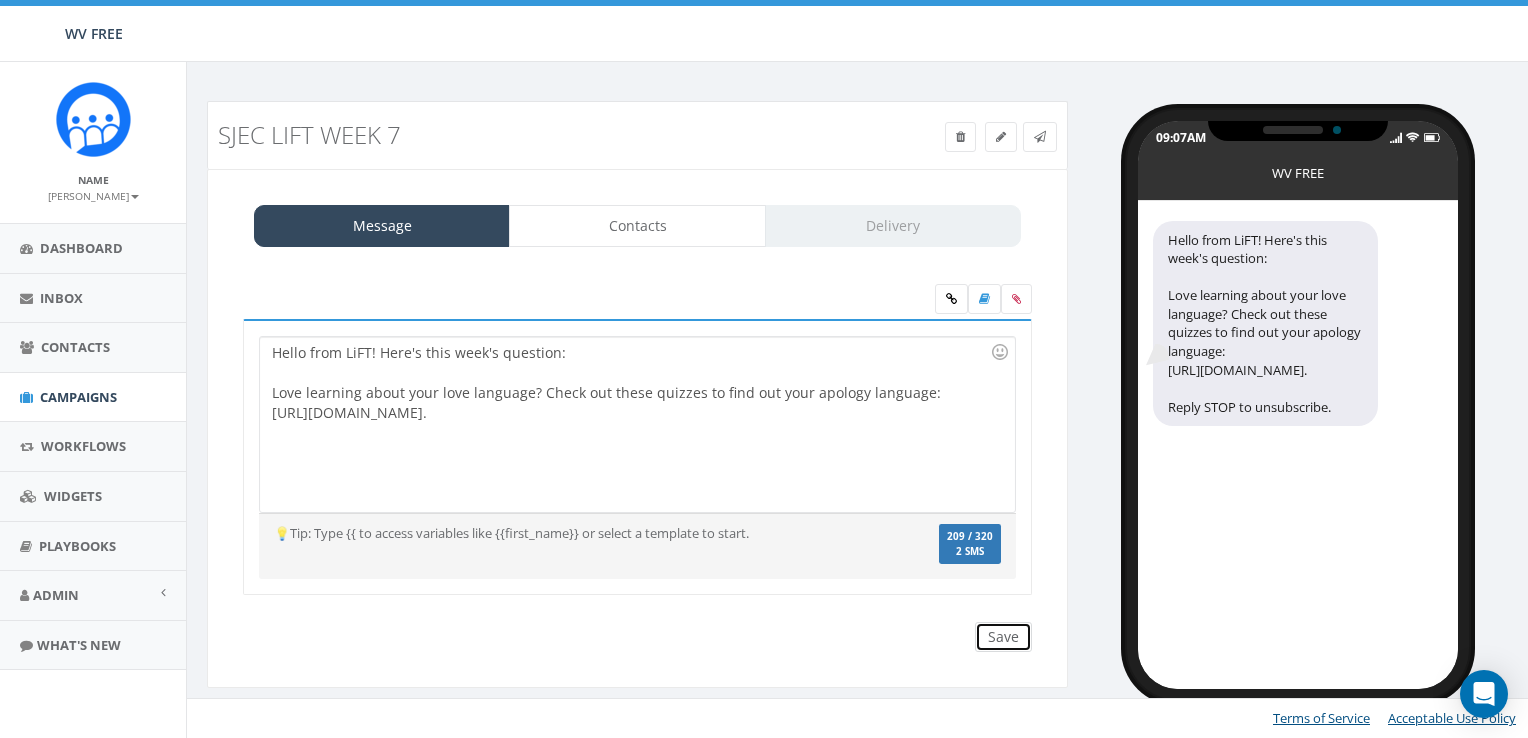 click on "Save" at bounding box center [1003, 637] 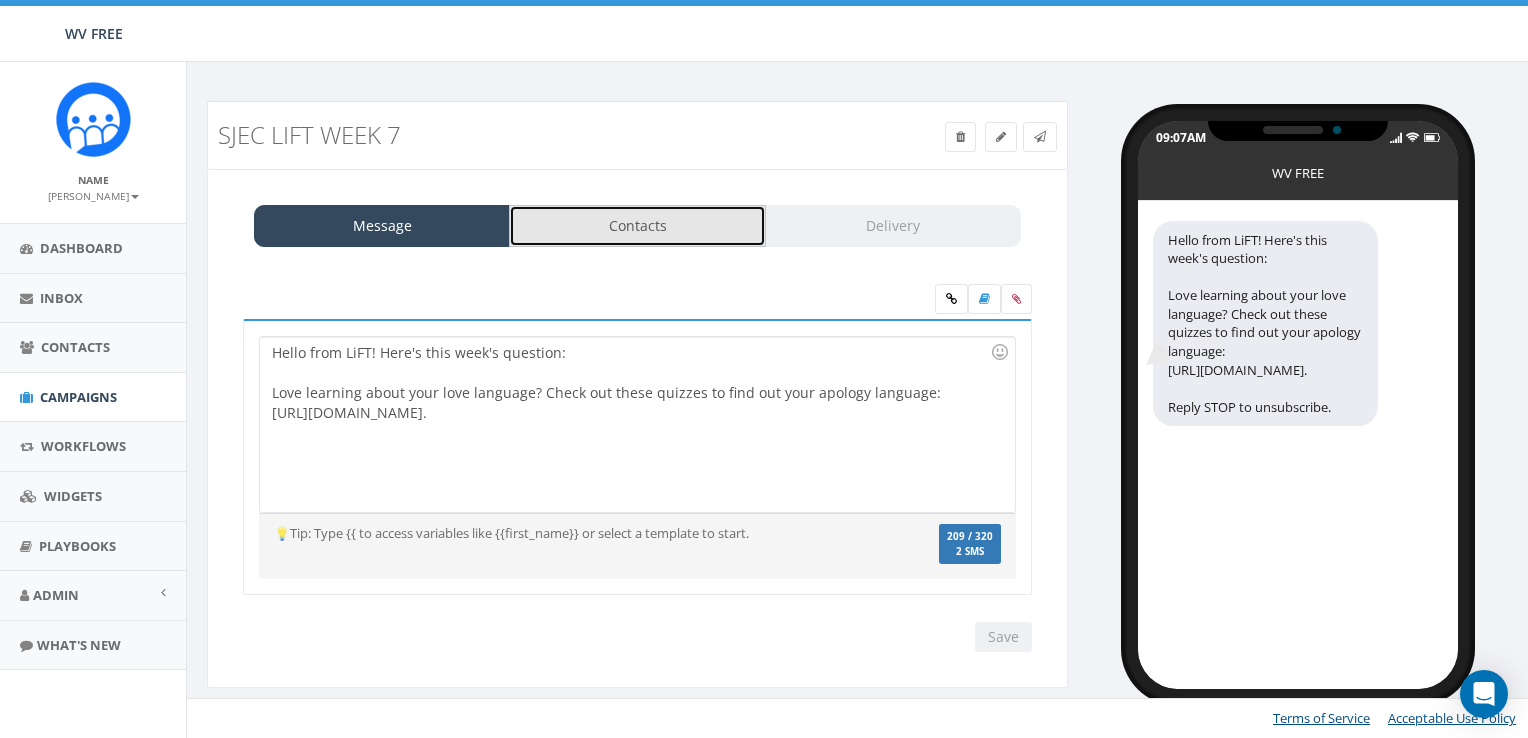 click on "Contacts" at bounding box center [637, 226] 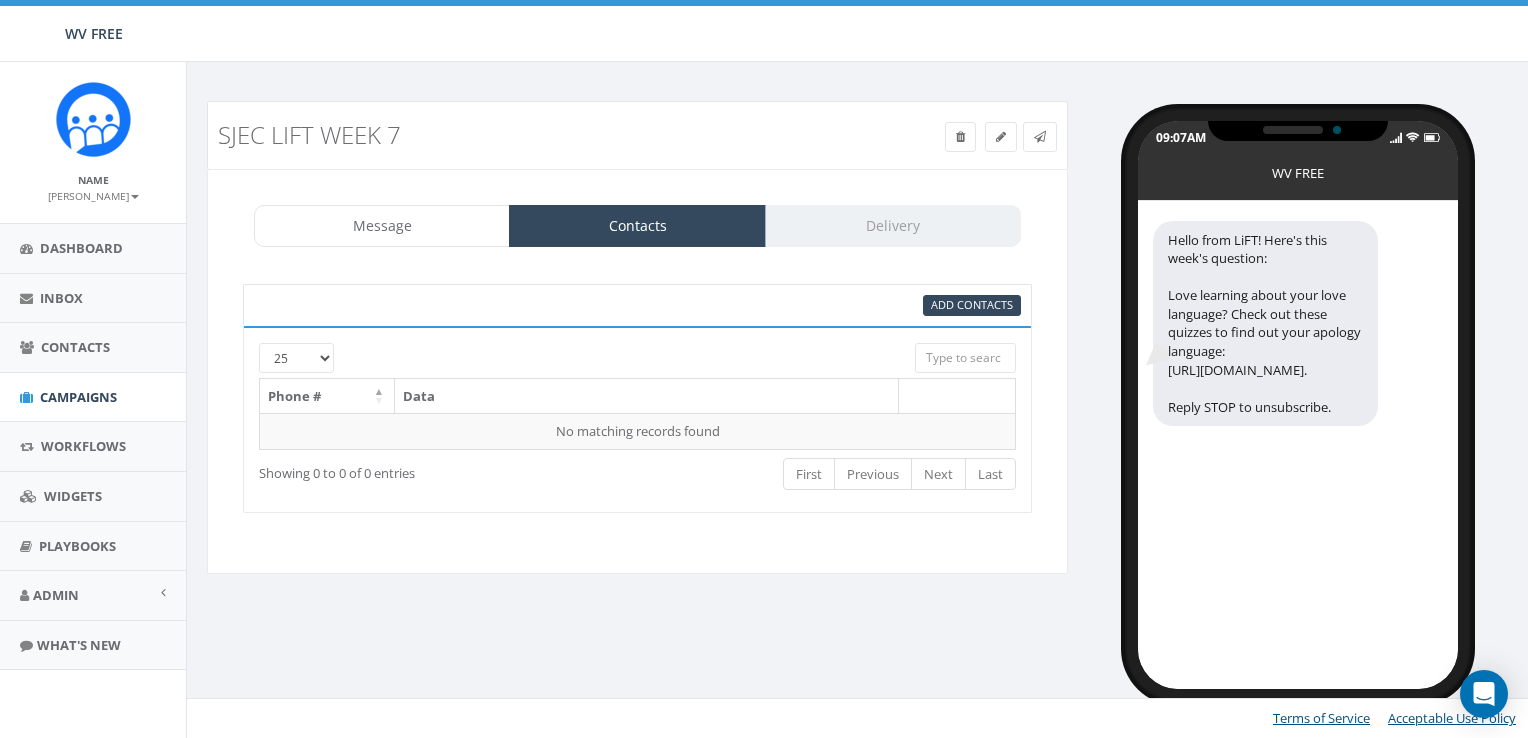 click on "Message Contacts Delivery" at bounding box center (637, 226) 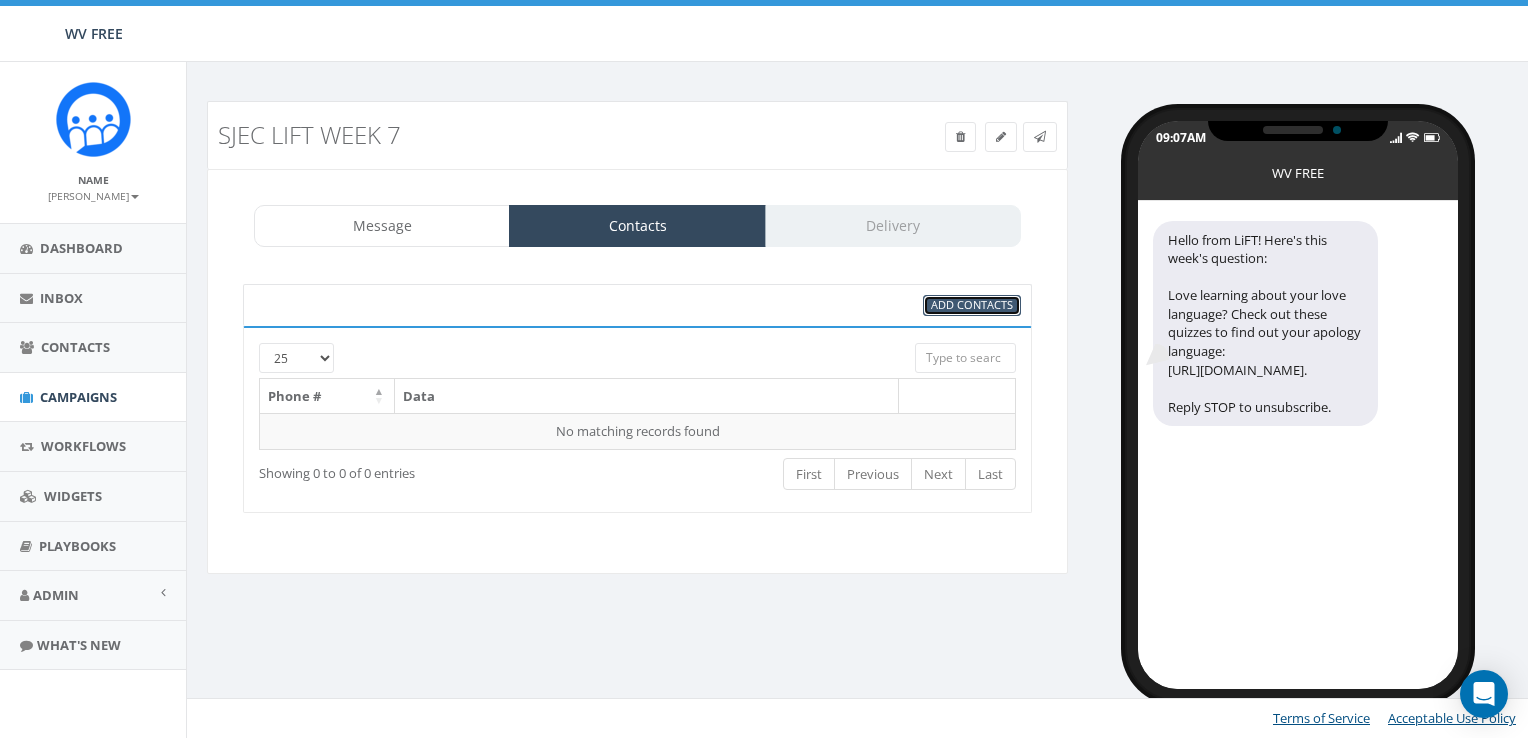 click on "Add Contacts" at bounding box center (972, 304) 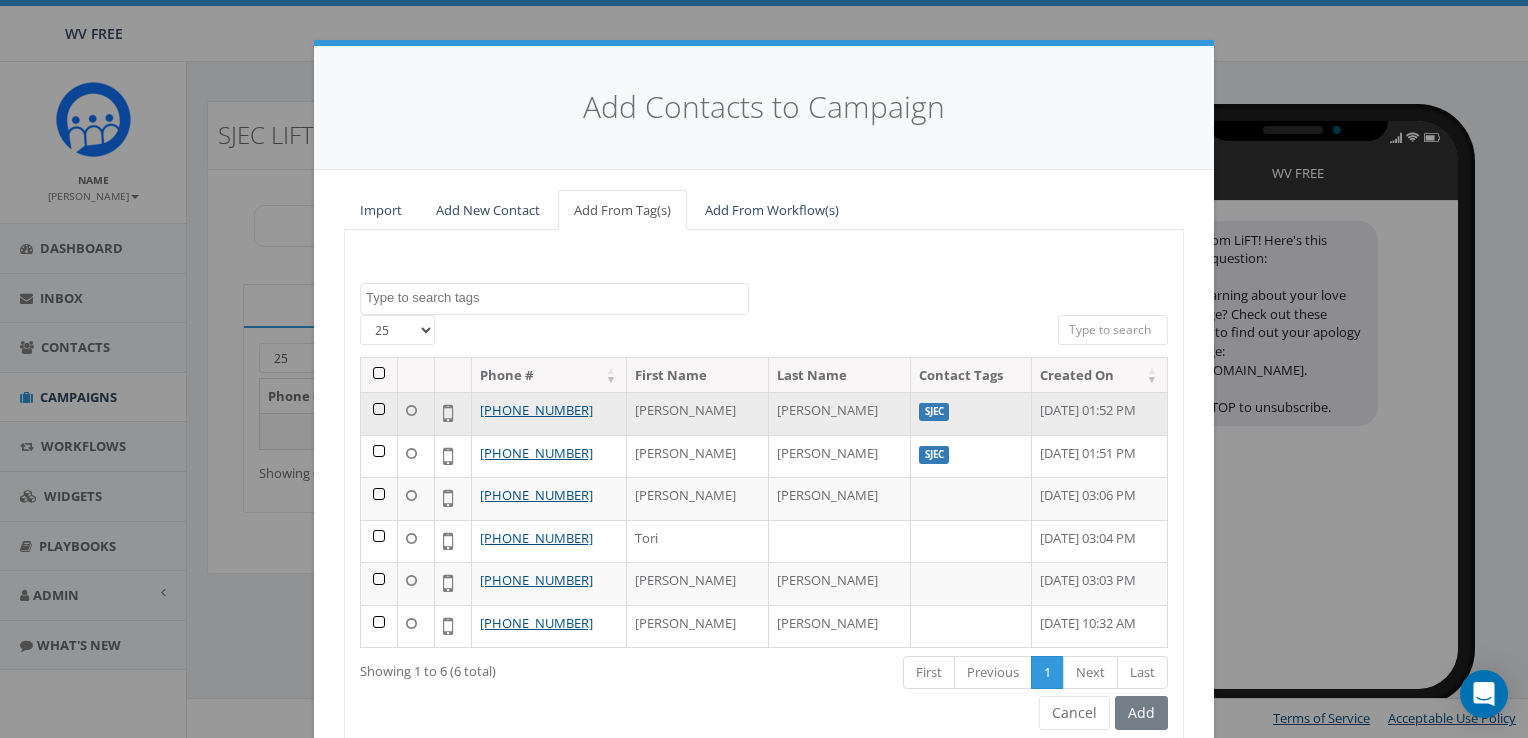 click at bounding box center (379, 413) 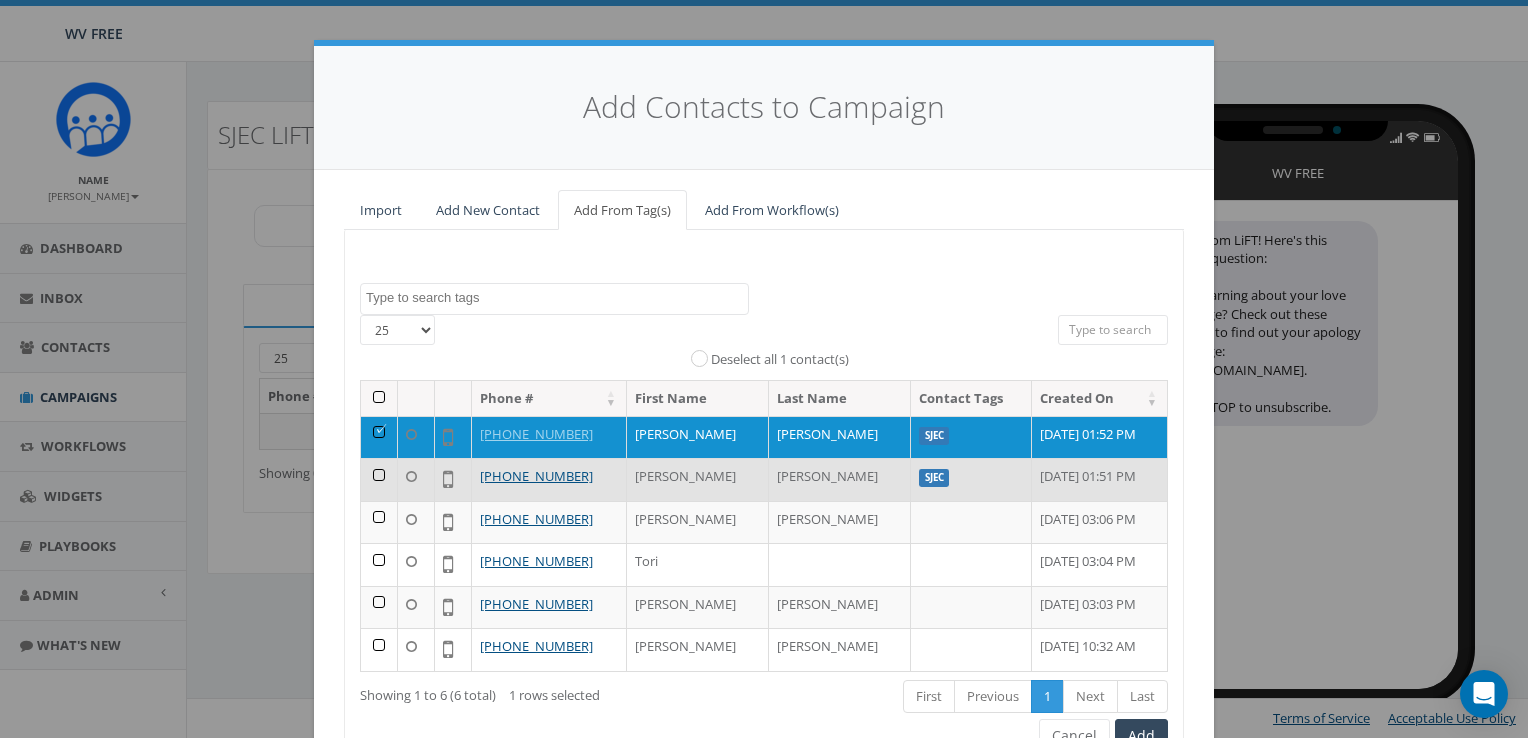 click at bounding box center [379, 479] 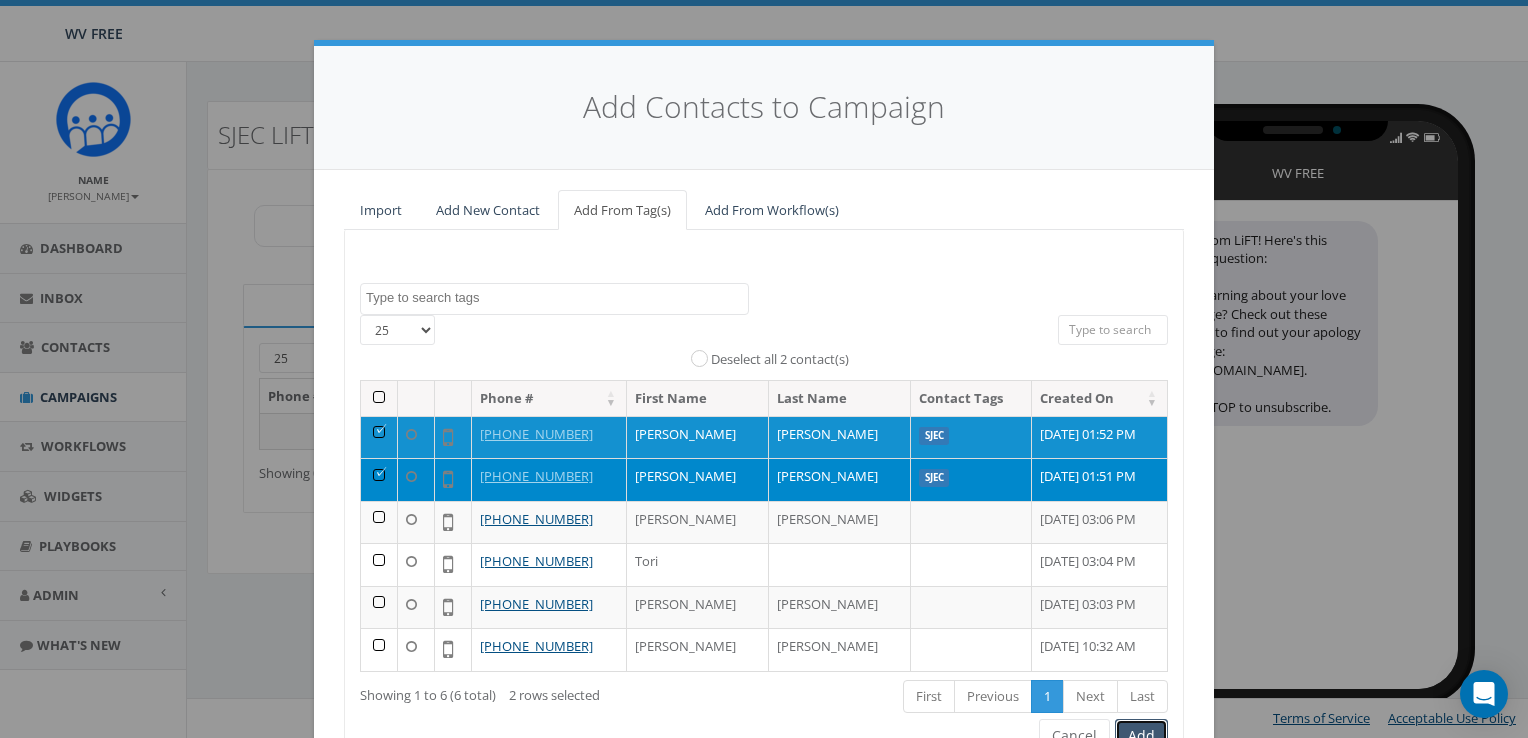 click on "Add" at bounding box center [1141, 736] 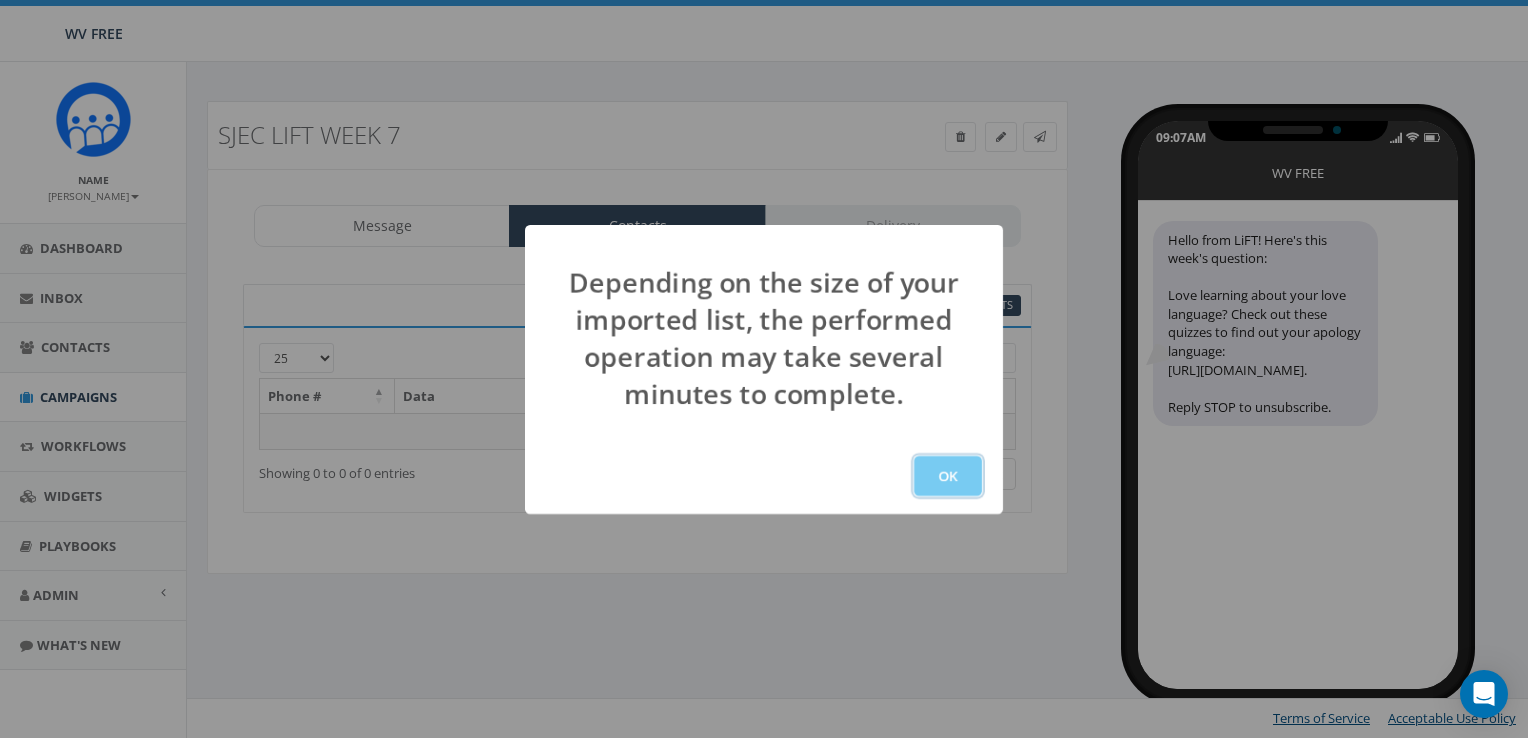 click on "OK" at bounding box center (948, 476) 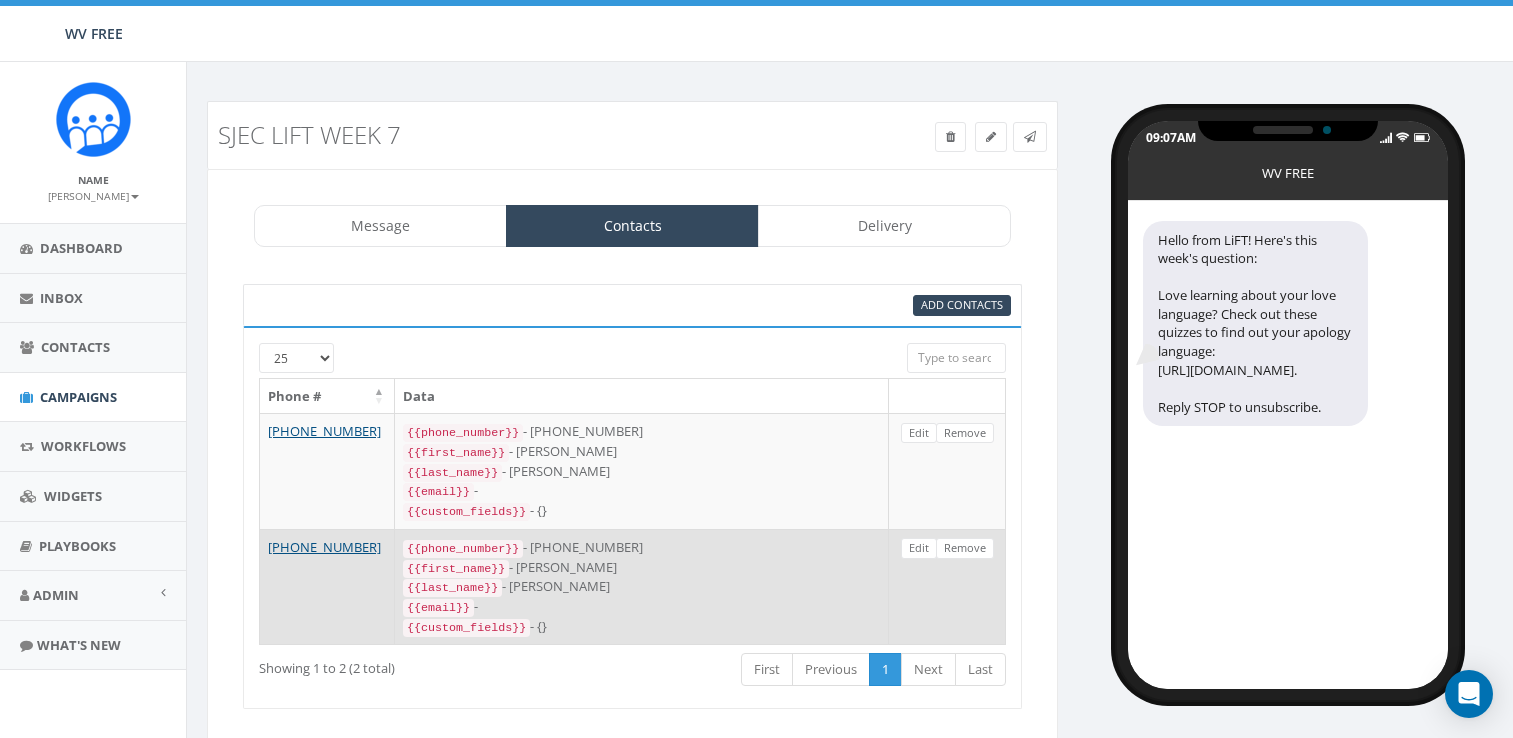 scroll, scrollTop: 0, scrollLeft: 0, axis: both 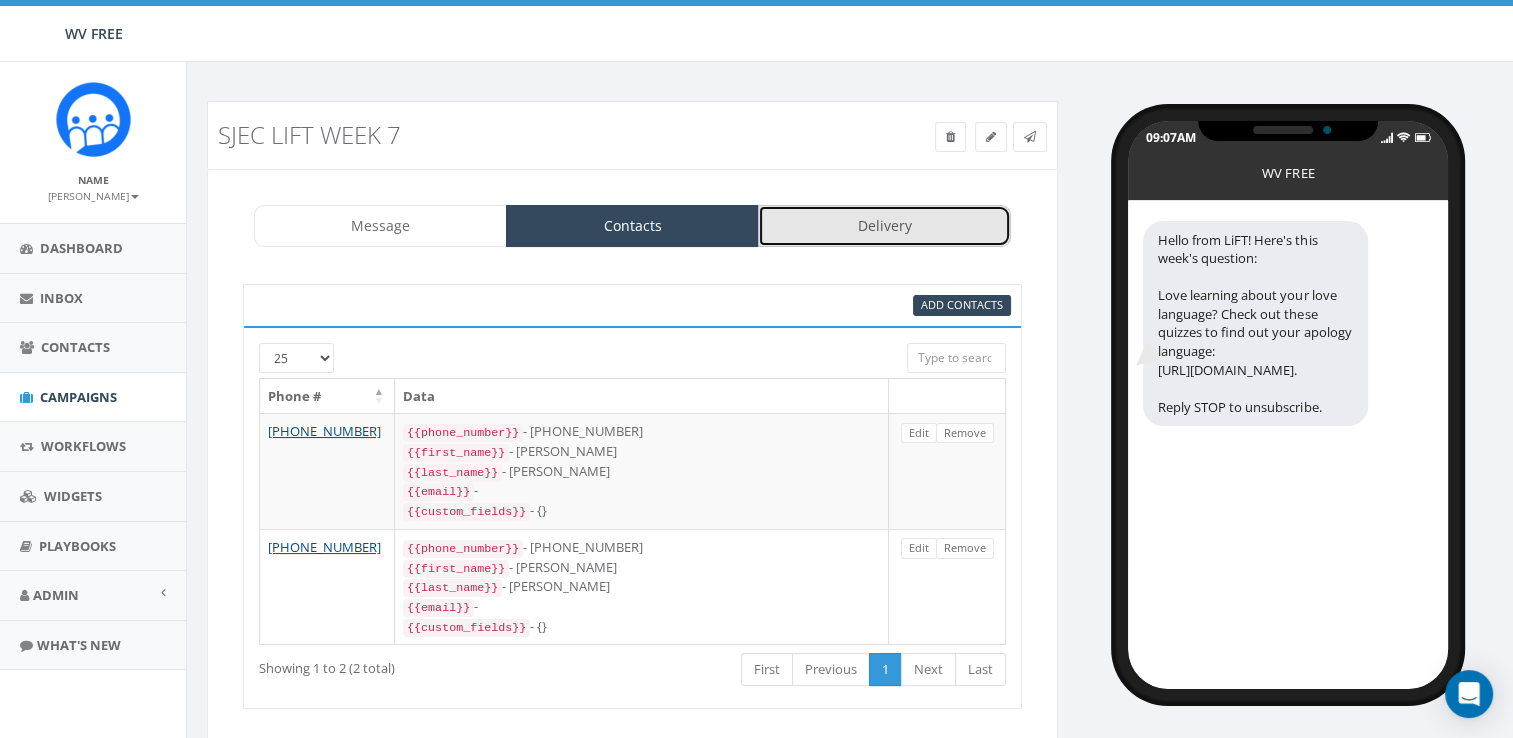 click on "Delivery" at bounding box center (884, 226) 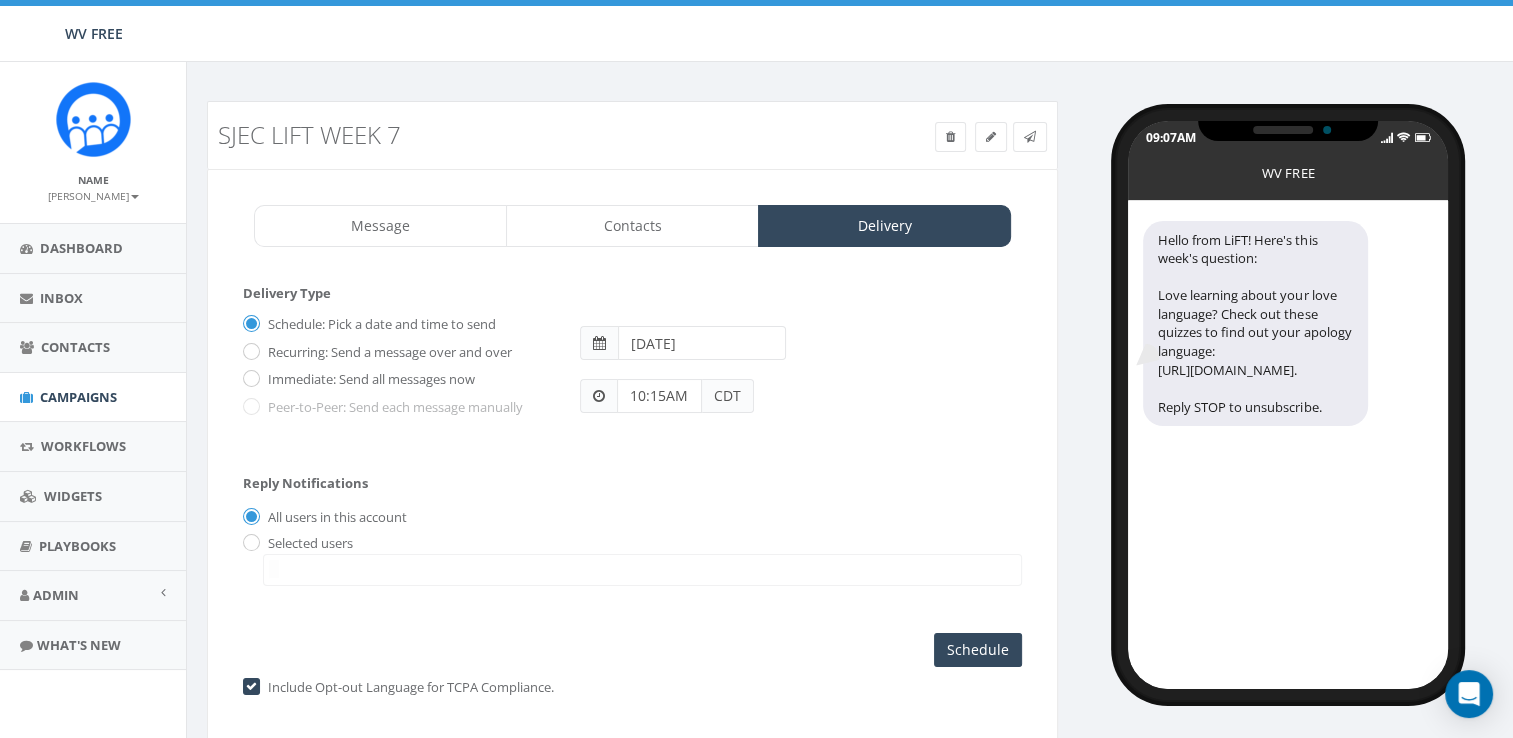 click on "2025-07-26" at bounding box center [702, 343] 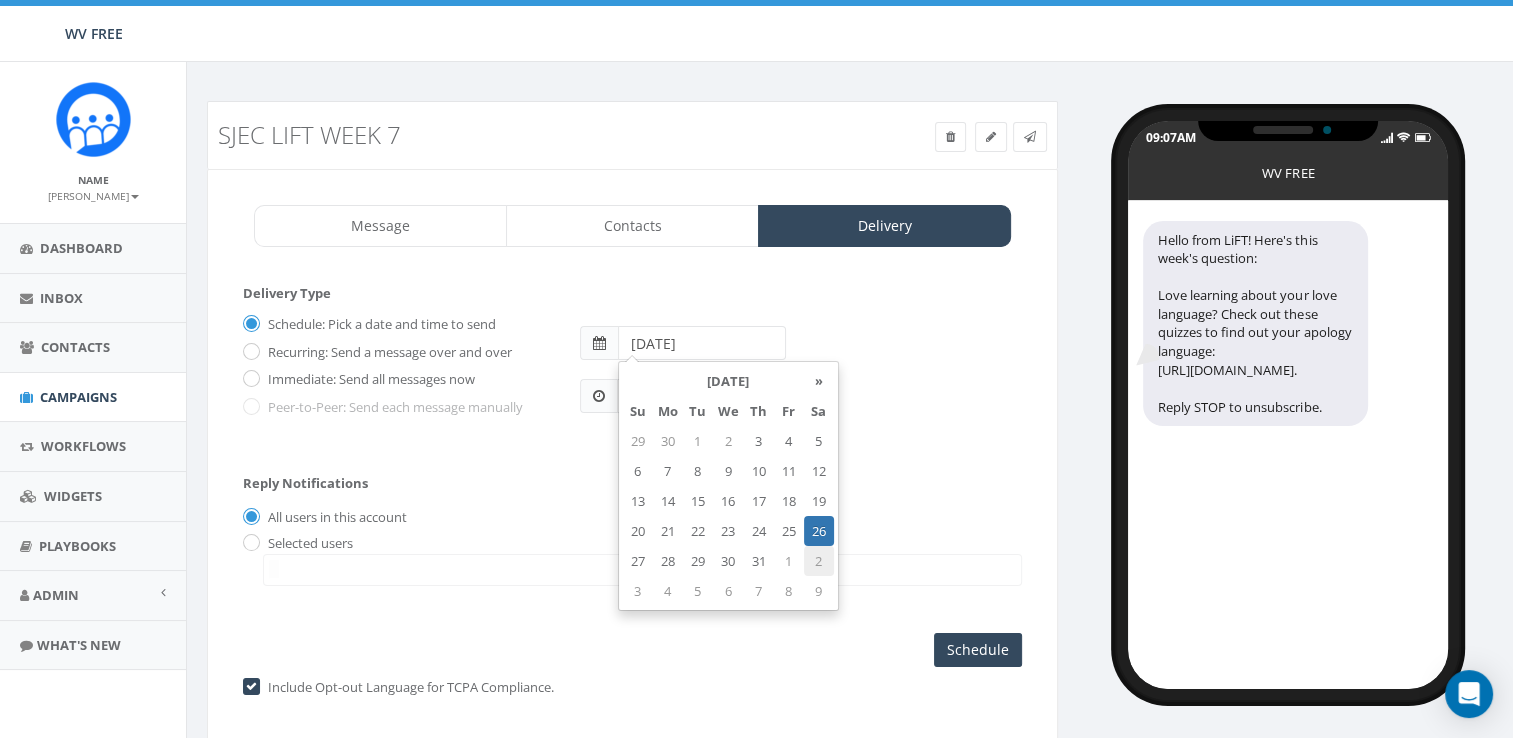 click on "2" at bounding box center (819, 561) 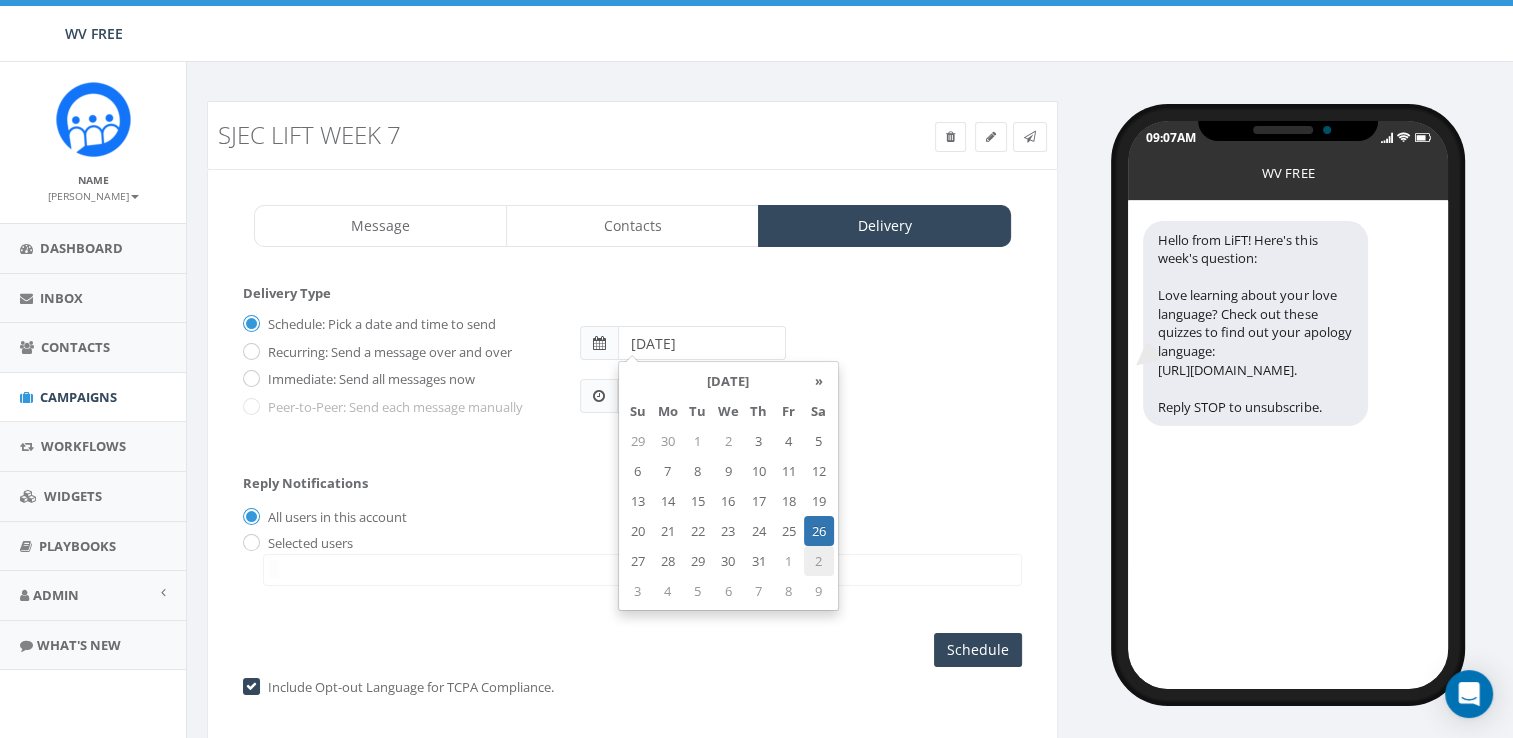 type on "2025-08-02" 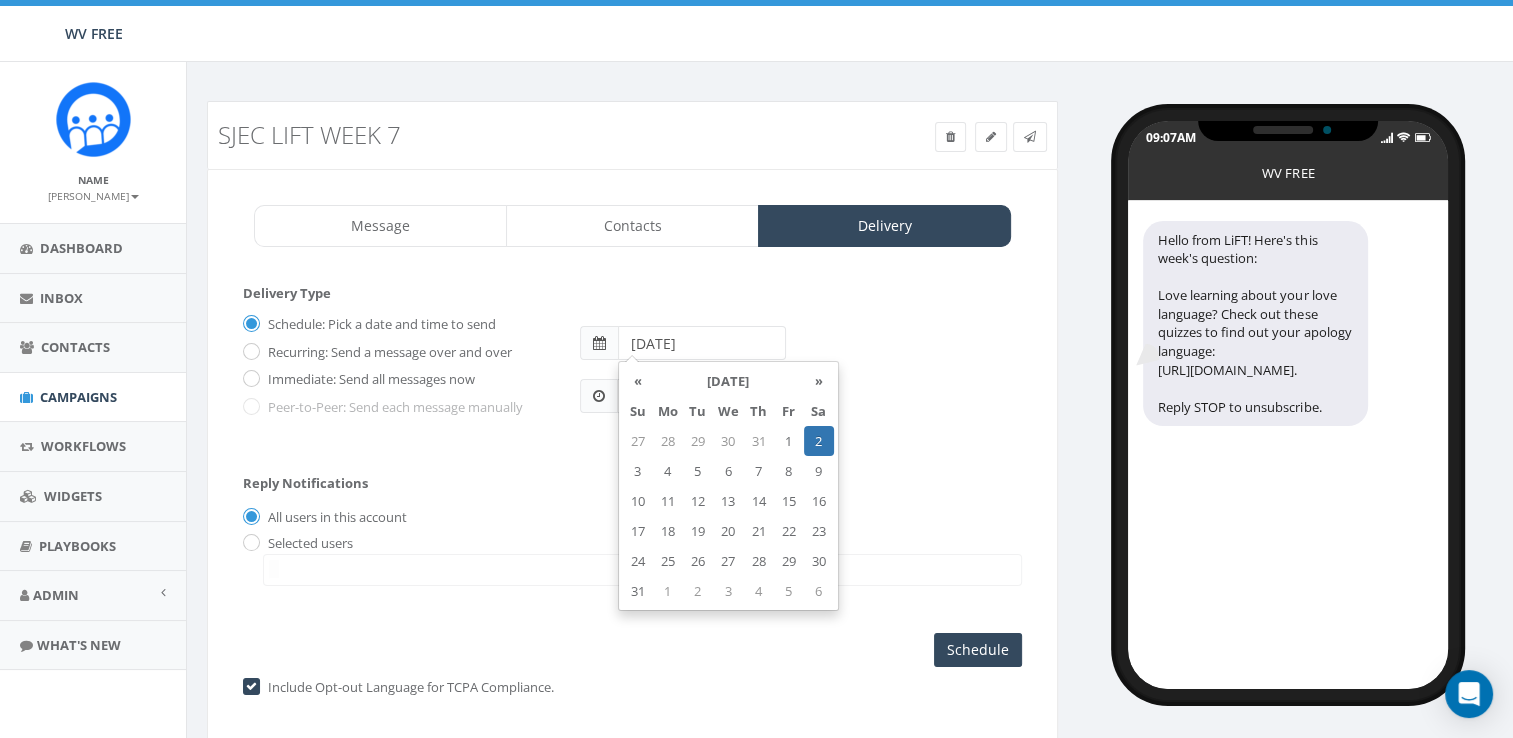 click on "Reply Notifications All users in this account Selected users francesca@wvfree.org" at bounding box center (632, 526) 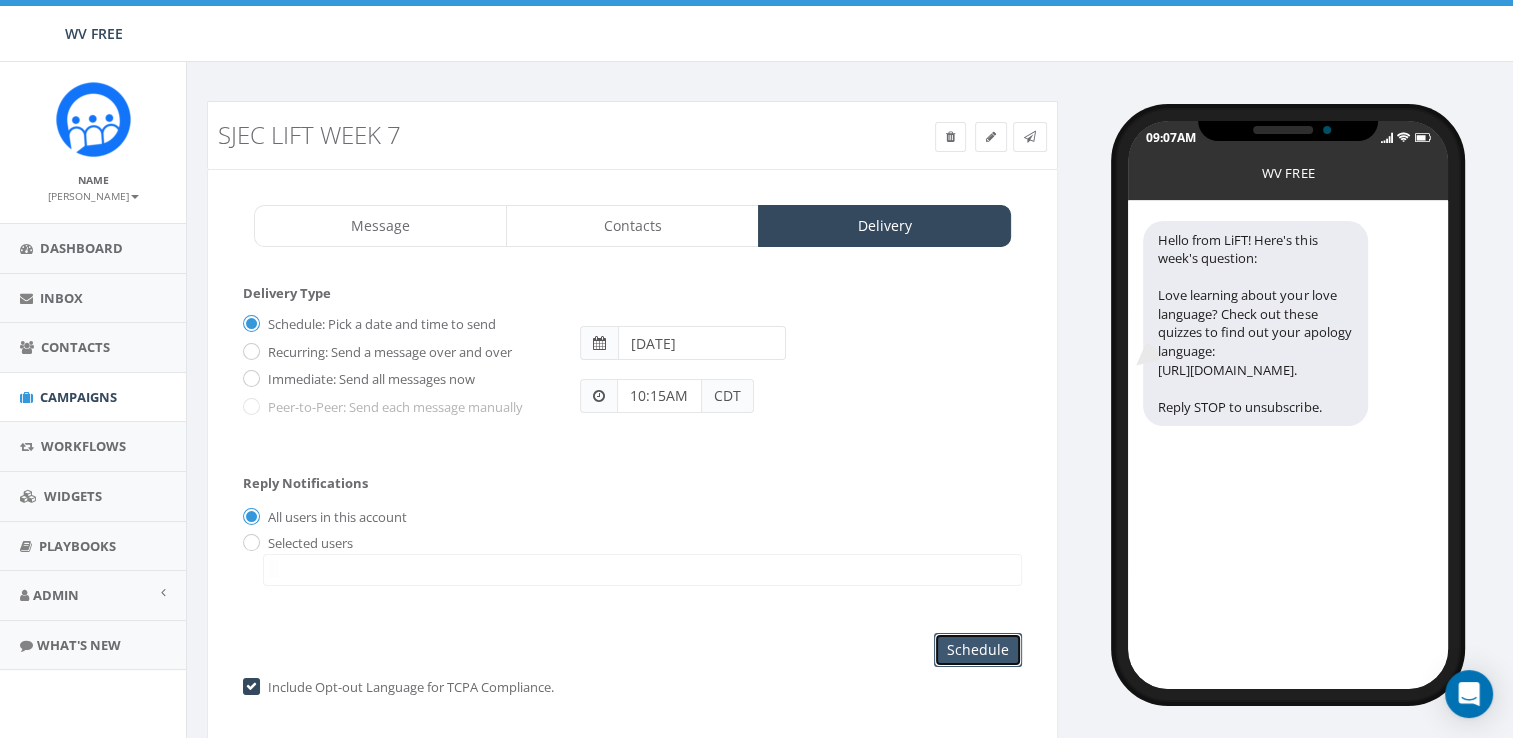 click on "Schedule" at bounding box center [978, 650] 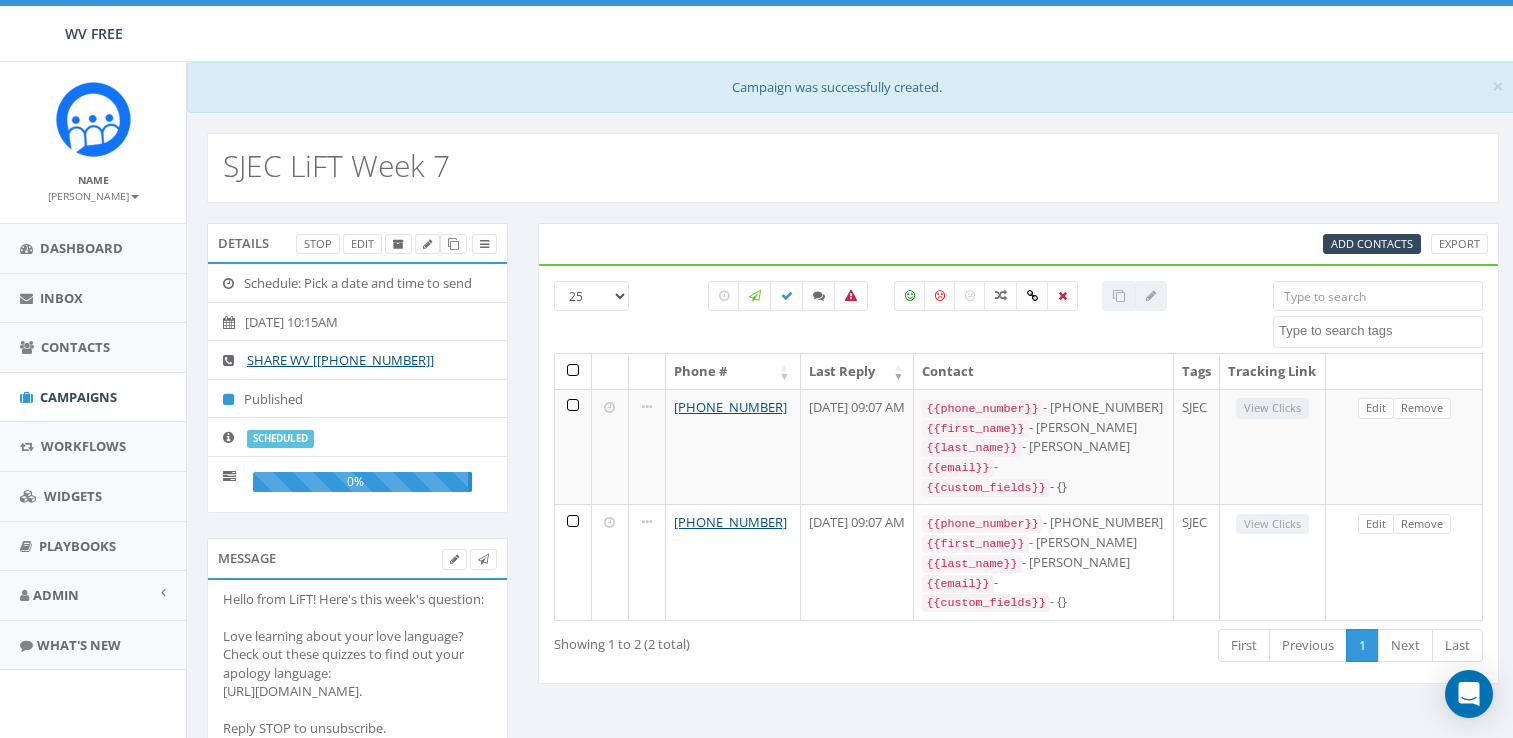 select 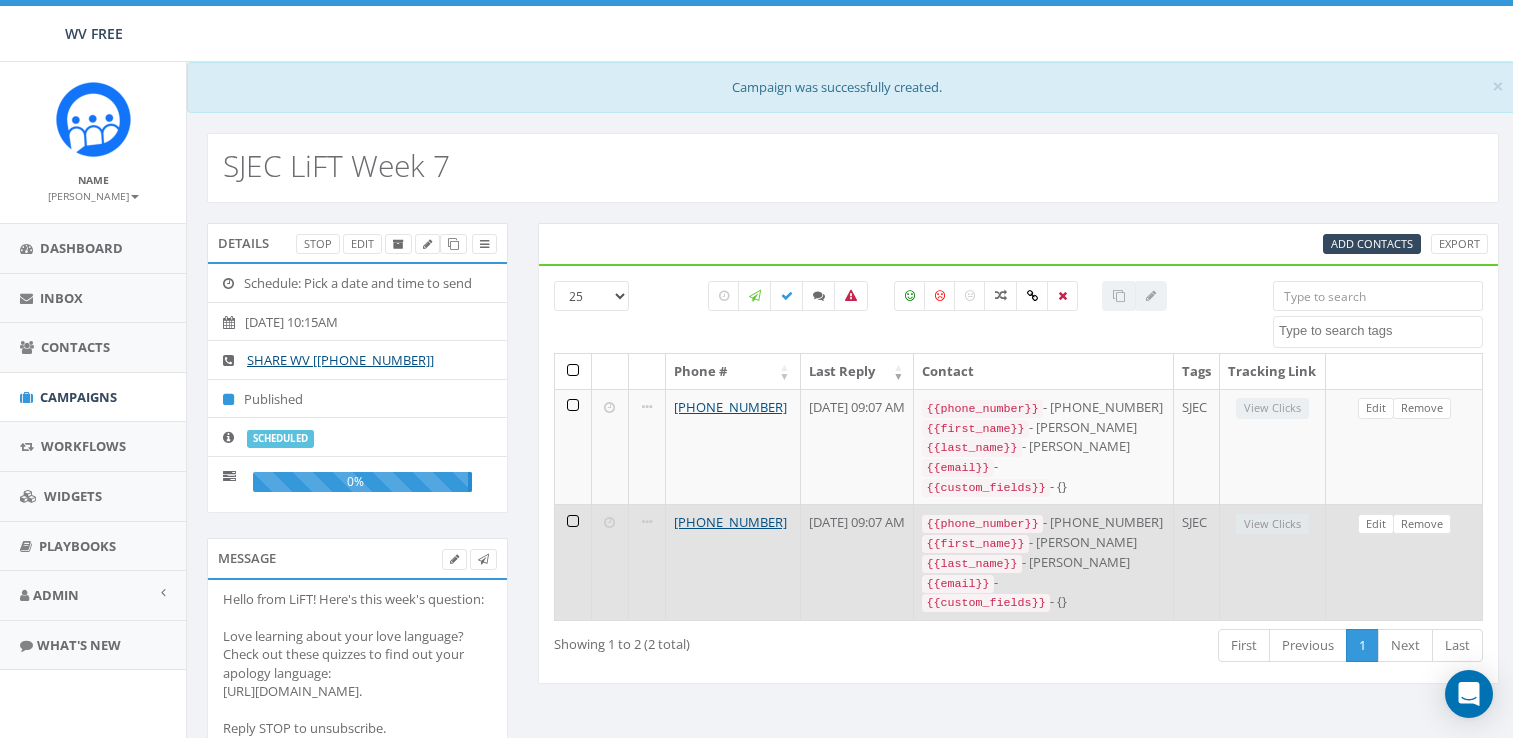 scroll, scrollTop: 0, scrollLeft: 0, axis: both 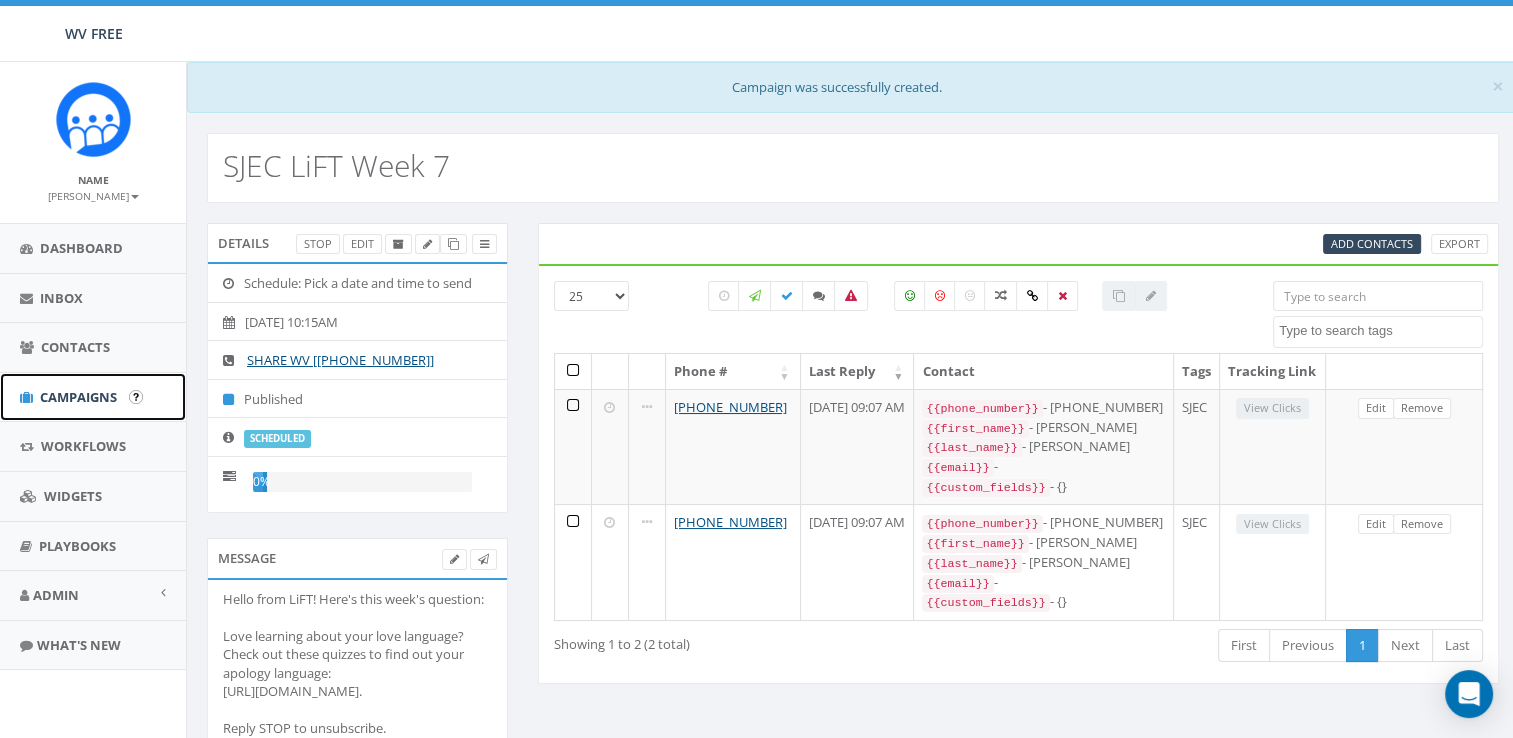 click on "Campaigns" at bounding box center (78, 397) 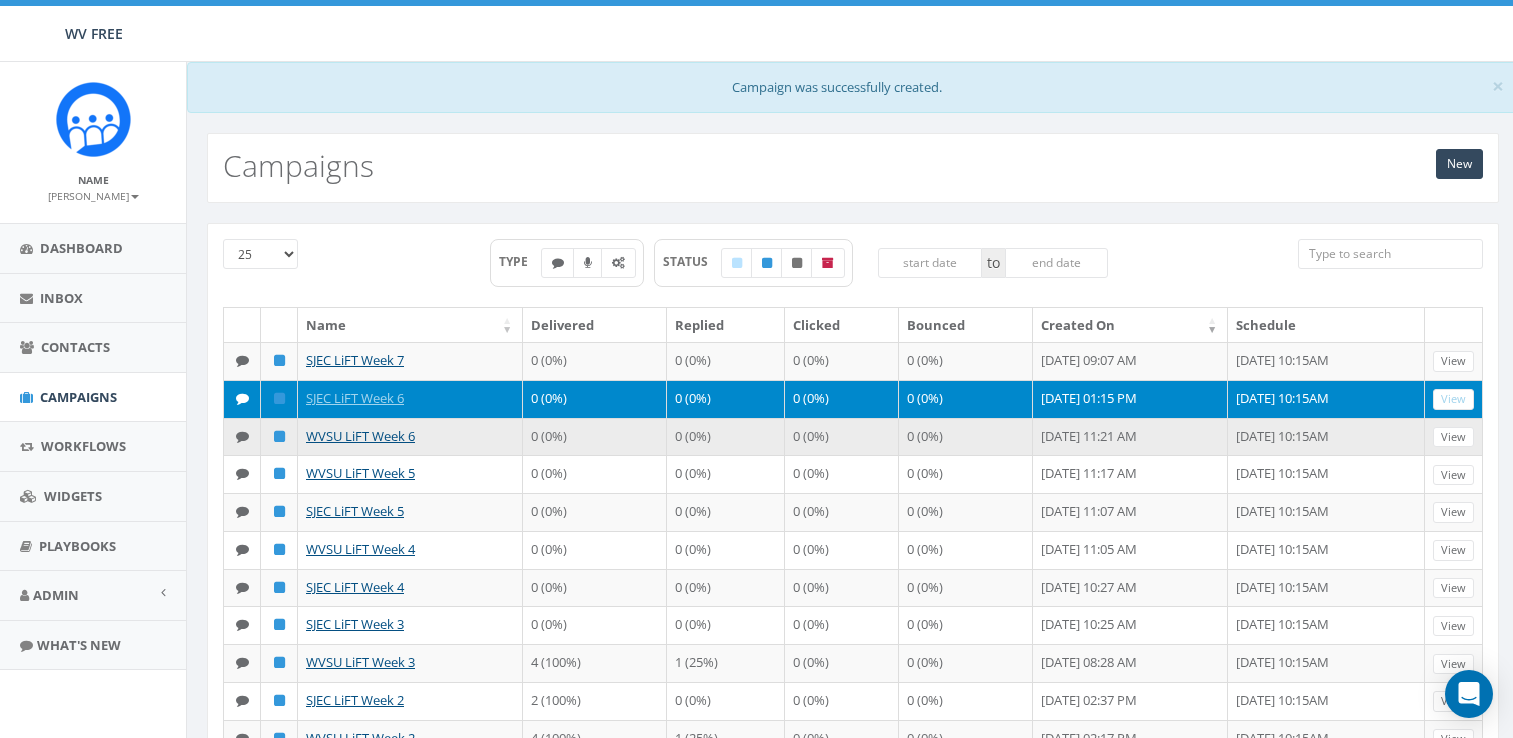scroll, scrollTop: 0, scrollLeft: 0, axis: both 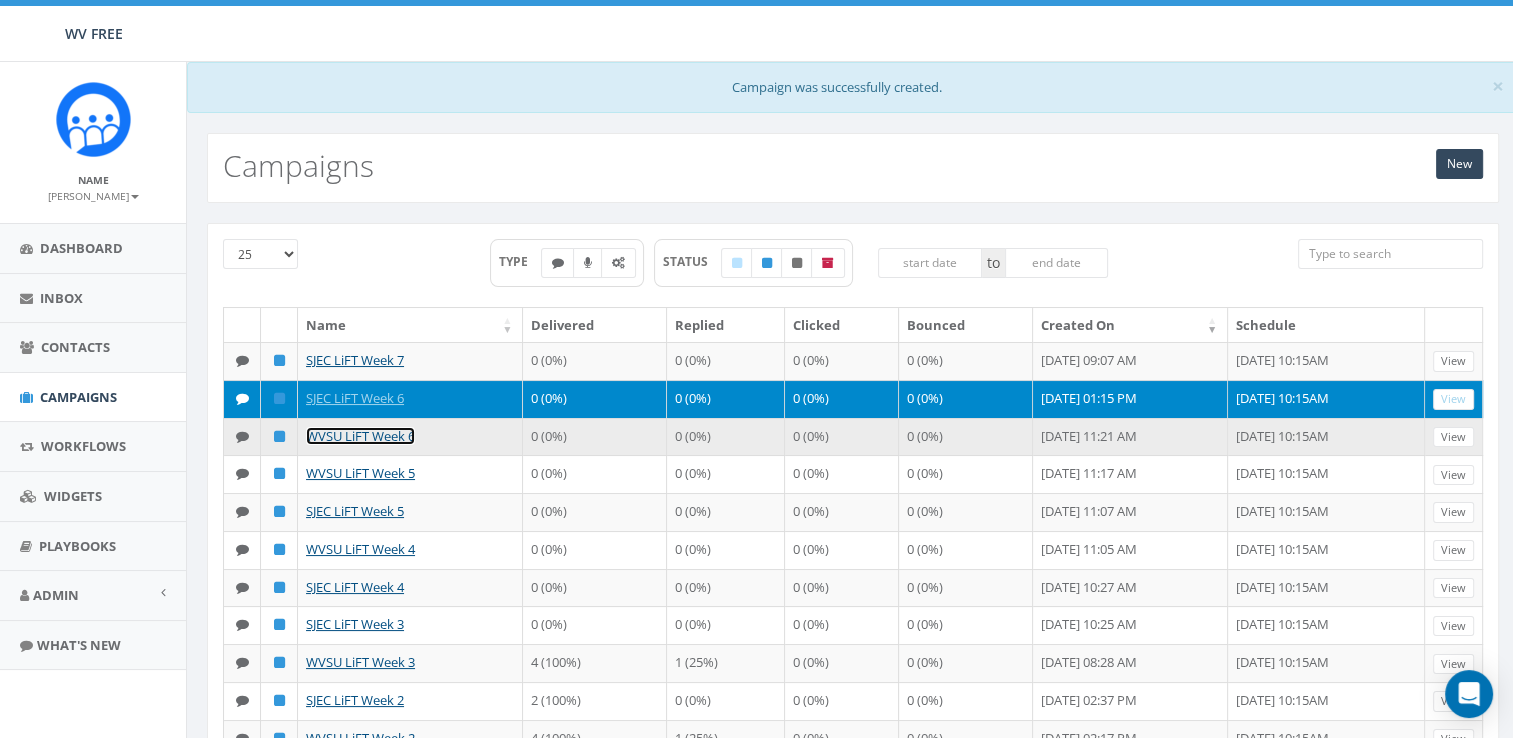 click on "WVSU LiFT Week 6" at bounding box center (360, 436) 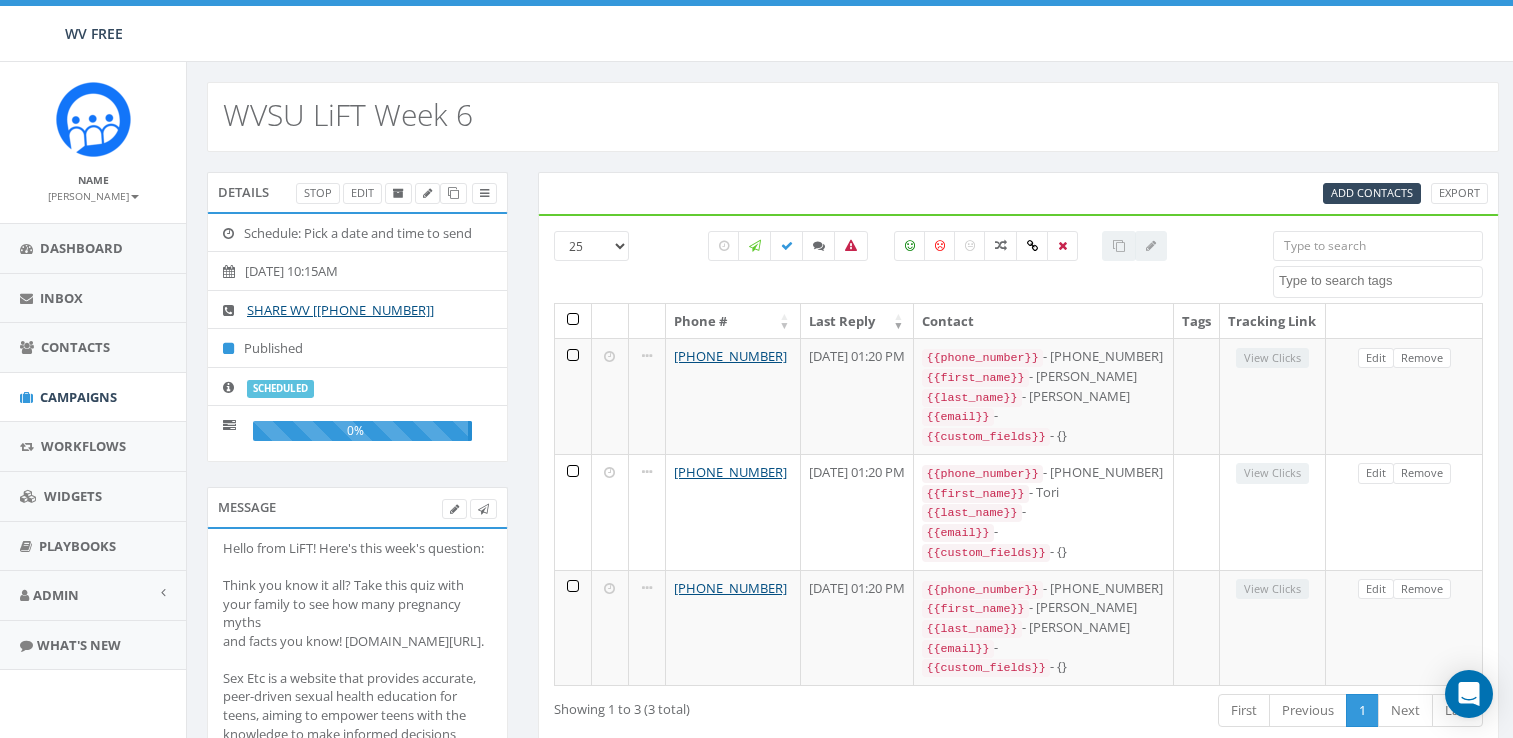 select 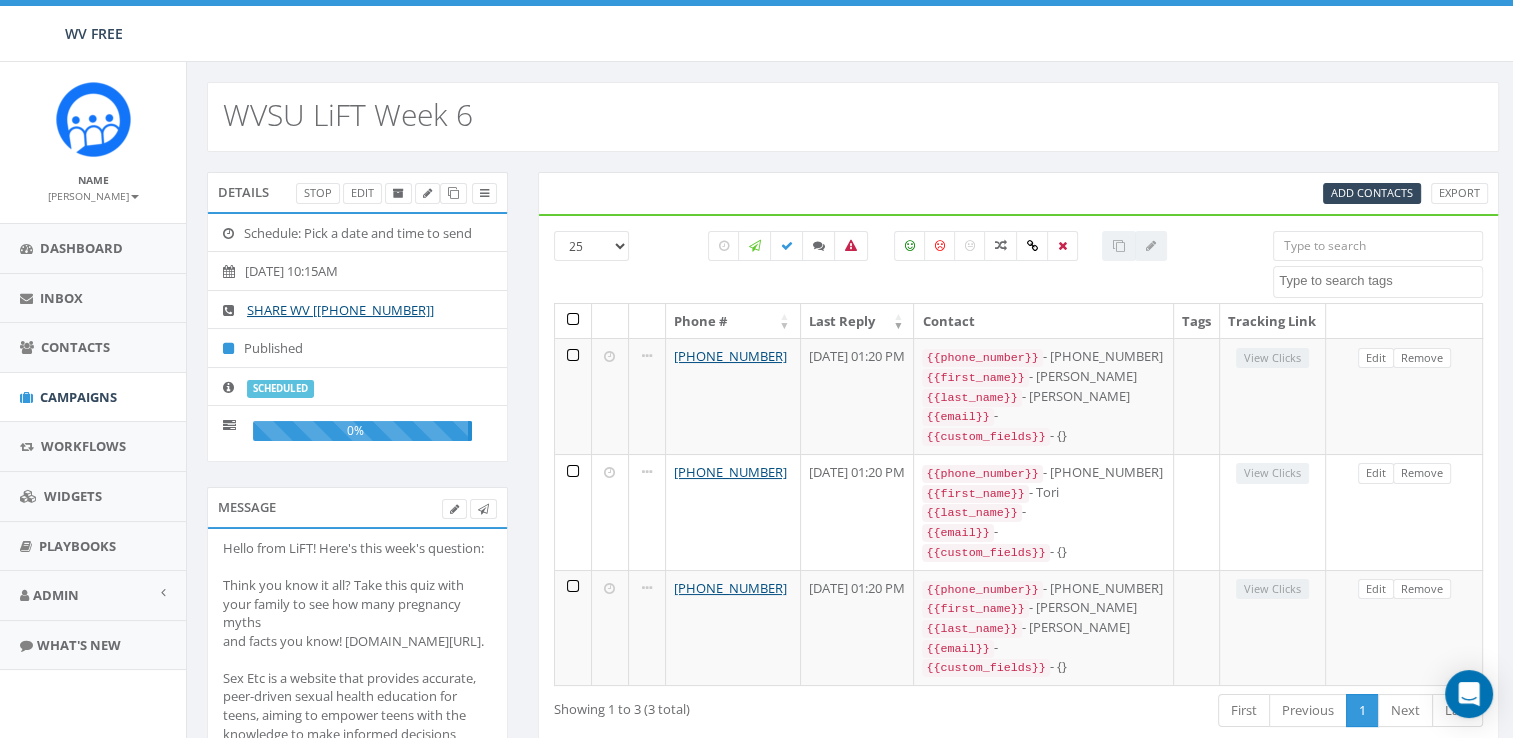 scroll, scrollTop: 0, scrollLeft: 0, axis: both 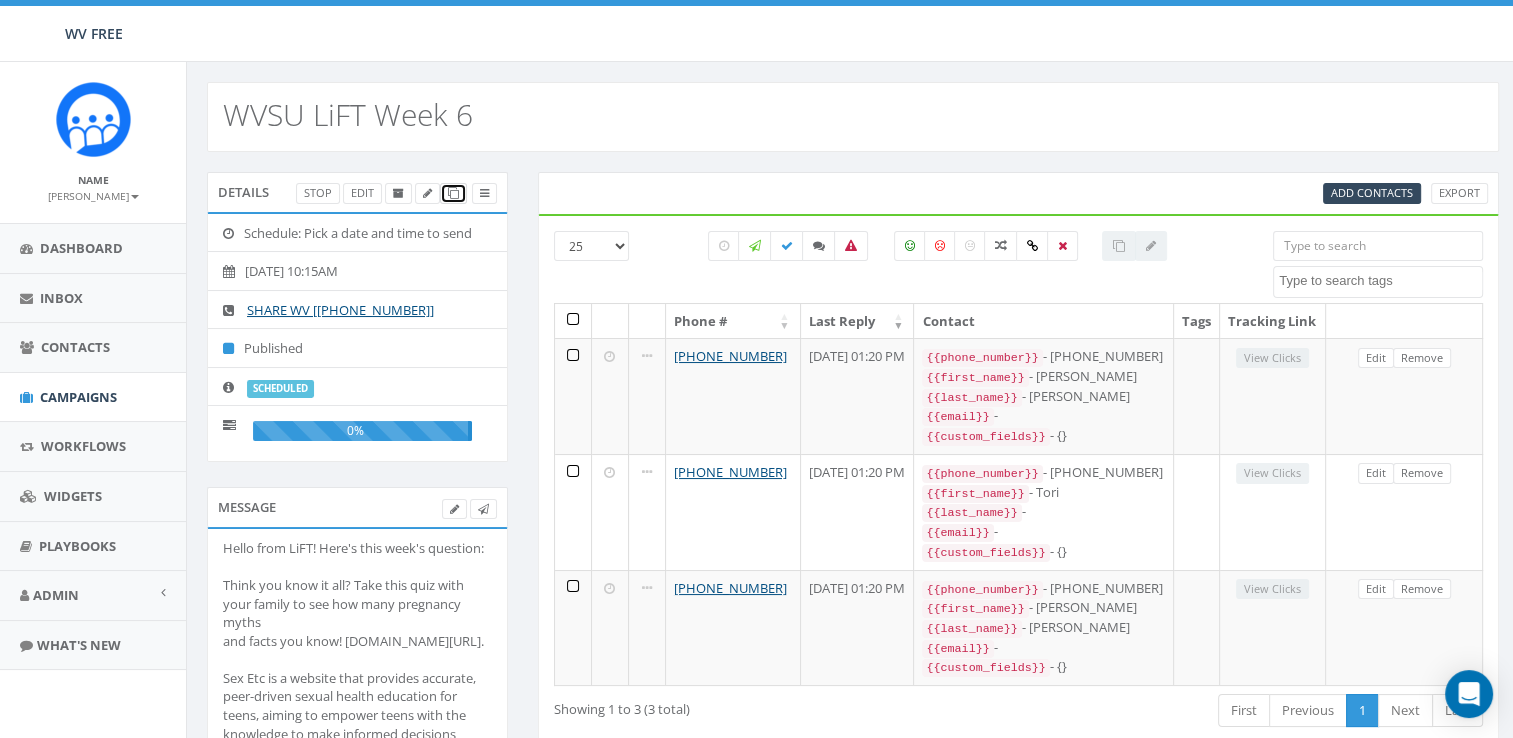click at bounding box center (453, 192) 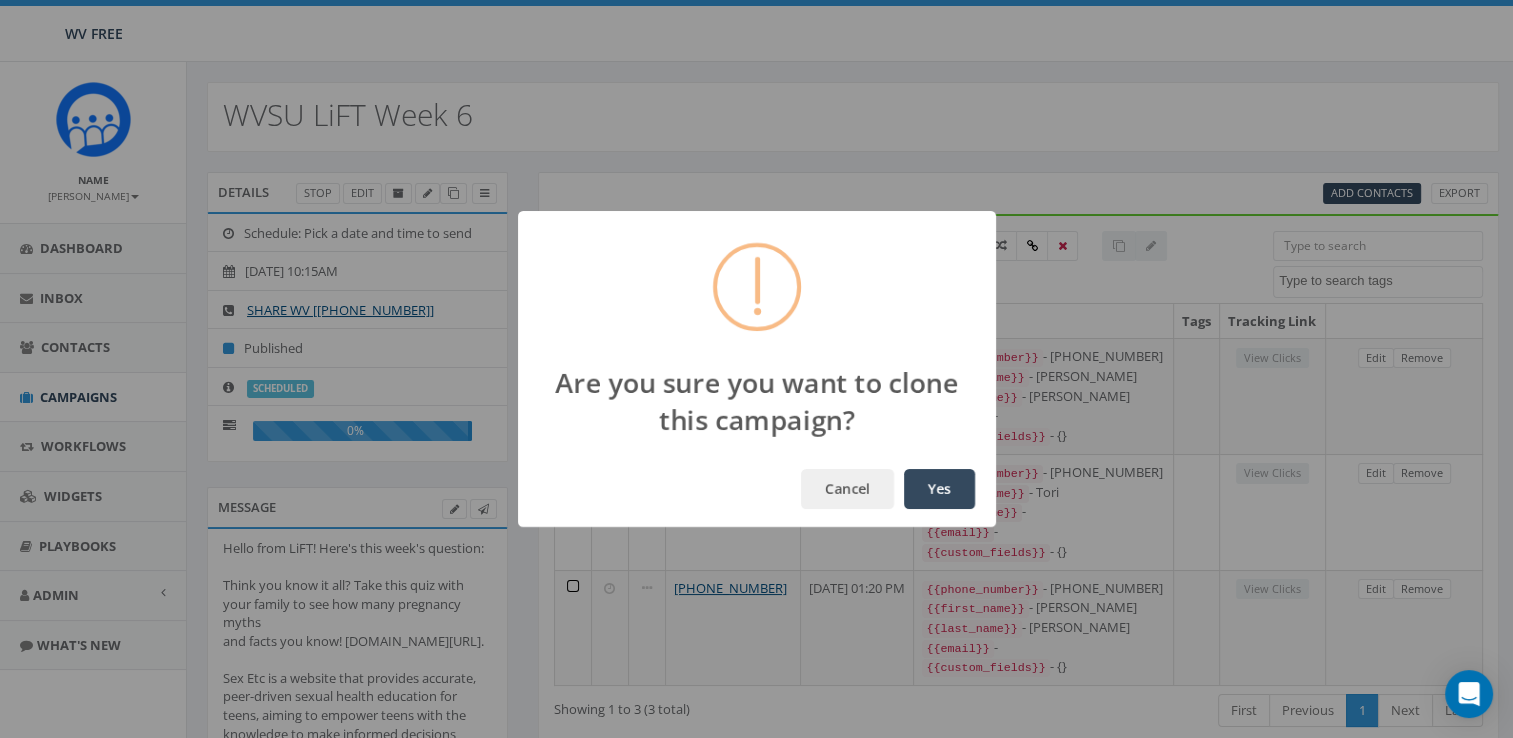 click on "Yes" at bounding box center (939, 489) 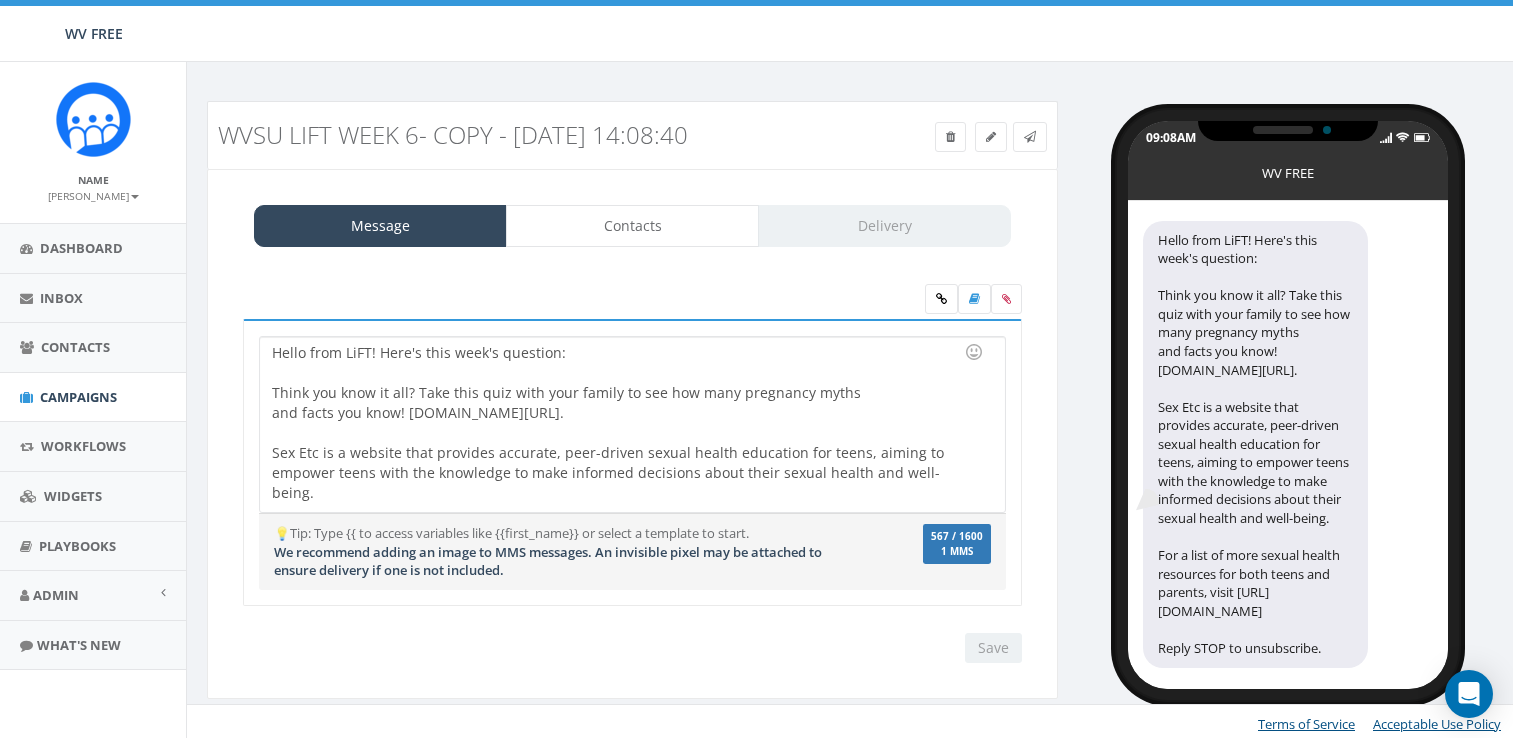 scroll, scrollTop: 0, scrollLeft: 0, axis: both 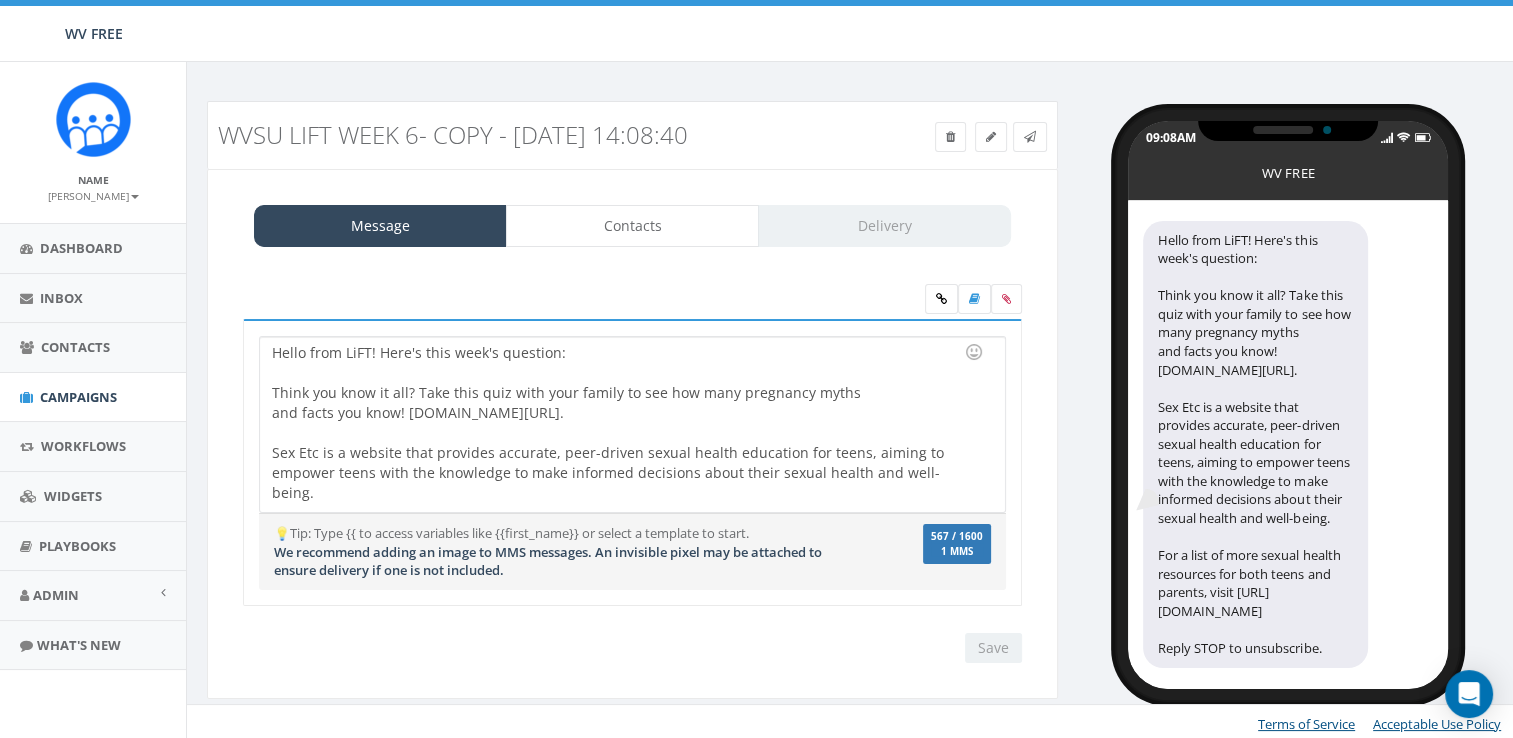 click on "Hello from LiFT! Here's this week's question: Think you know it all? Take this quiz with your family to see how many pregnancy myths and facts you know! Sexetc.org/info-center/post/pregnancy-myths-debunked. Sex Etc is a website that provides accurate, peer-driven sexual health education for teens, aiming to empower teens with the knowledge to make informed decisions about their sexual health and well-being.  For a list of more sexual health resources for both teens and parents, visit https://wvfree.org/teen-sexual-health-resources" at bounding box center [632, 424] 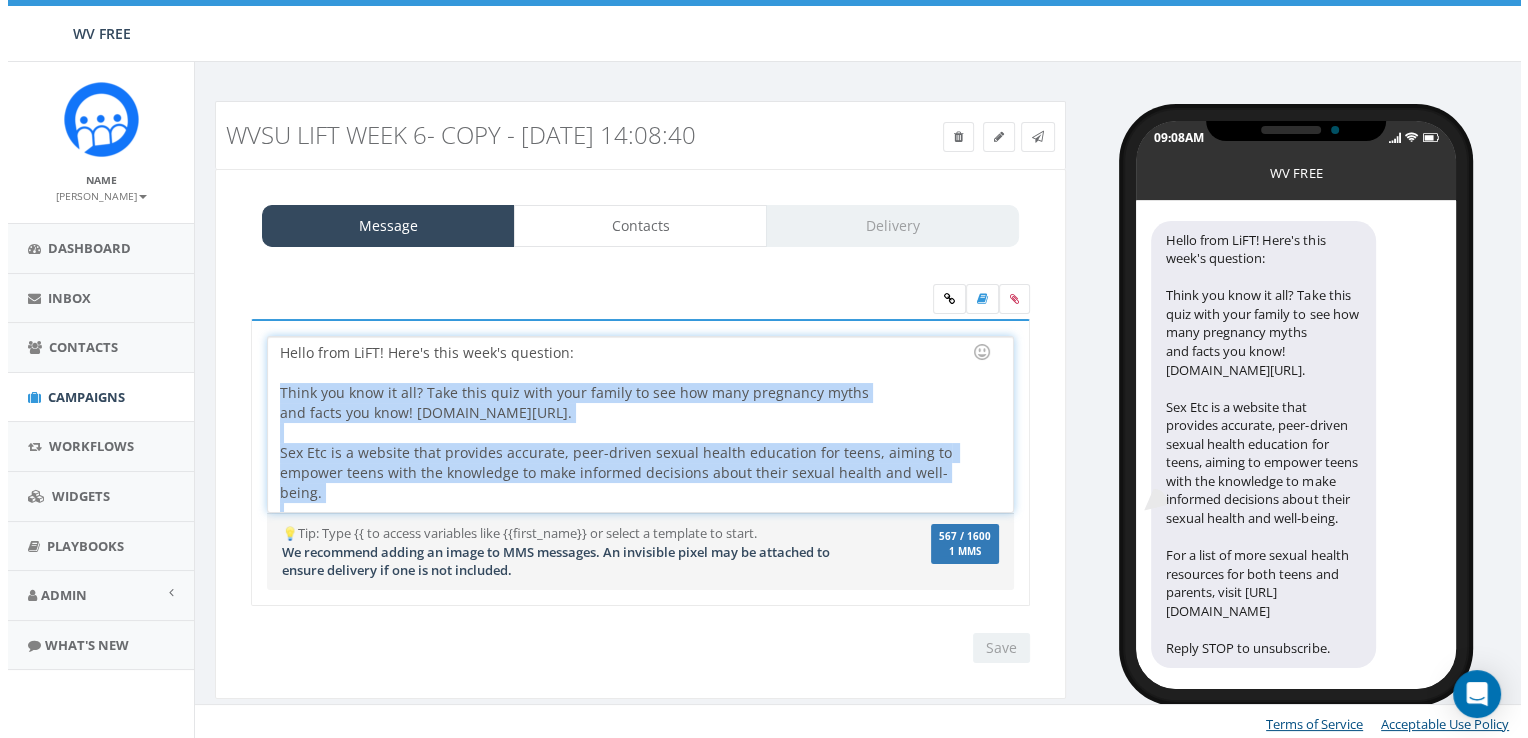 scroll, scrollTop: 36, scrollLeft: 0, axis: vertical 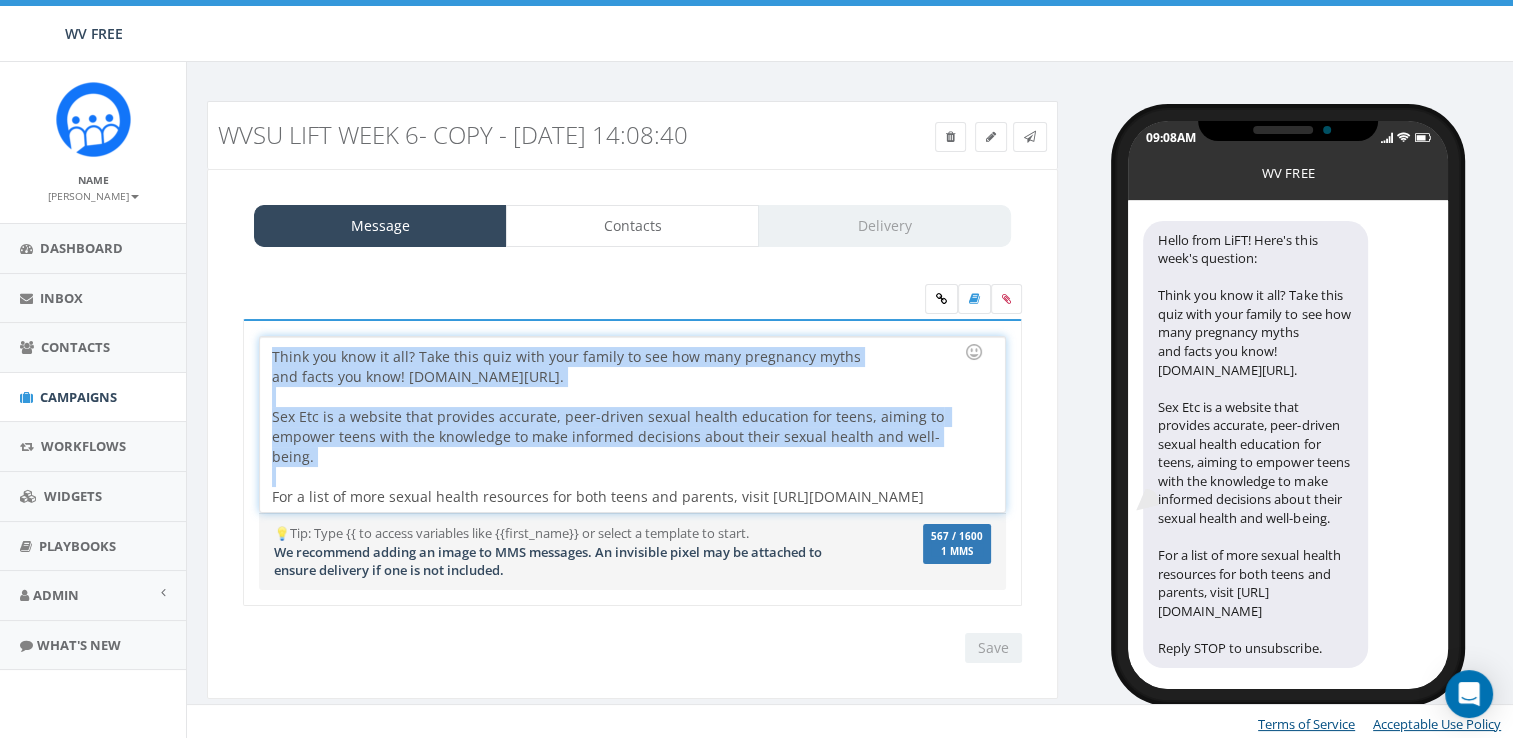 drag, startPoint x: 266, startPoint y: 391, endPoint x: 768, endPoint y: 544, distance: 524.79803 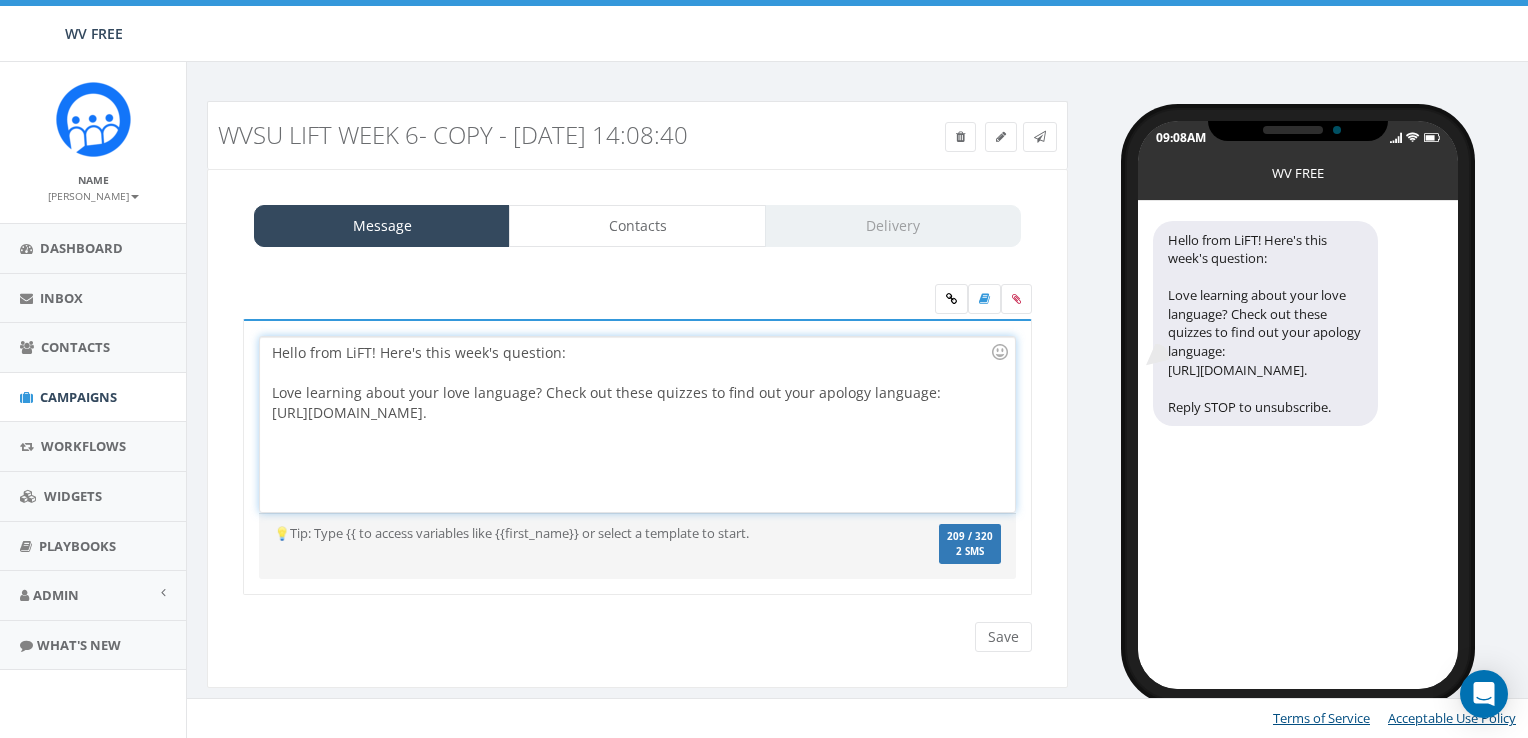 scroll, scrollTop: 0, scrollLeft: 0, axis: both 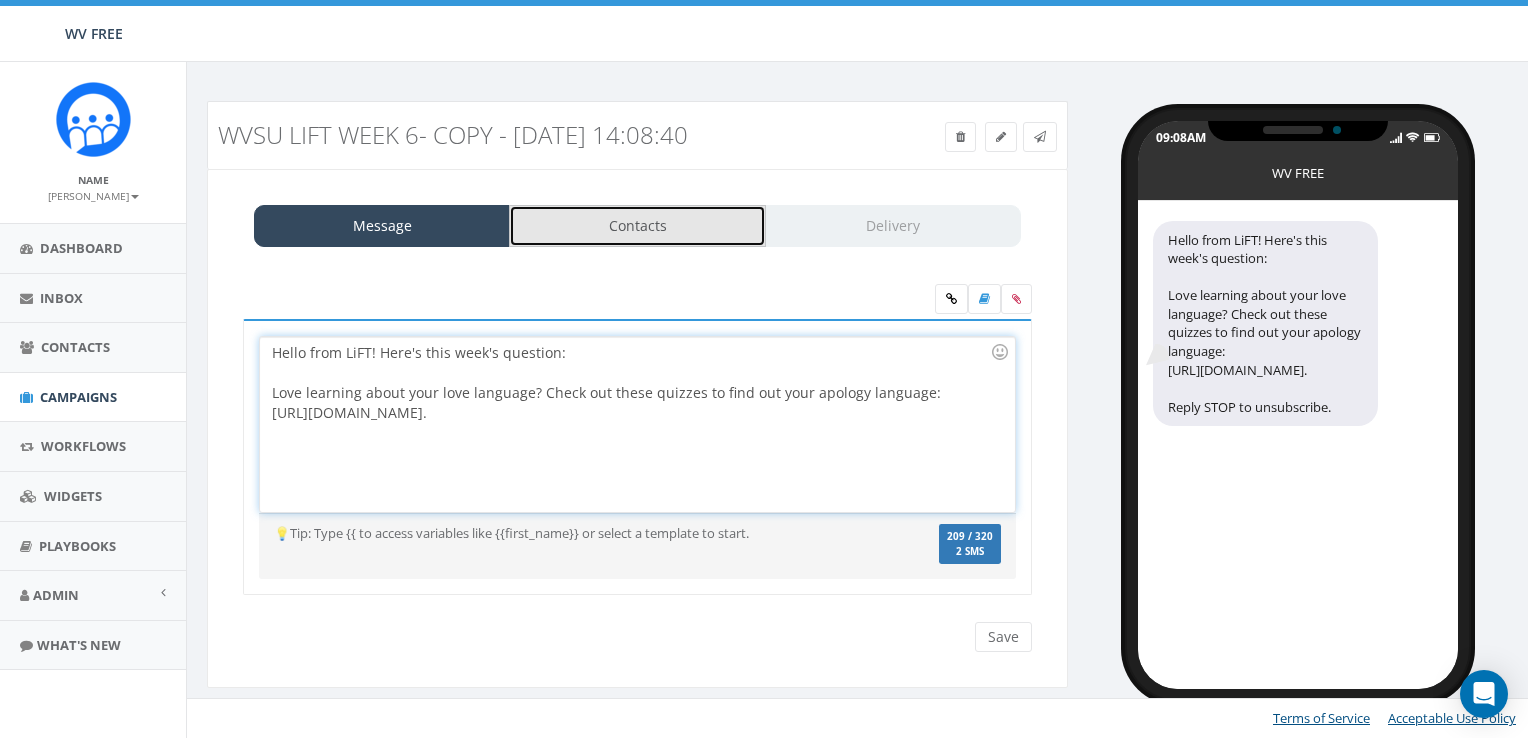 click on "Contacts" at bounding box center (637, 226) 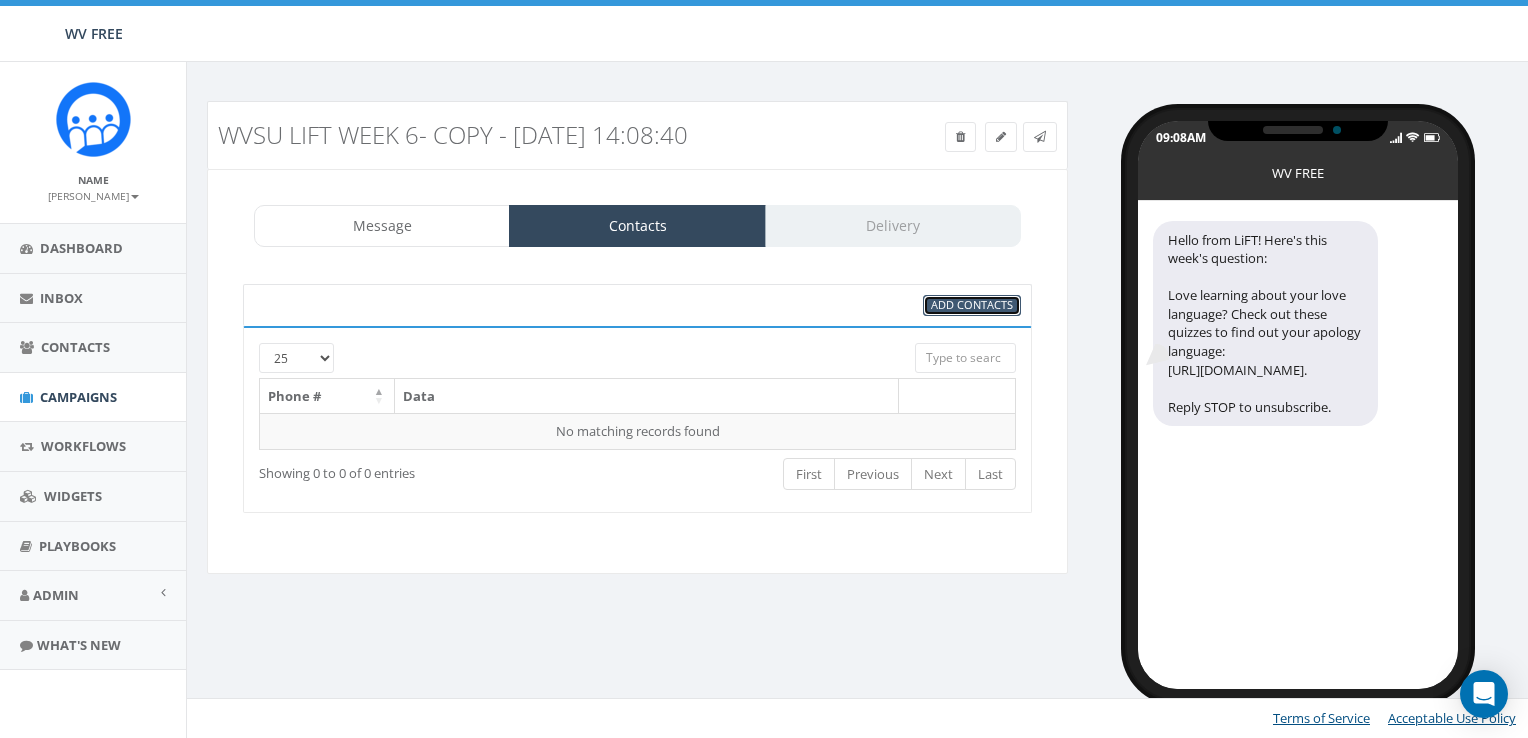 click on "Add Contacts" at bounding box center [972, 304] 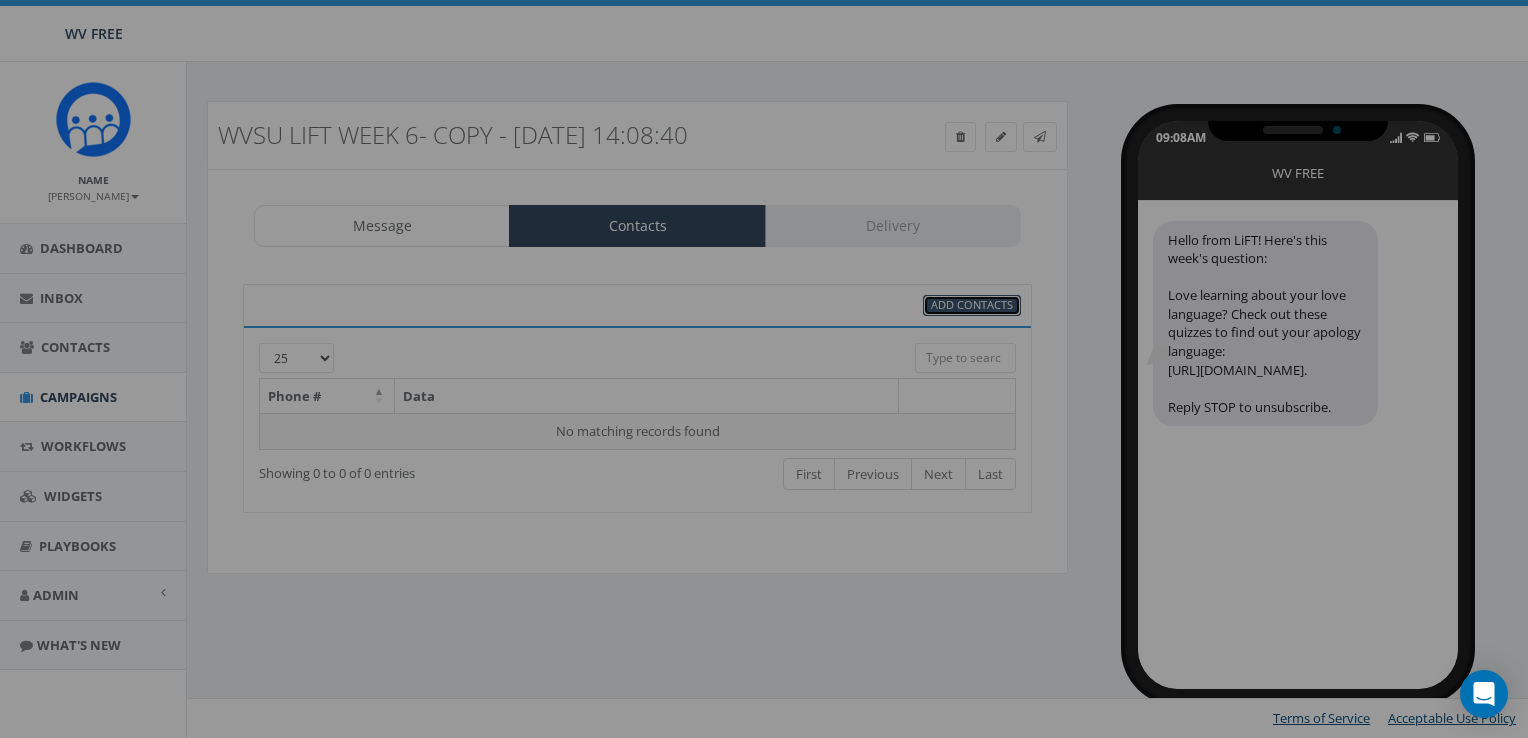 select 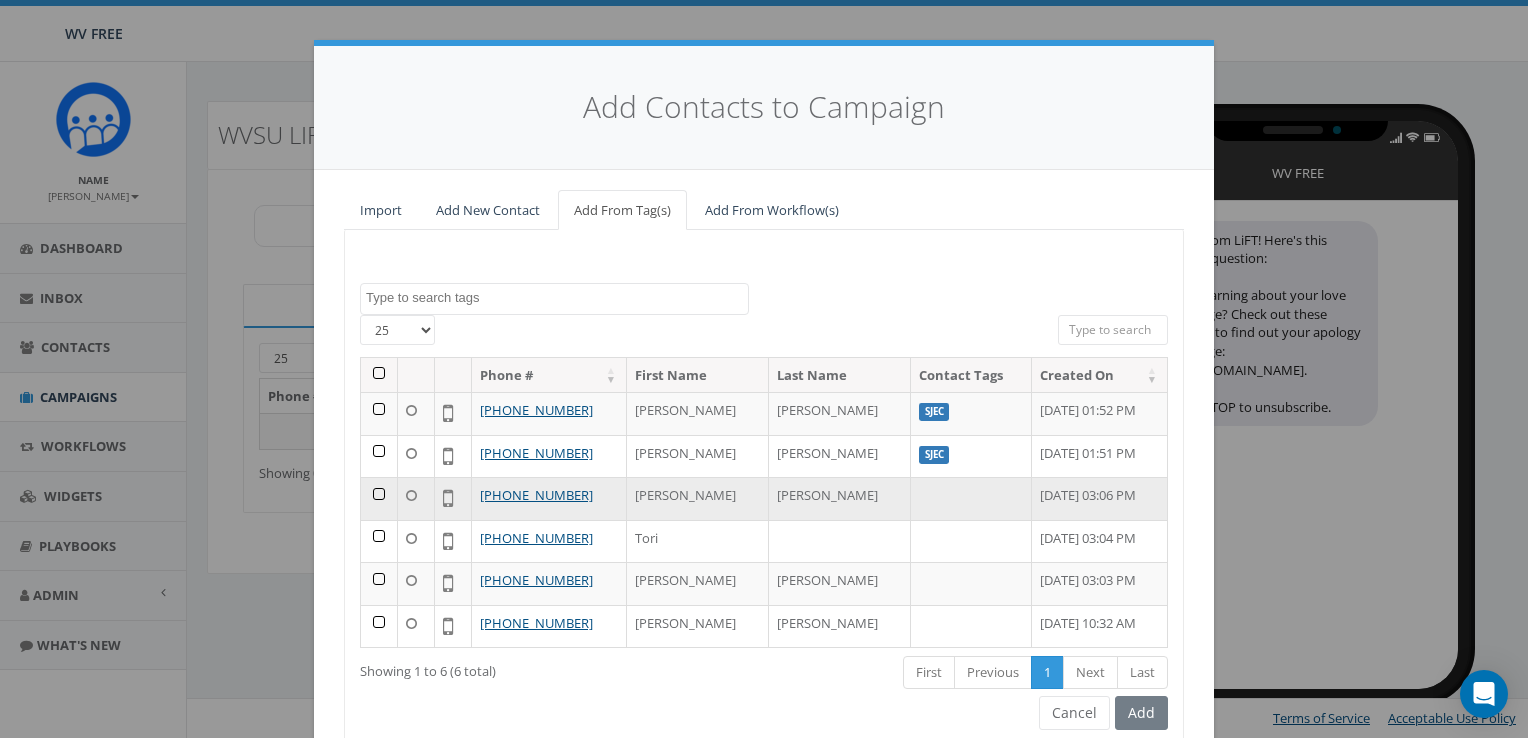 click at bounding box center (379, 498) 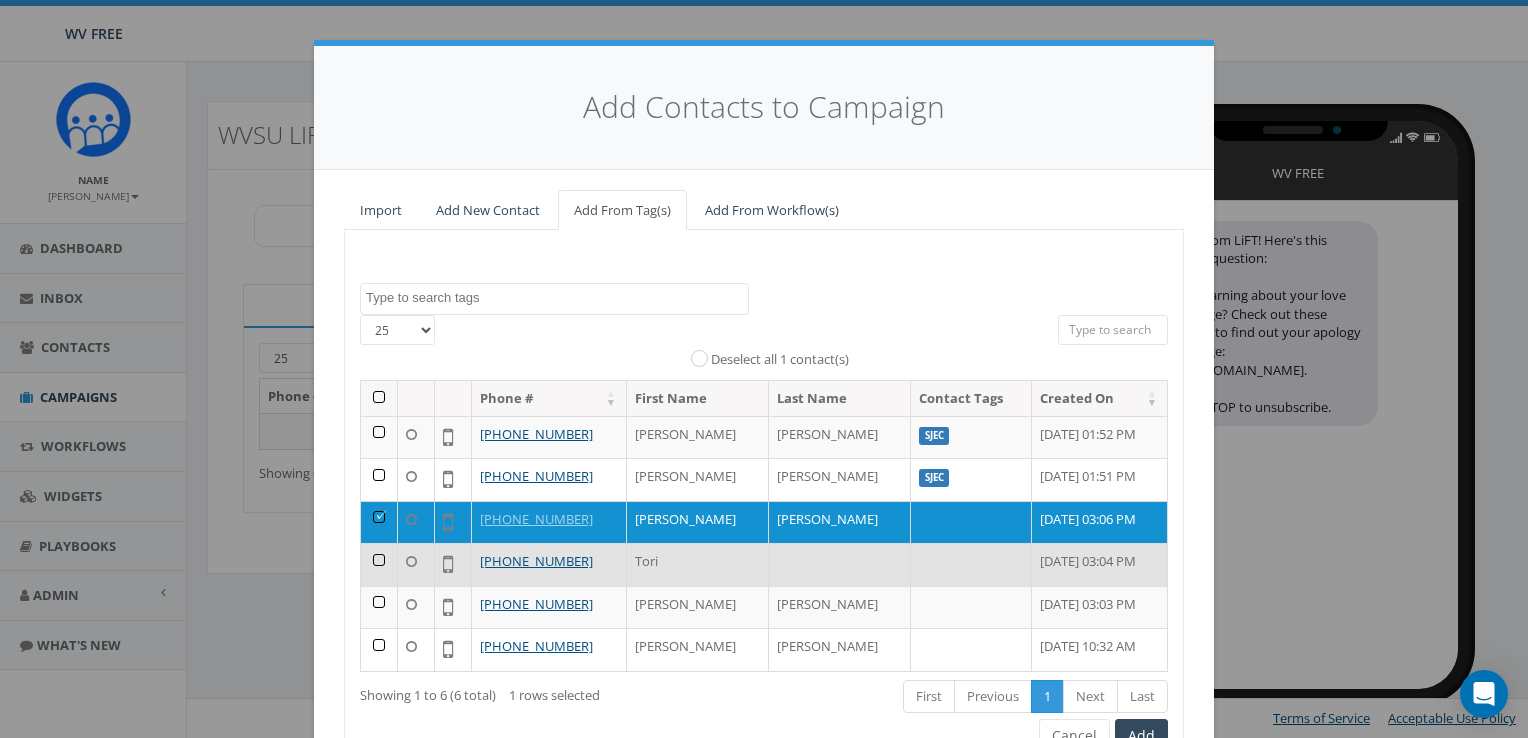 click at bounding box center (379, 564) 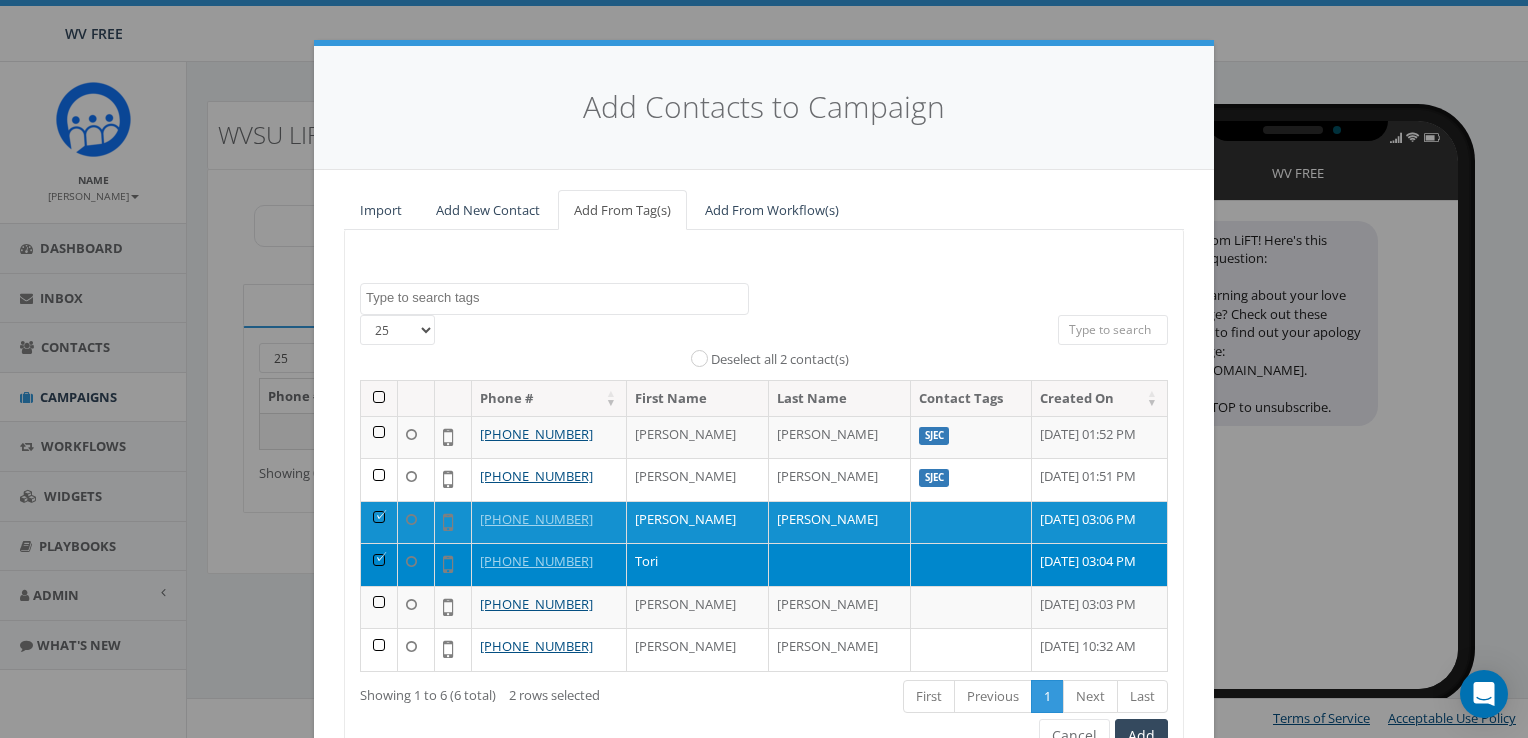 scroll, scrollTop: 100, scrollLeft: 0, axis: vertical 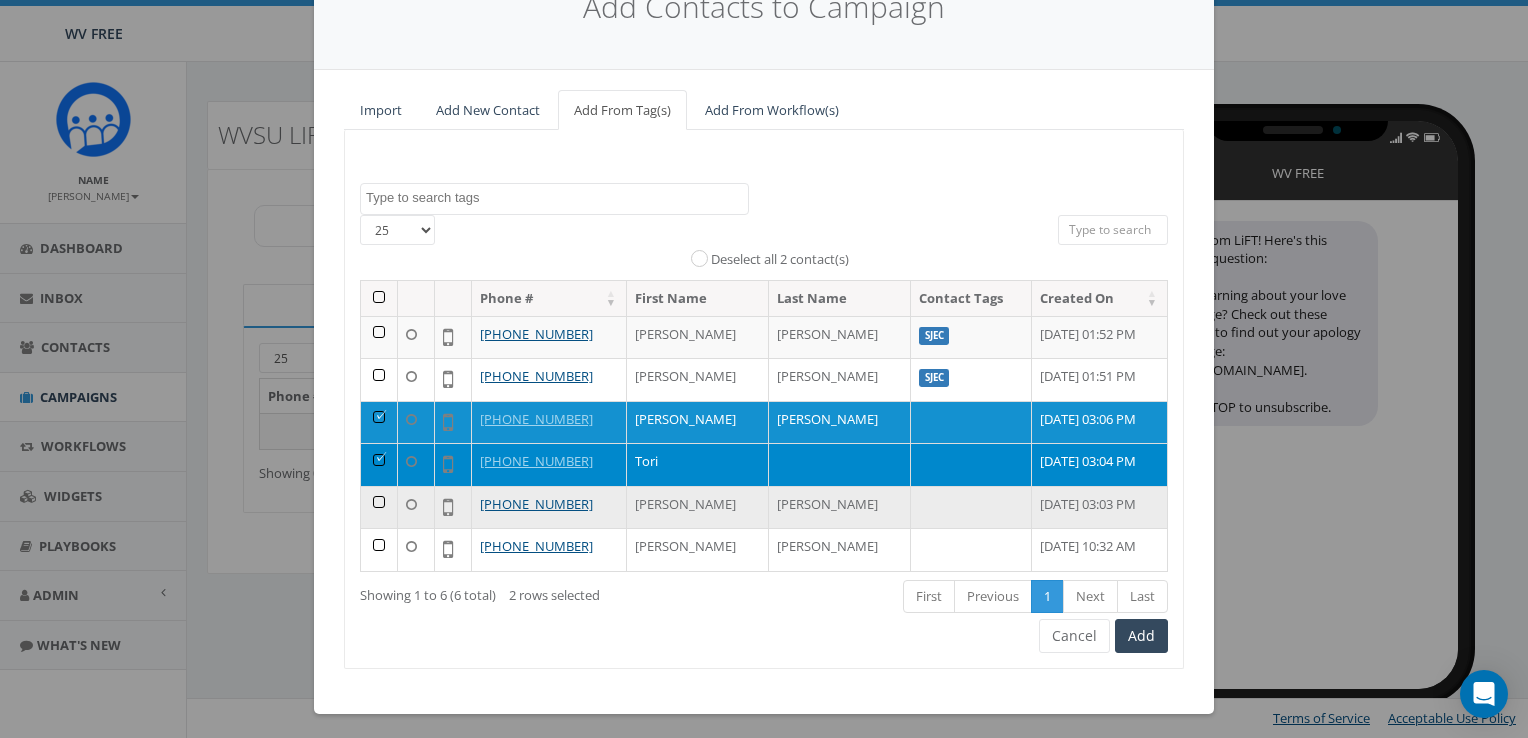 click at bounding box center [379, 507] 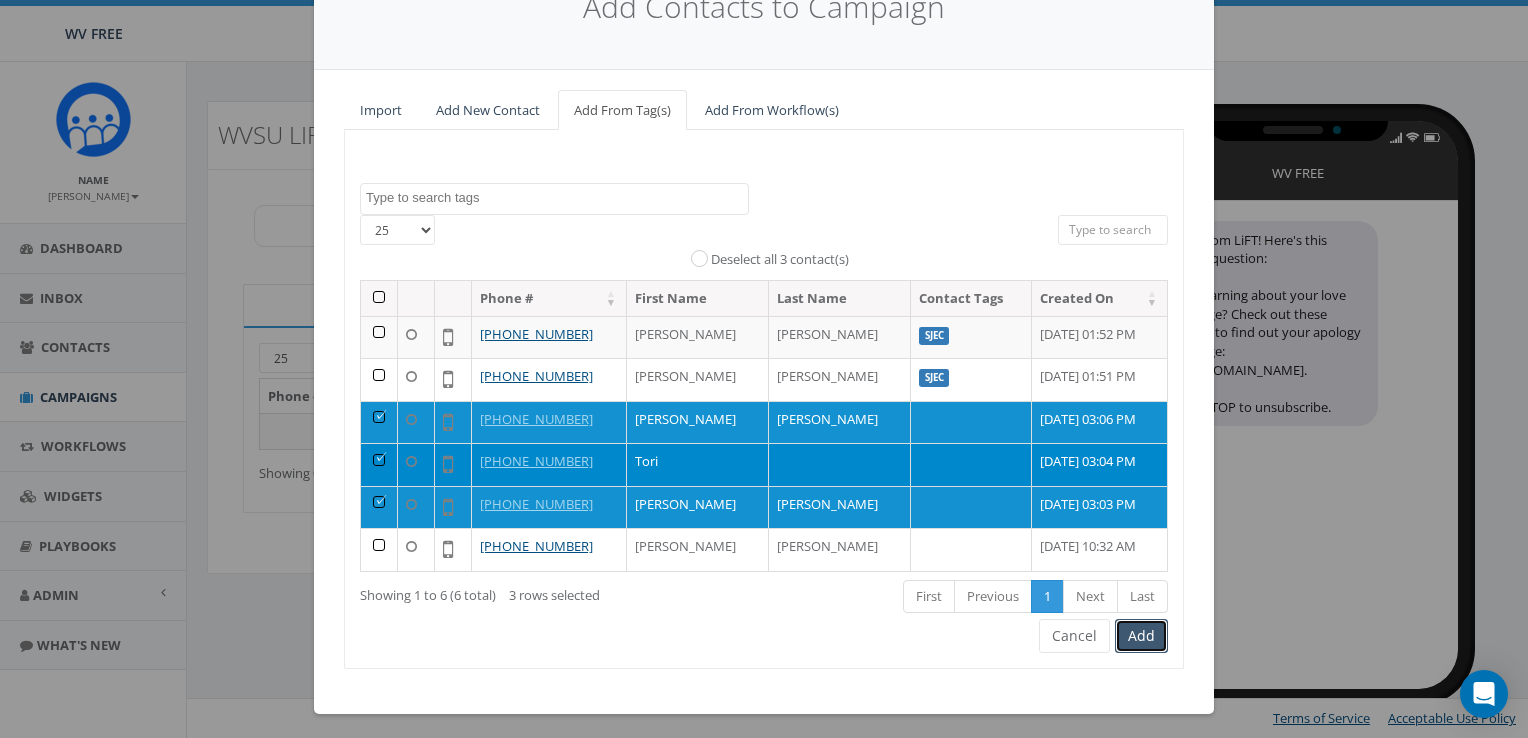 click on "Add" at bounding box center (1141, 636) 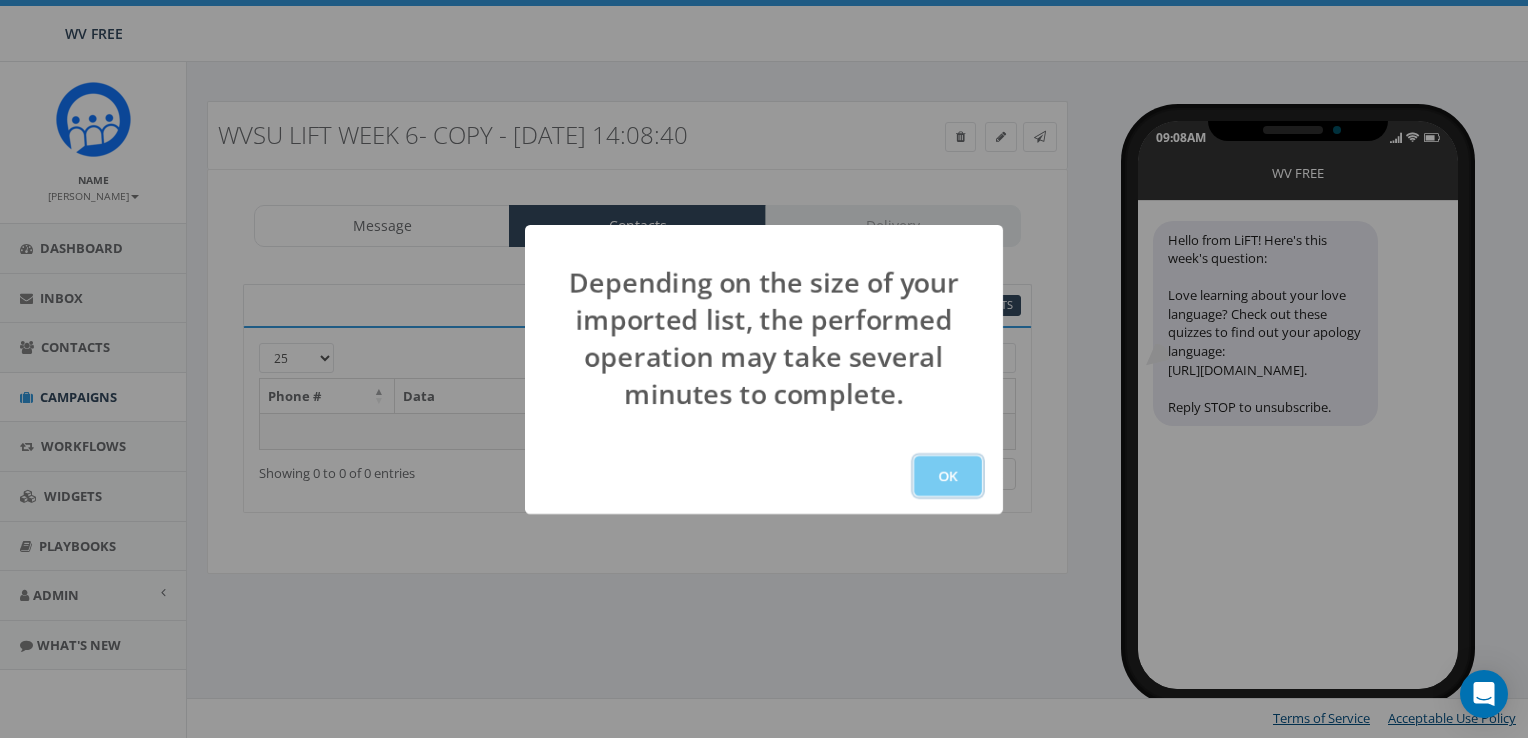 click on "OK" at bounding box center [948, 476] 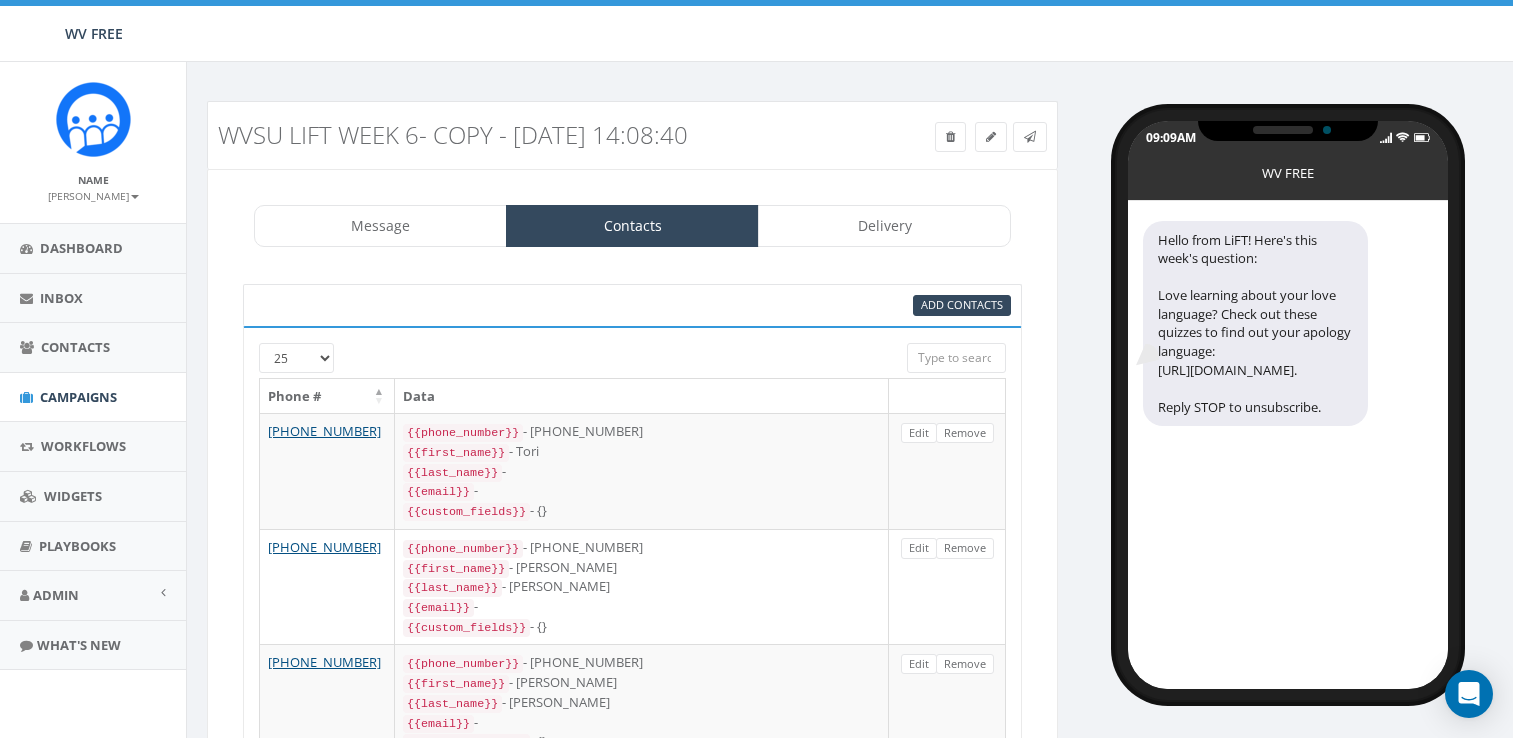 select 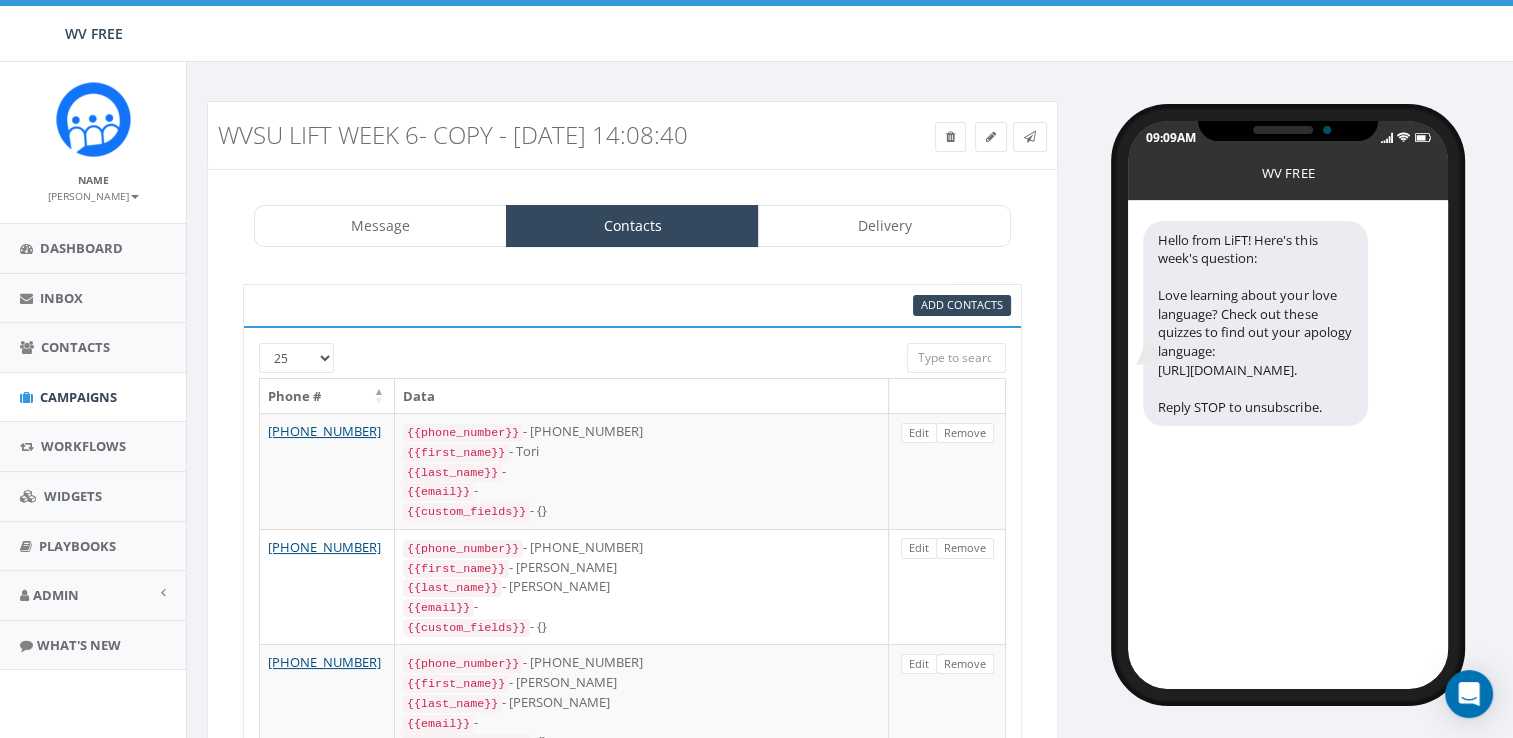 scroll, scrollTop: 0, scrollLeft: 0, axis: both 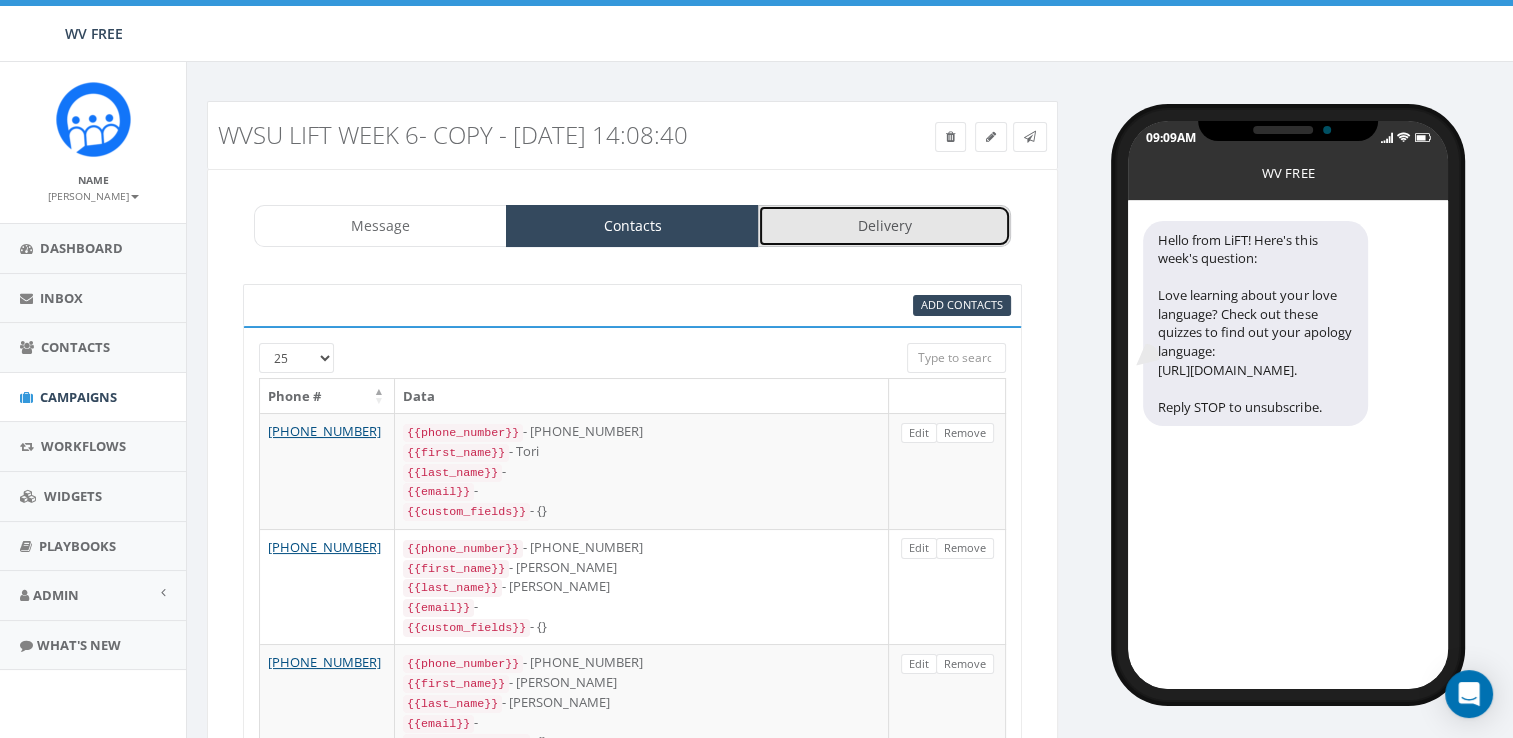 click on "Delivery" at bounding box center [884, 226] 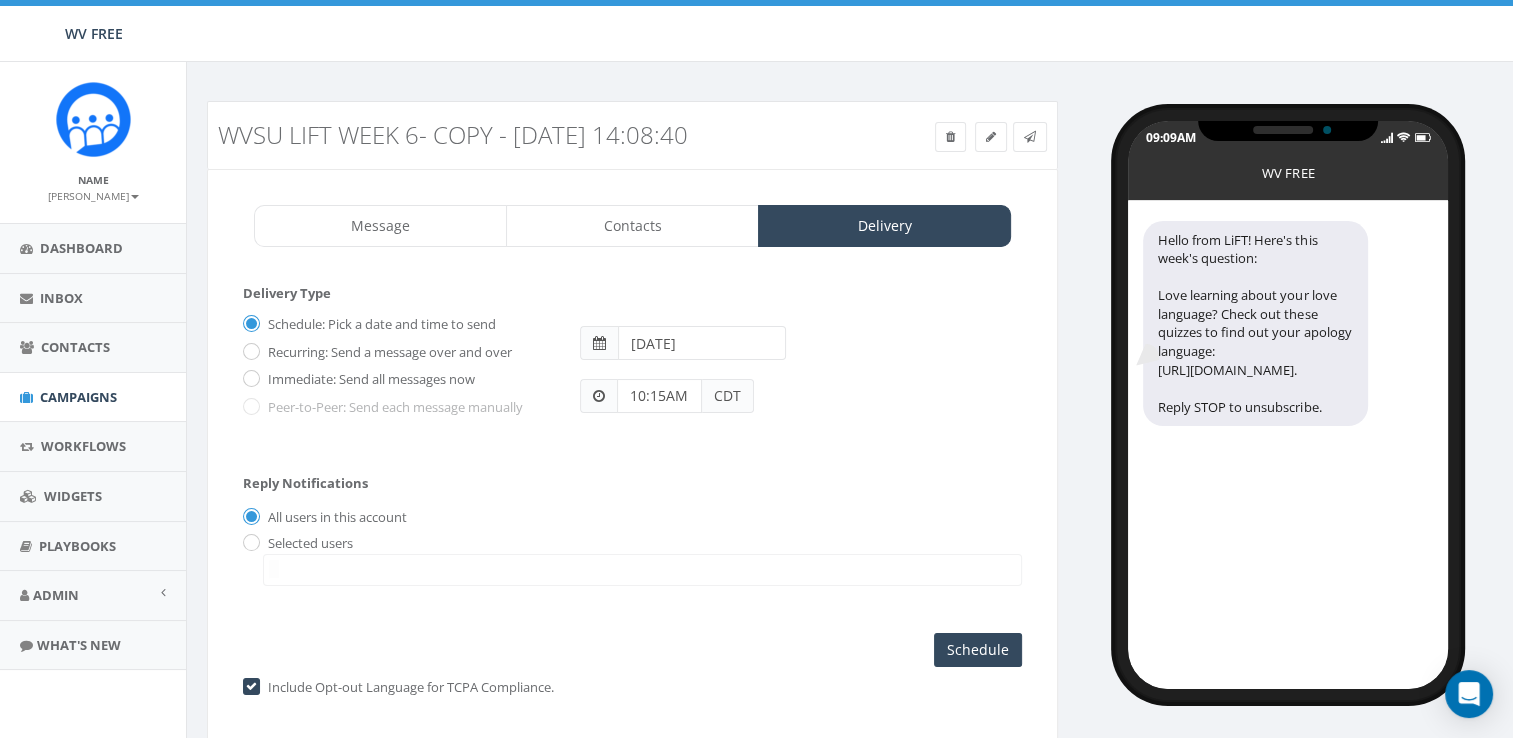 click on "2025-07-17" at bounding box center (702, 343) 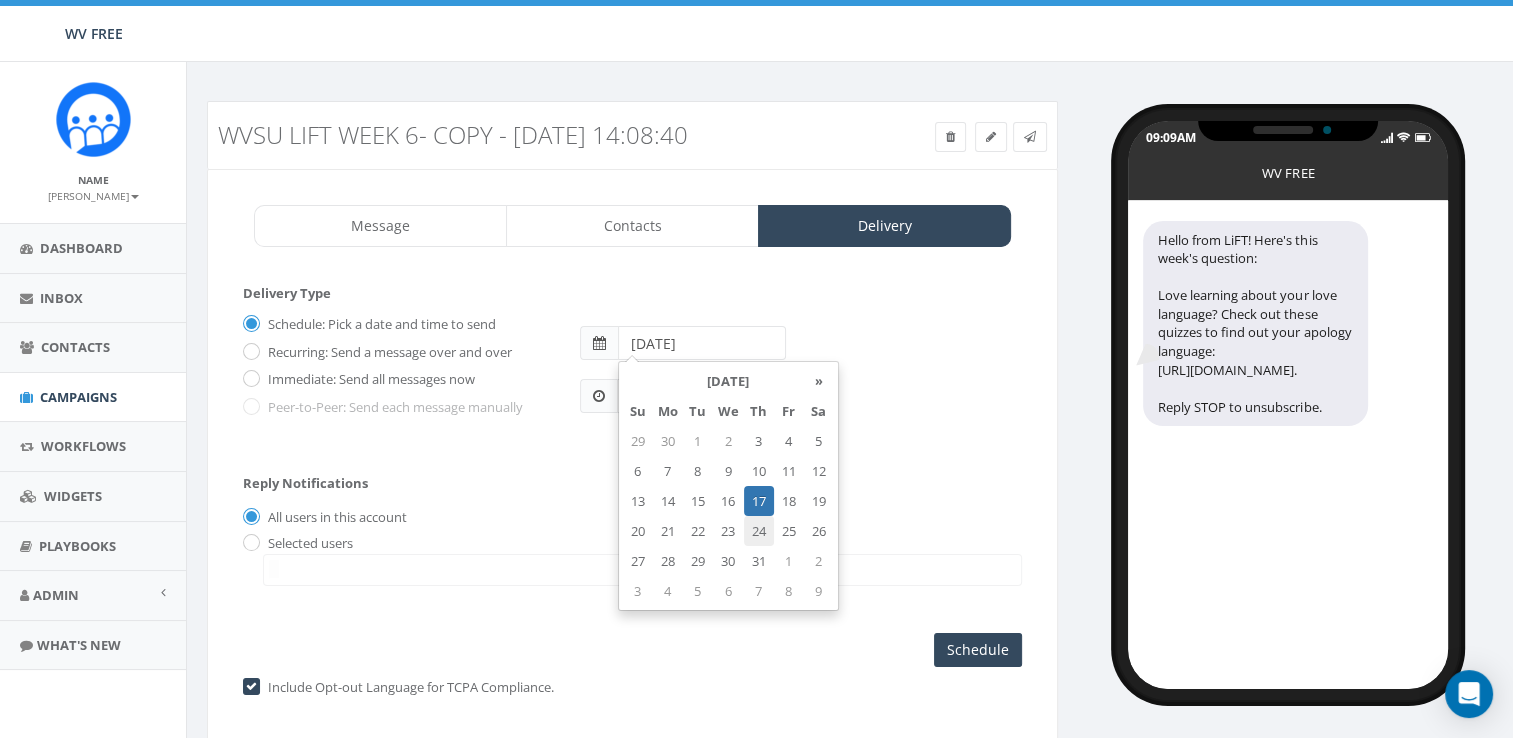 click on "24" at bounding box center (759, 531) 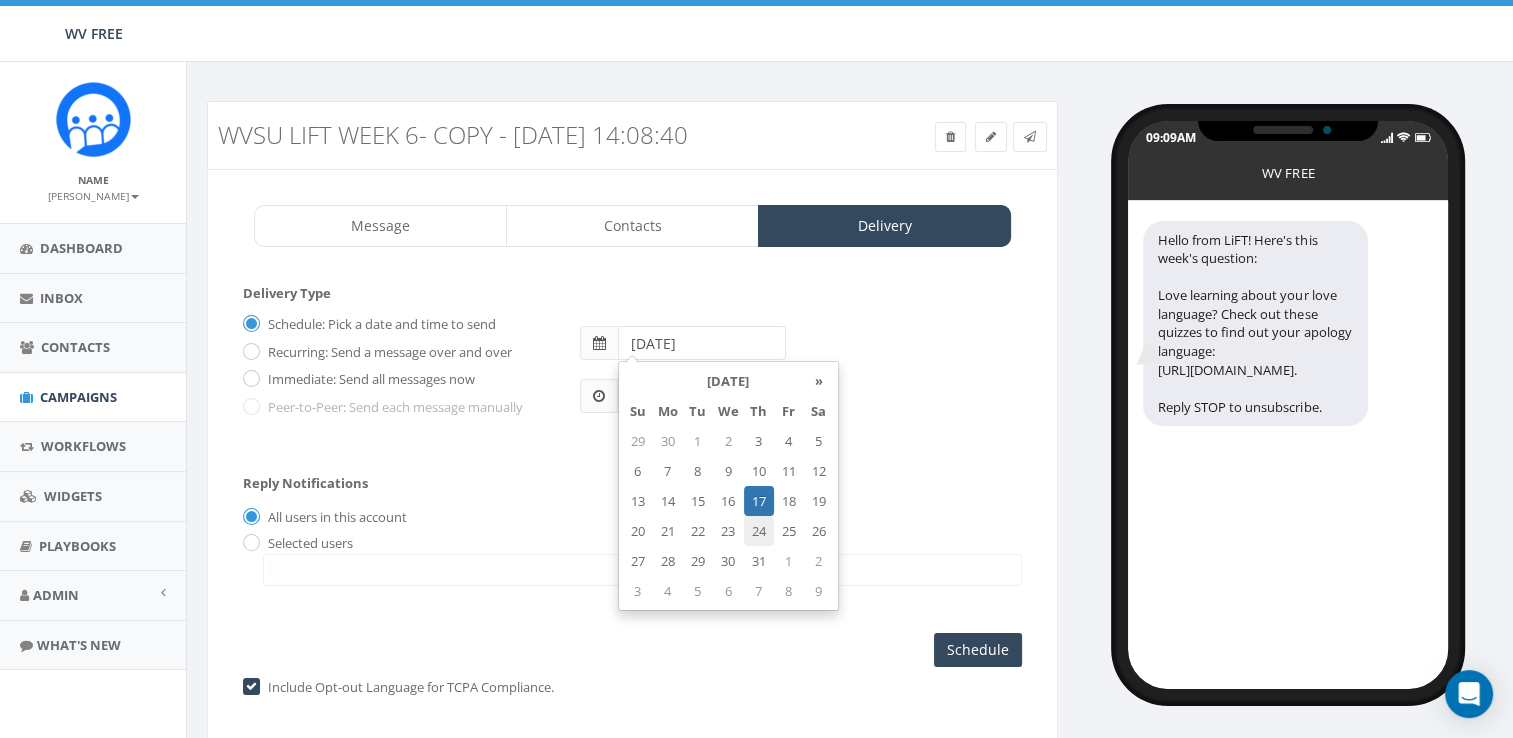 type on "2025-07-24" 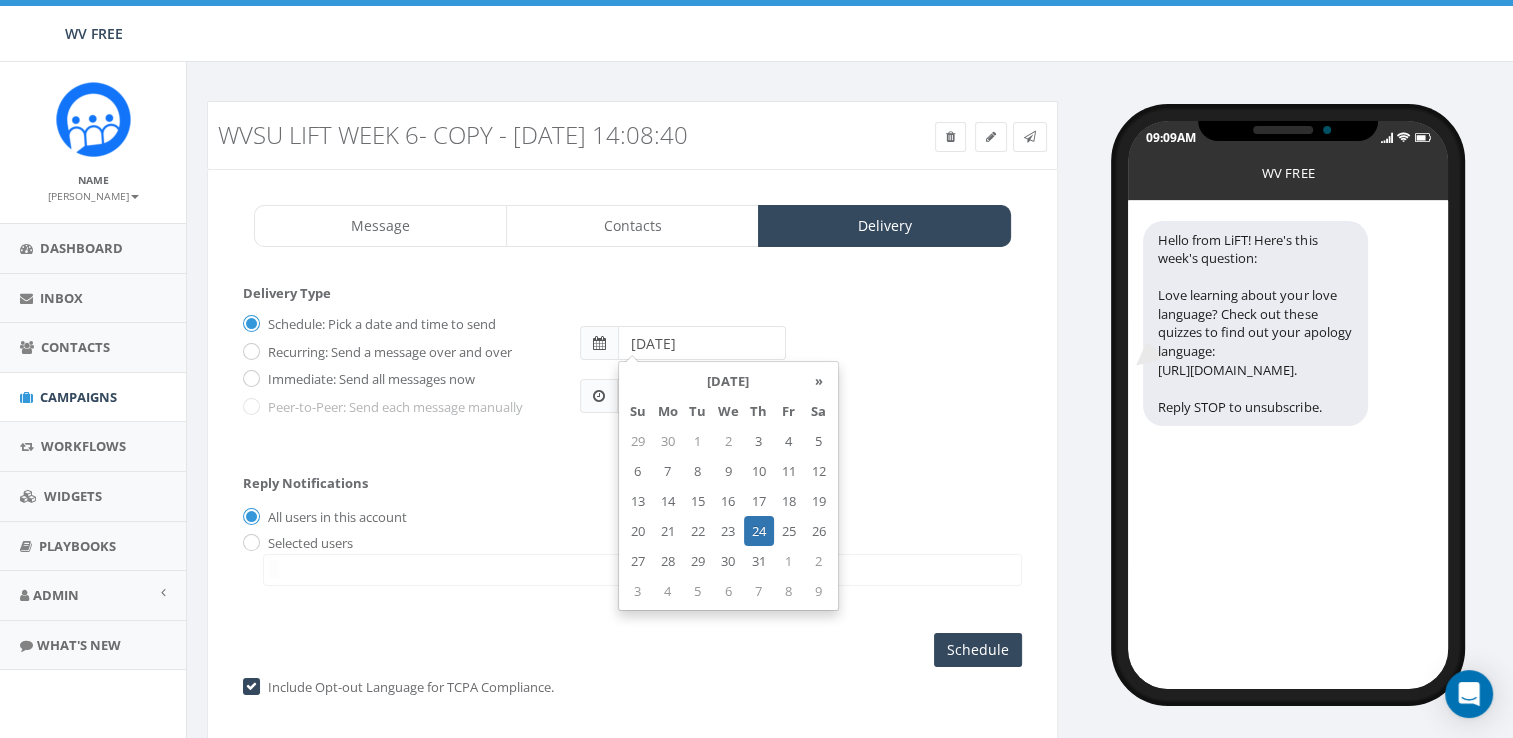 click on "Selected users francesca@wvfree.org" at bounding box center (632, 559) 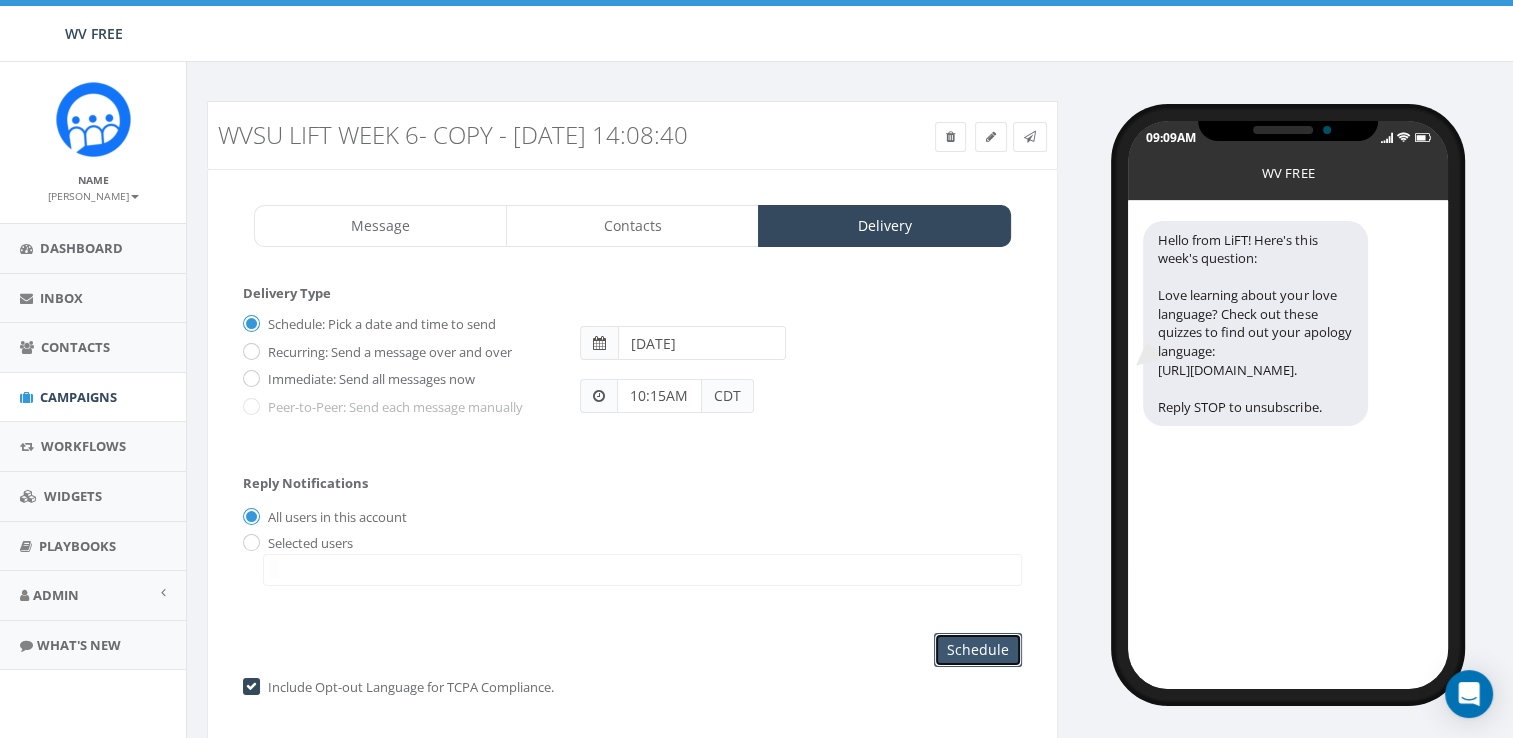 click on "Schedule" at bounding box center (978, 650) 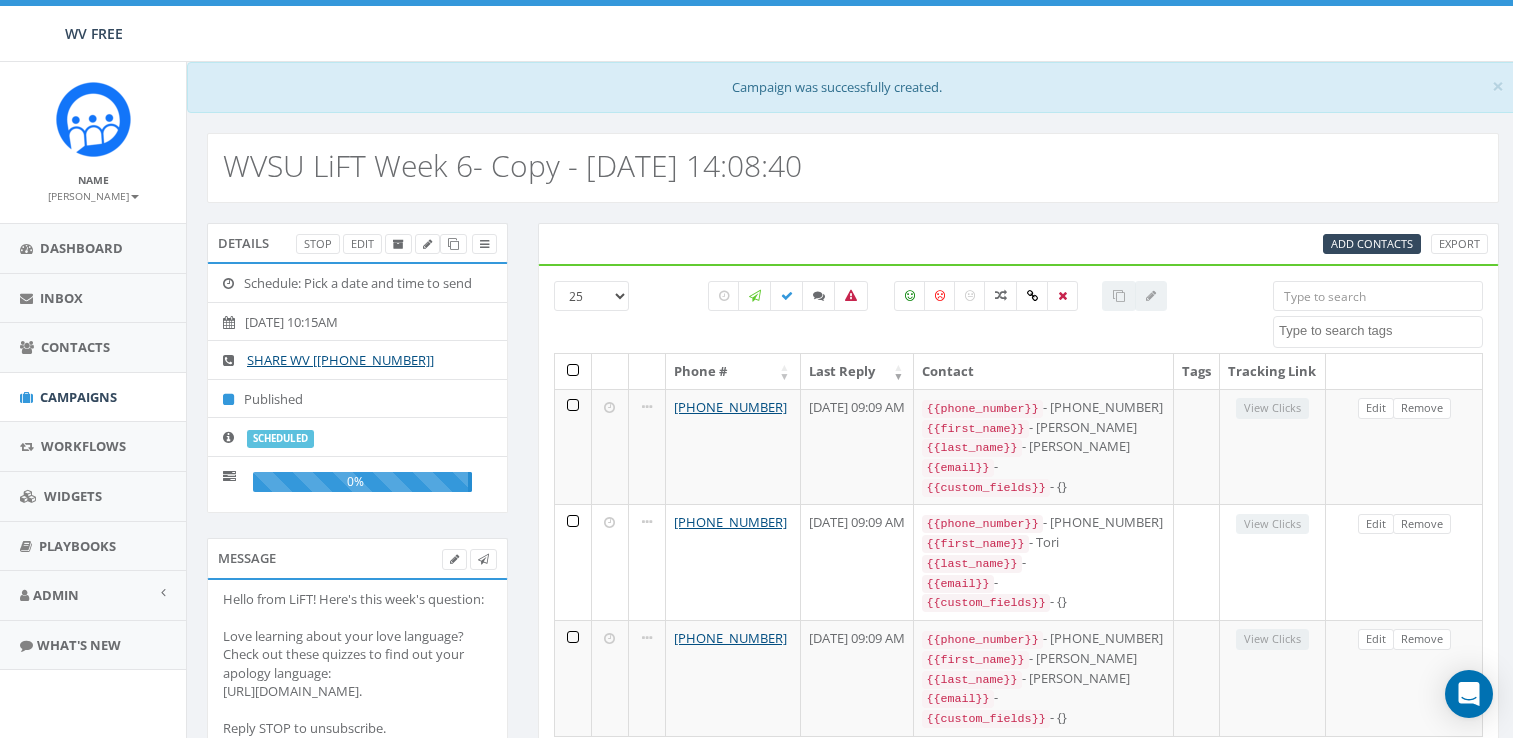 select 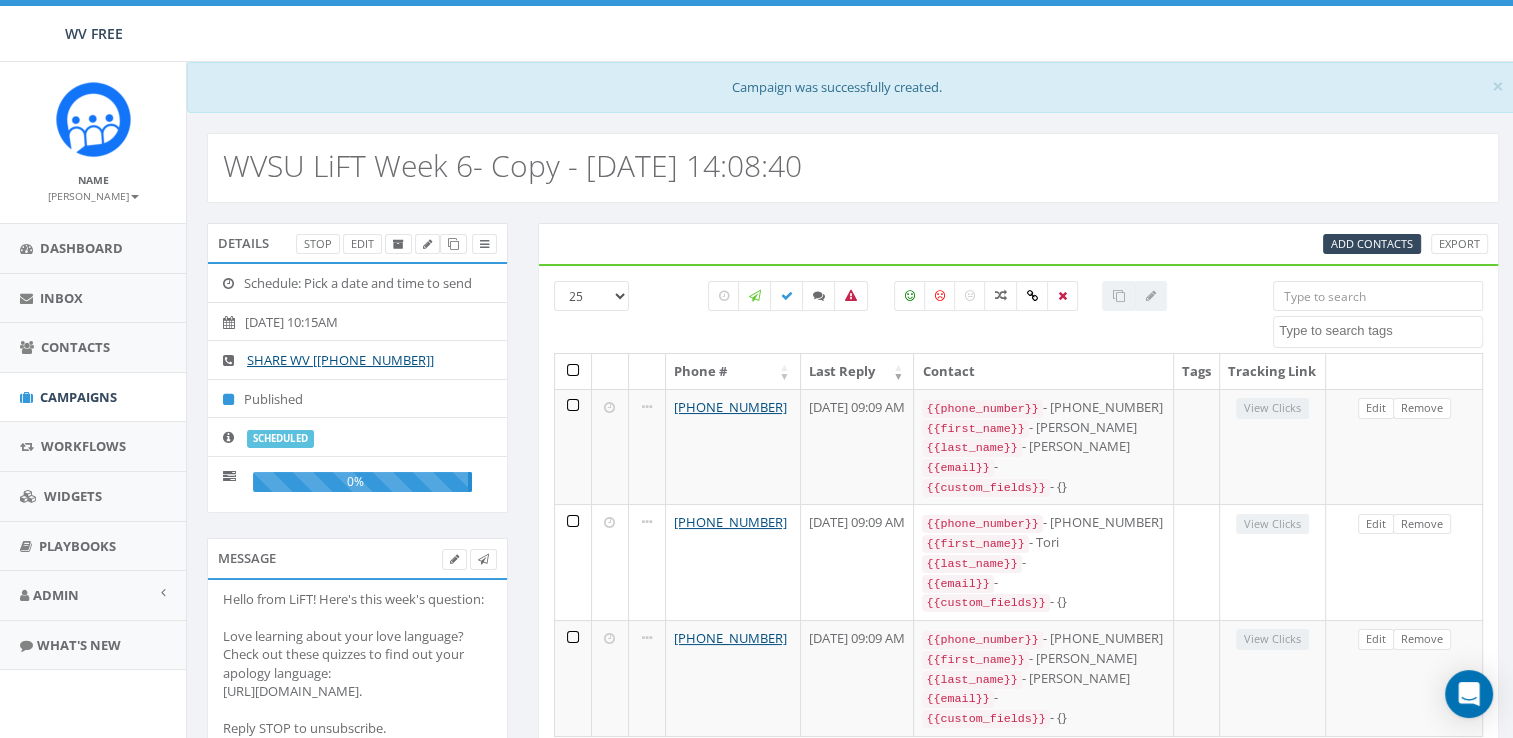 scroll, scrollTop: 0, scrollLeft: 0, axis: both 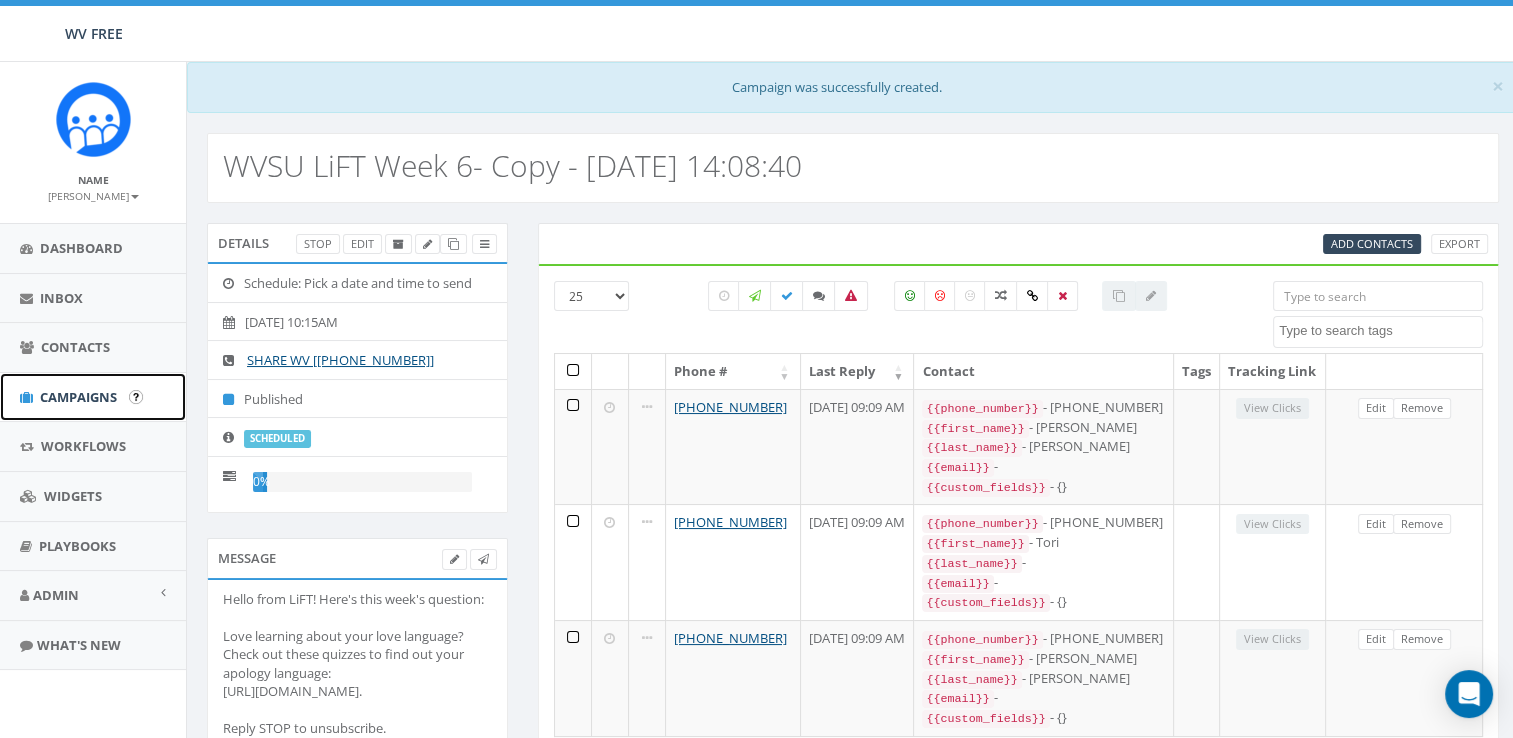 click on "Campaigns" at bounding box center (93, 397) 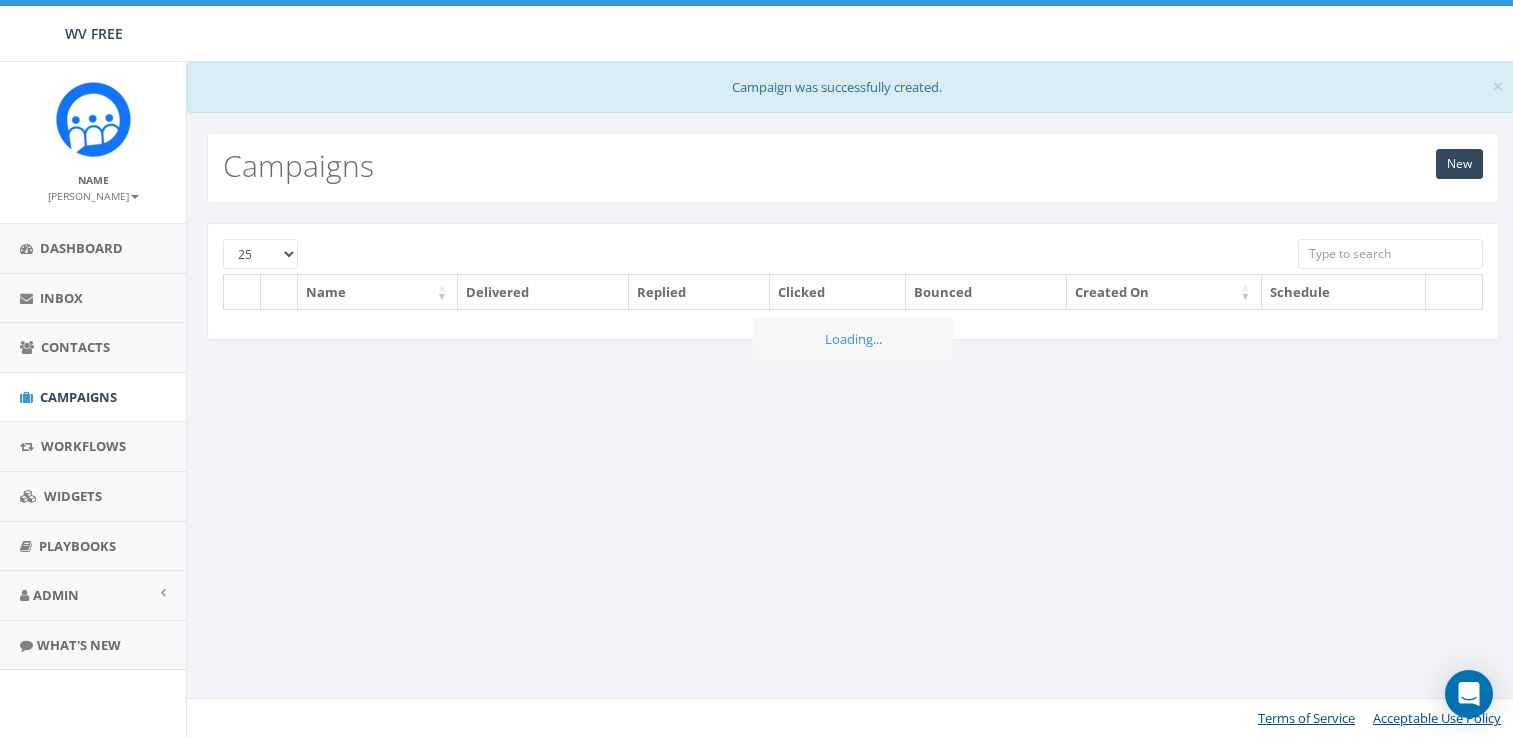scroll, scrollTop: 0, scrollLeft: 0, axis: both 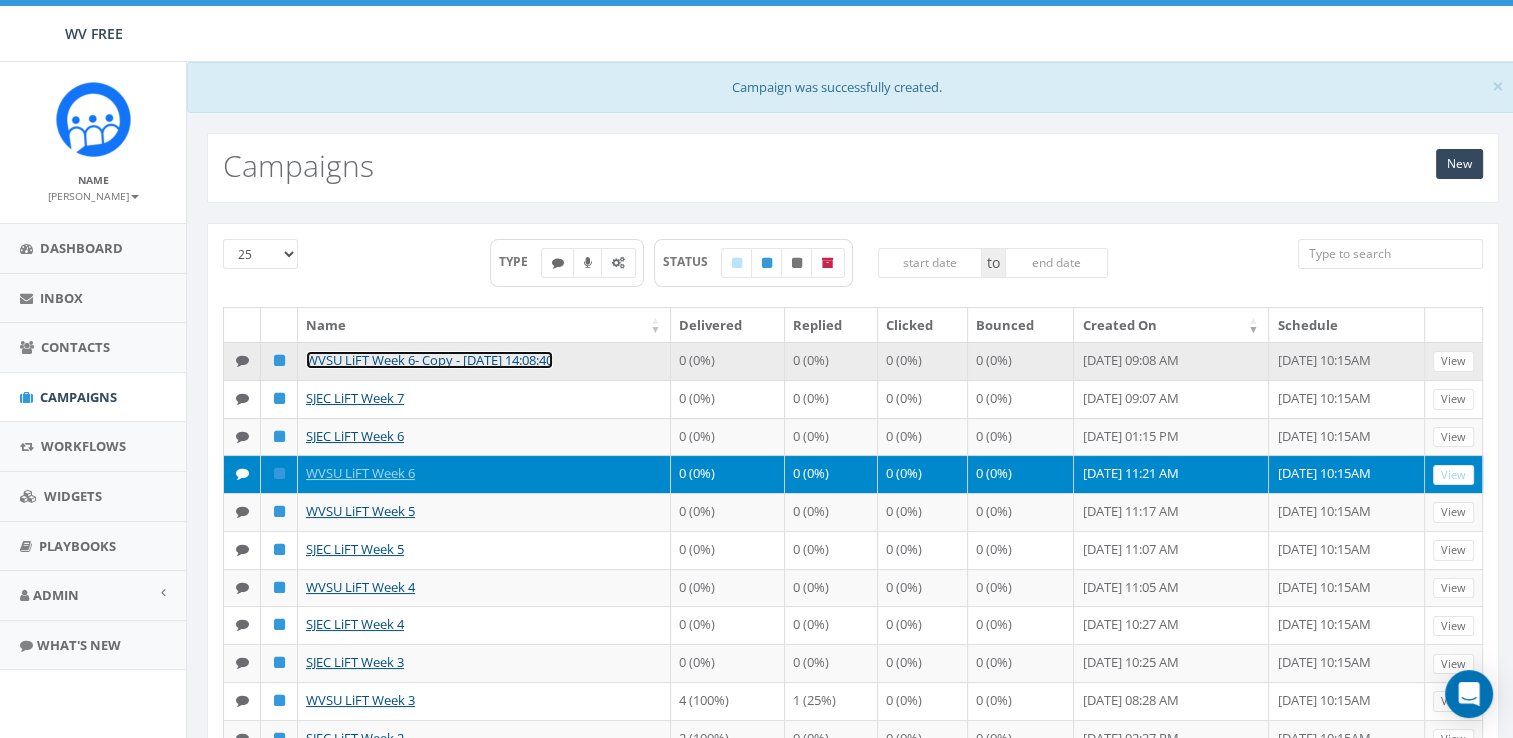 click on "WVSU LiFT Week 6- Copy - [DATE] 14:08:40" at bounding box center (429, 360) 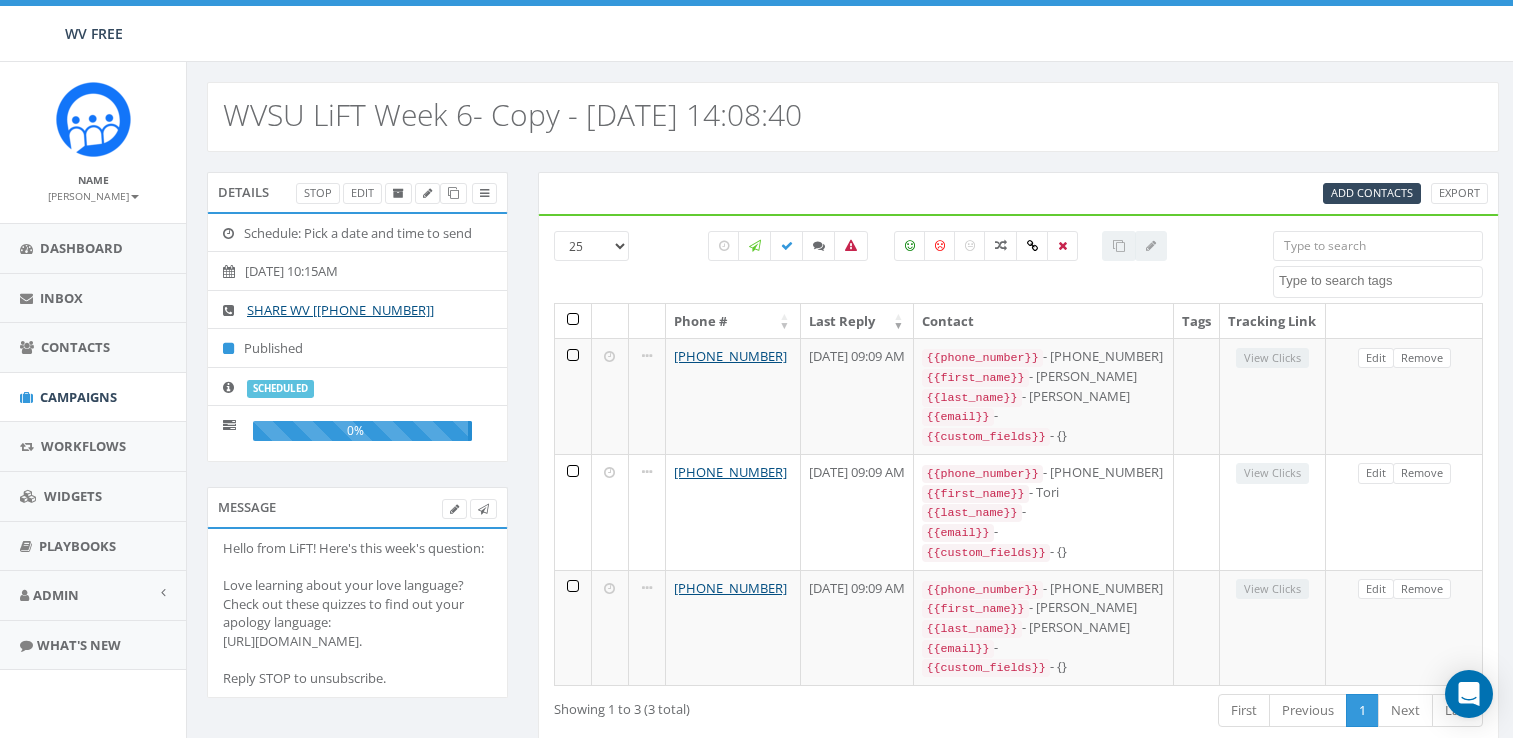 select 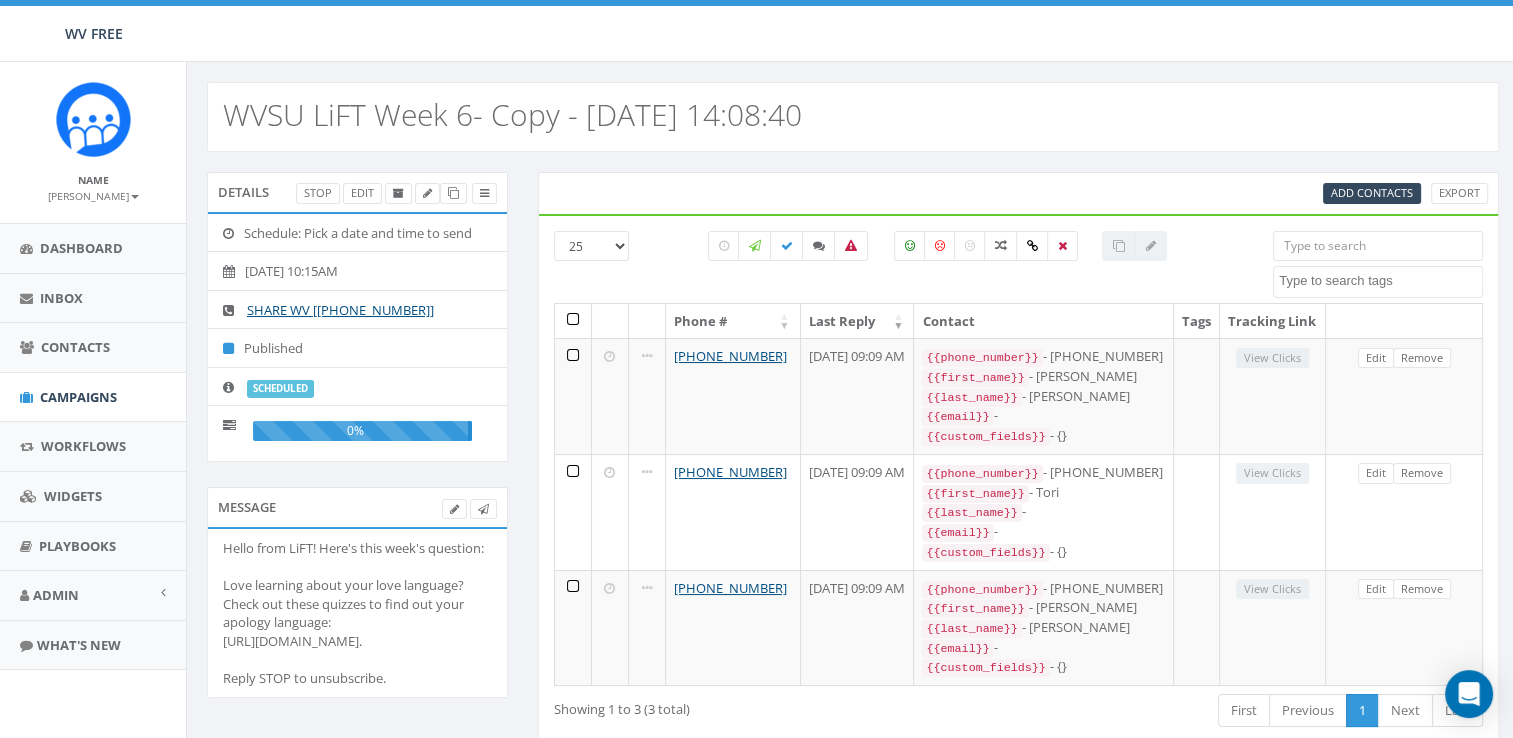 scroll, scrollTop: 0, scrollLeft: 0, axis: both 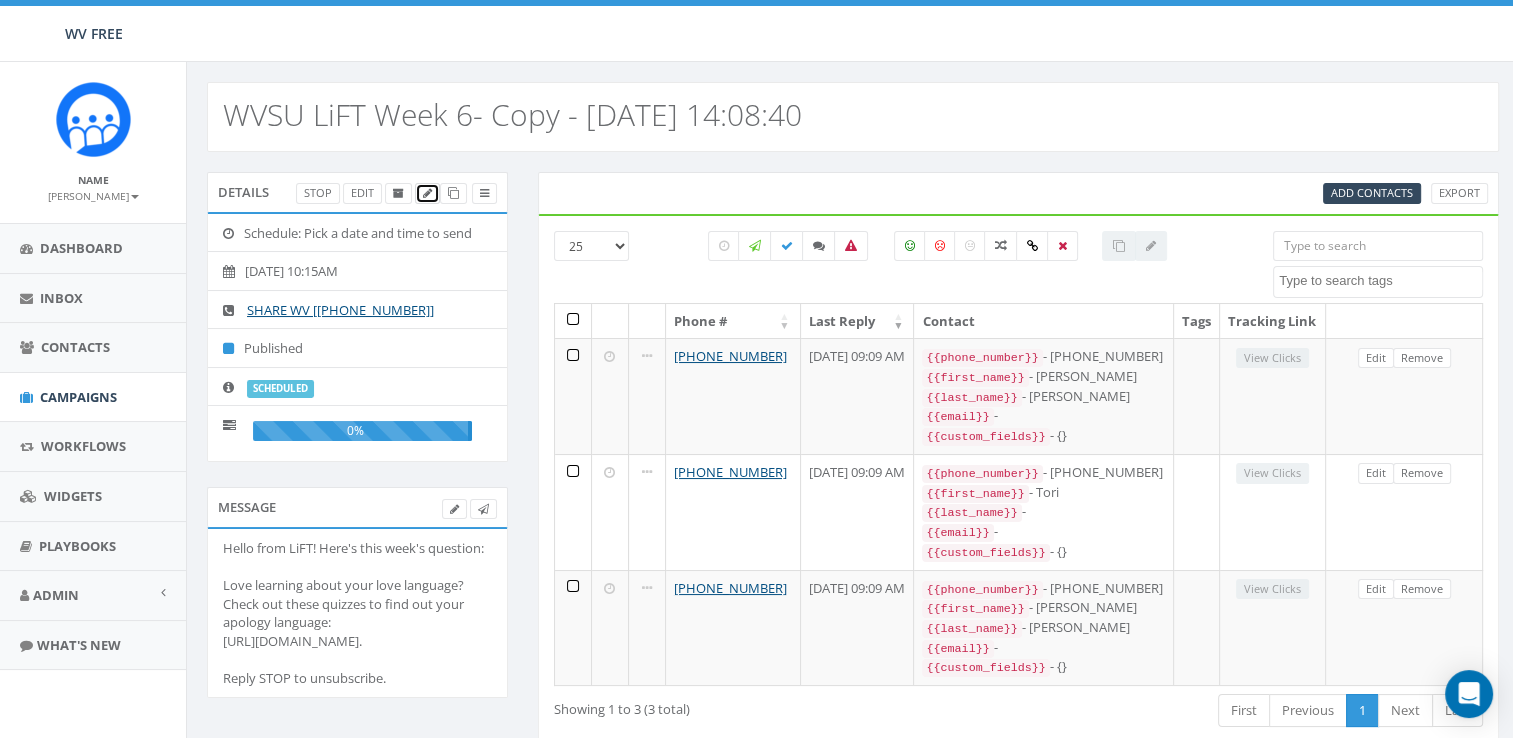 click at bounding box center (427, 193) 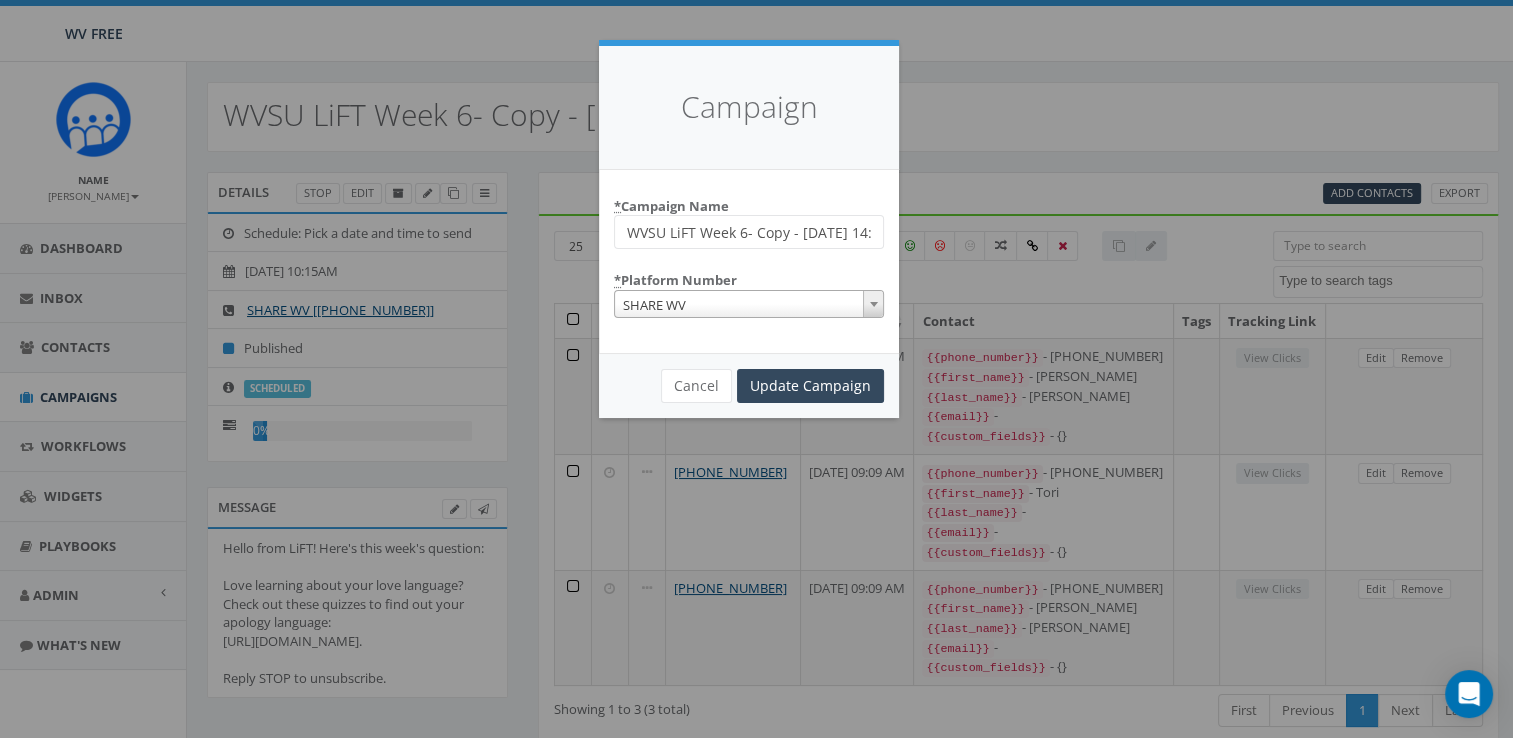 scroll, scrollTop: 0, scrollLeft: 60, axis: horizontal 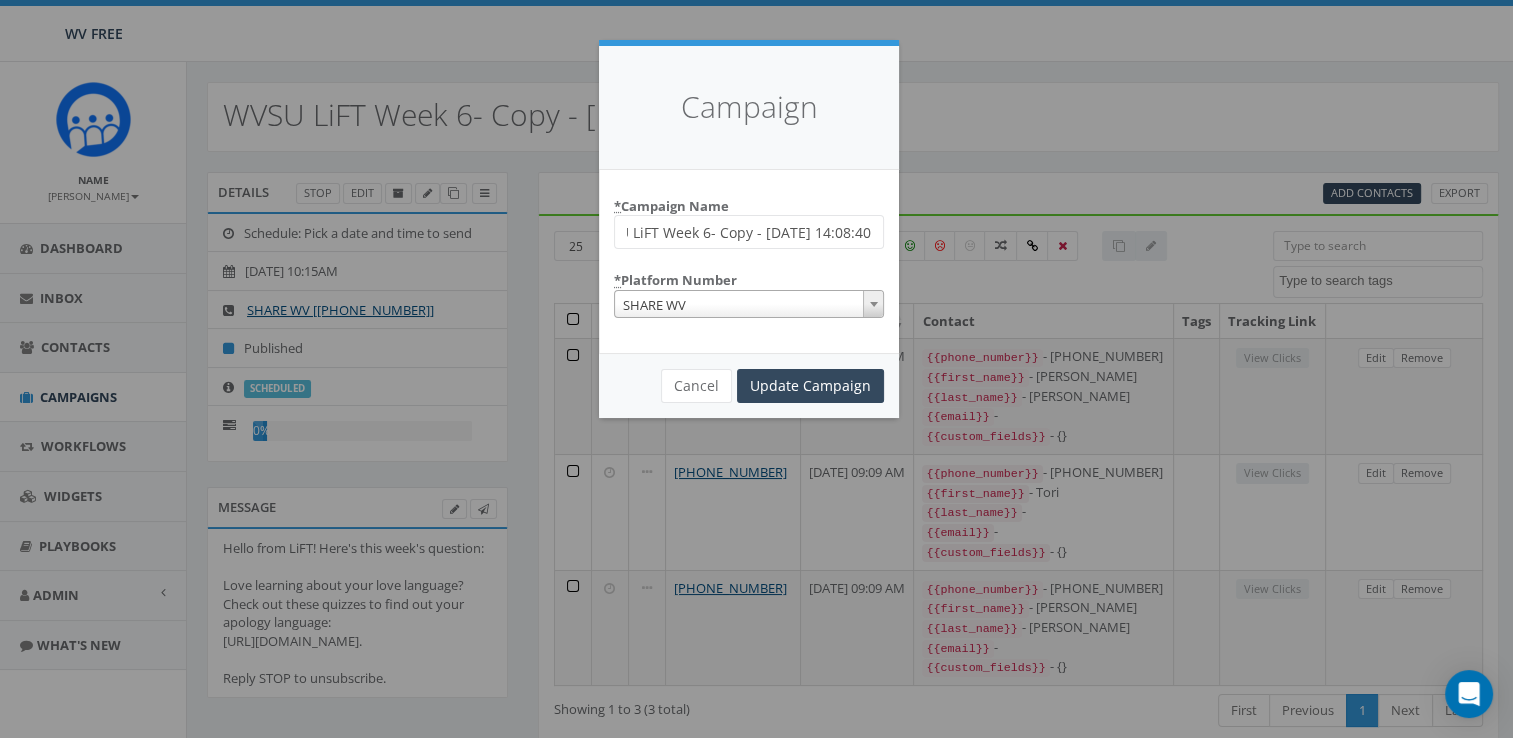 drag, startPoint x: 736, startPoint y: 234, endPoint x: 1007, endPoint y: 226, distance: 271.11804 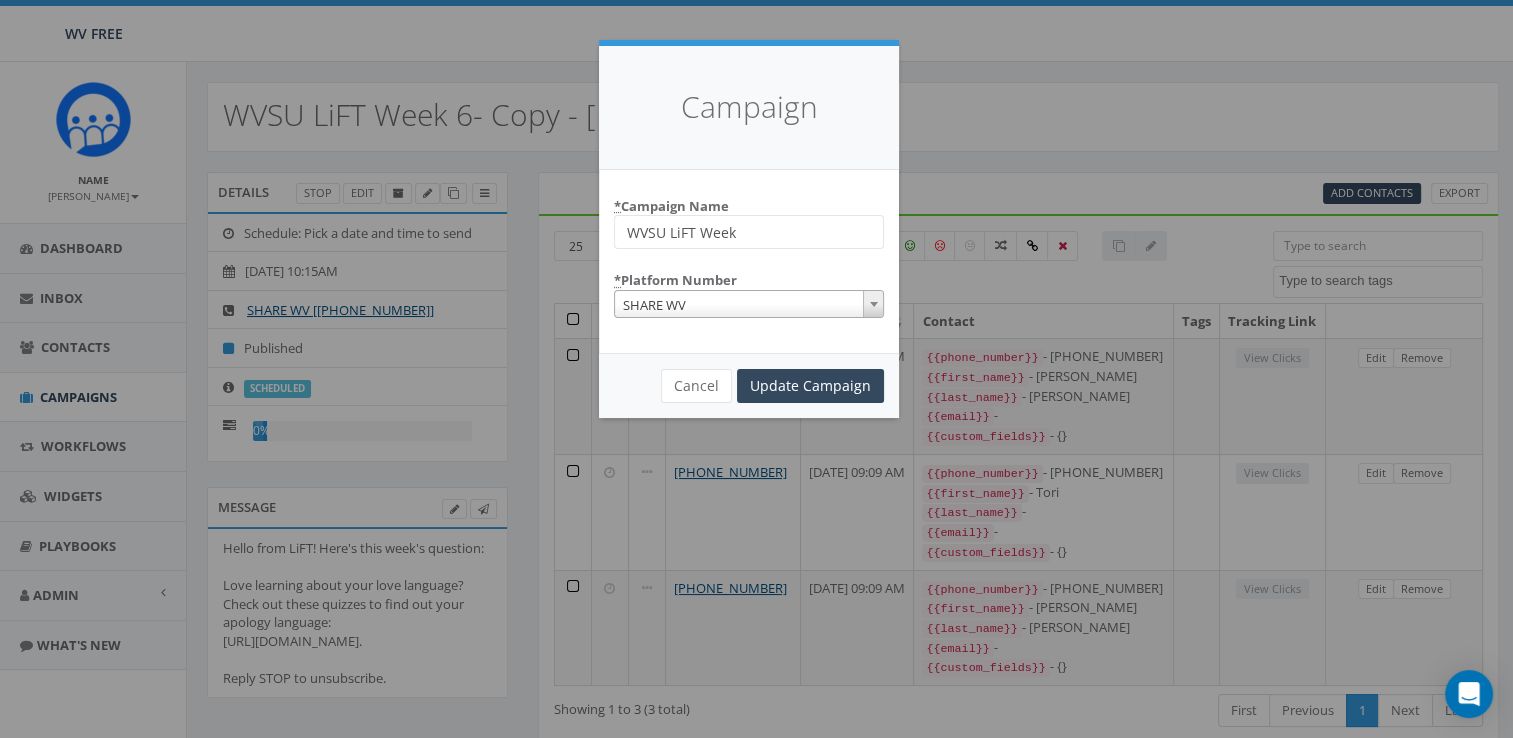 scroll, scrollTop: 0, scrollLeft: 0, axis: both 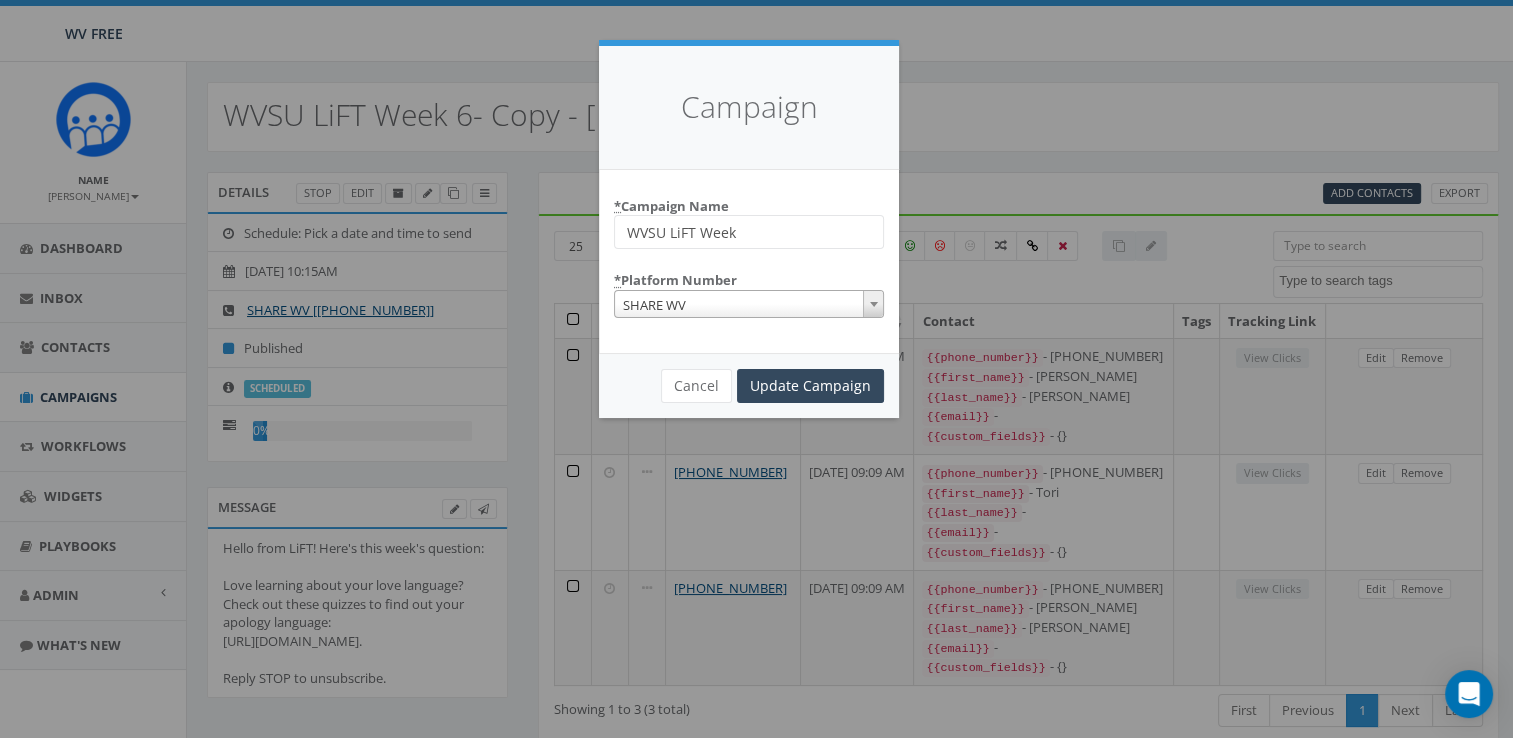 click on "WVSU LiFT Week" at bounding box center (749, 232) 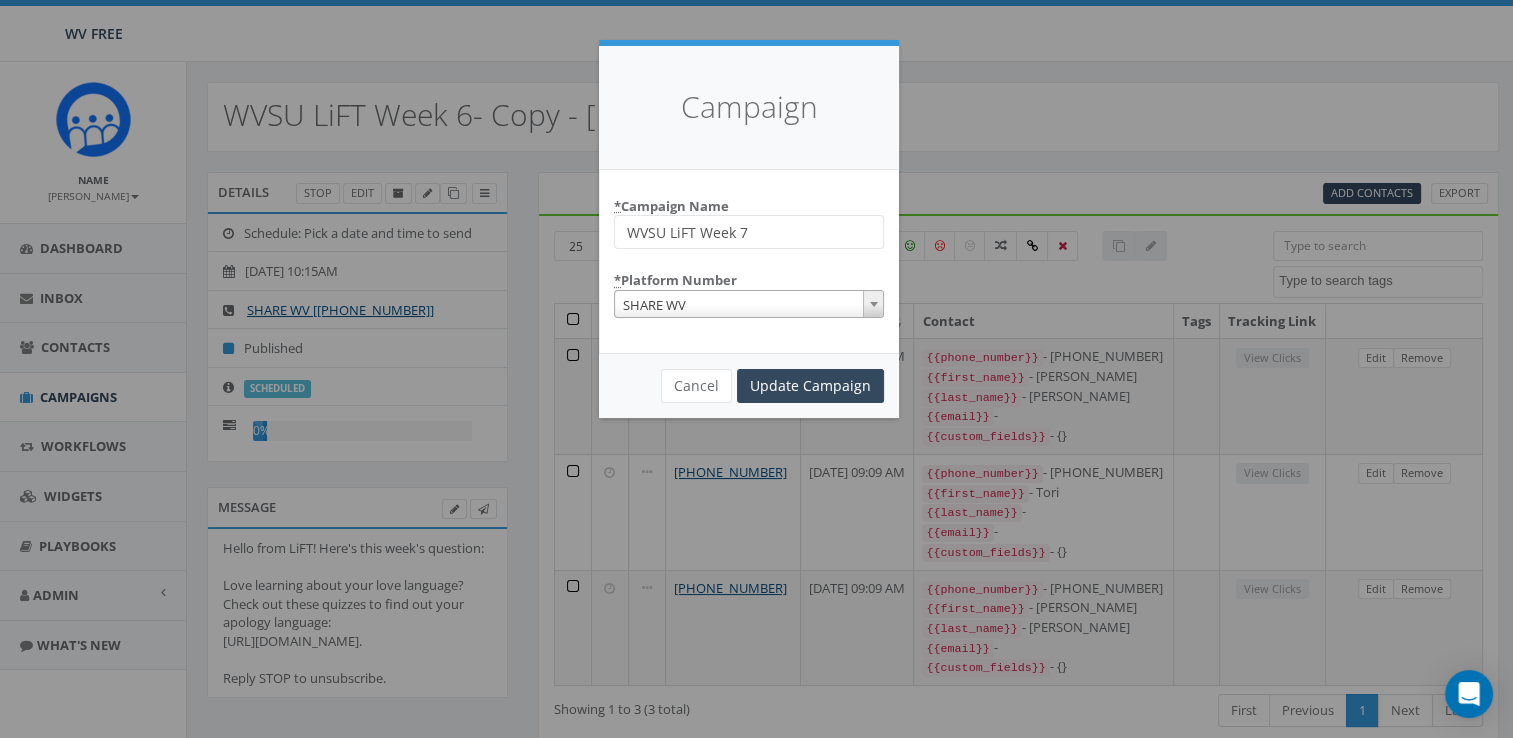 type on "WVSU LiFT Week 7" 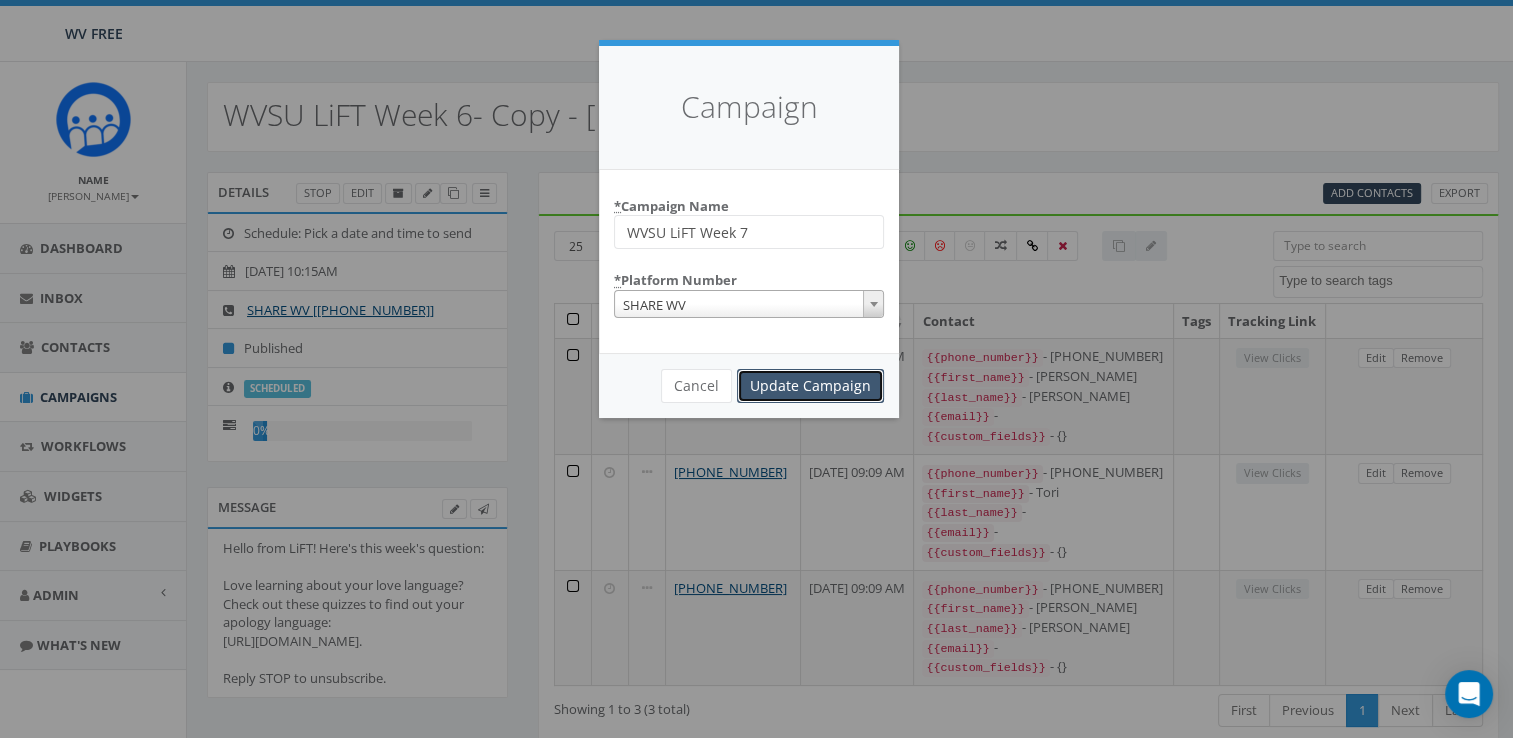 click on "Update Campaign" at bounding box center (810, 386) 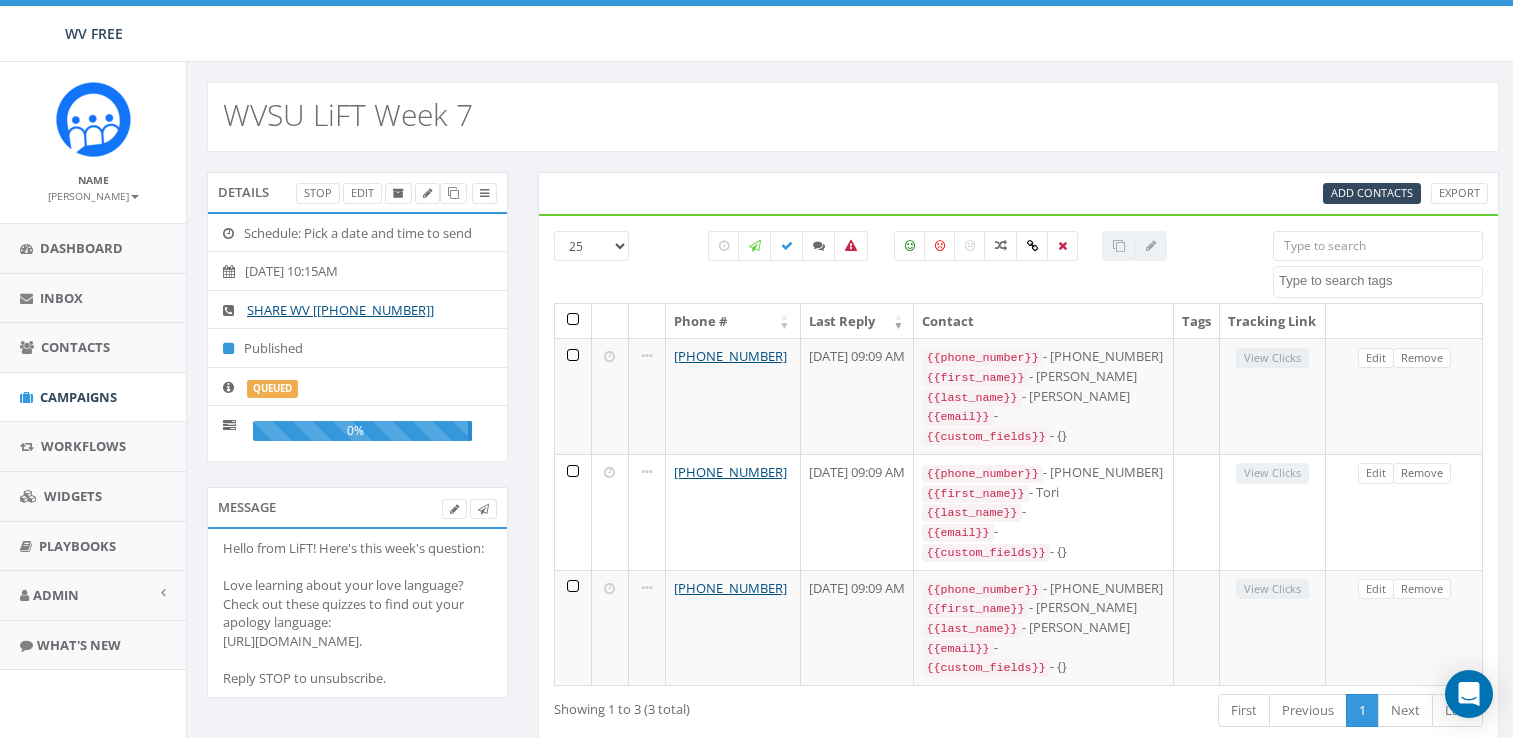 select 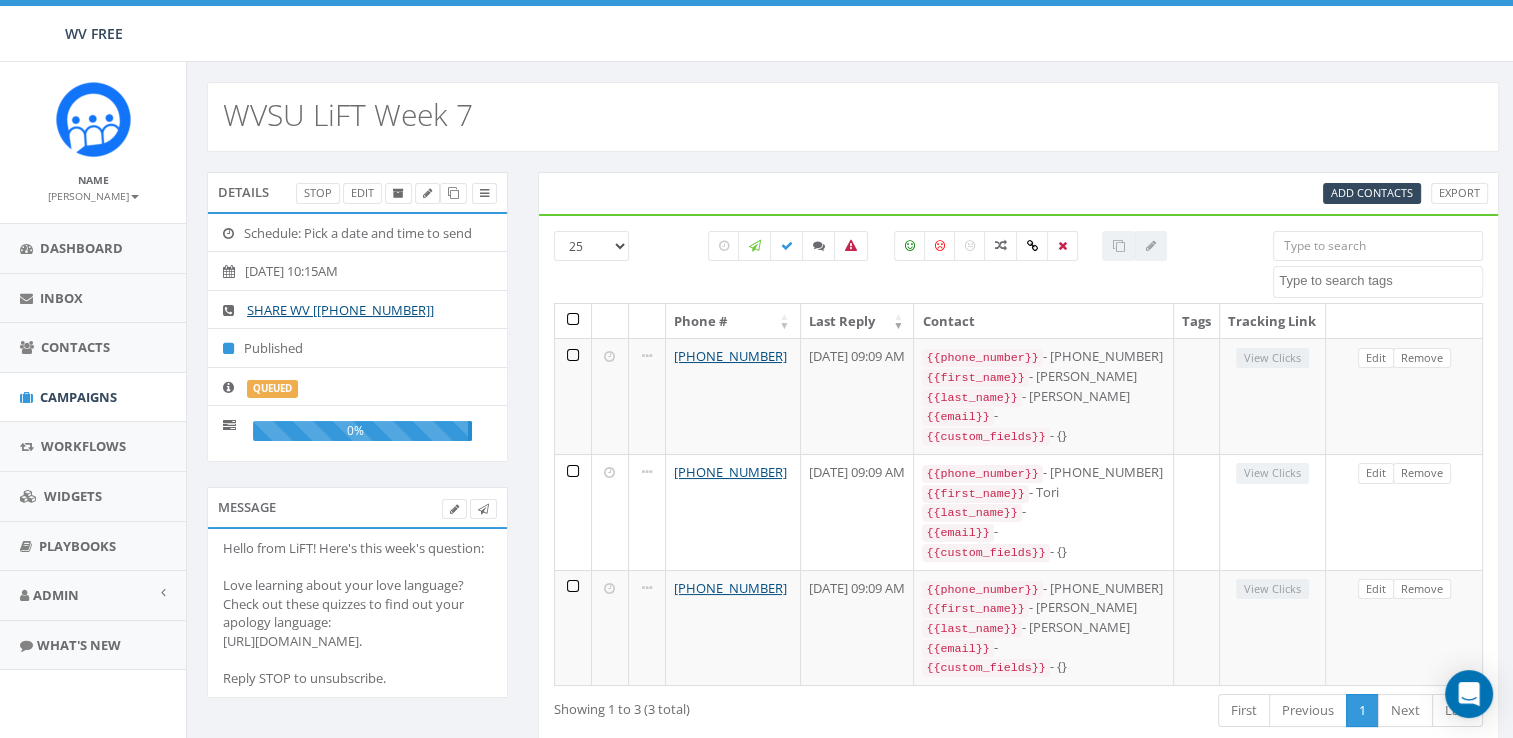 scroll, scrollTop: 0, scrollLeft: 0, axis: both 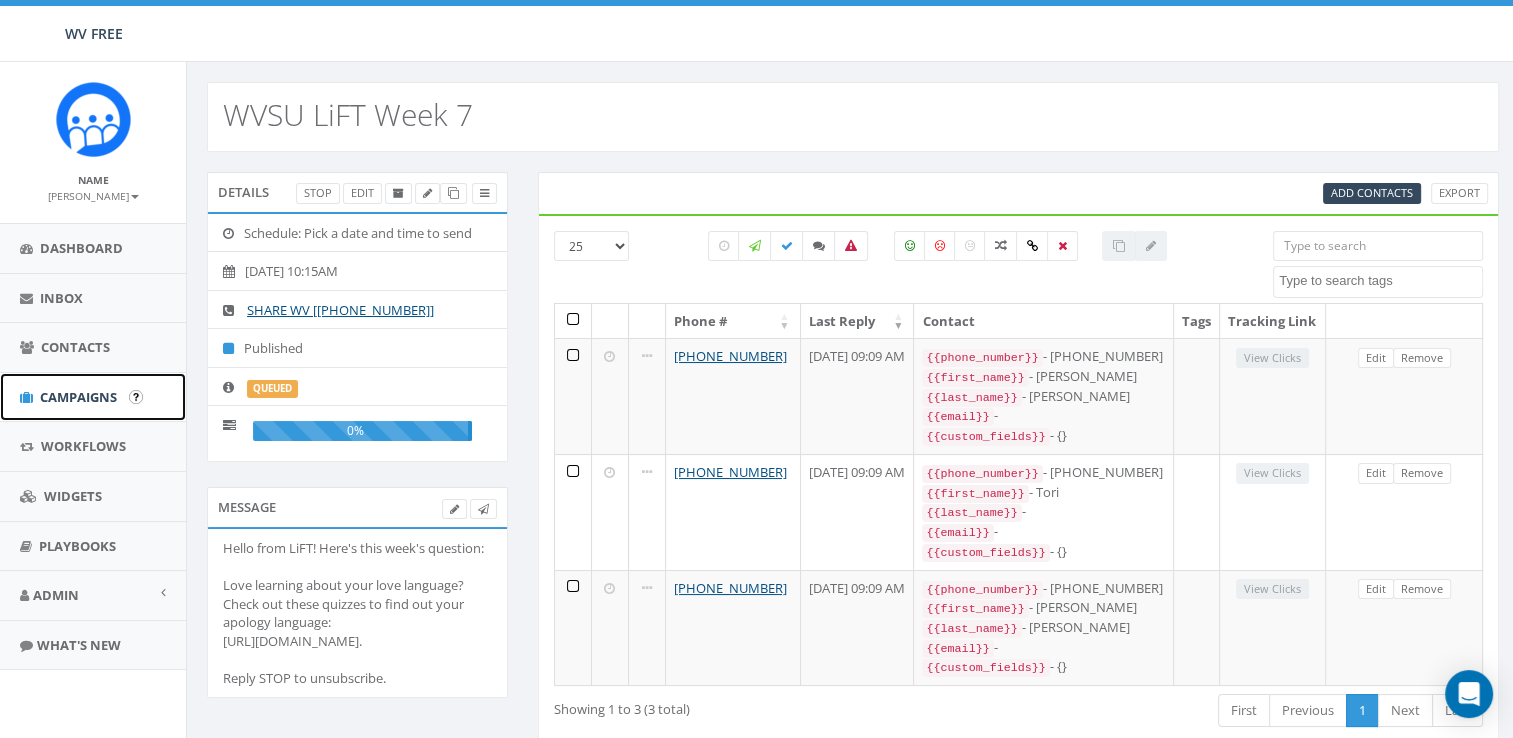click on "Campaigns" at bounding box center [78, 397] 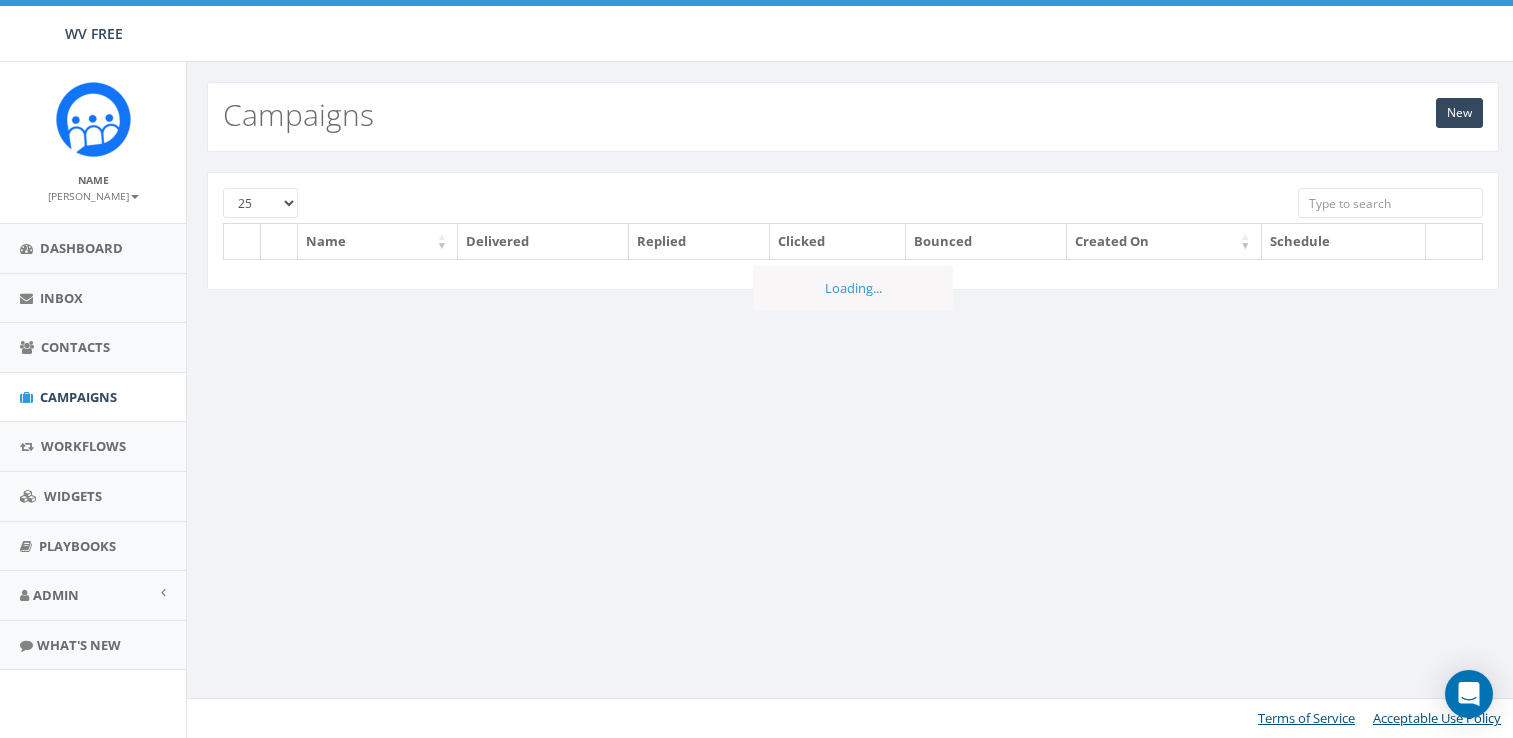 scroll, scrollTop: 0, scrollLeft: 0, axis: both 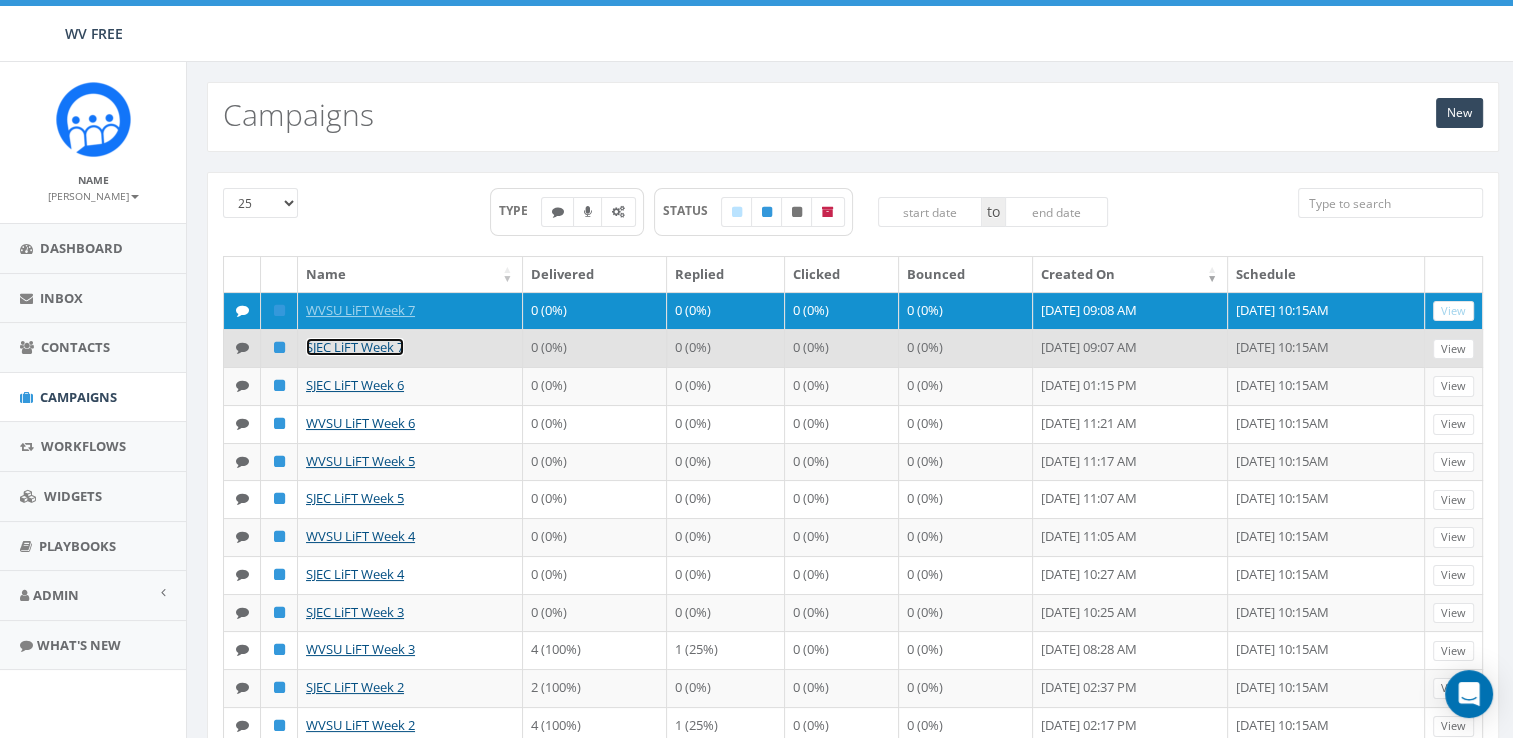 click on "SJEC LiFT Week 7" at bounding box center (355, 347) 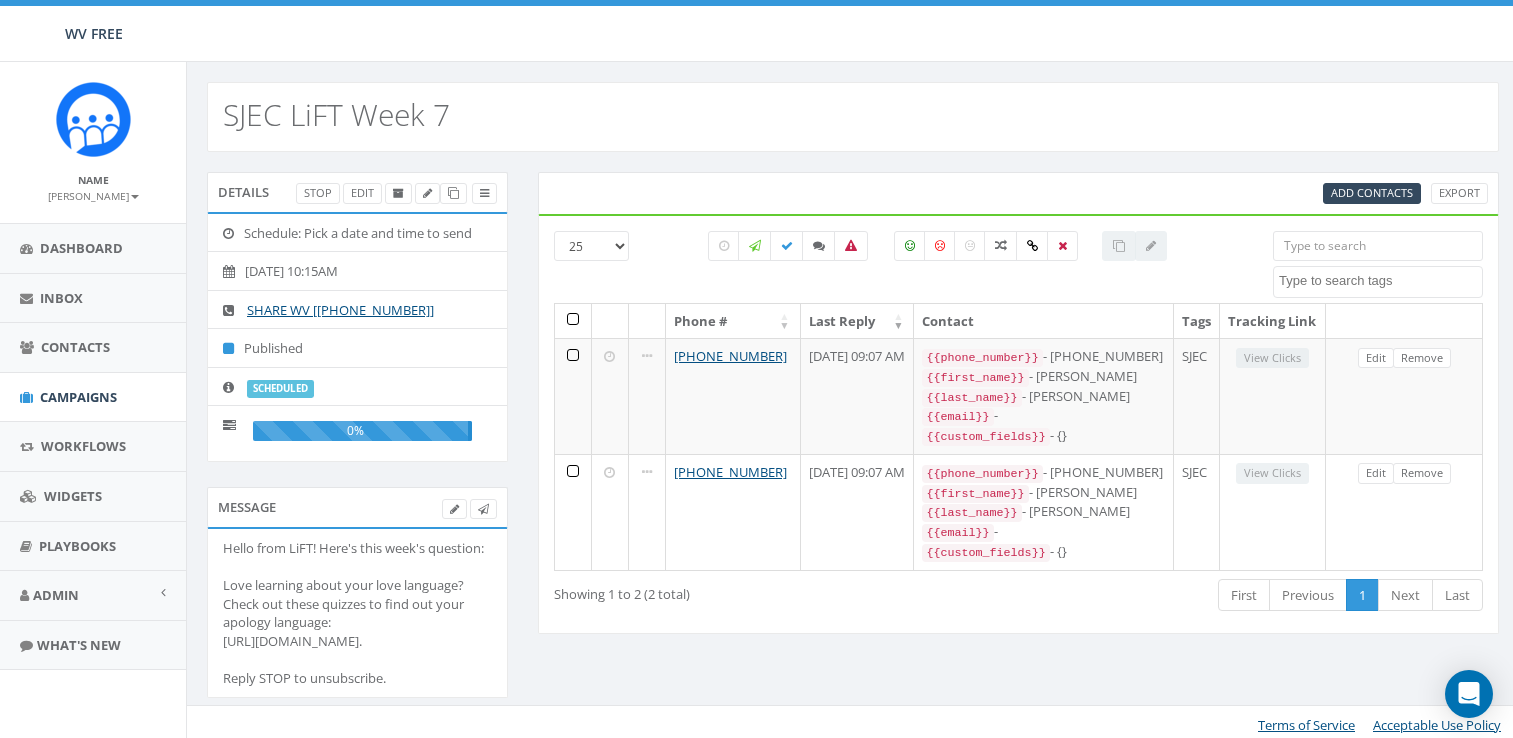 select 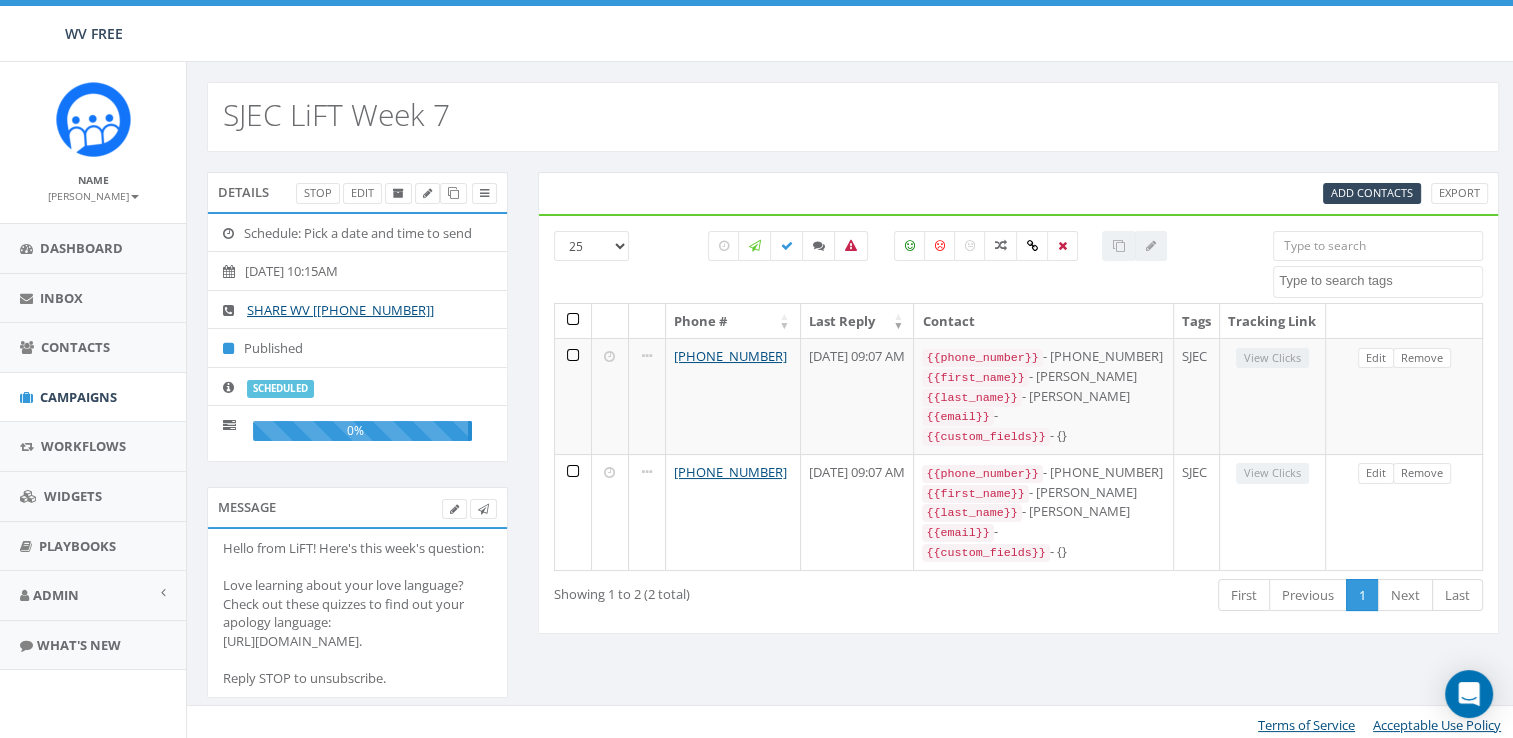 scroll, scrollTop: 0, scrollLeft: 0, axis: both 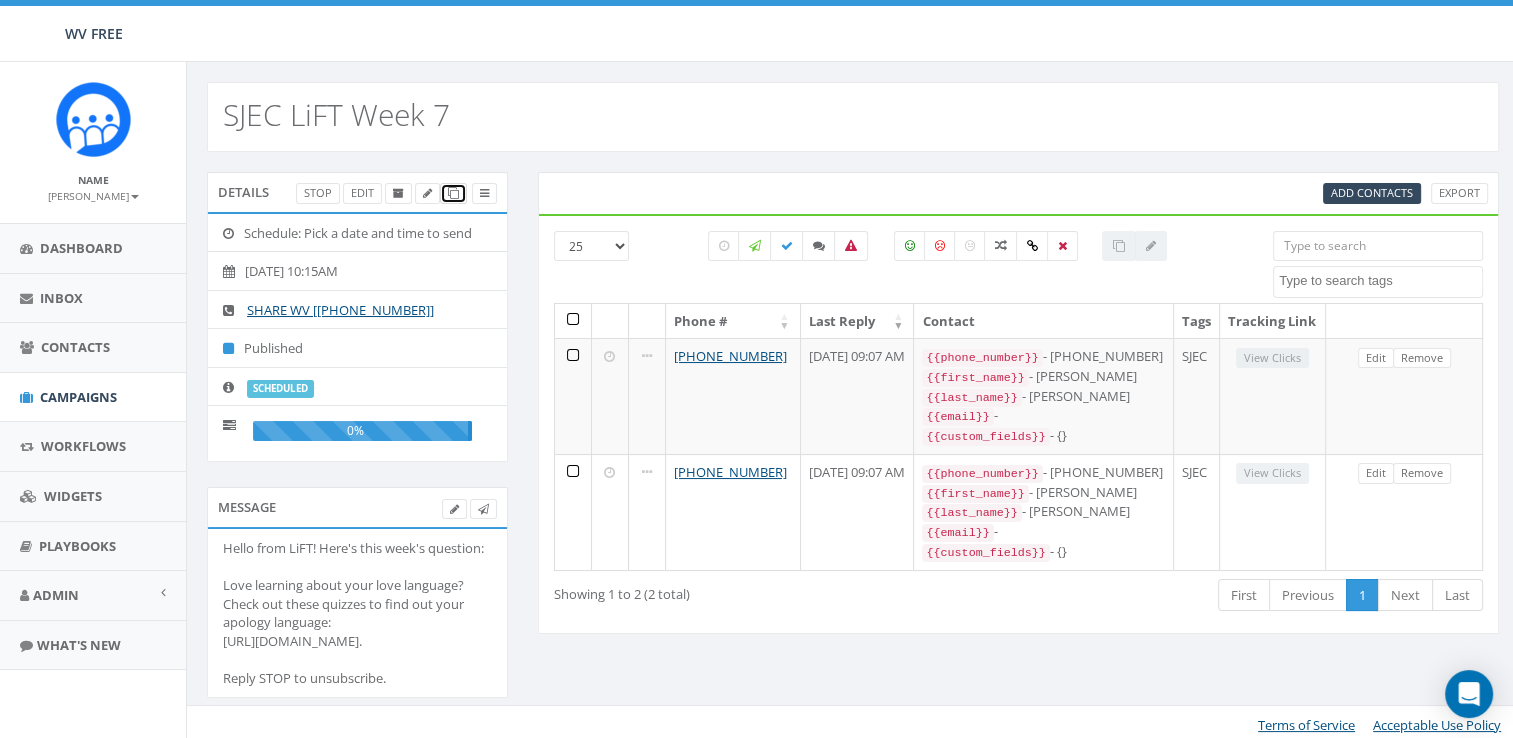 click at bounding box center (453, 193) 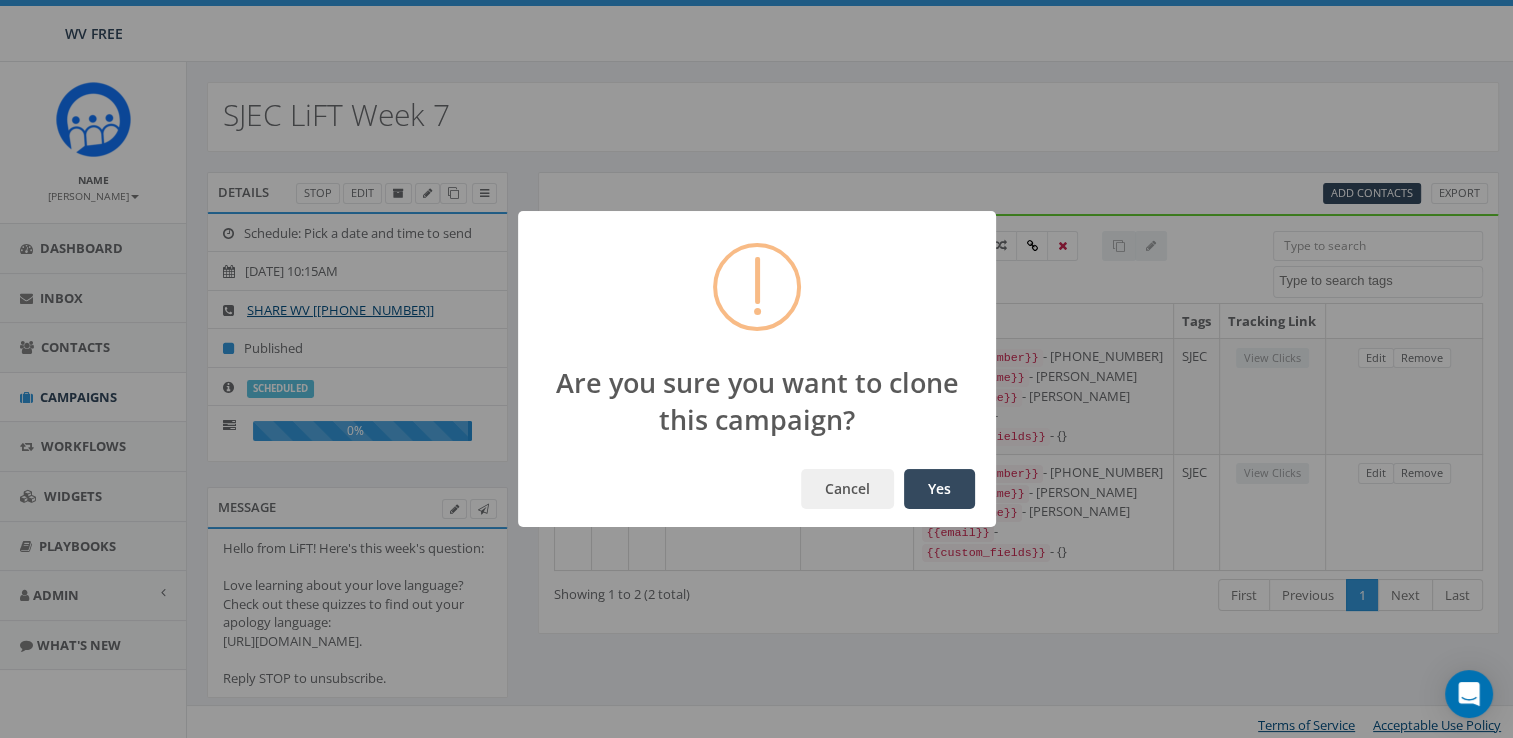 click on "Yes" at bounding box center [939, 489] 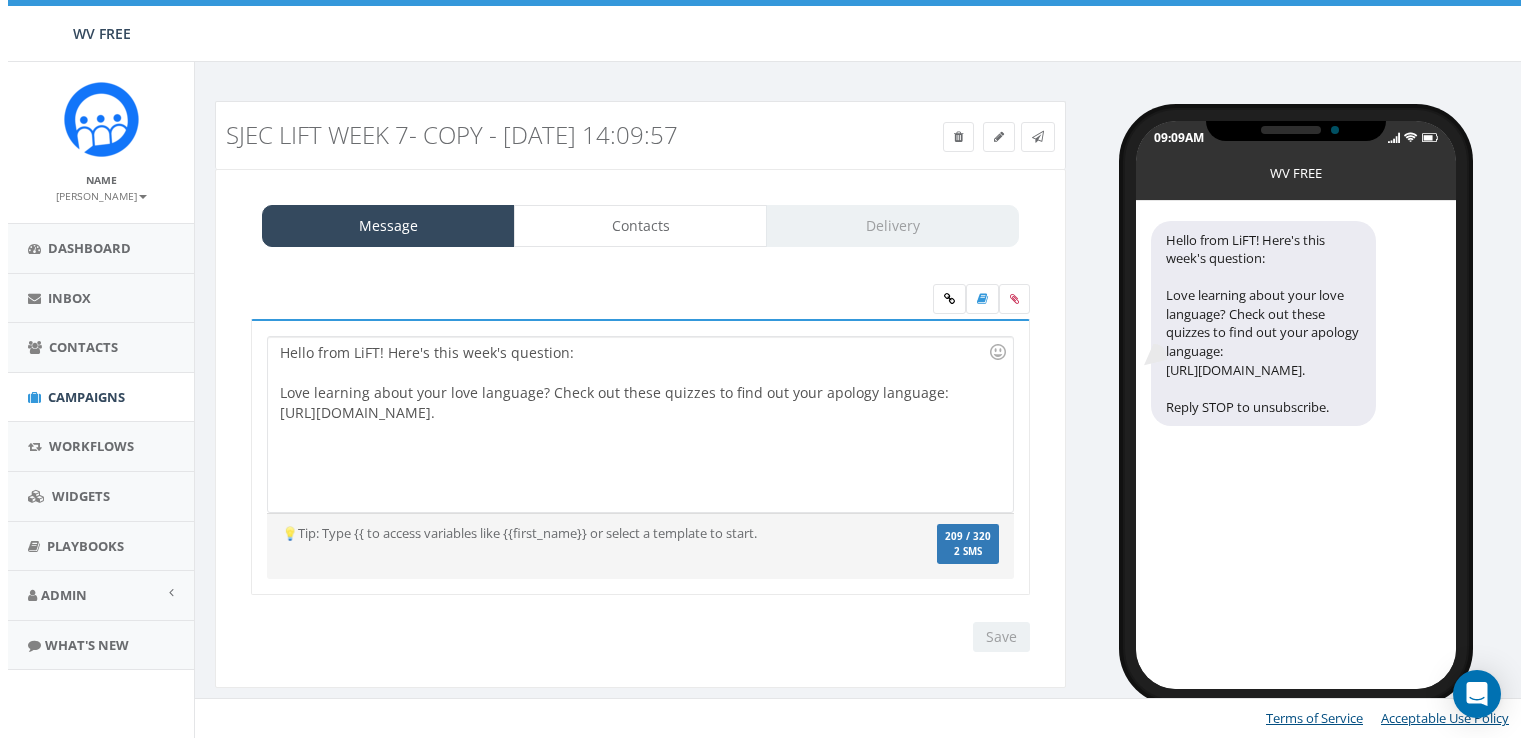 scroll, scrollTop: 0, scrollLeft: 0, axis: both 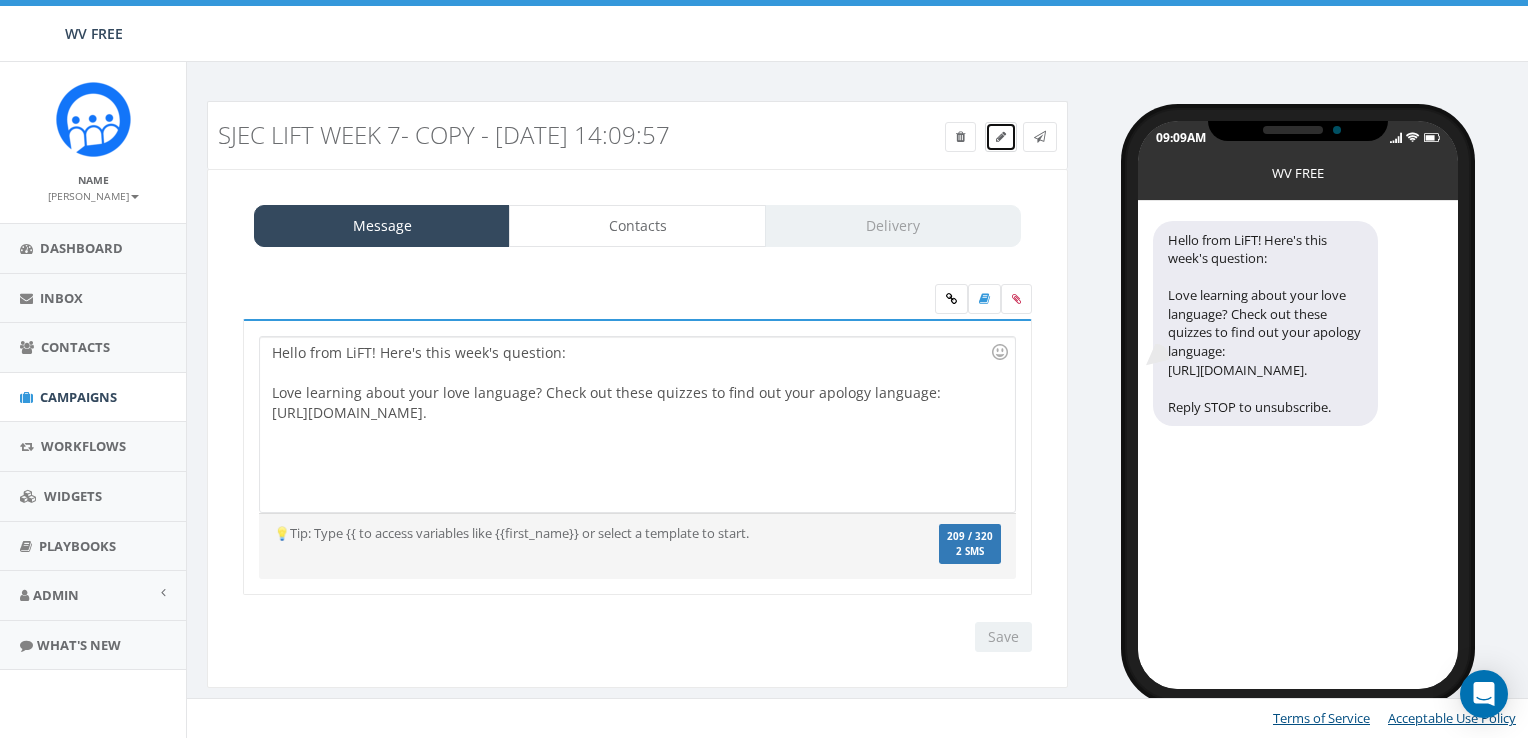 click at bounding box center [1001, 137] 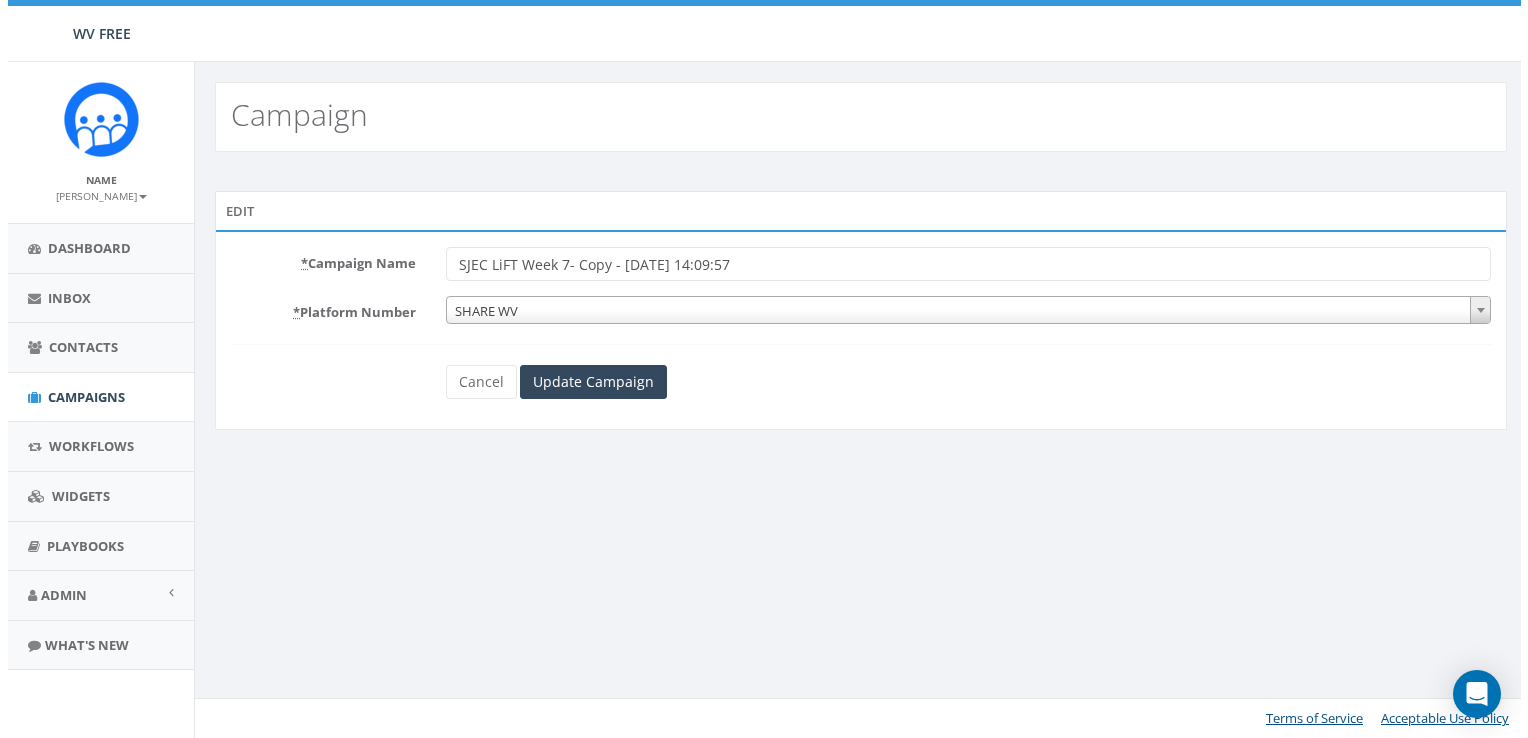 scroll, scrollTop: 0, scrollLeft: 0, axis: both 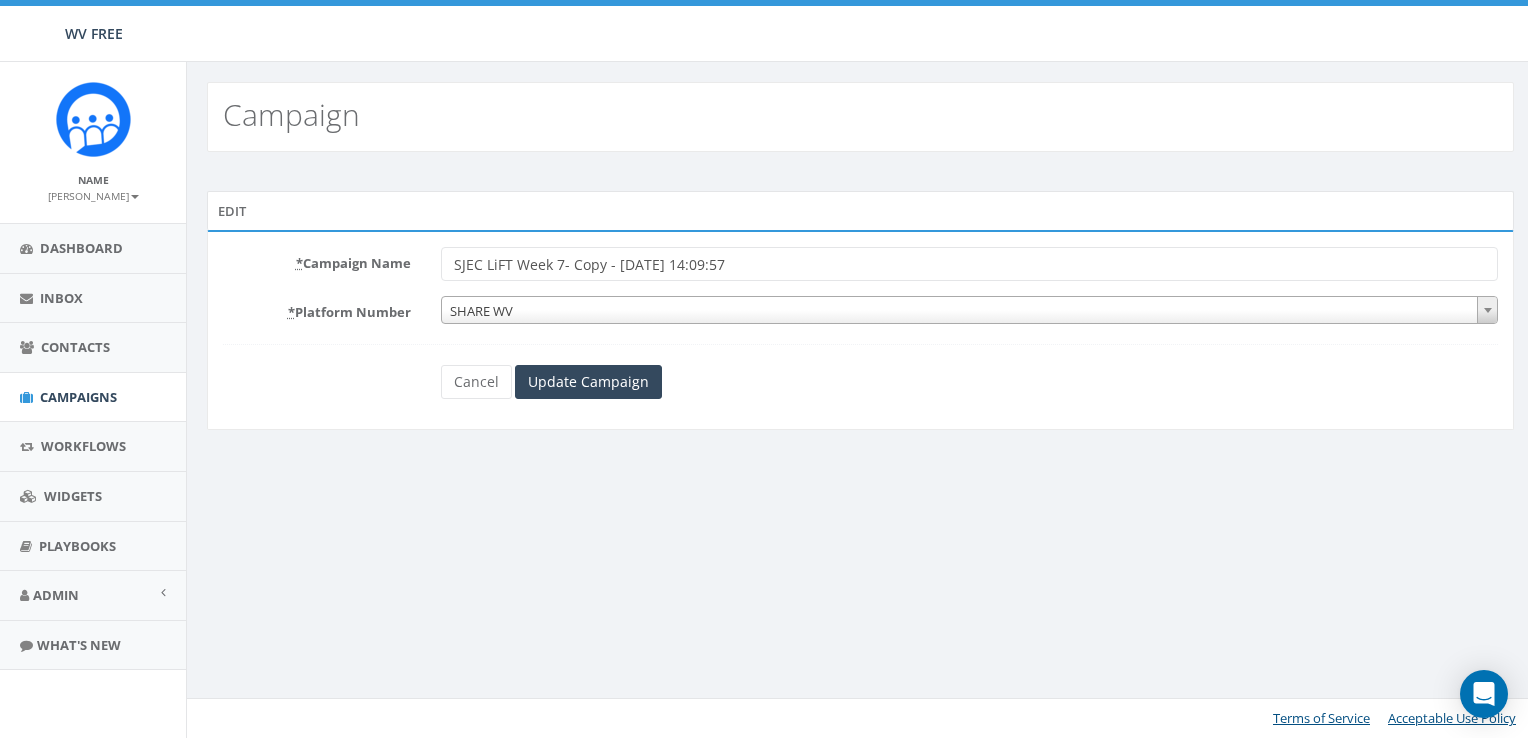 drag, startPoint x: 769, startPoint y: 270, endPoint x: 556, endPoint y: 263, distance: 213.11499 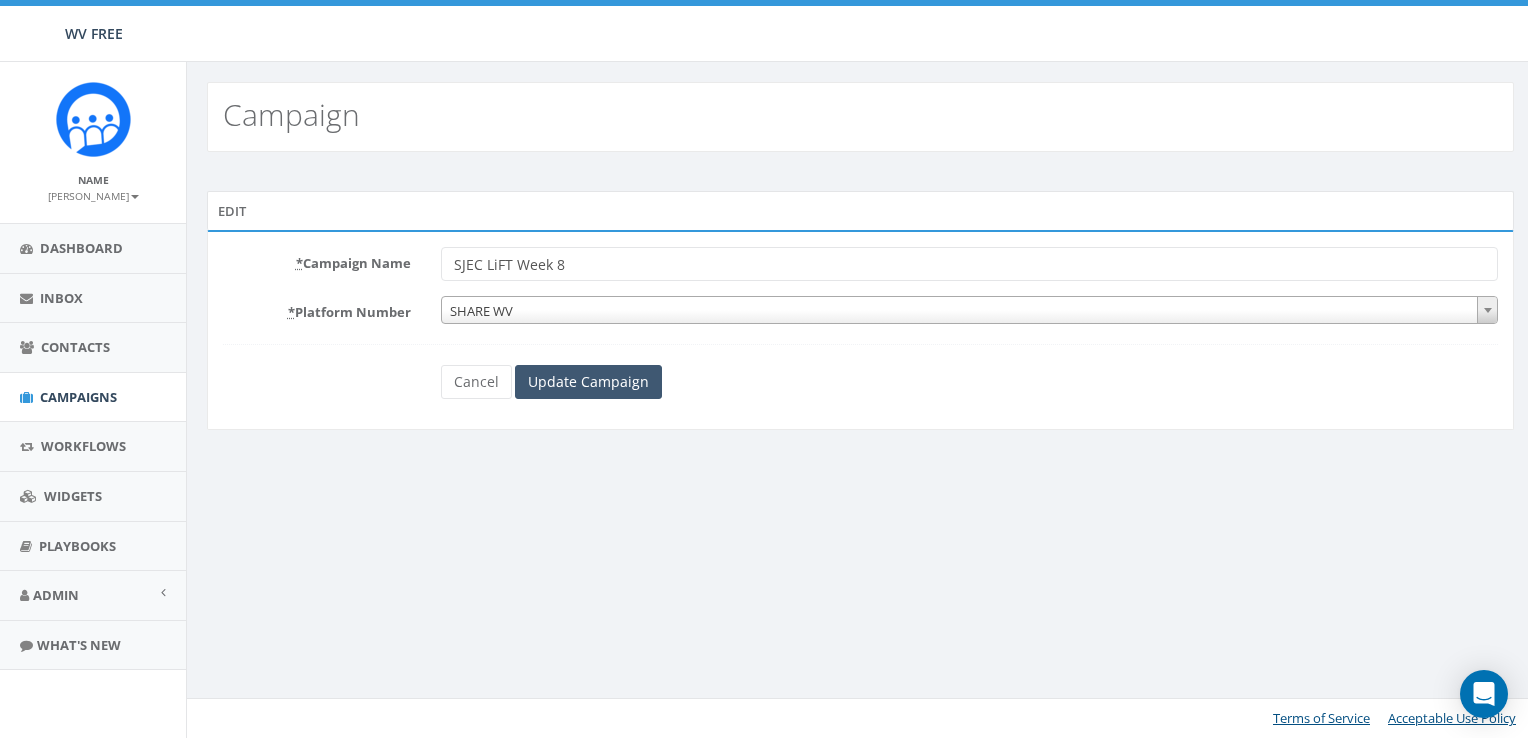 type on "SJEC LiFT Week 8" 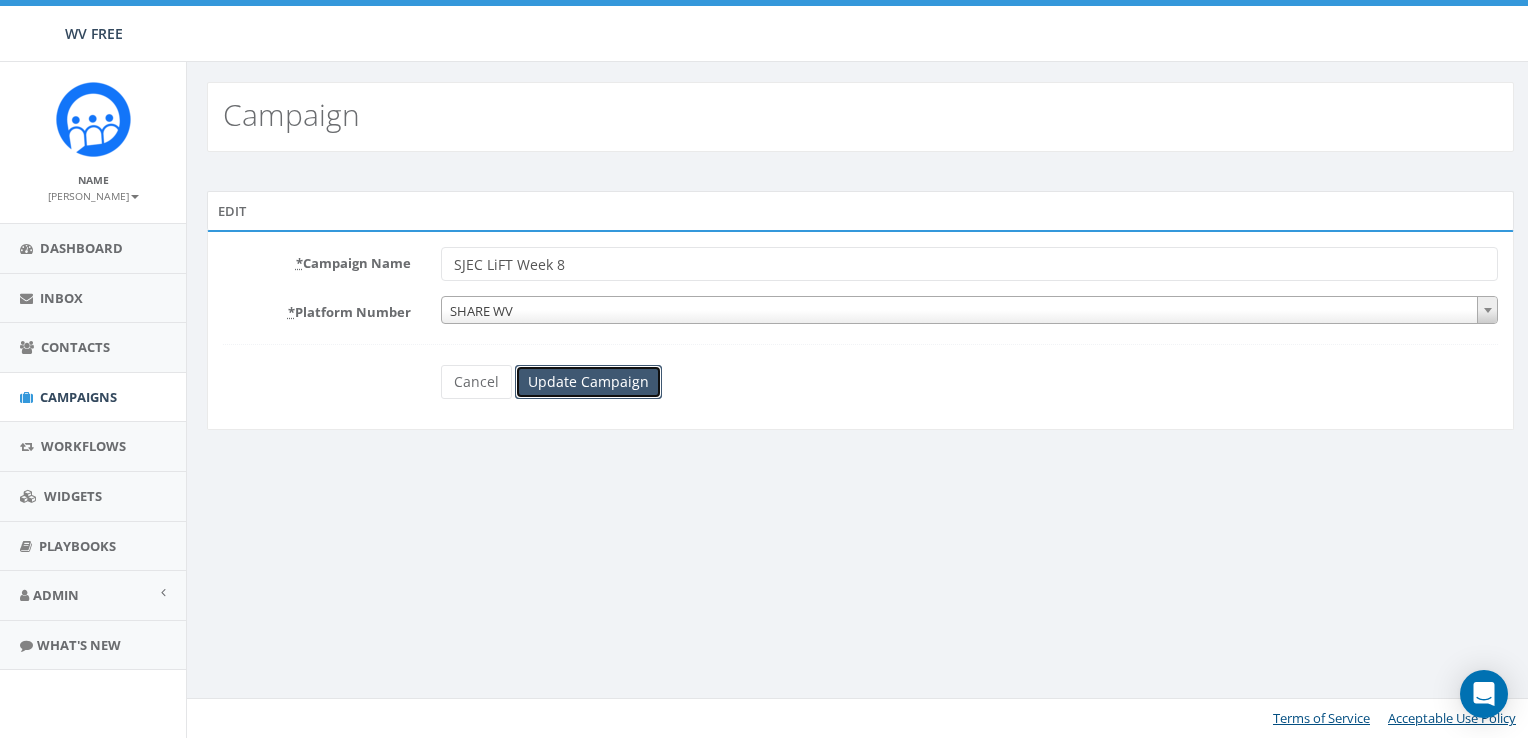 click on "Update Campaign" at bounding box center (588, 382) 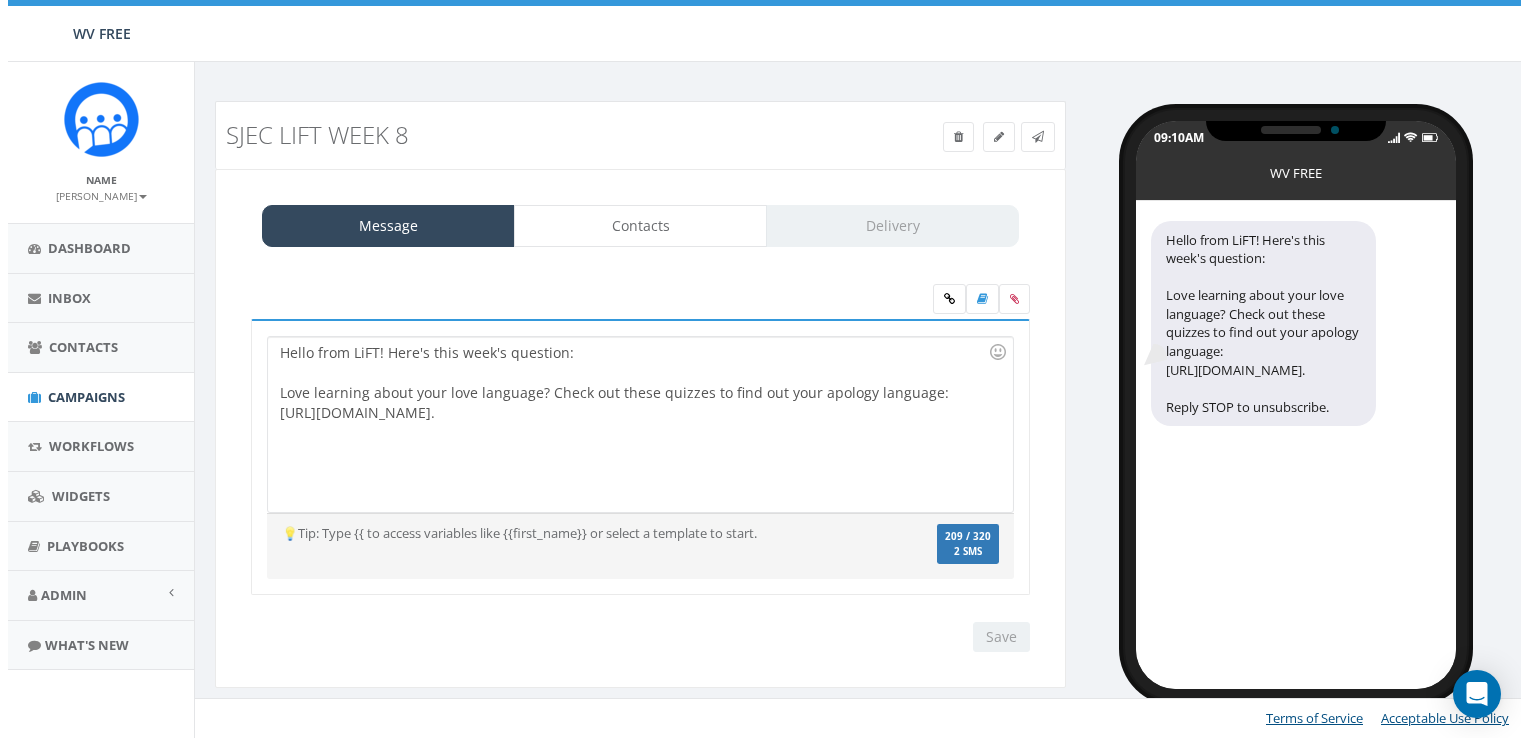scroll, scrollTop: 0, scrollLeft: 0, axis: both 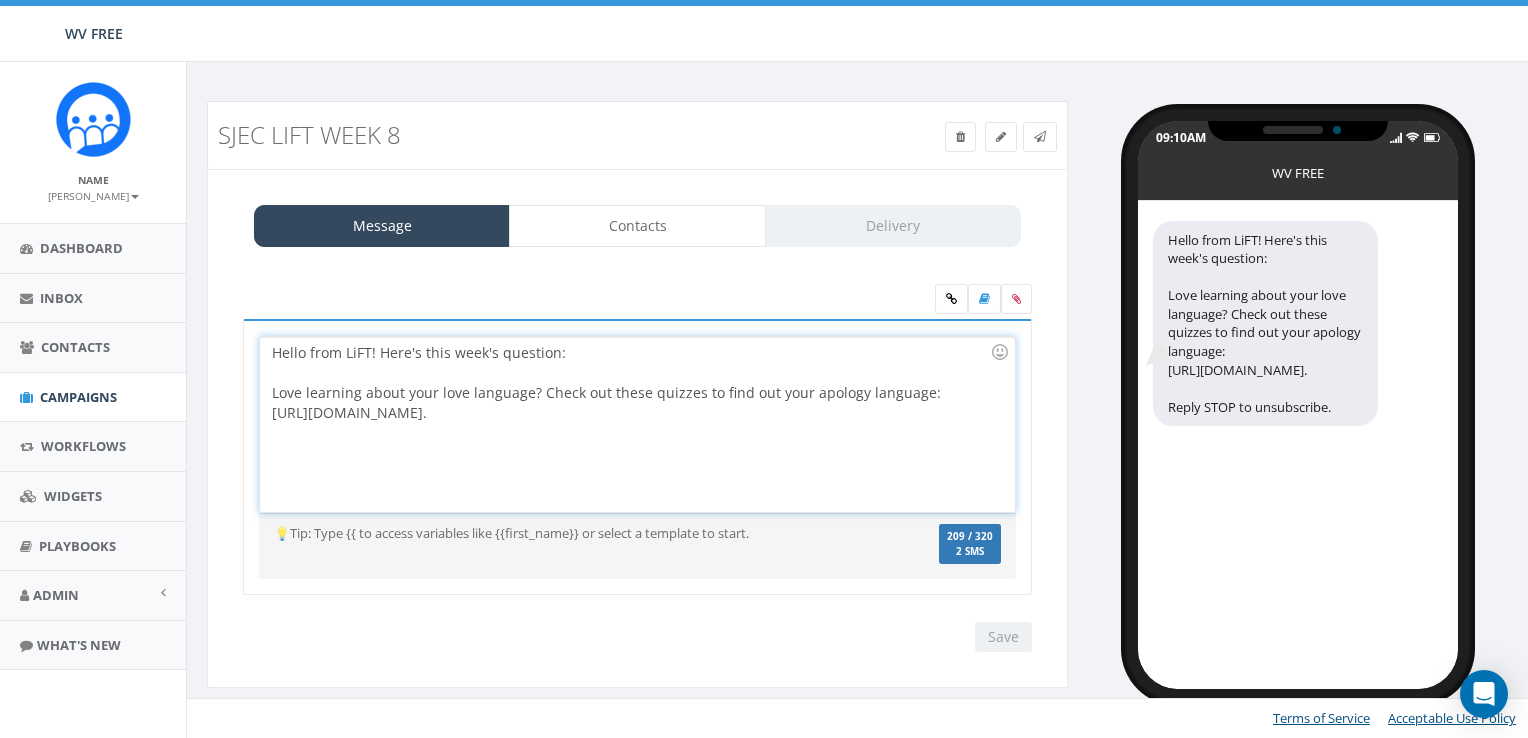 drag, startPoint x: 642, startPoint y: 448, endPoint x: 213, endPoint y: 366, distance: 436.76654 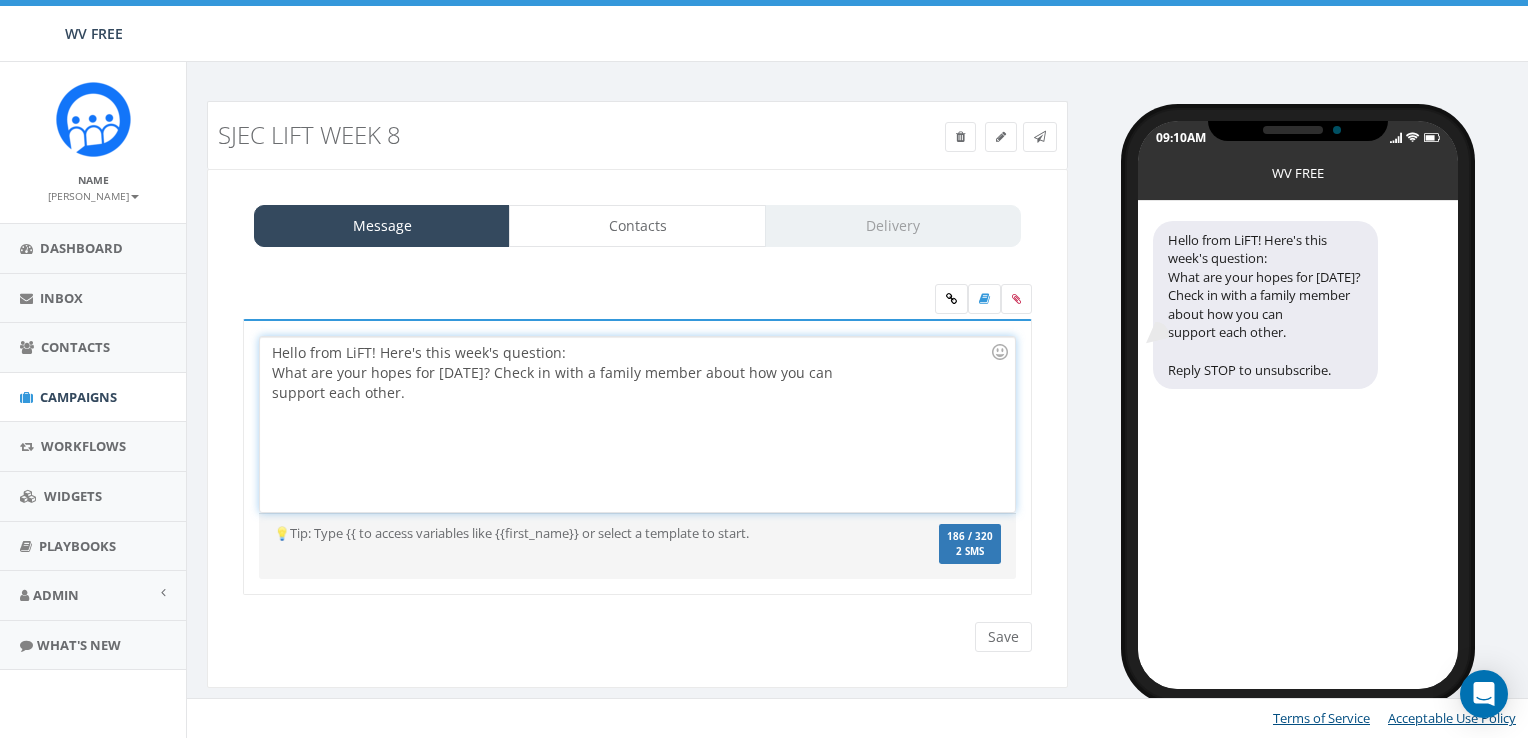 click on "Hello from LiFT! Here's this week's question: What are your hopes for five years from now? Check in with a family member about how you can support each other." at bounding box center (637, 424) 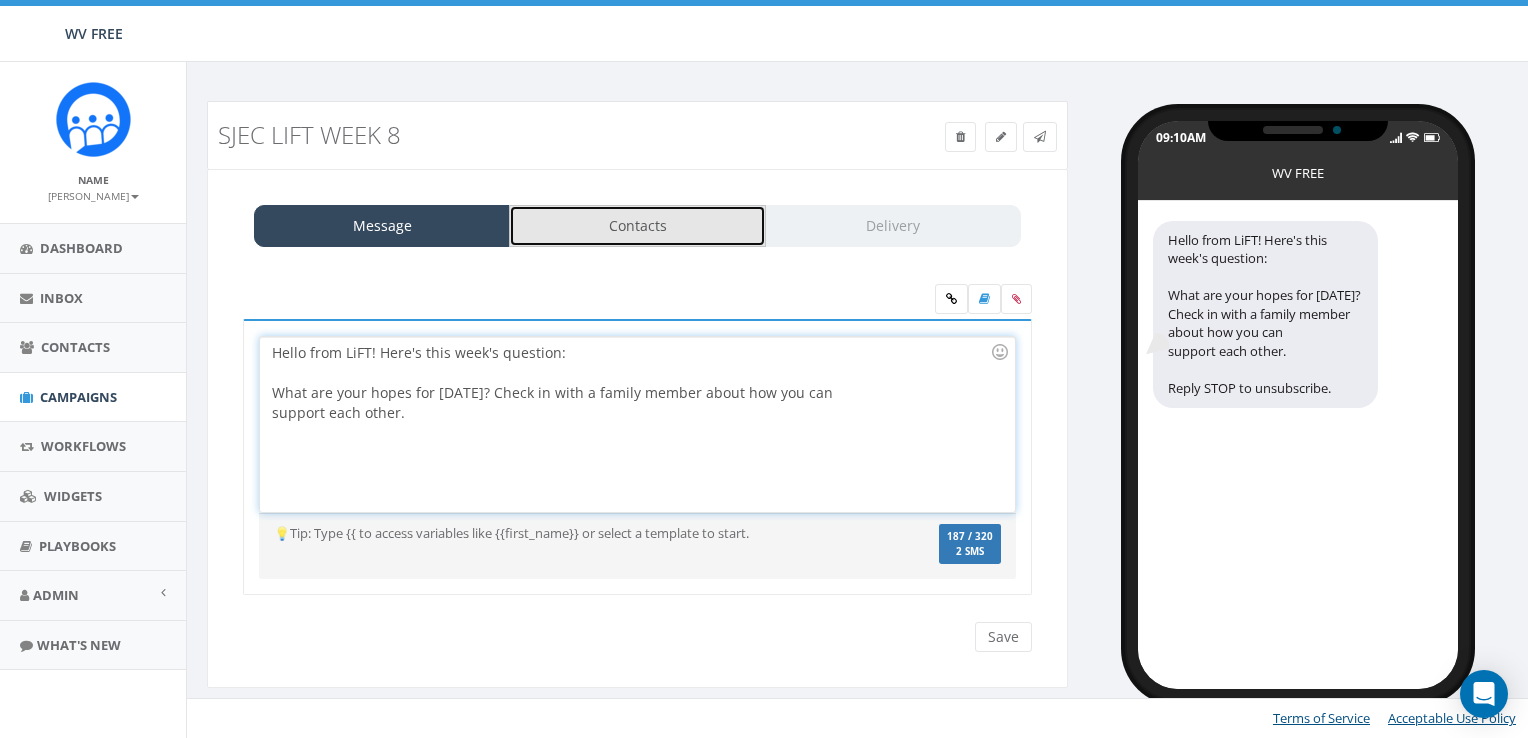 click on "Contacts" at bounding box center (637, 226) 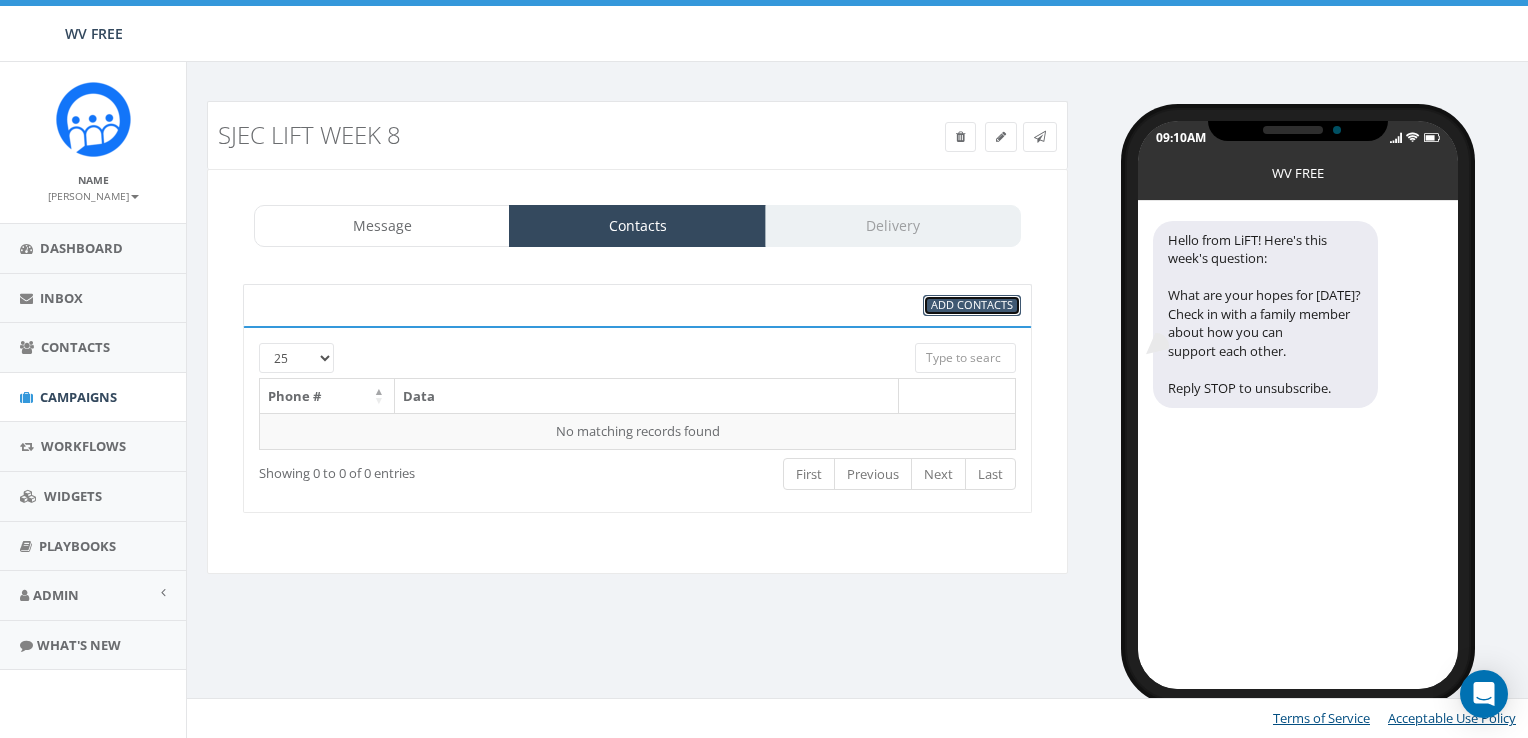 click on "Add Contacts" at bounding box center (972, 304) 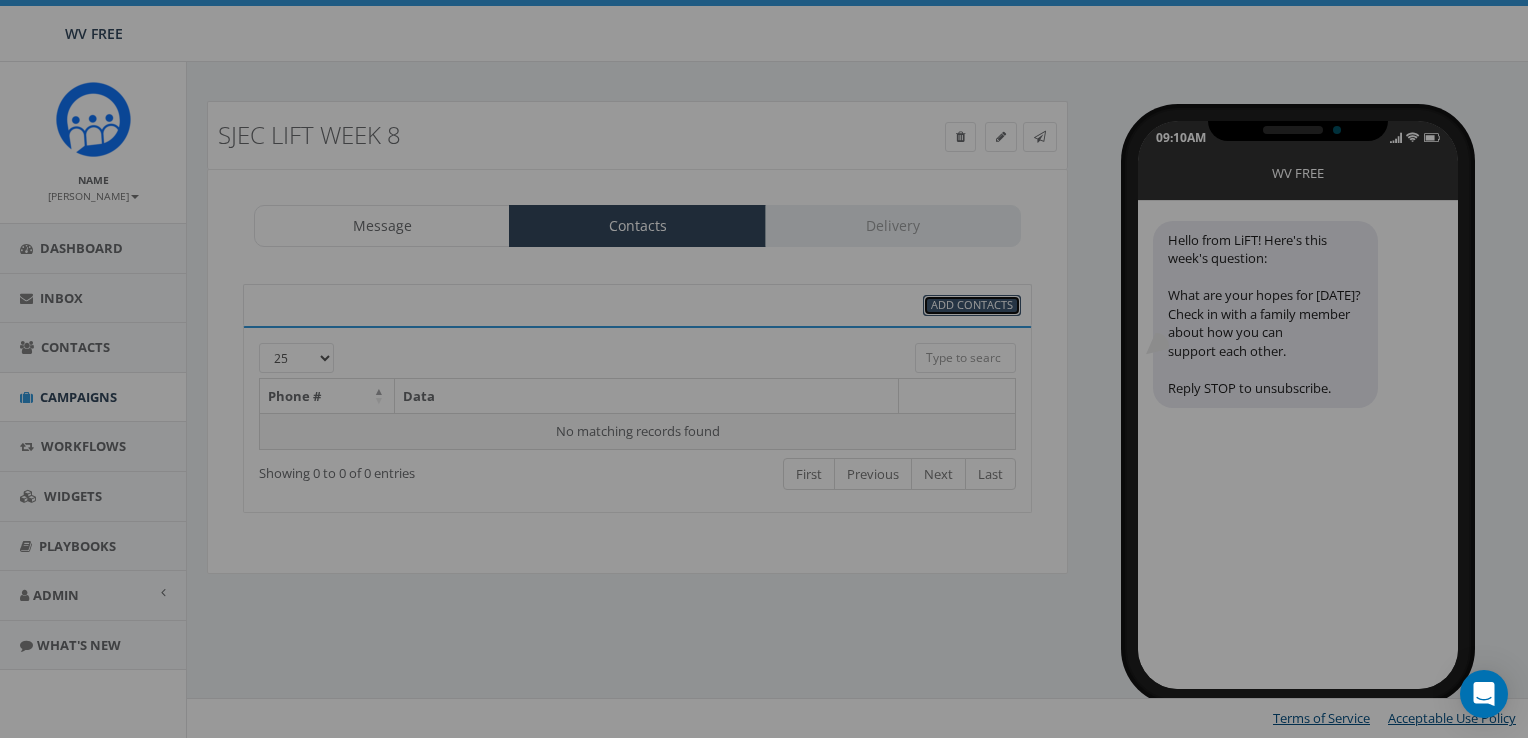select 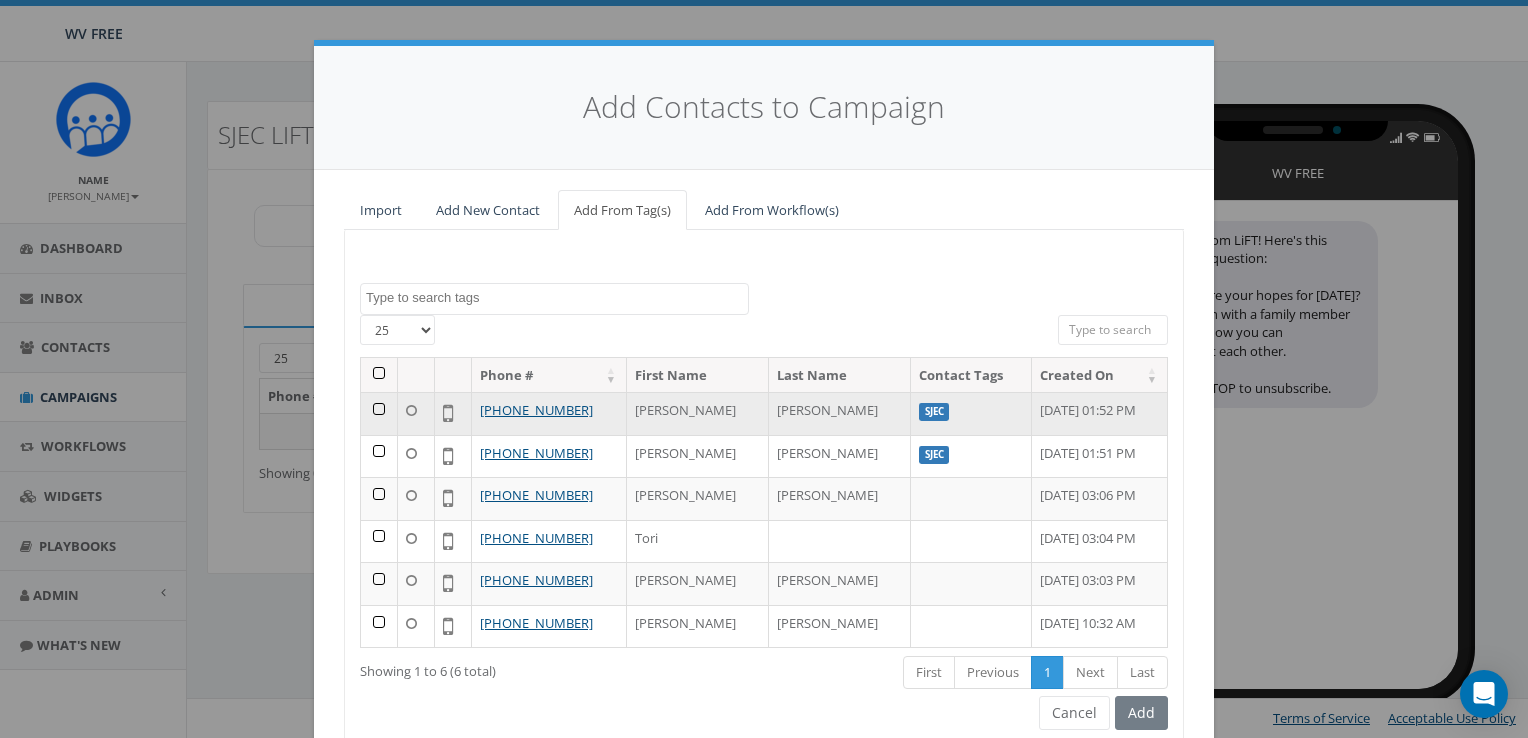 click at bounding box center (379, 413) 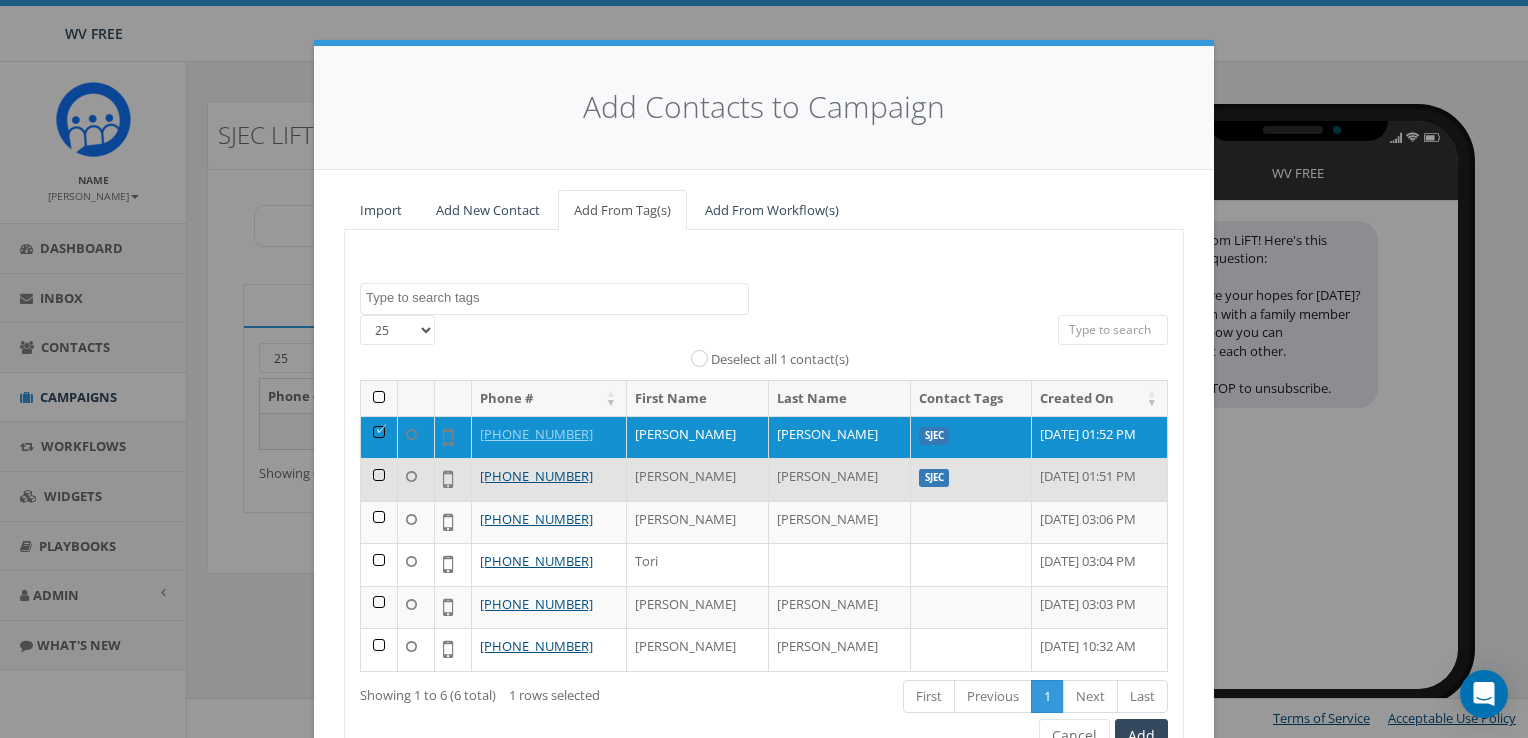 click at bounding box center [379, 479] 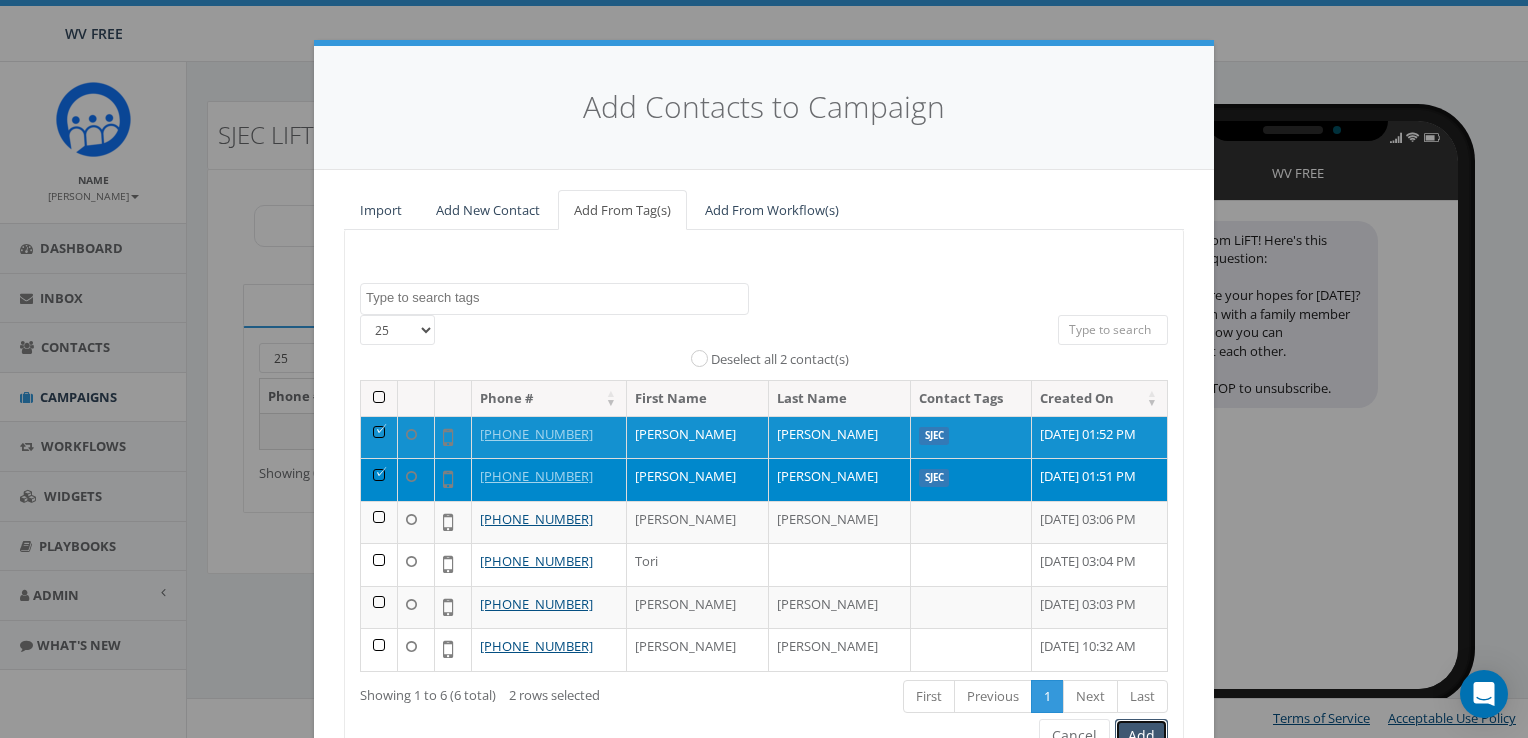 click on "Add" at bounding box center [1141, 736] 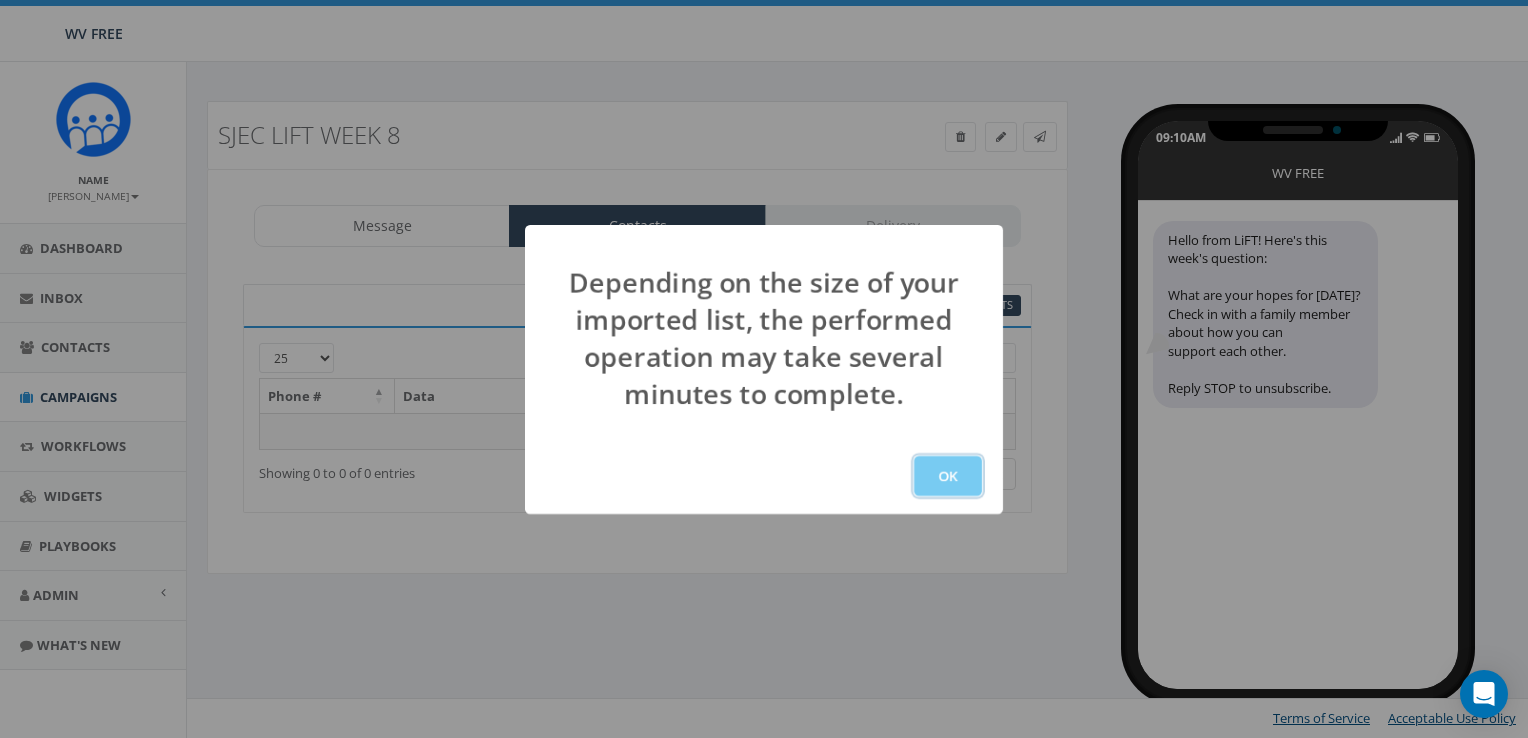 click on "OK" at bounding box center (948, 476) 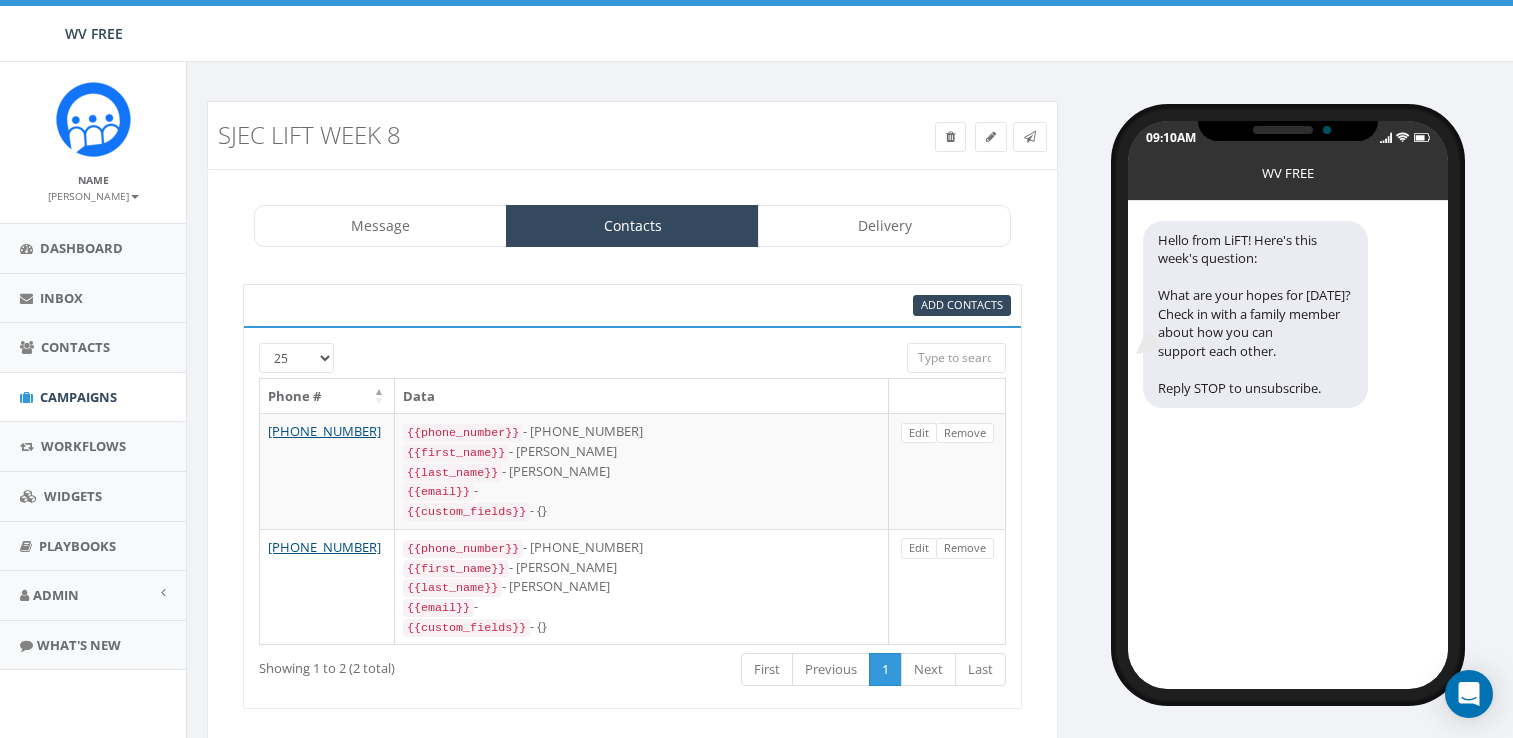 select 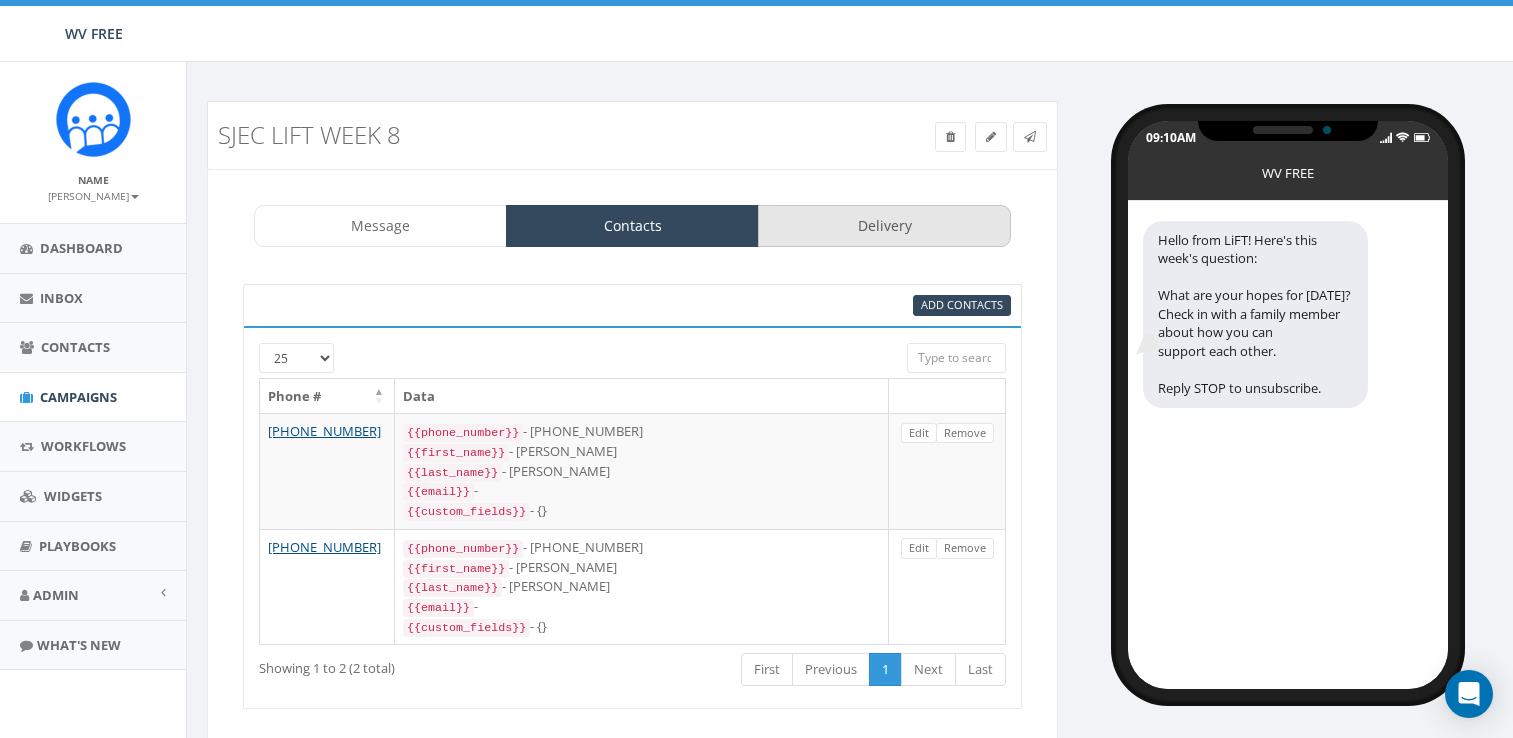 scroll, scrollTop: 0, scrollLeft: 0, axis: both 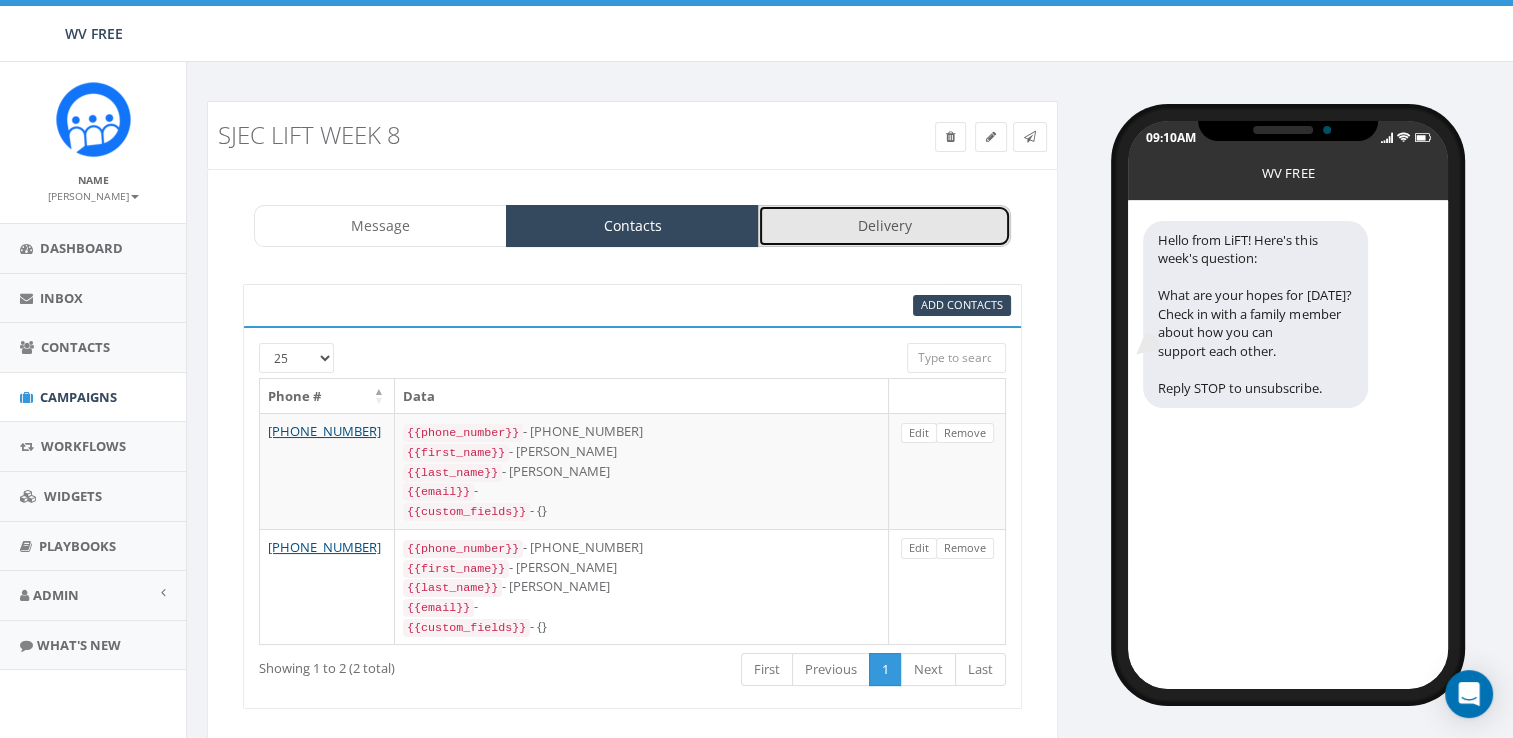 click on "Delivery" at bounding box center [884, 226] 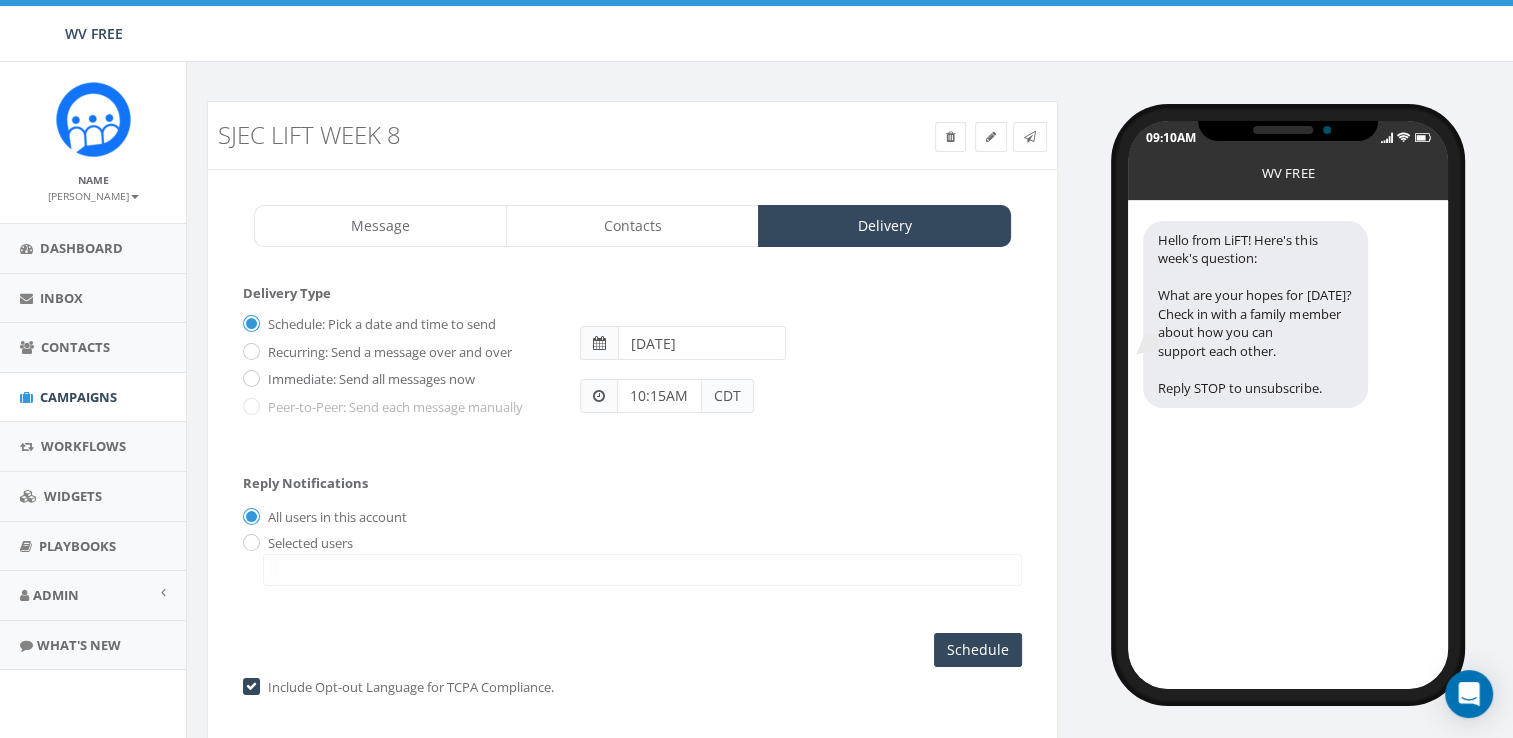 click on "2025-08-02" at bounding box center (702, 343) 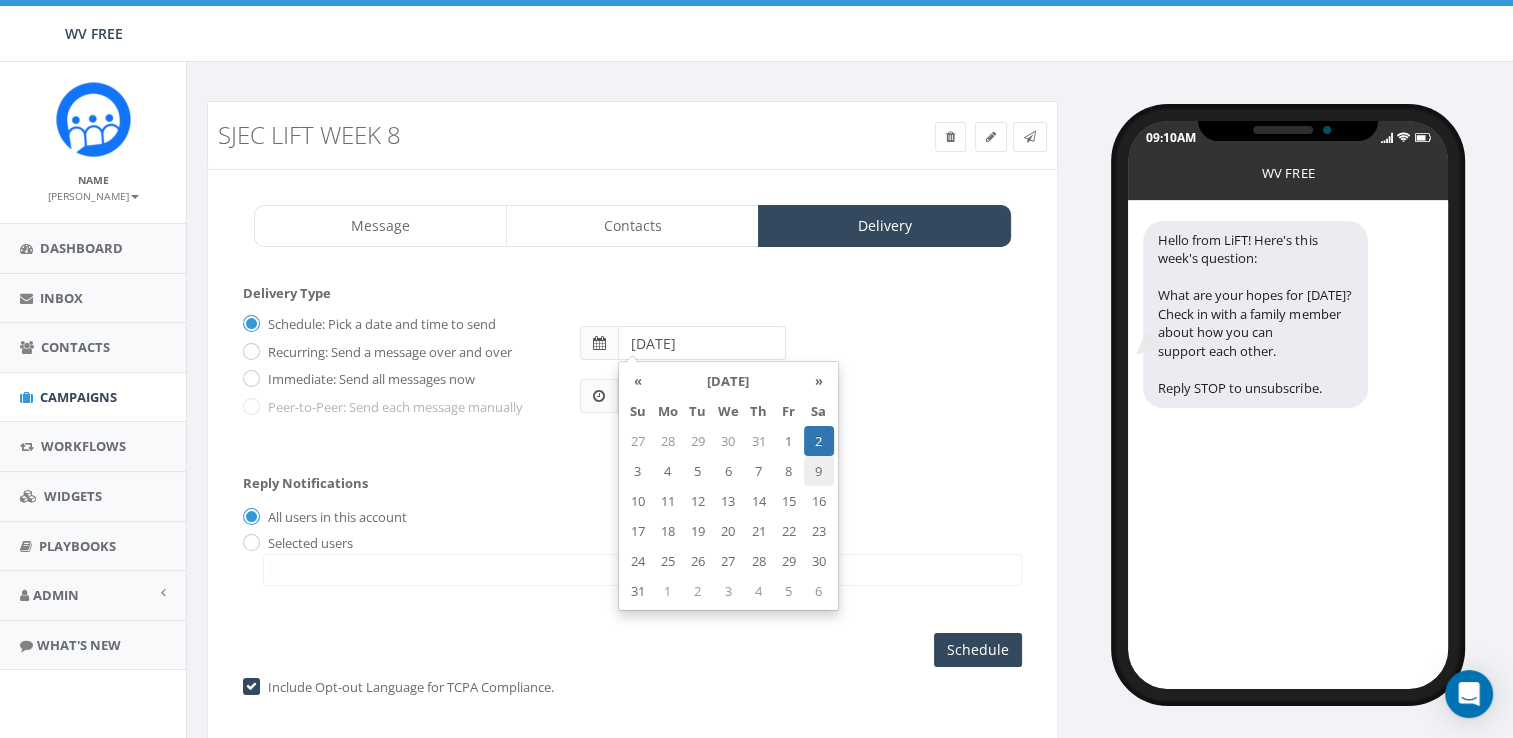 click on "9" at bounding box center [819, 471] 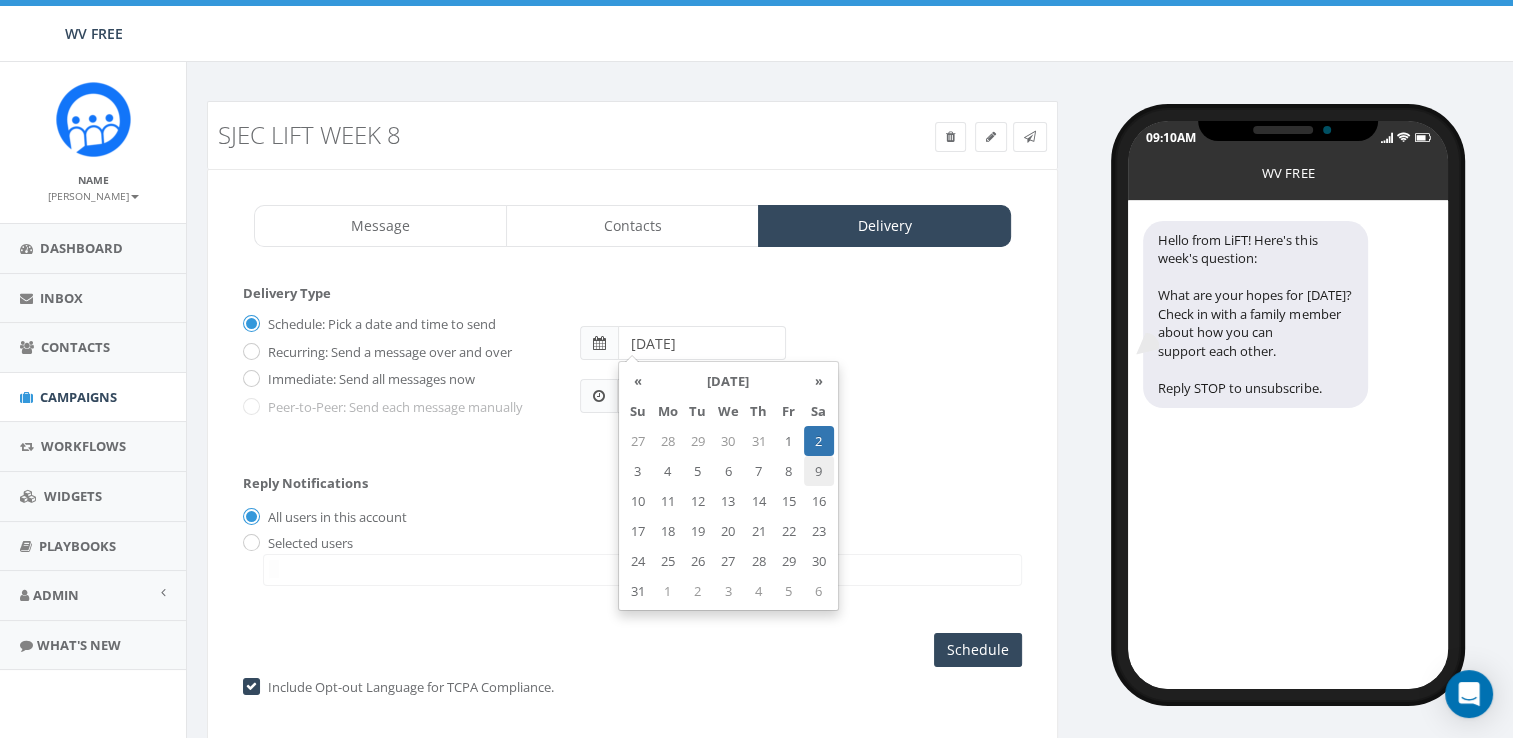 type on "2025-08-09" 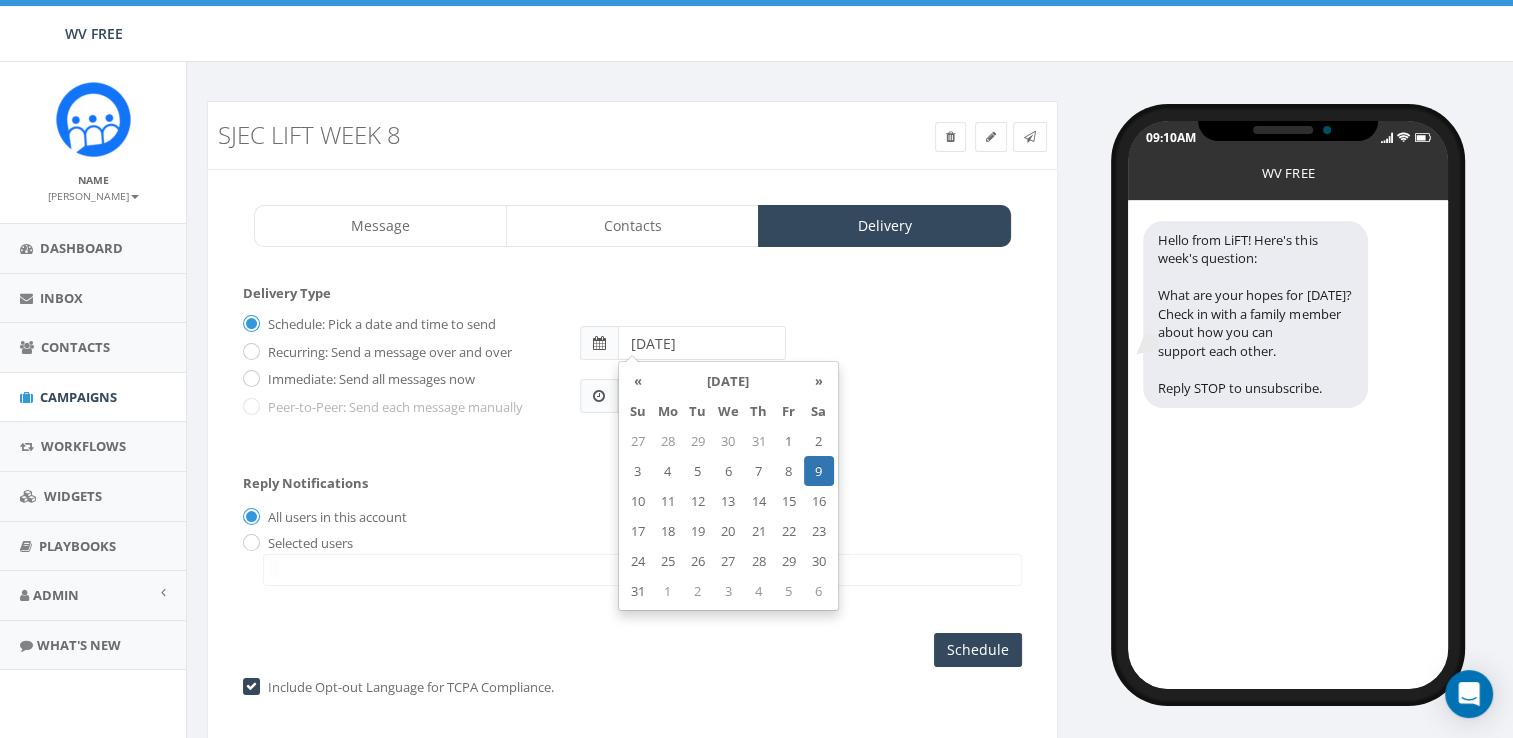 click on "Selected users francesca@wvfree.org" at bounding box center [632, 559] 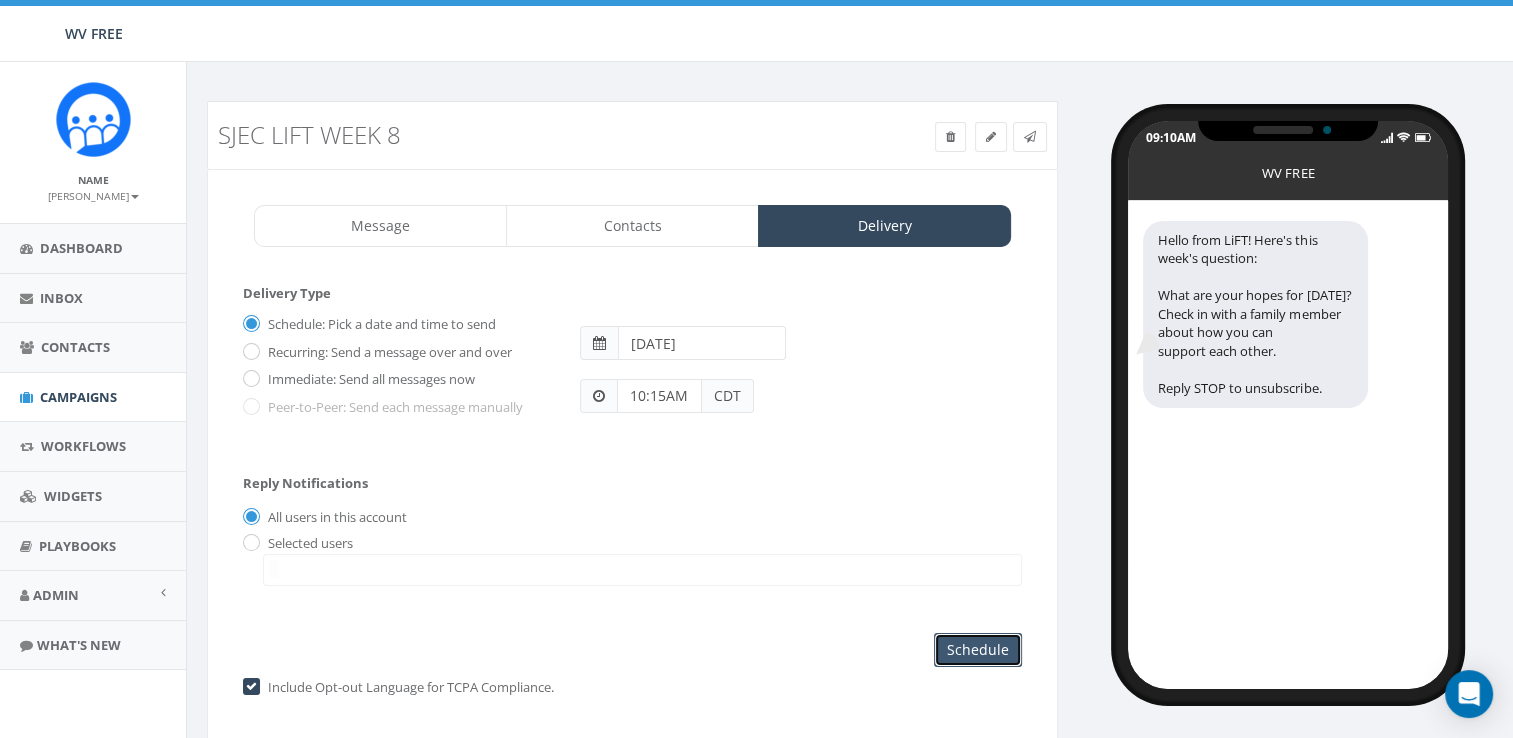 click on "Schedule" at bounding box center [978, 650] 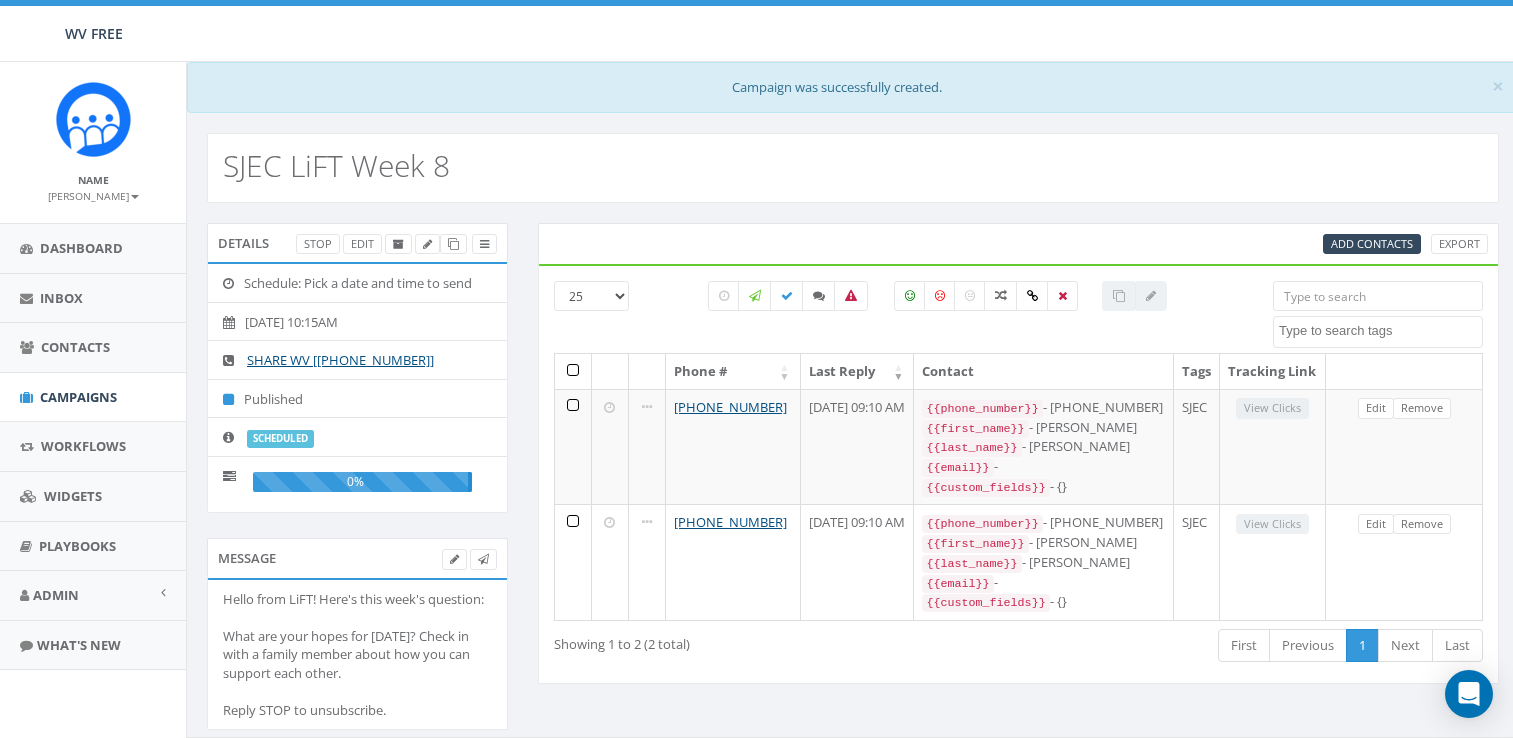 select 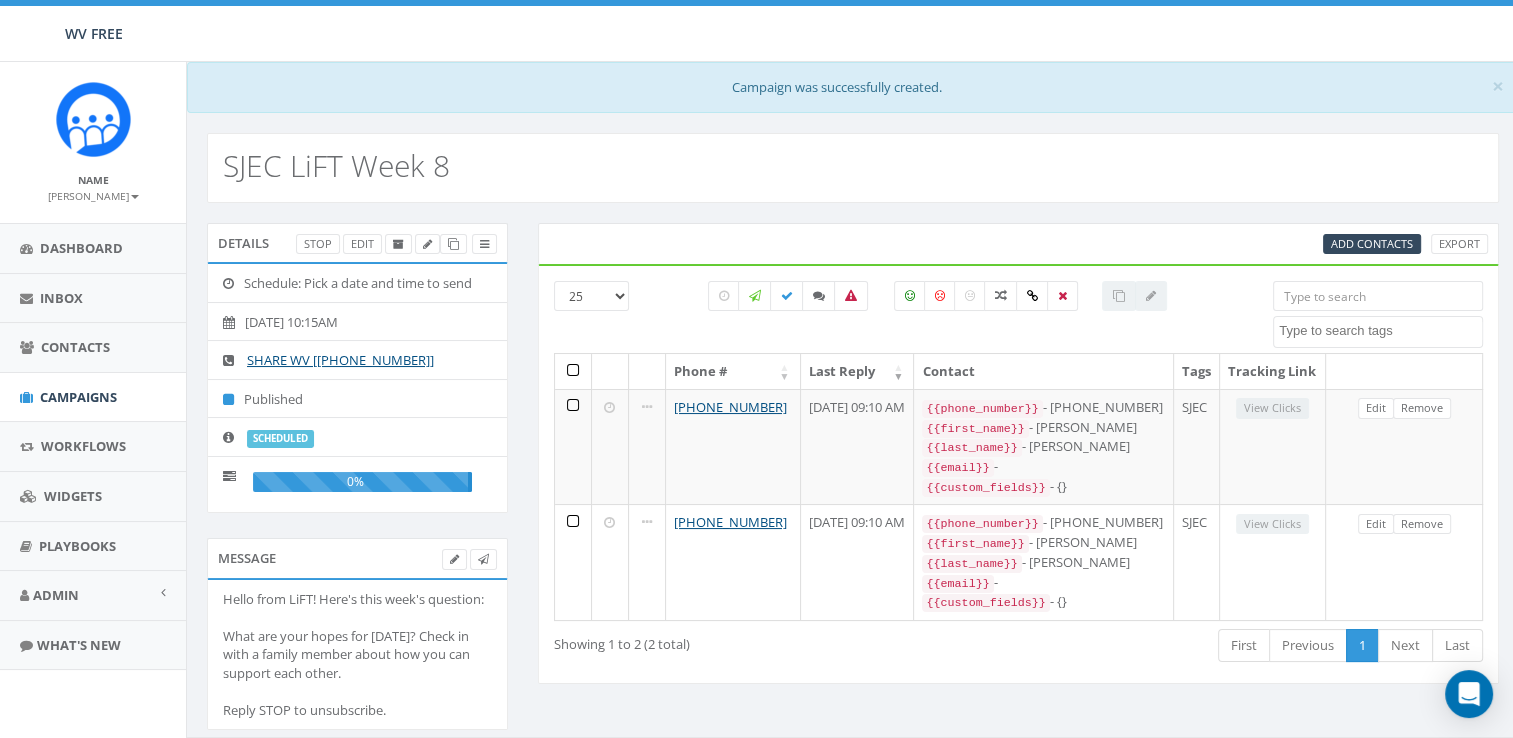 scroll, scrollTop: 0, scrollLeft: 0, axis: both 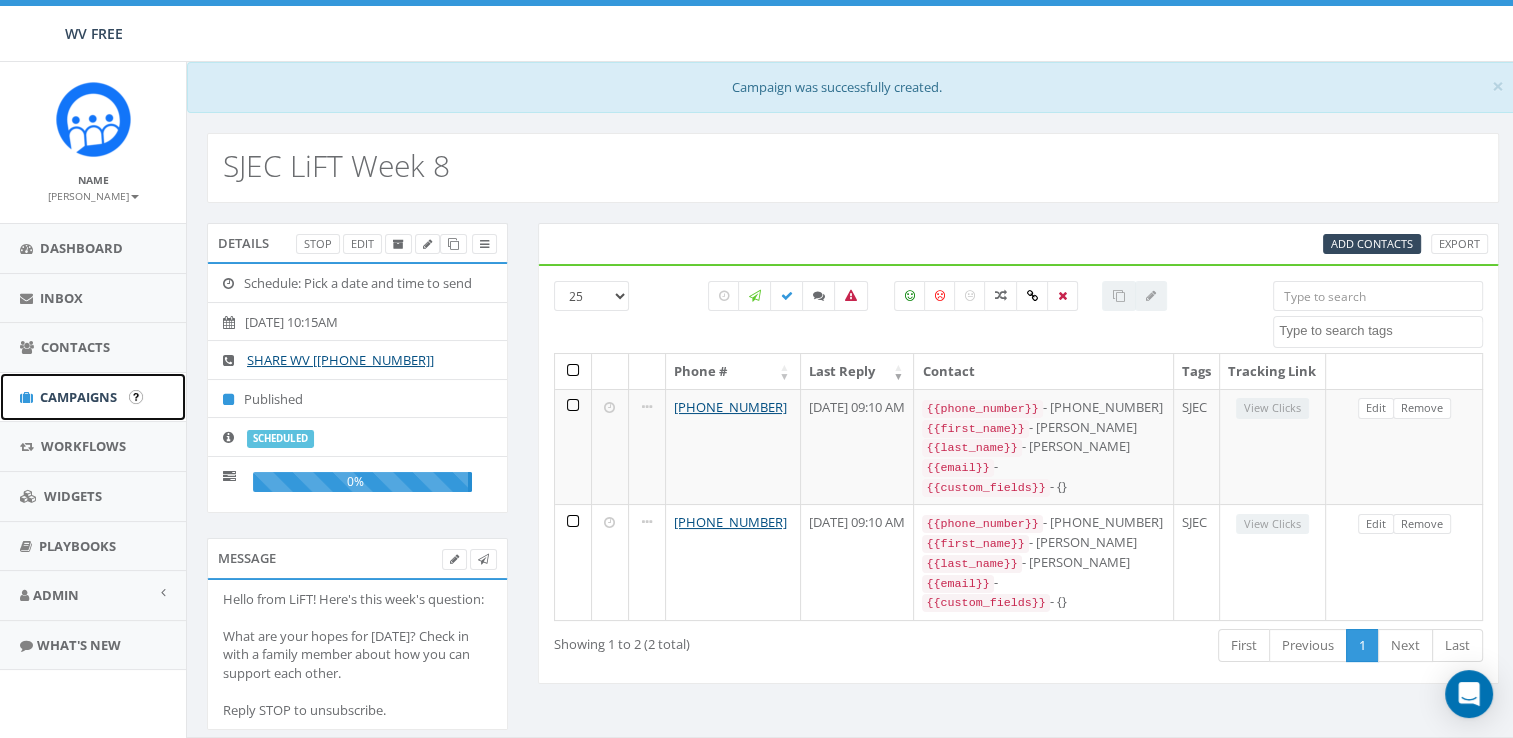 click on "Campaigns" at bounding box center [78, 397] 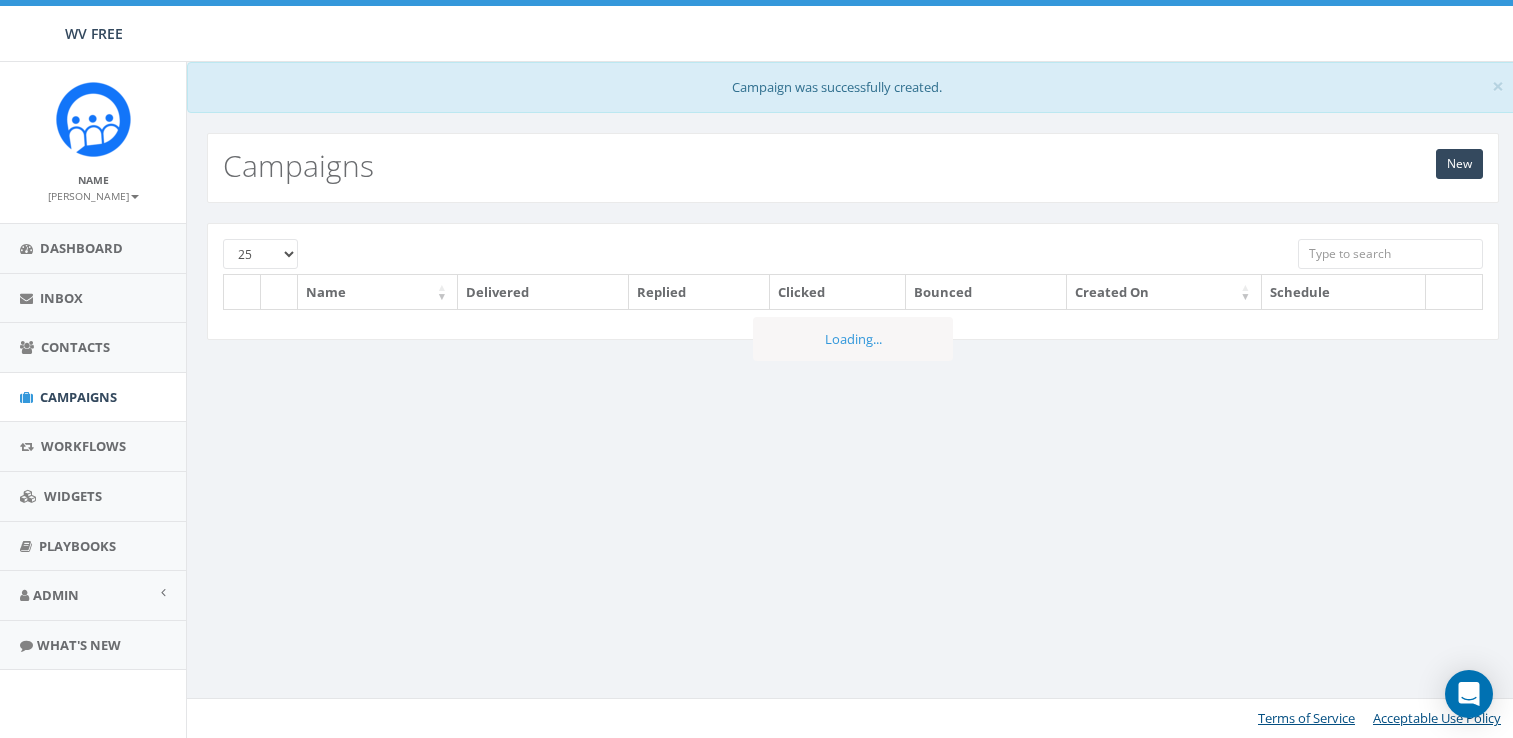 scroll, scrollTop: 0, scrollLeft: 0, axis: both 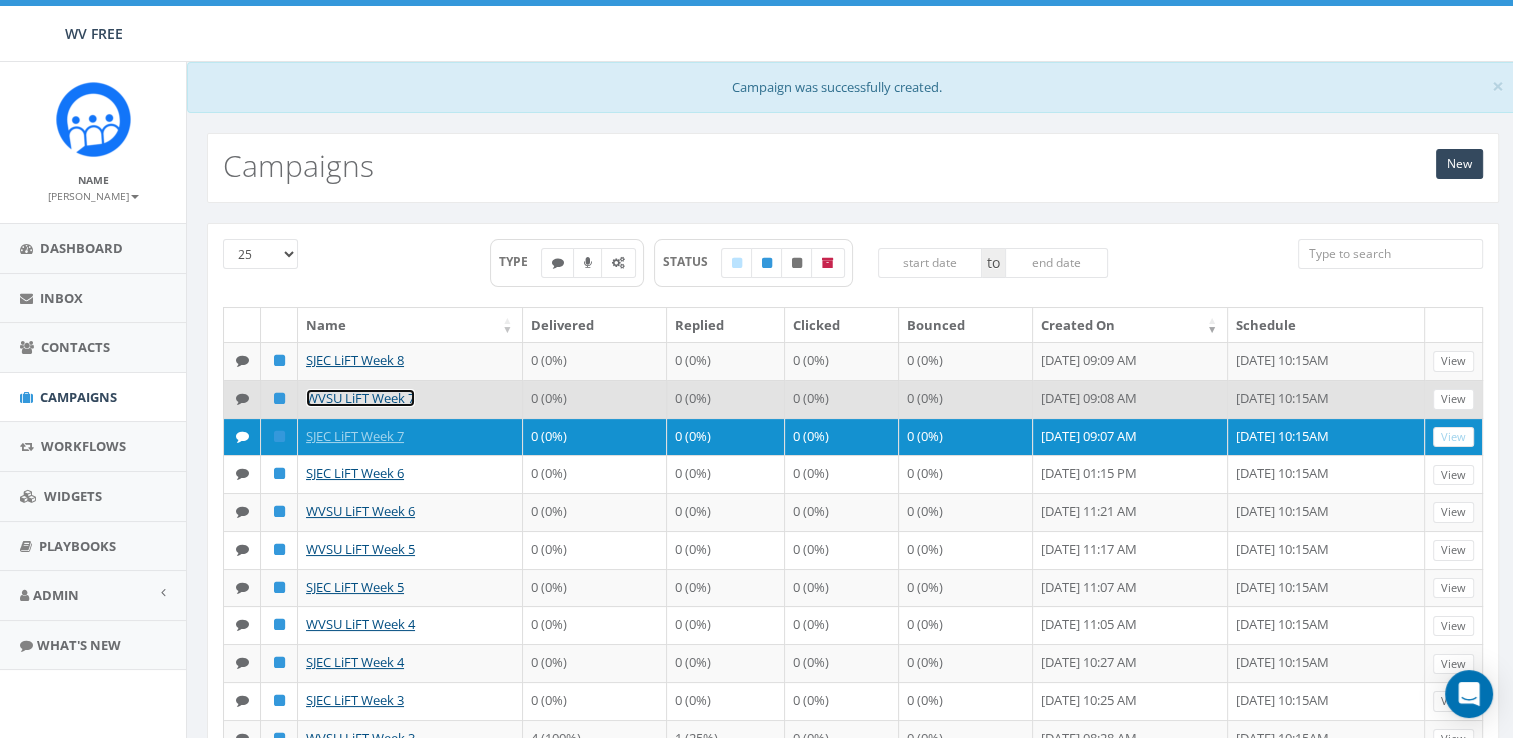 click on "WVSU LiFT Week 7" at bounding box center (360, 398) 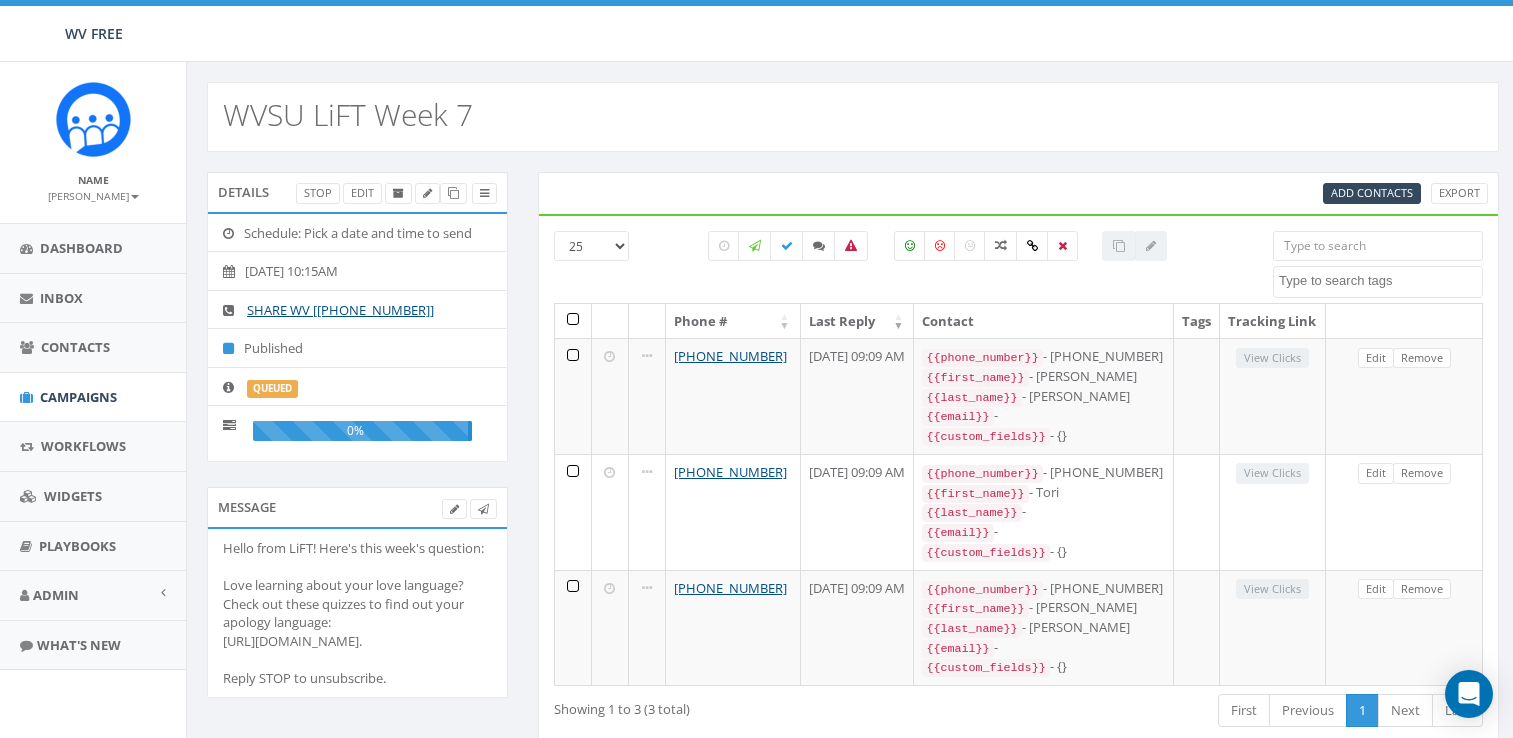 select 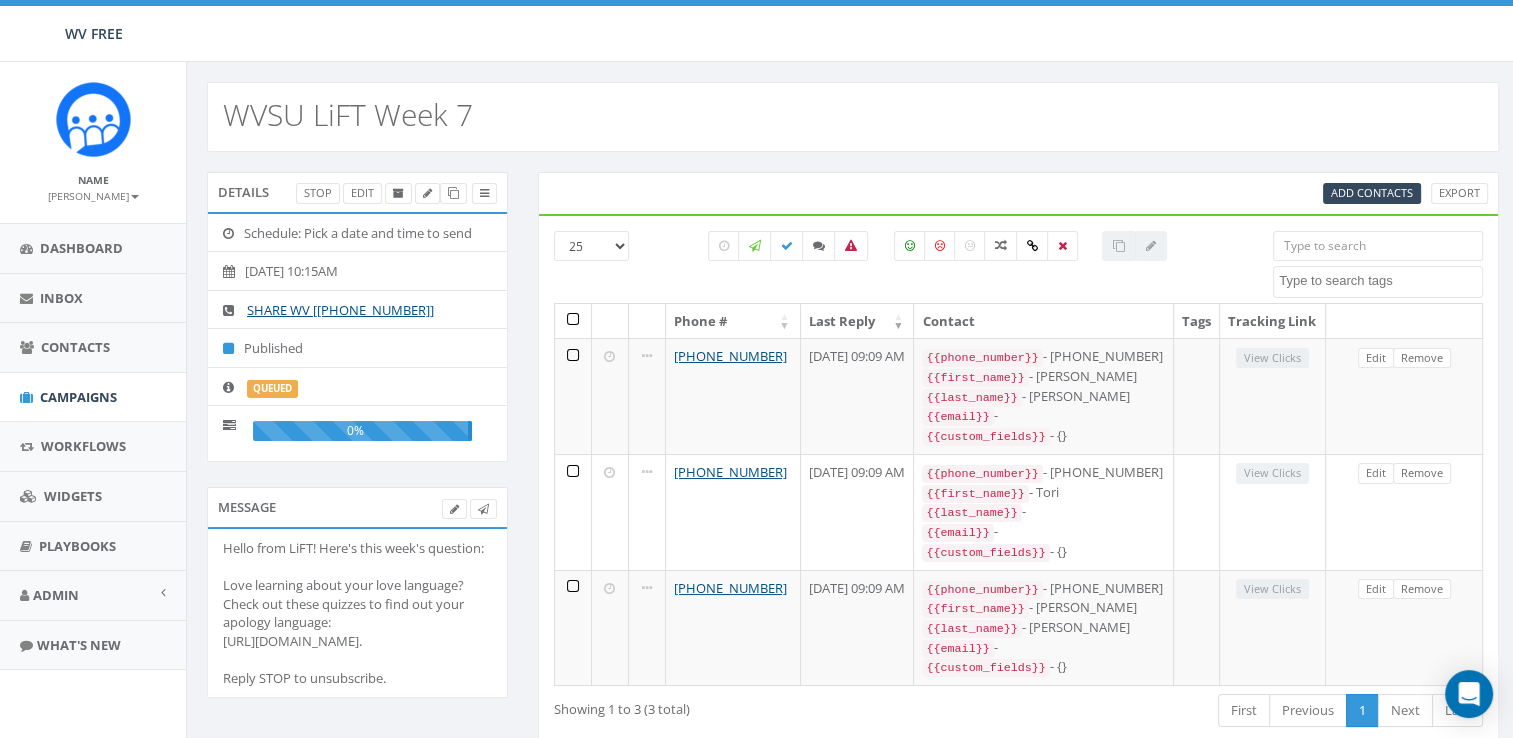 scroll, scrollTop: 0, scrollLeft: 0, axis: both 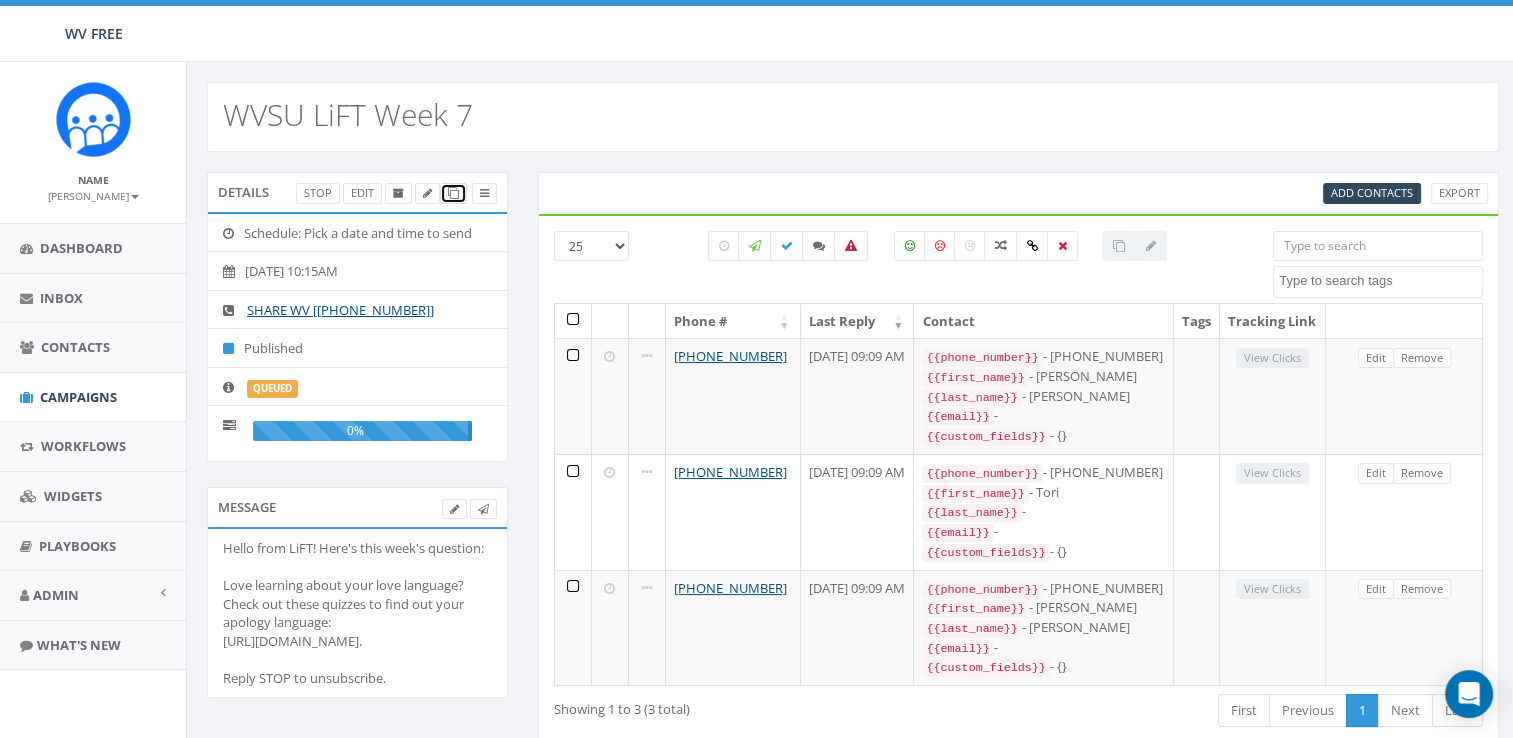 click at bounding box center (453, 193) 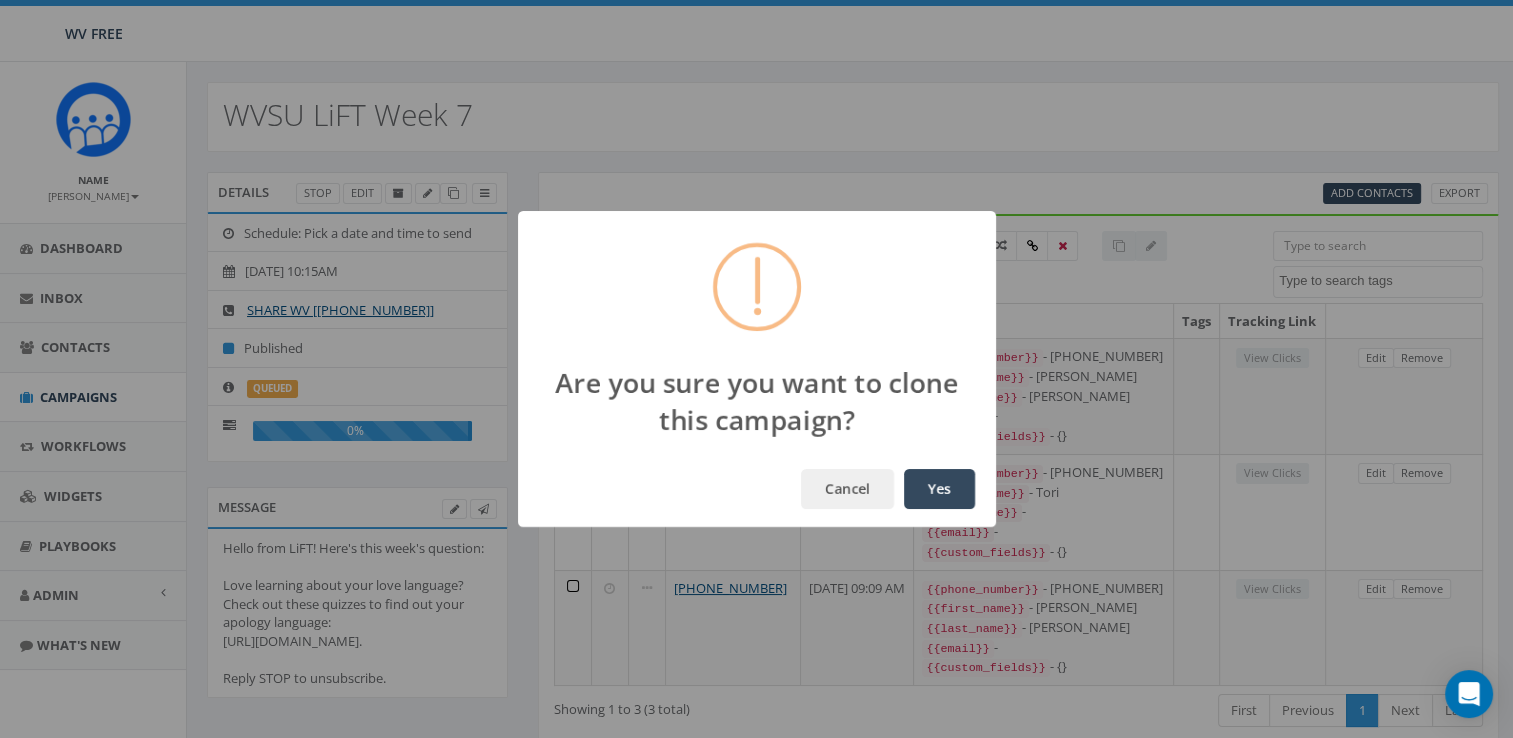 click on "Yes" at bounding box center [939, 489] 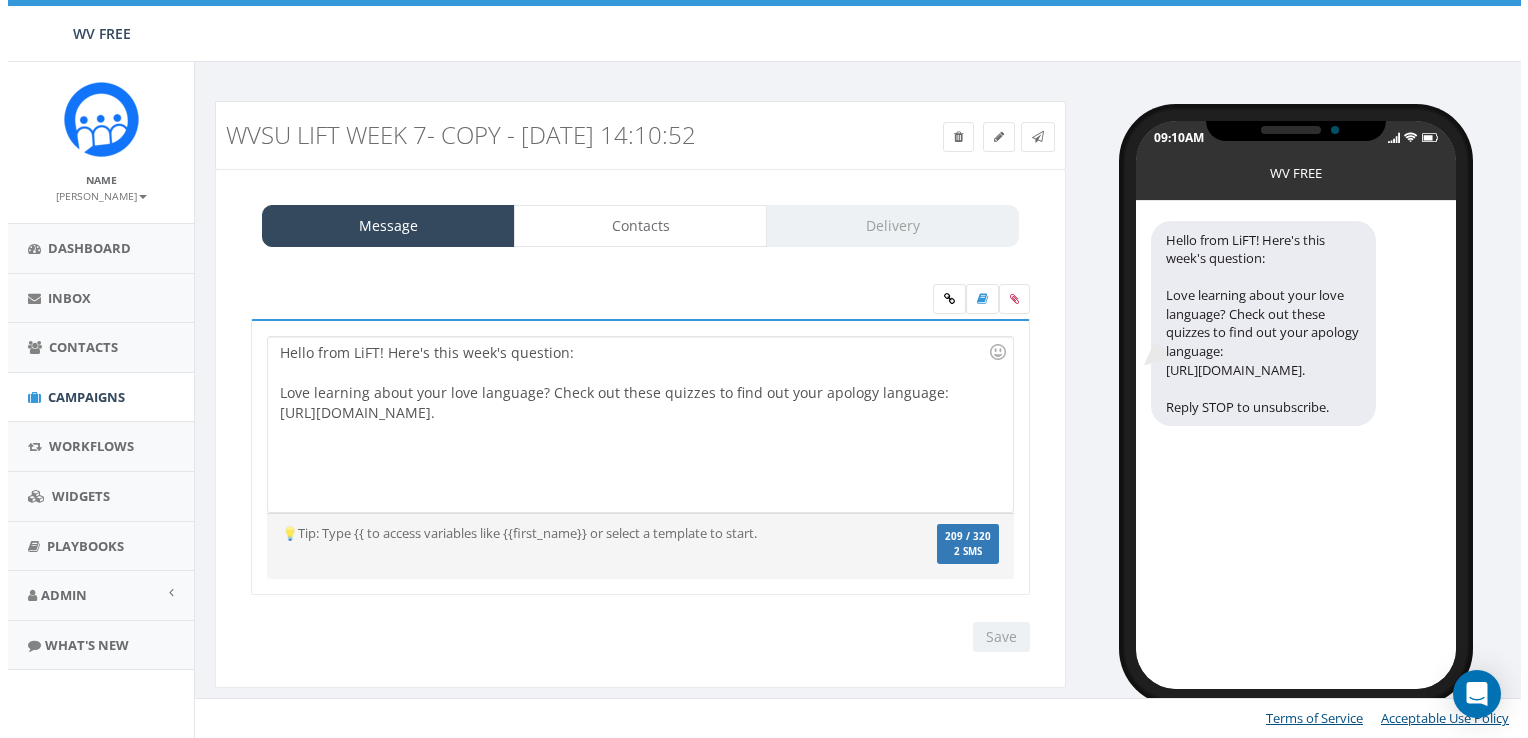 scroll, scrollTop: 0, scrollLeft: 0, axis: both 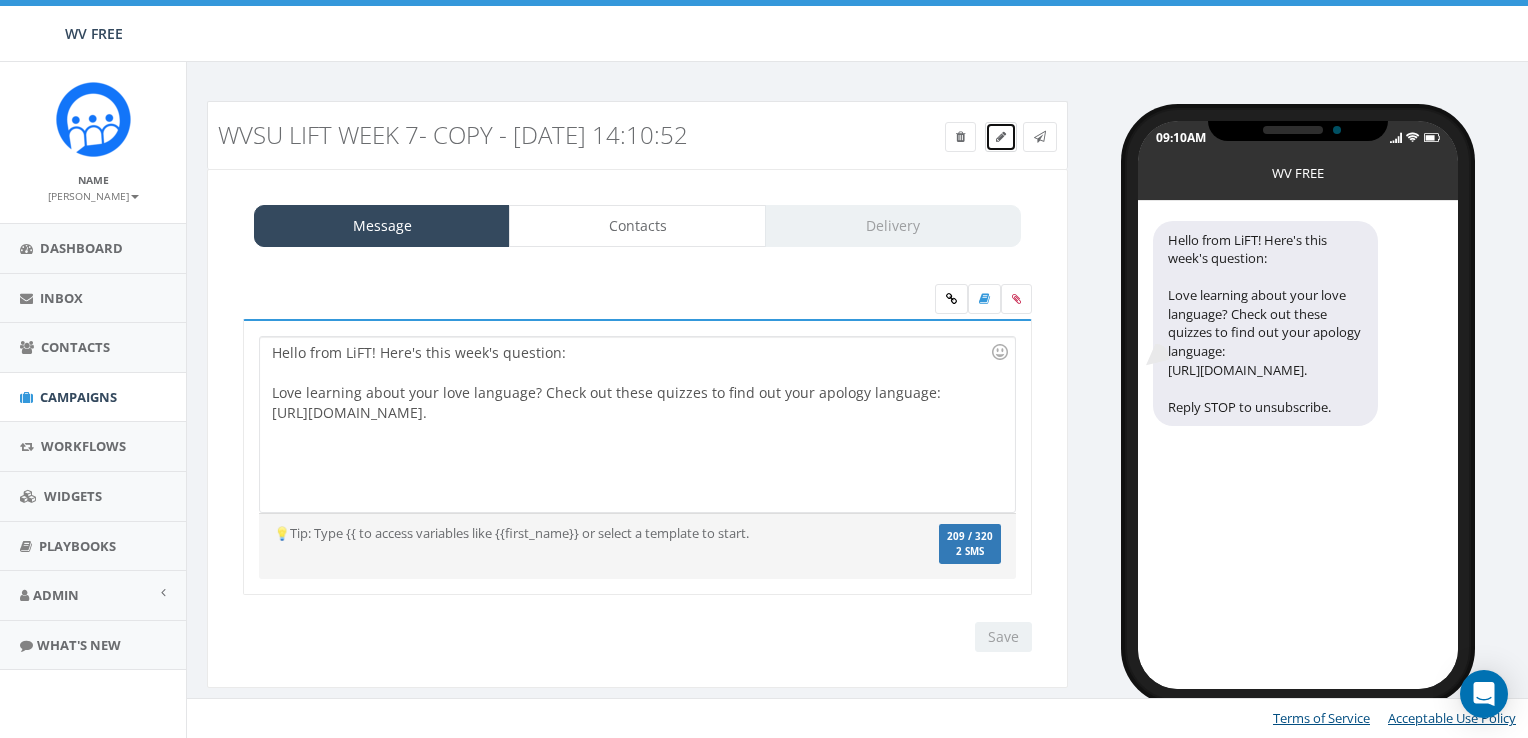 click at bounding box center (1001, 137) 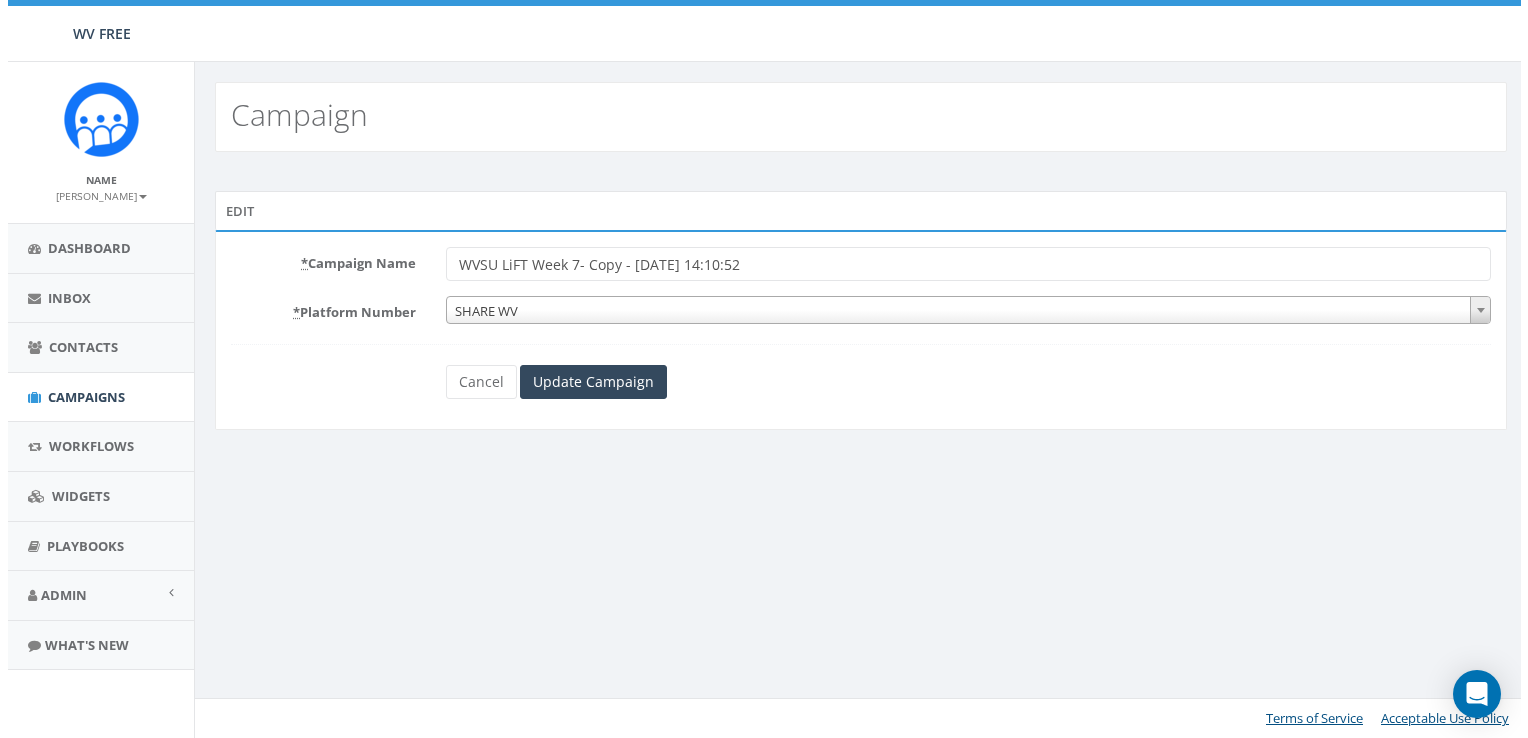 scroll, scrollTop: 0, scrollLeft: 0, axis: both 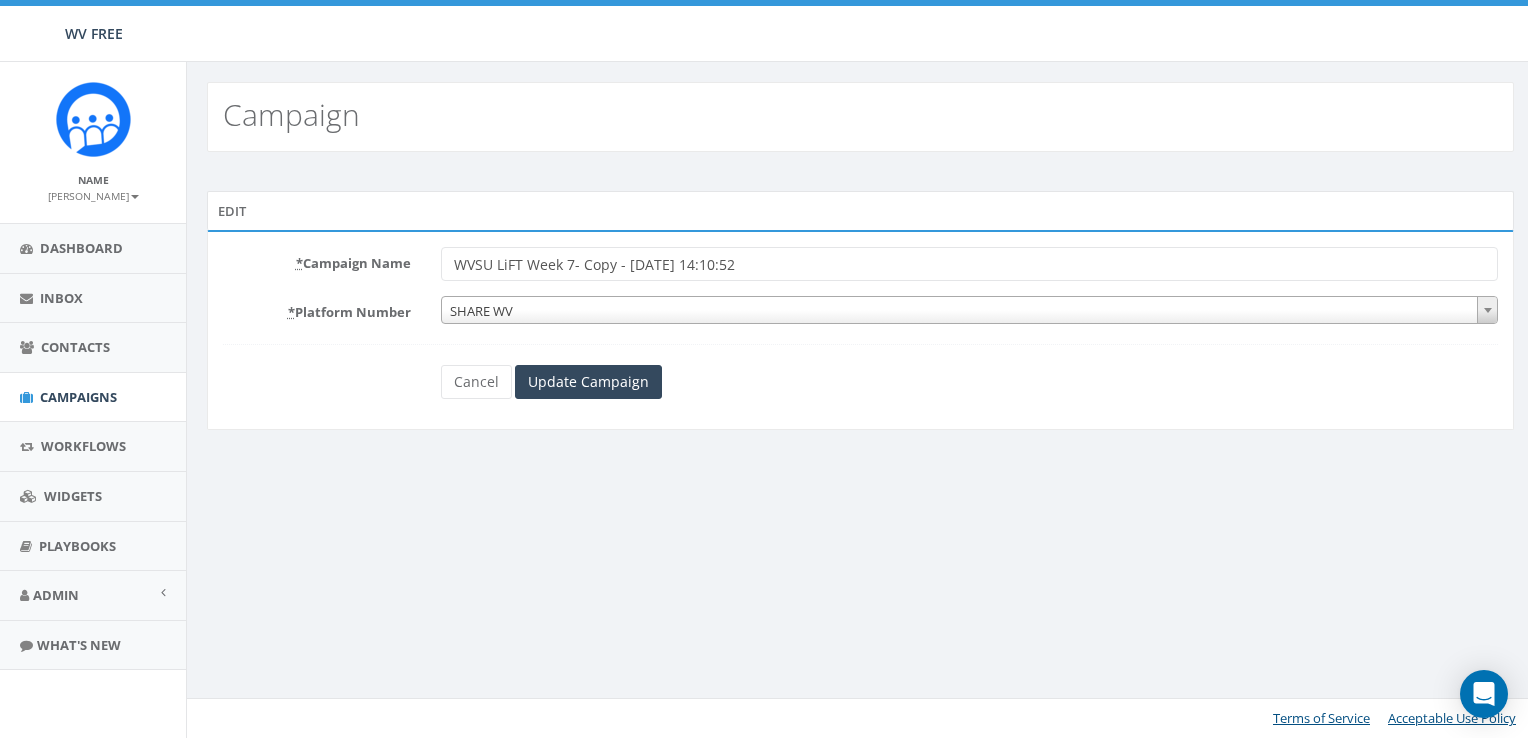drag, startPoint x: 760, startPoint y: 260, endPoint x: 566, endPoint y: 258, distance: 194.01031 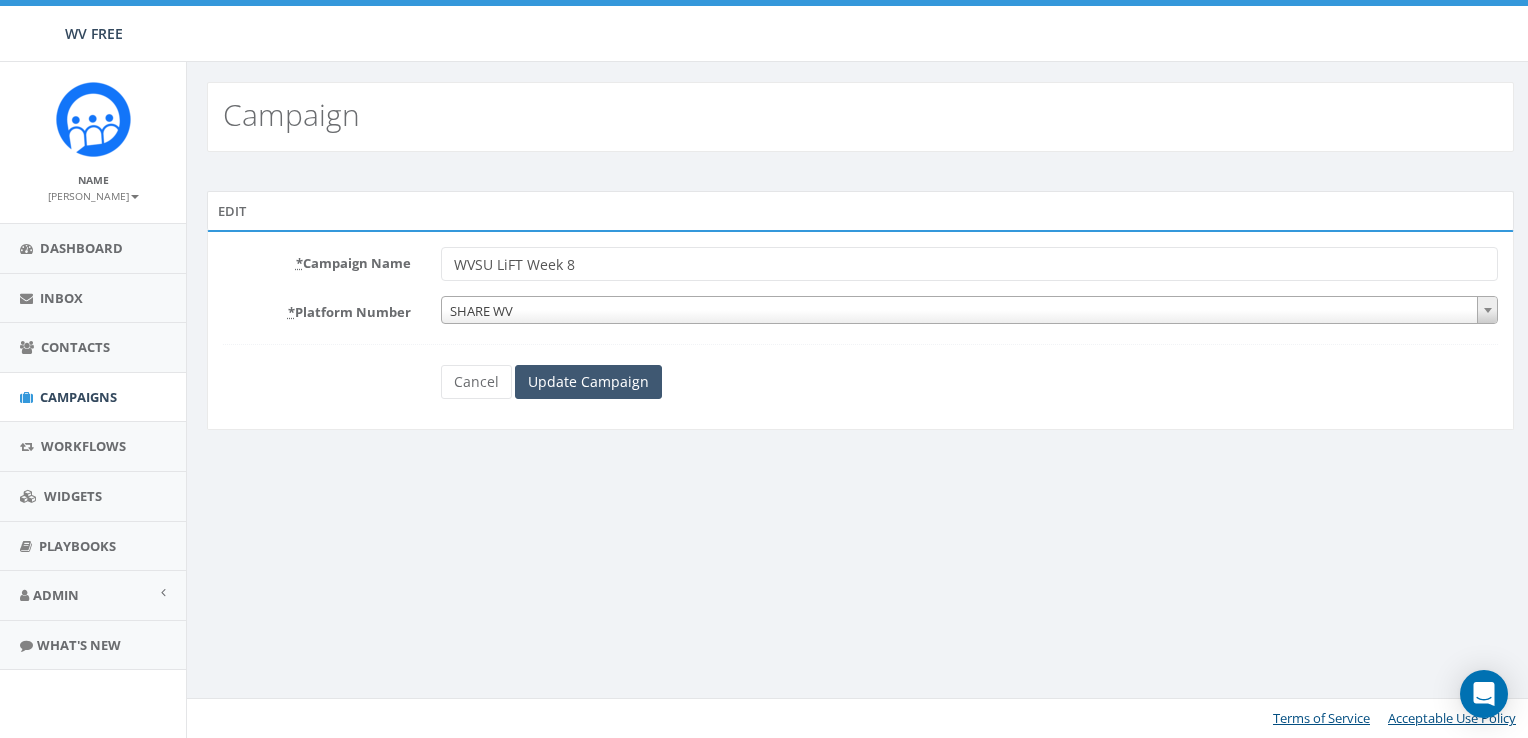 type on "WVSU LiFT Week 8" 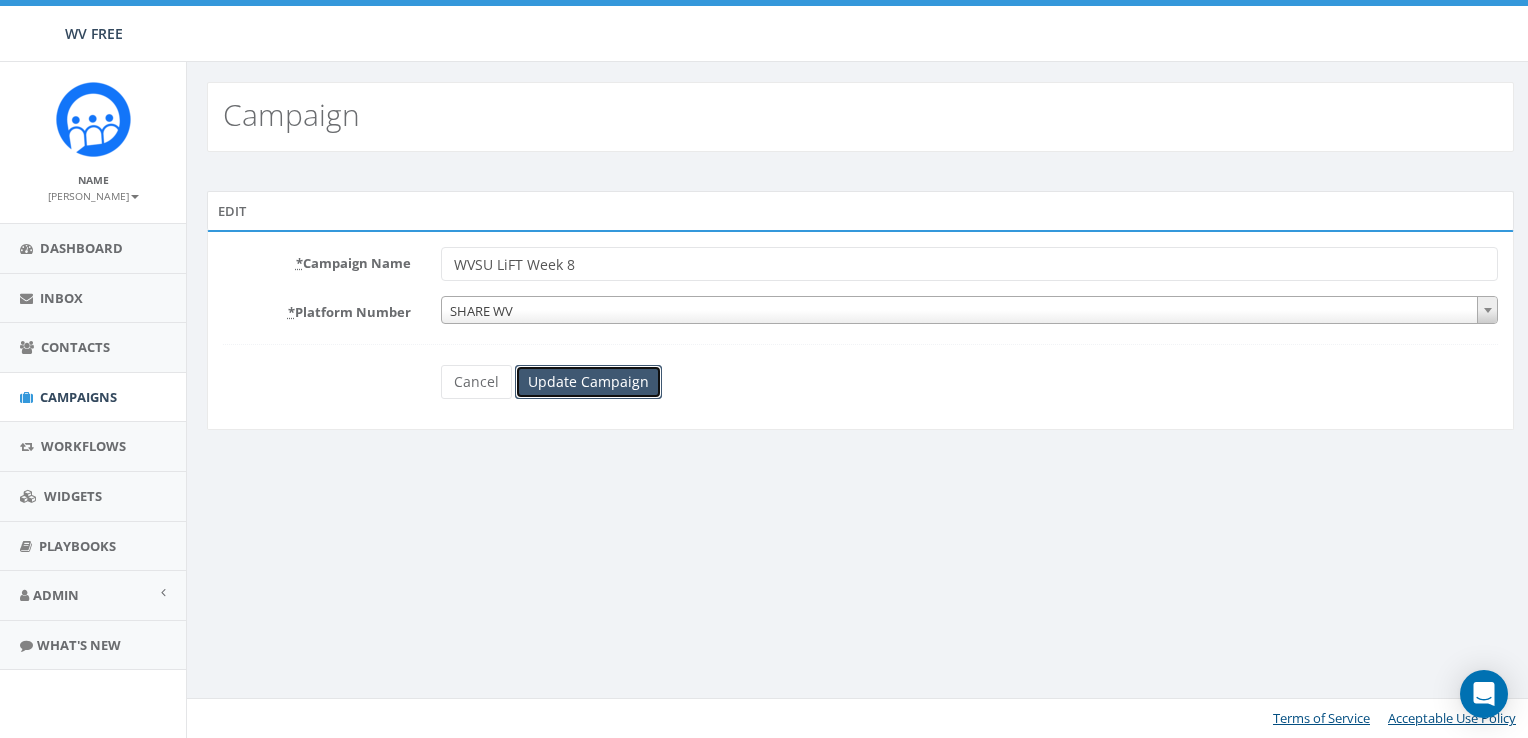 click on "Update Campaign" at bounding box center (588, 382) 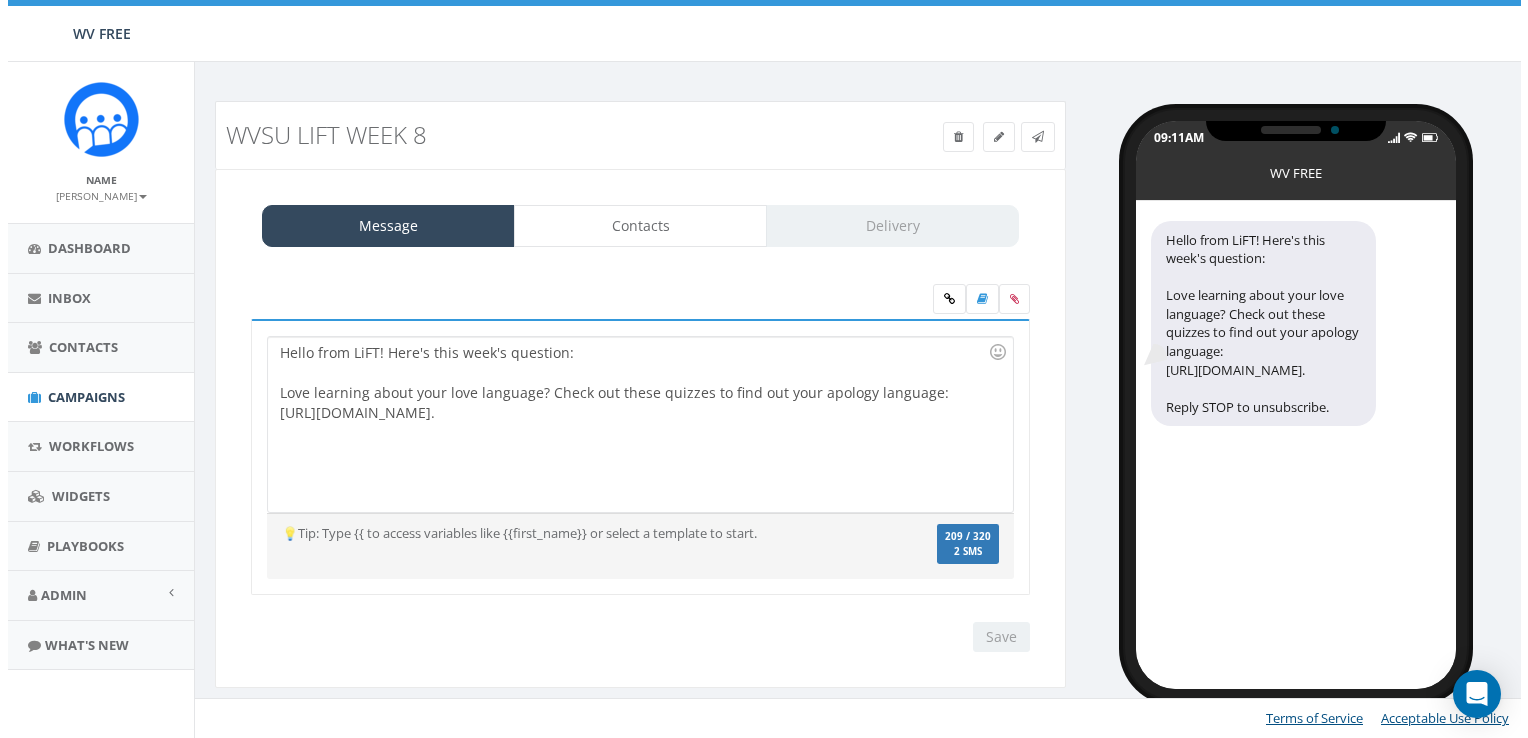 scroll, scrollTop: 0, scrollLeft: 0, axis: both 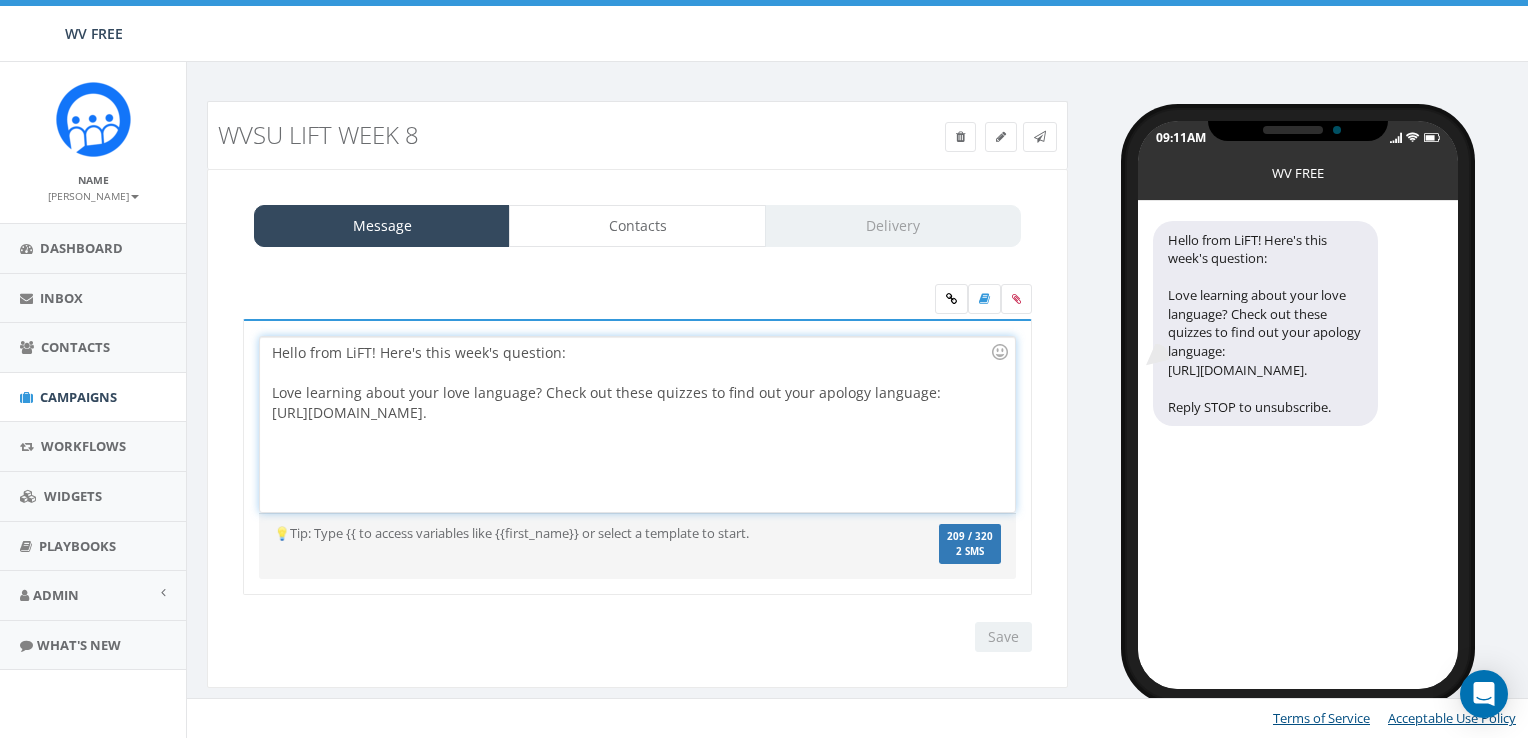 drag, startPoint x: 606, startPoint y: 416, endPoint x: 228, endPoint y: 376, distance: 380.1105 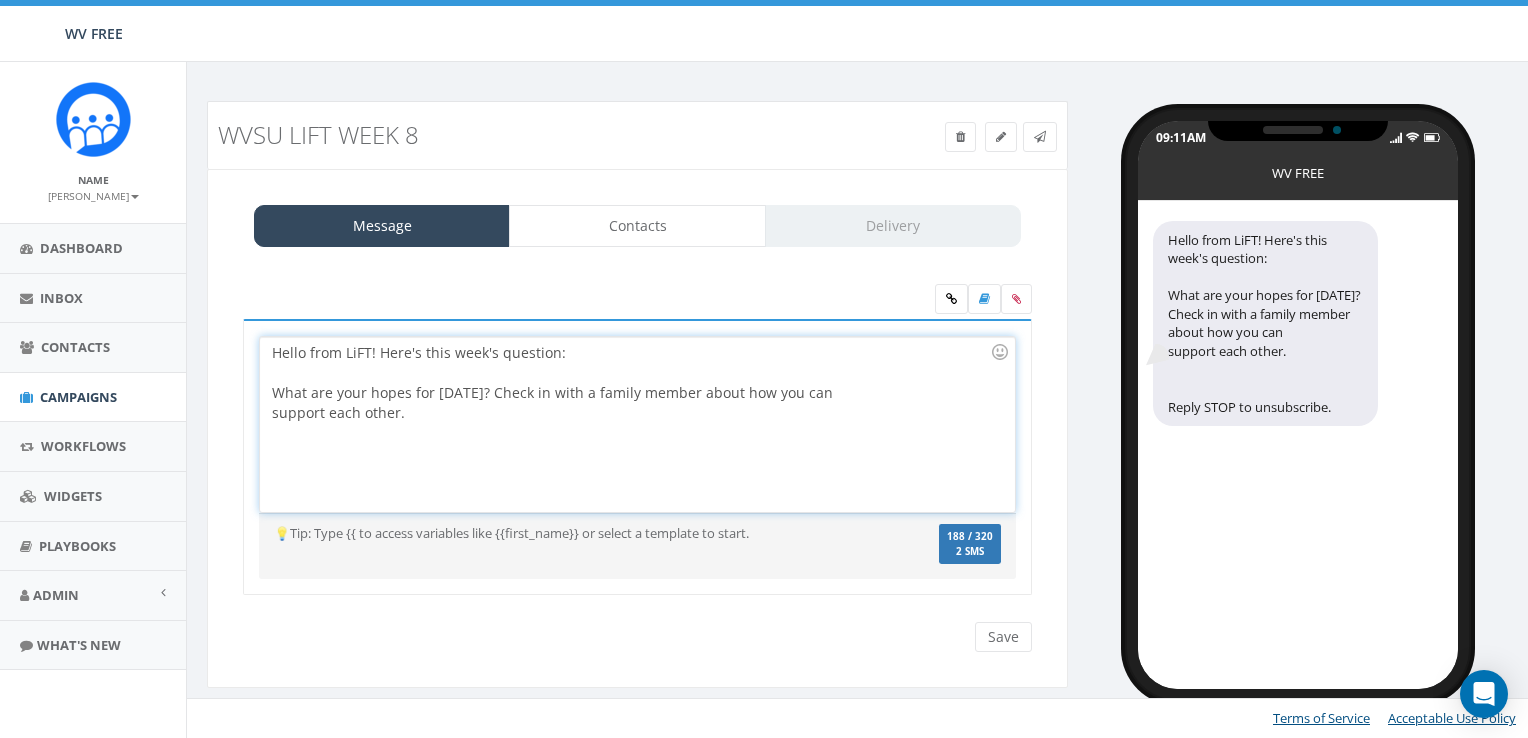 click on "Message Contacts Delivery" at bounding box center [637, 226] 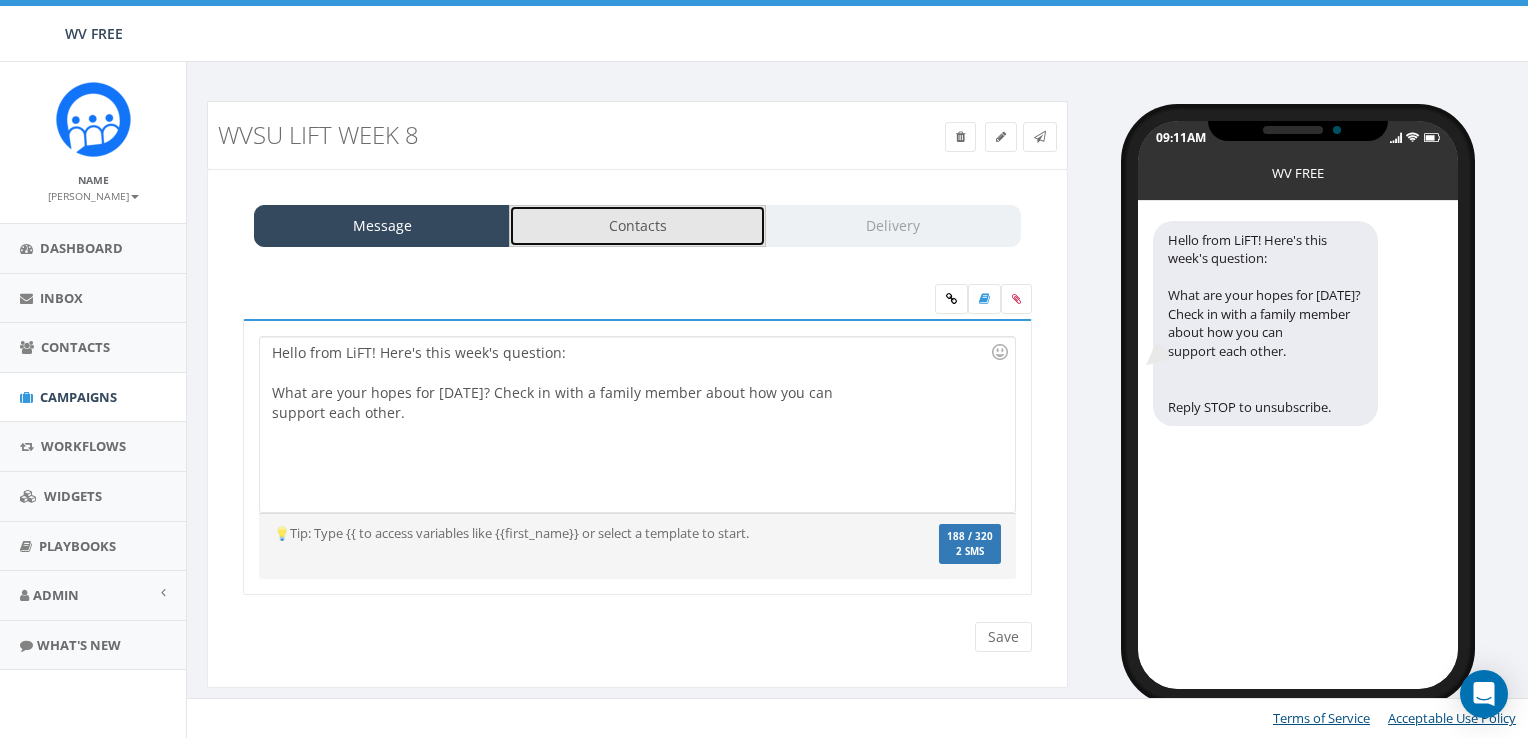 click on "Contacts" at bounding box center (637, 226) 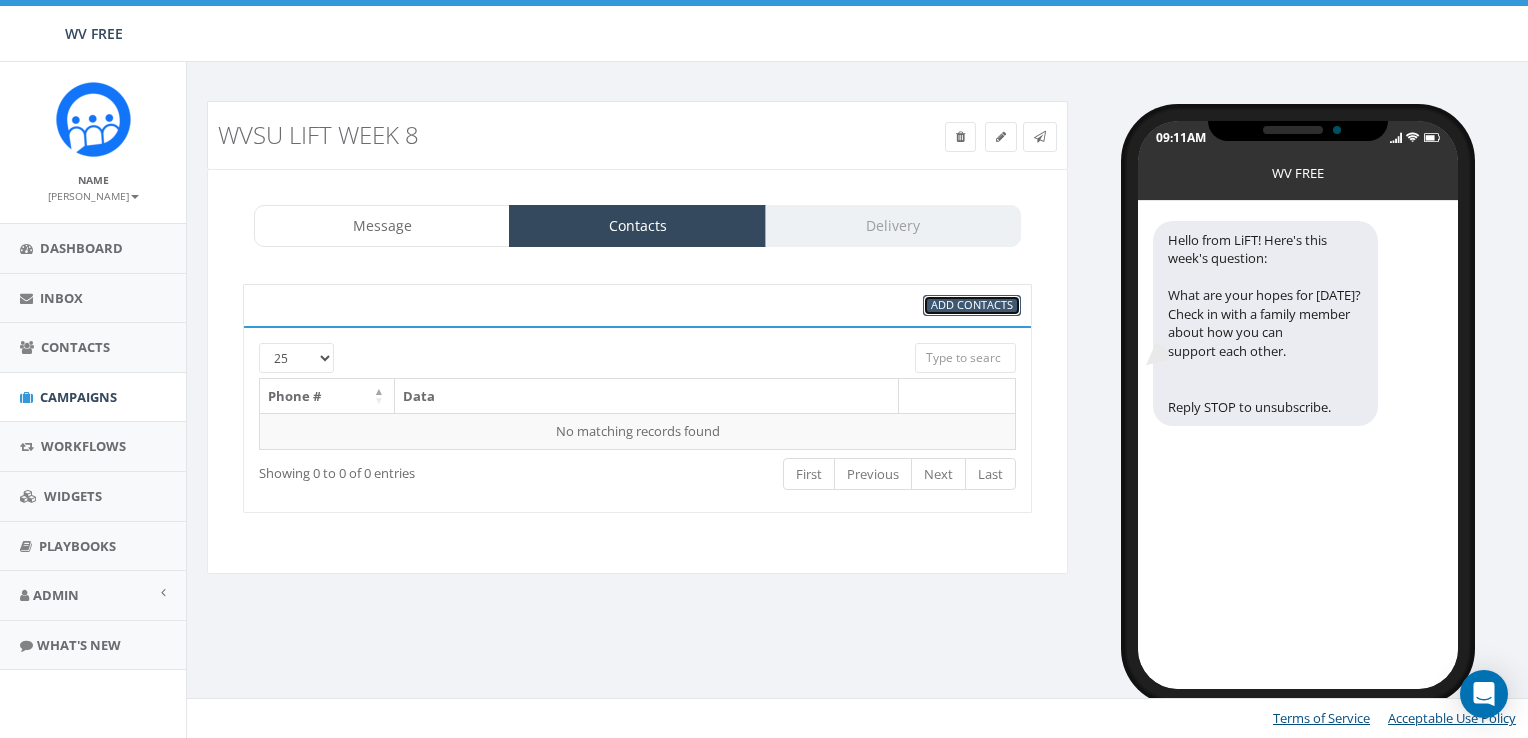 click on "Add Contacts" at bounding box center (972, 304) 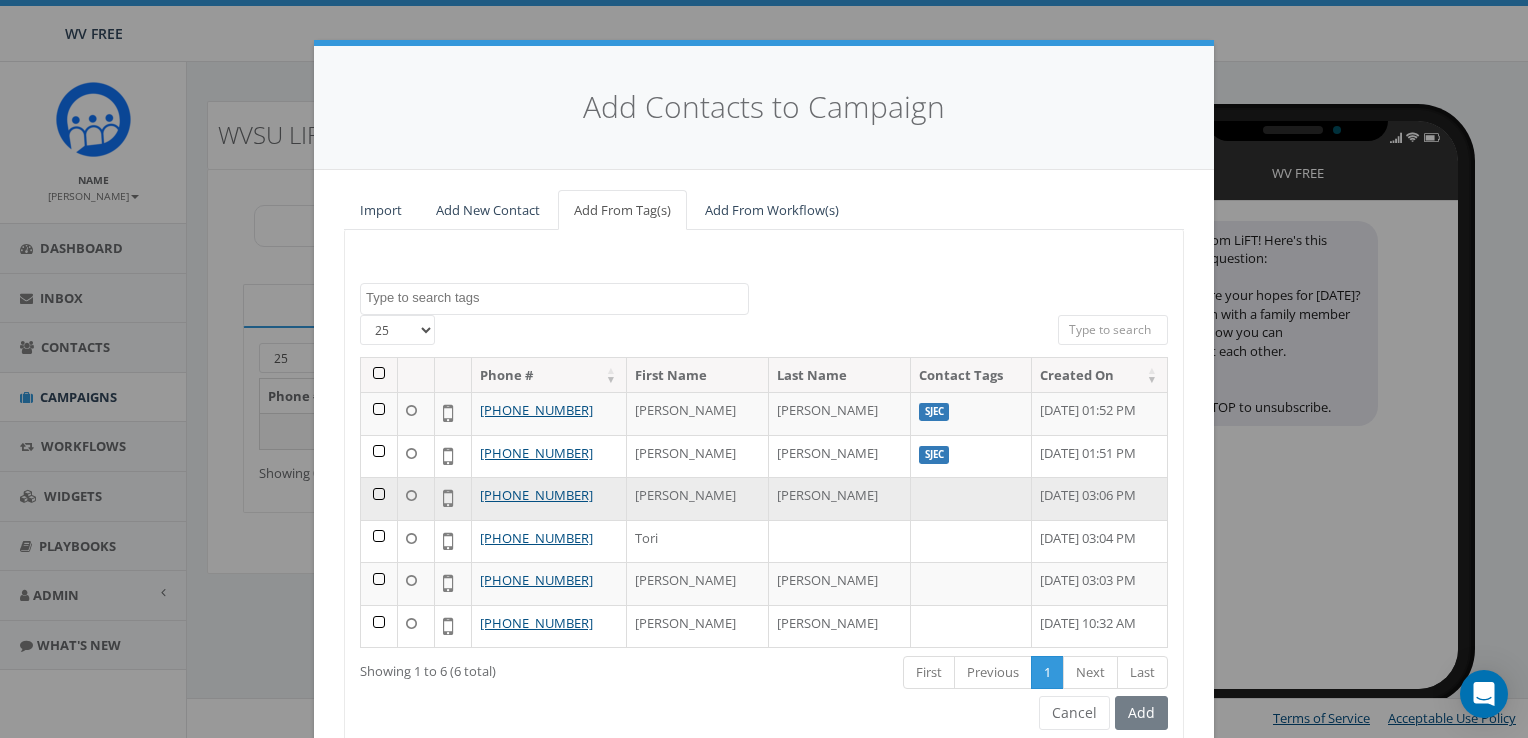 click at bounding box center (379, 498) 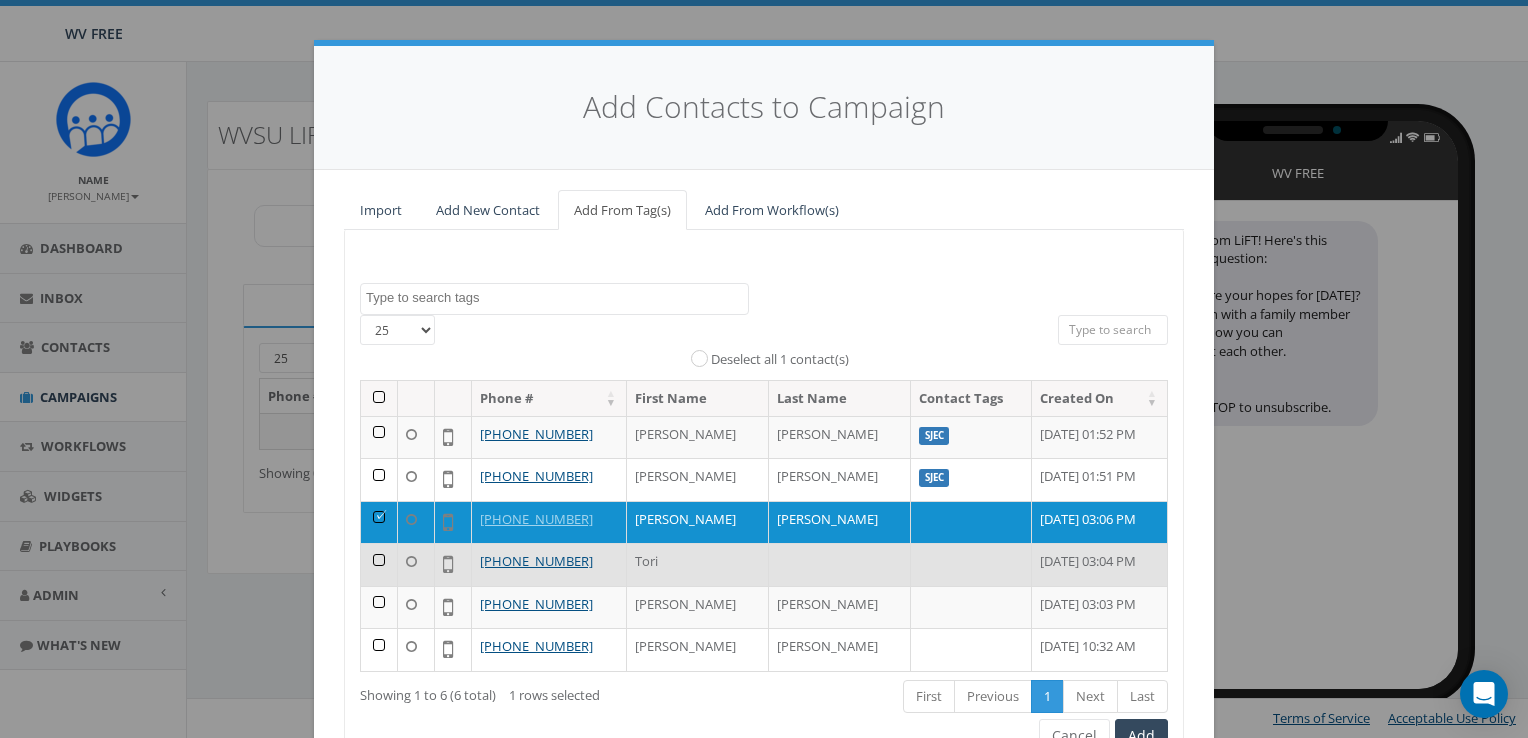 click at bounding box center [379, 564] 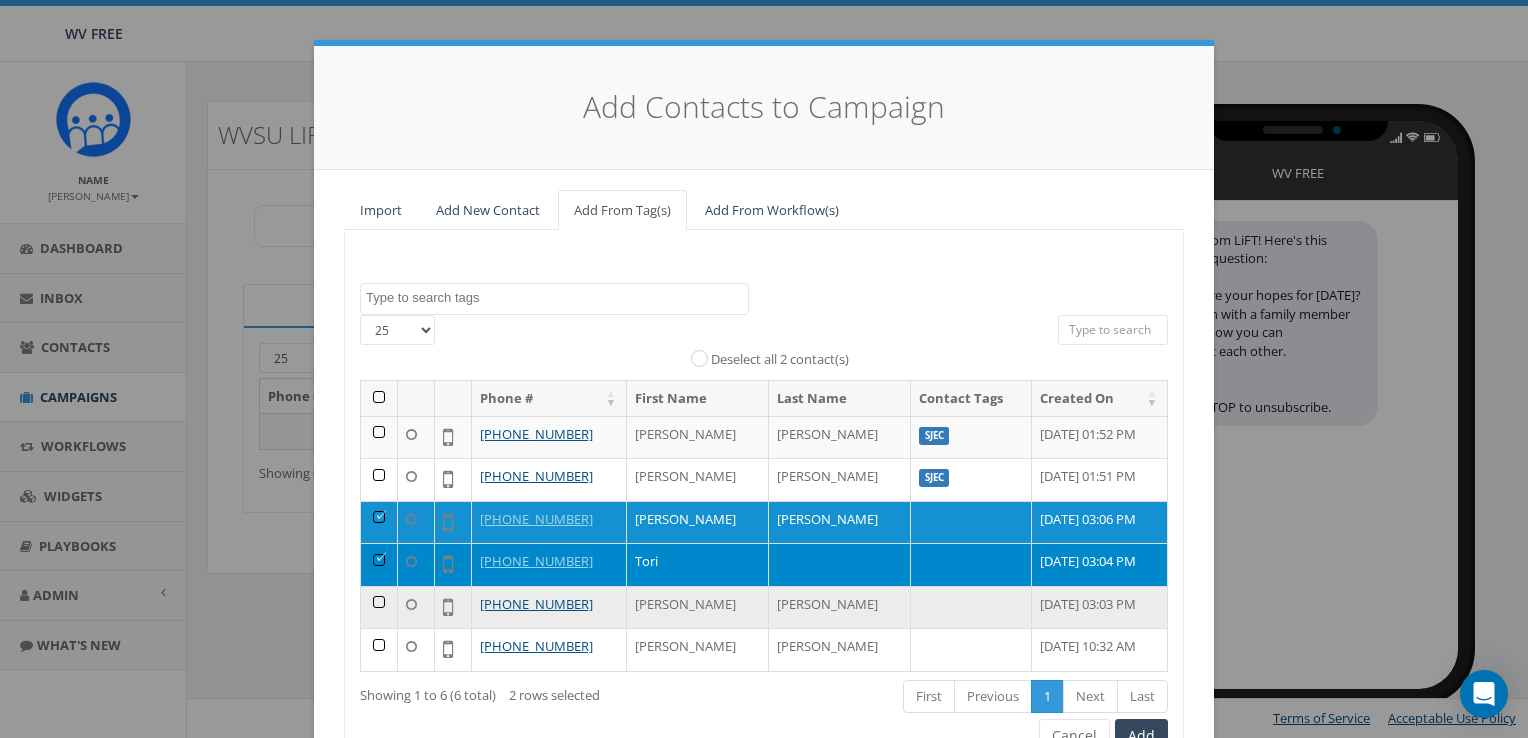 click at bounding box center (379, 607) 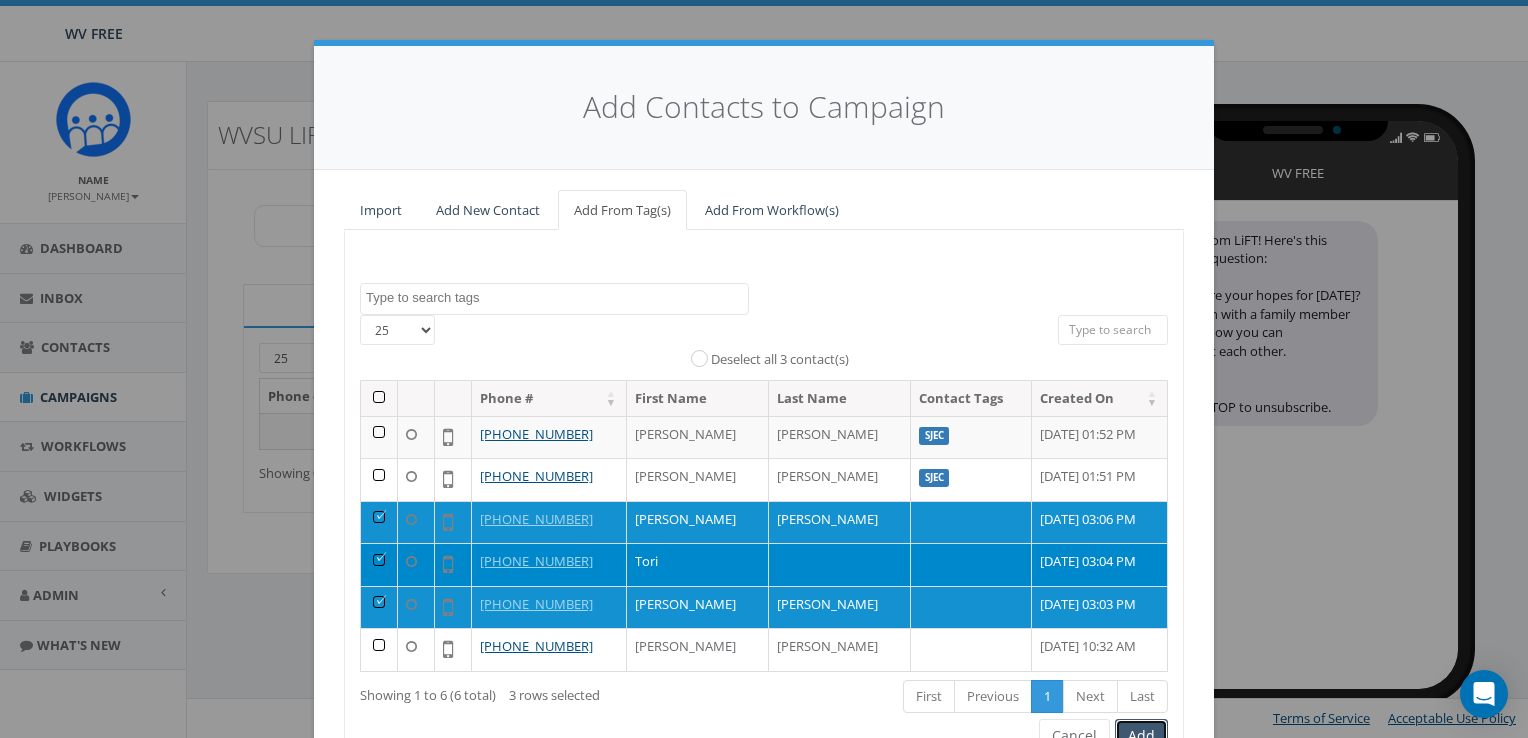 click on "Add" at bounding box center [1141, 736] 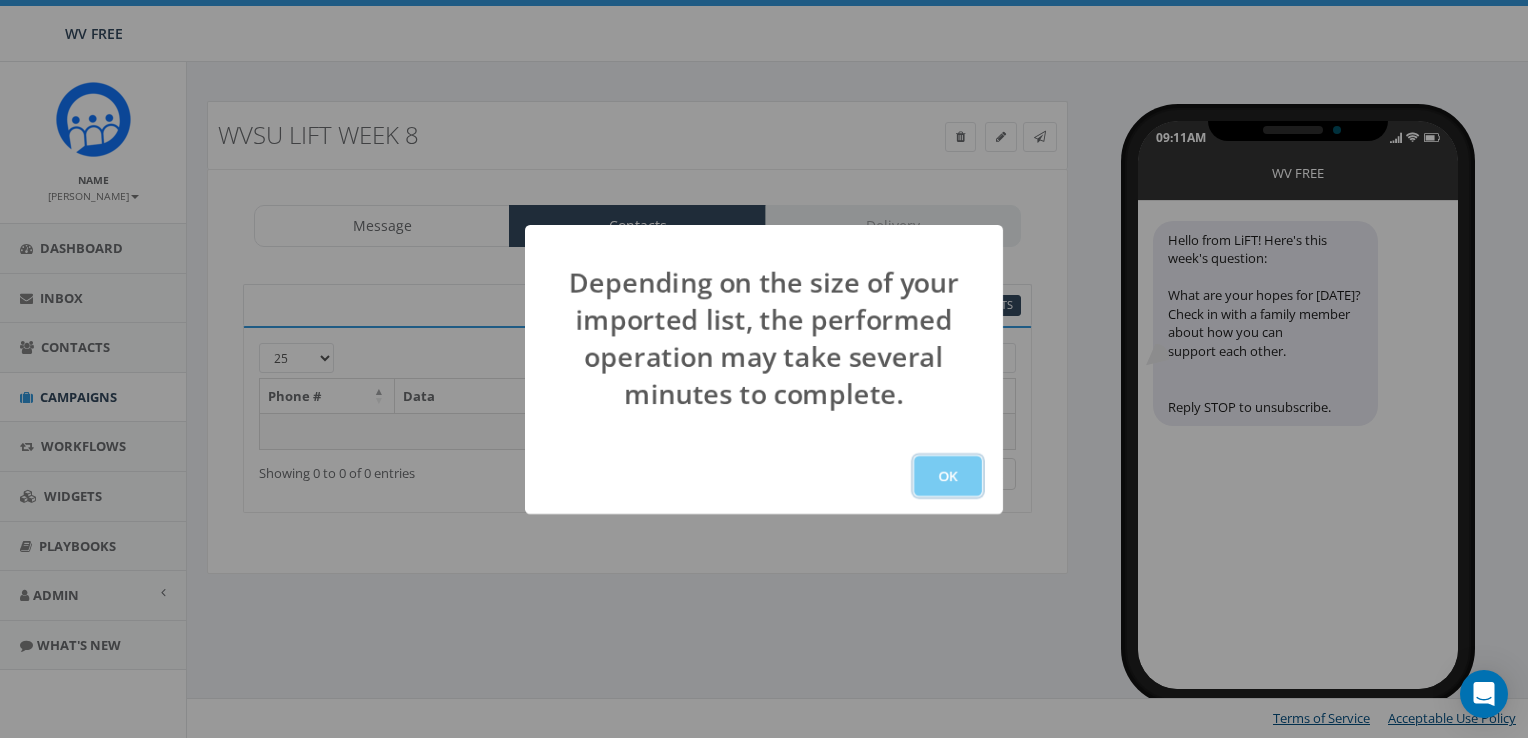 click on "OK" at bounding box center [948, 476] 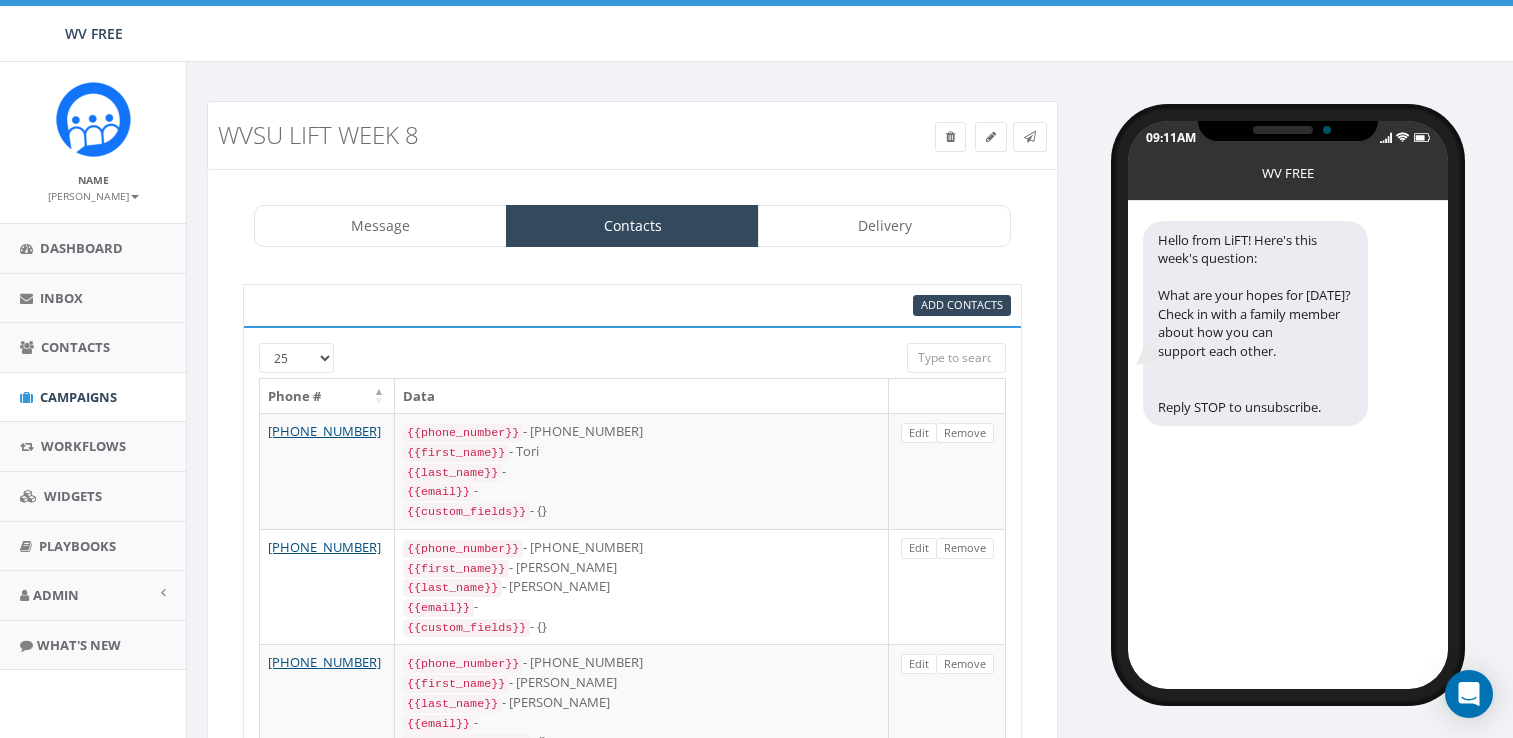 select 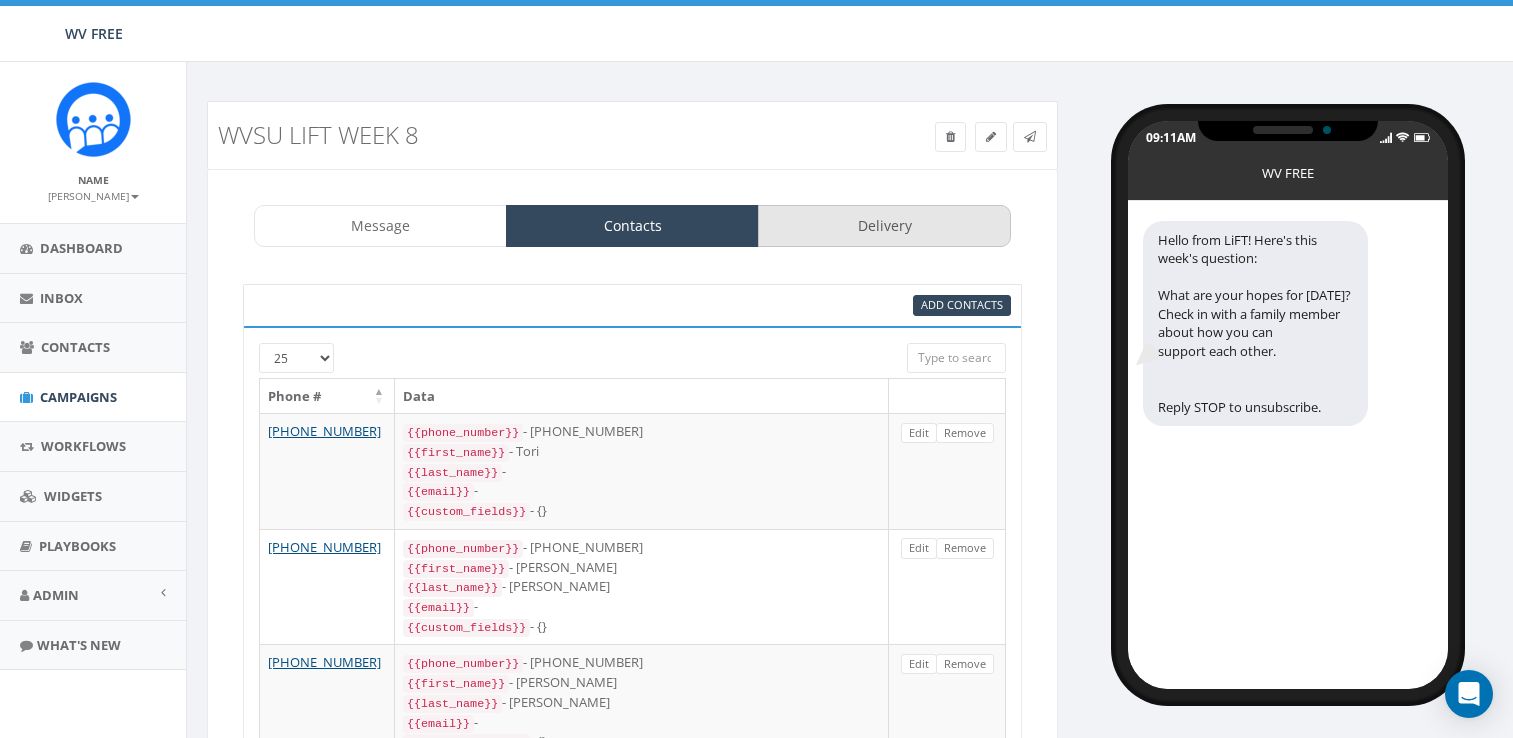 scroll, scrollTop: 0, scrollLeft: 0, axis: both 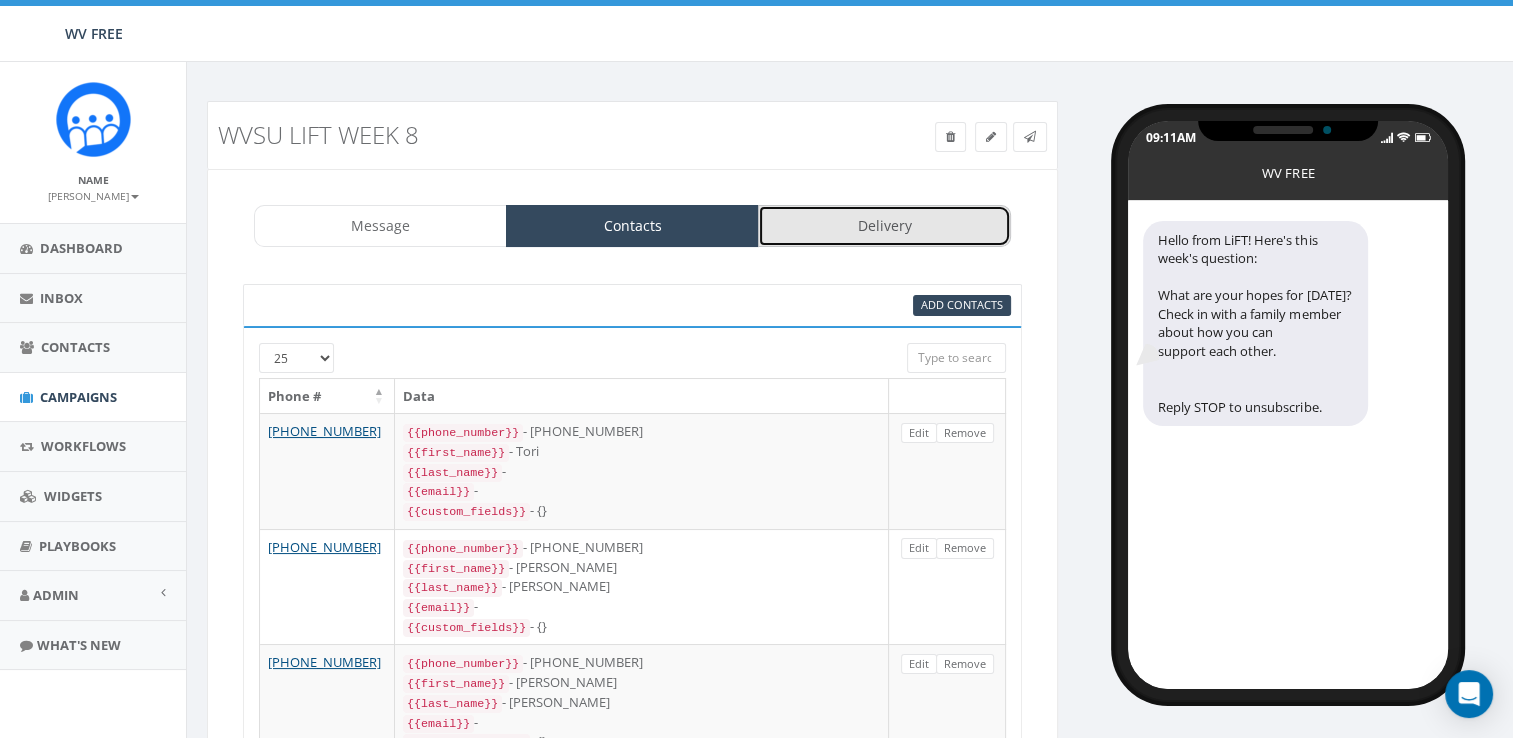 click on "Delivery" at bounding box center (884, 226) 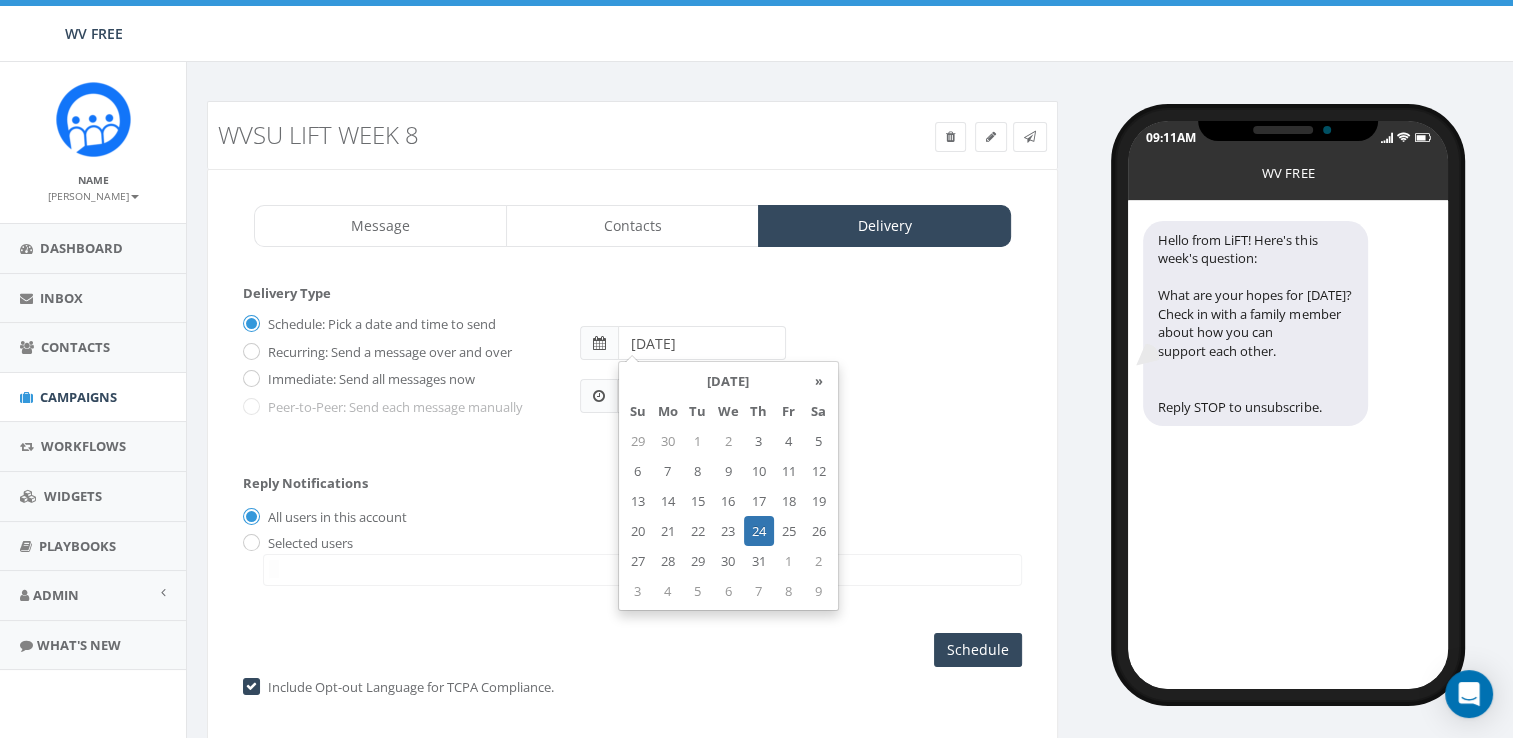 click on "2025-07-24" at bounding box center [702, 343] 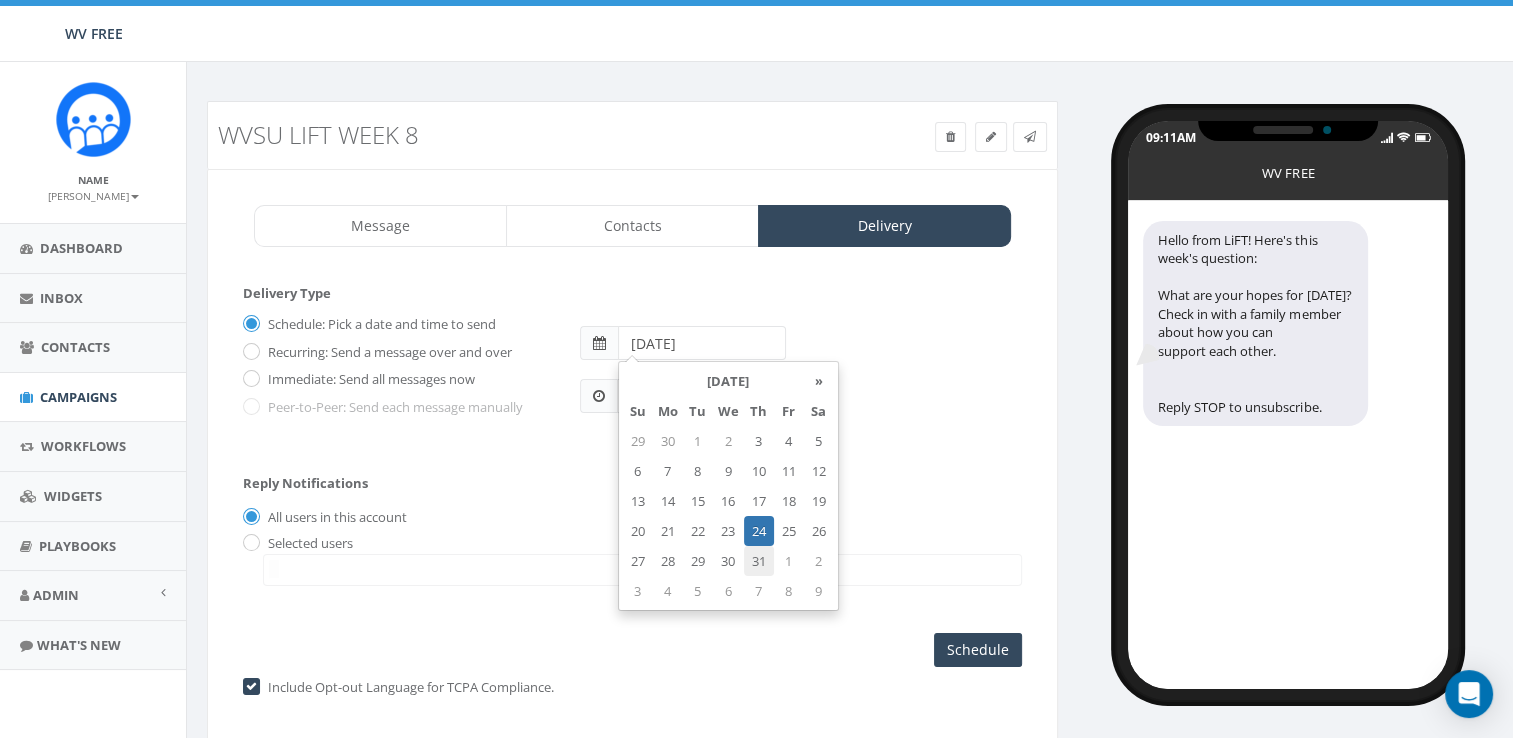click on "31" at bounding box center (759, 561) 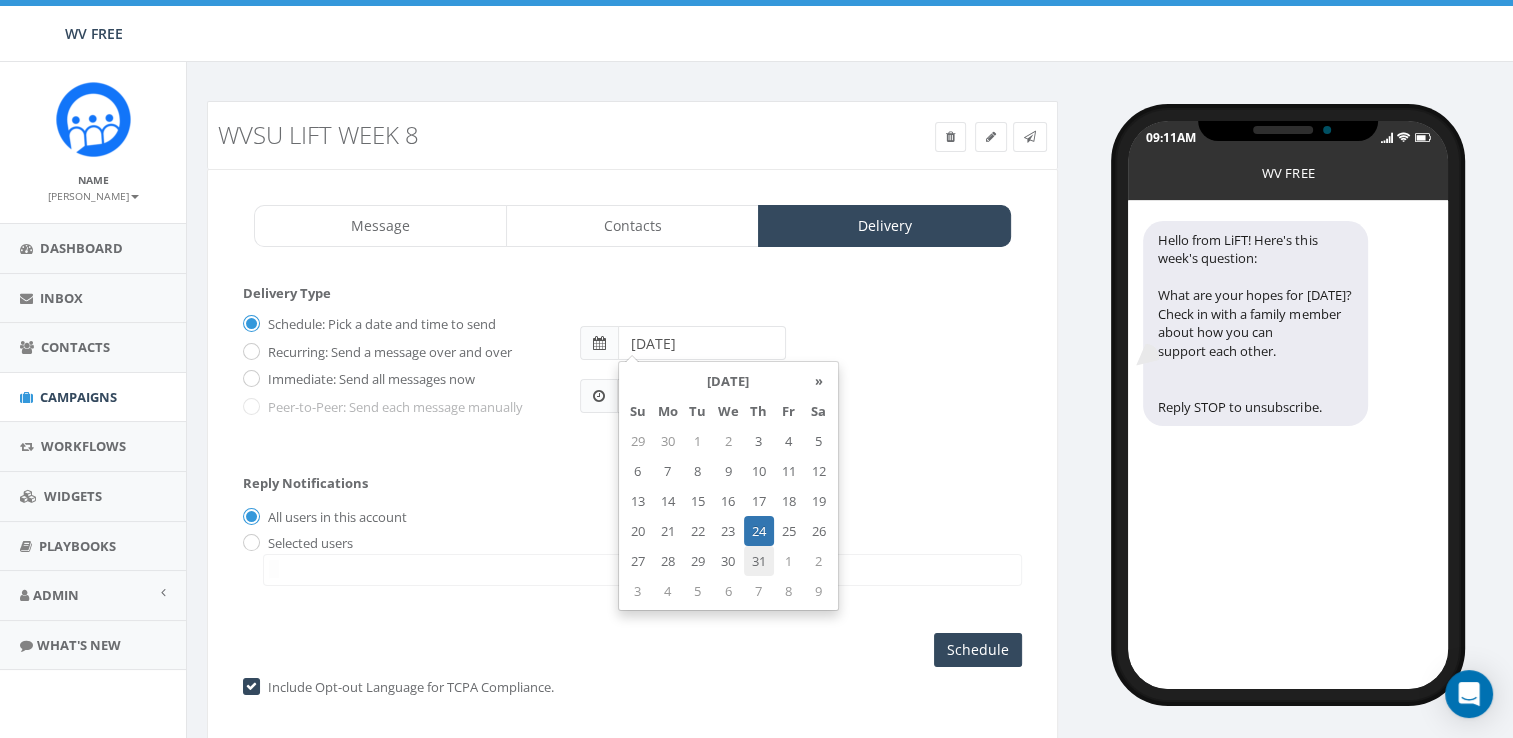 type on "2025-07-31" 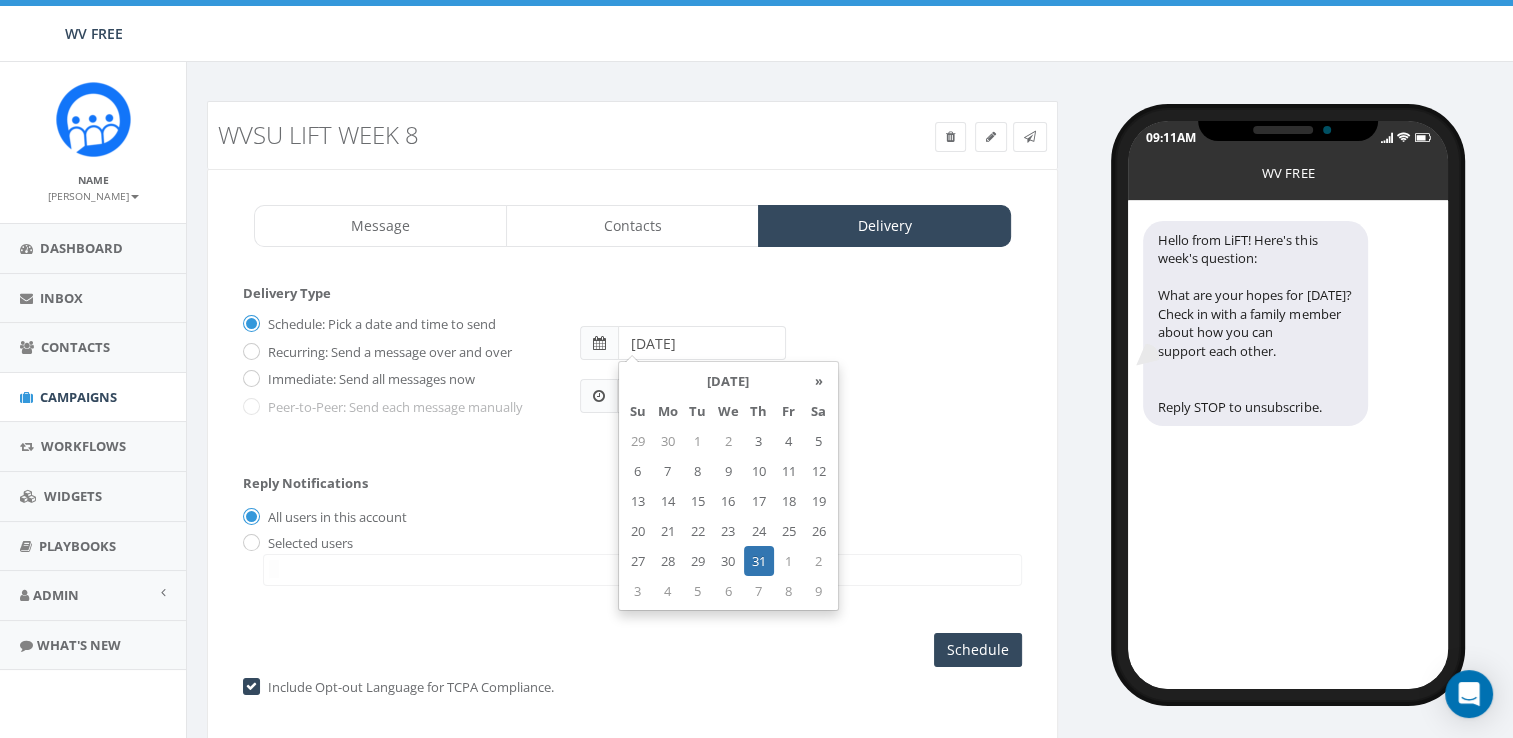 click at bounding box center (642, 570) 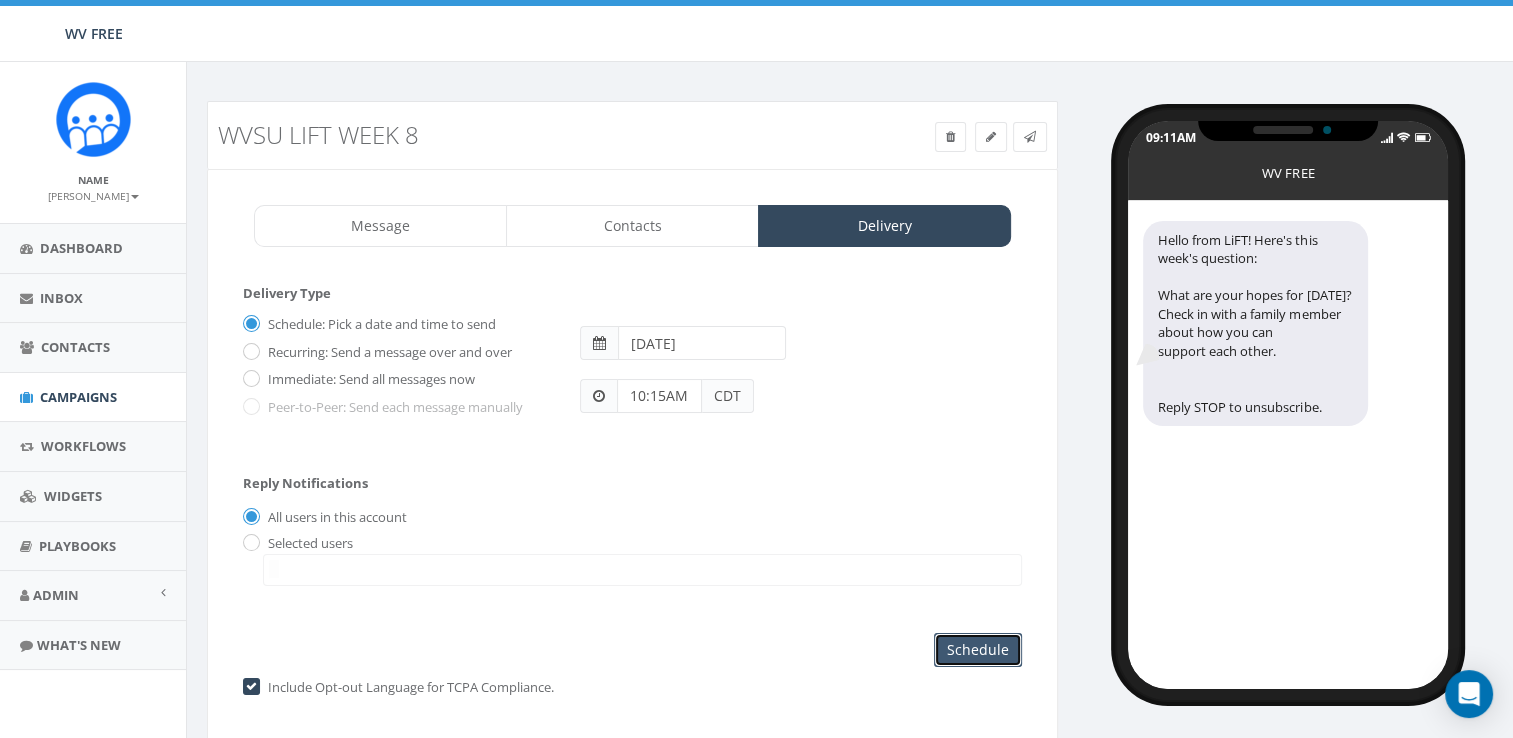 click on "Schedule" at bounding box center [978, 650] 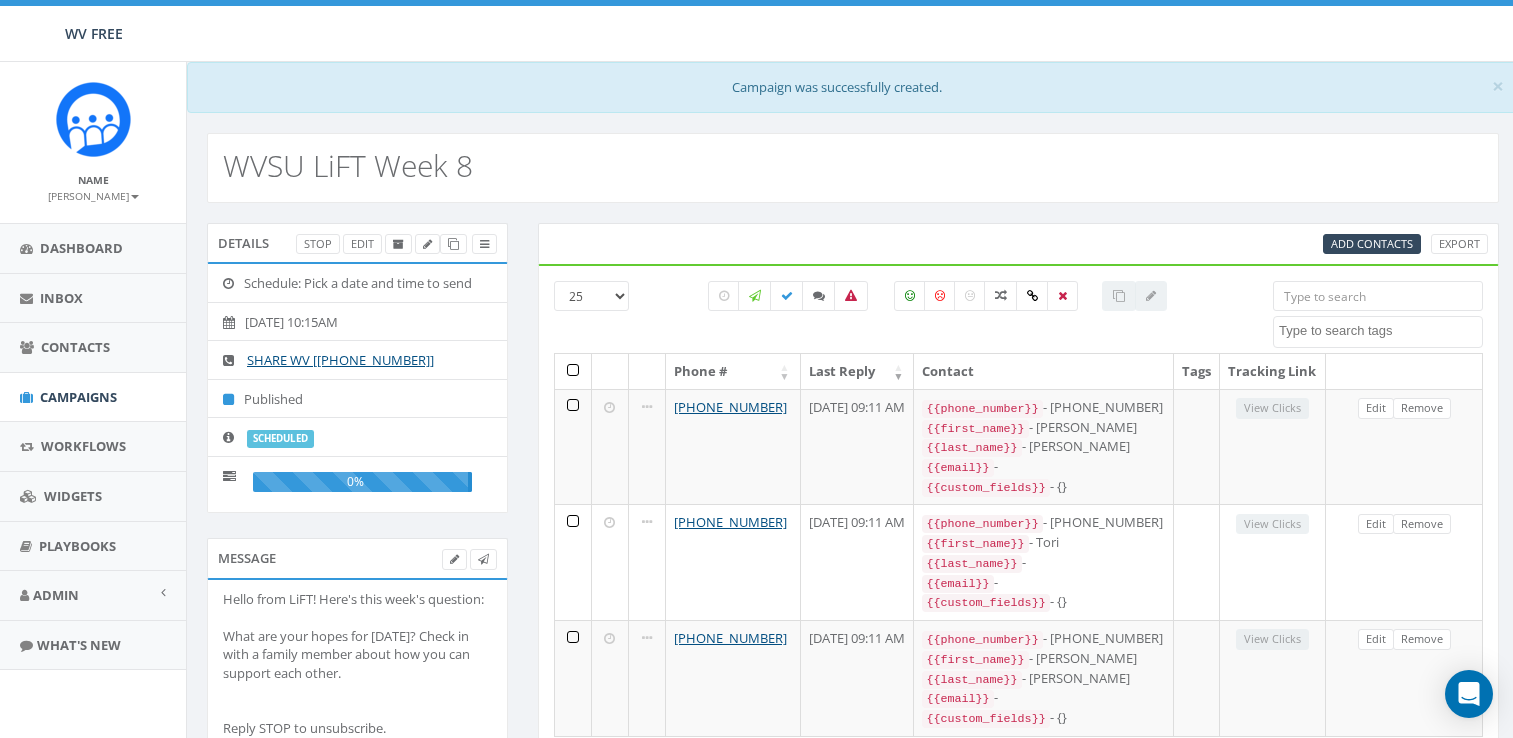 select 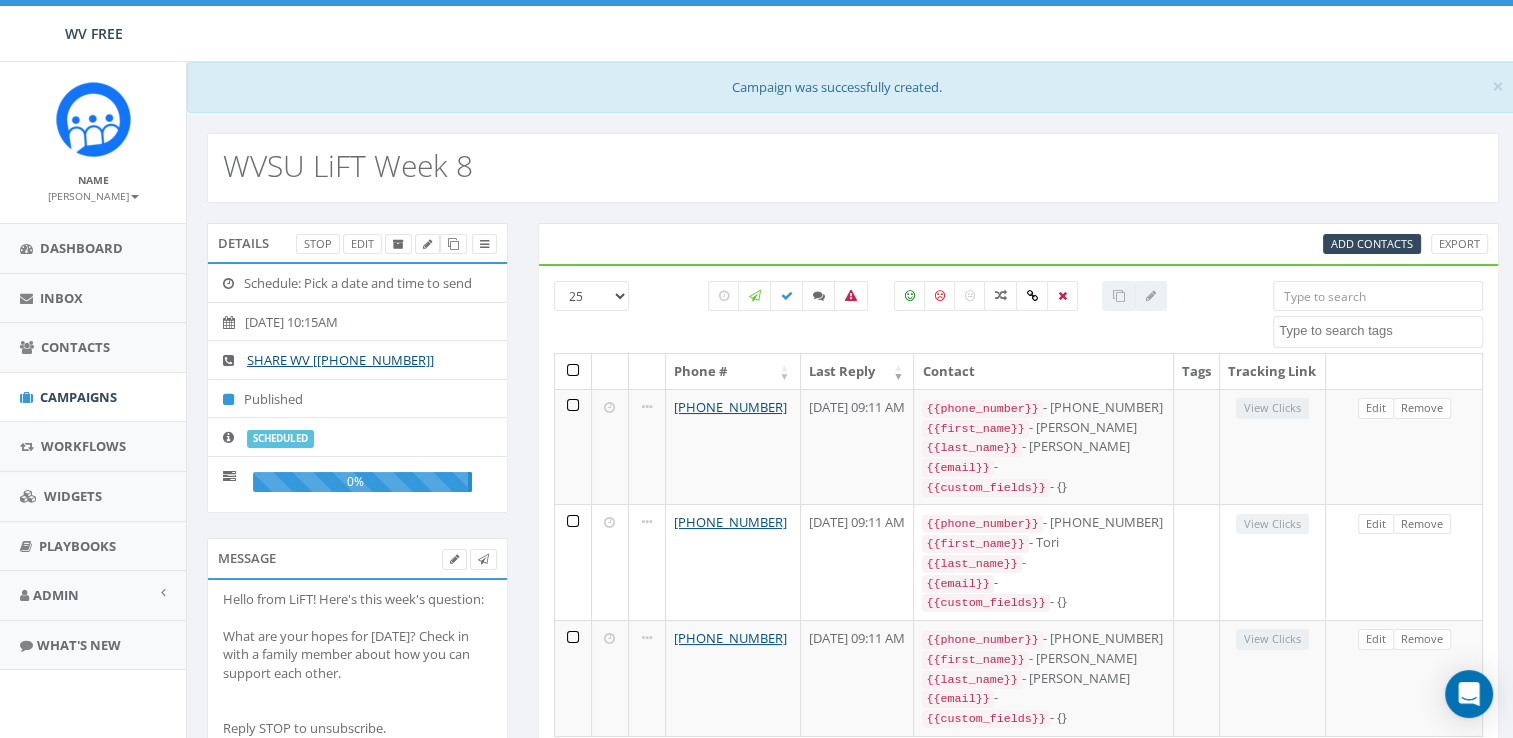scroll, scrollTop: 0, scrollLeft: 0, axis: both 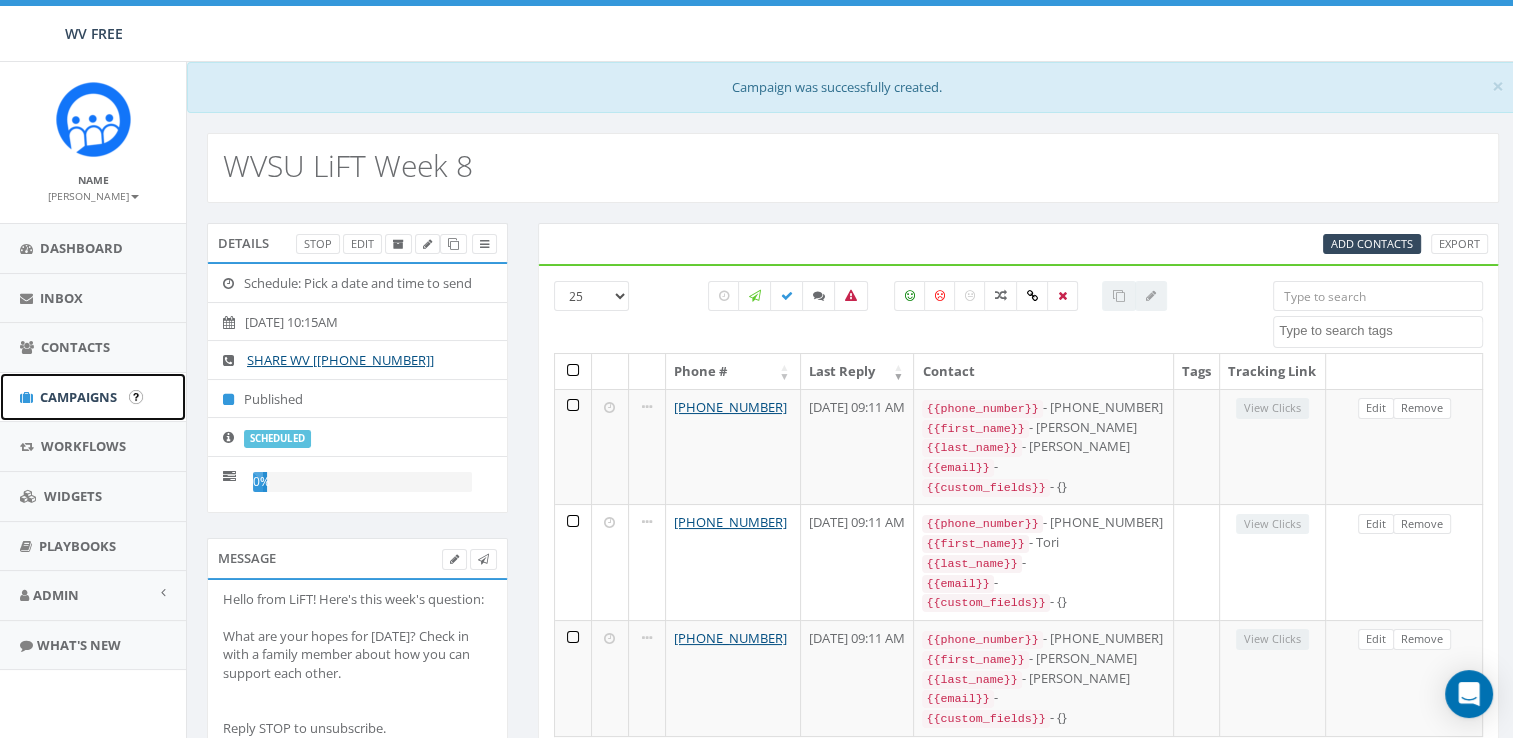 click on "Campaigns" at bounding box center (93, 397) 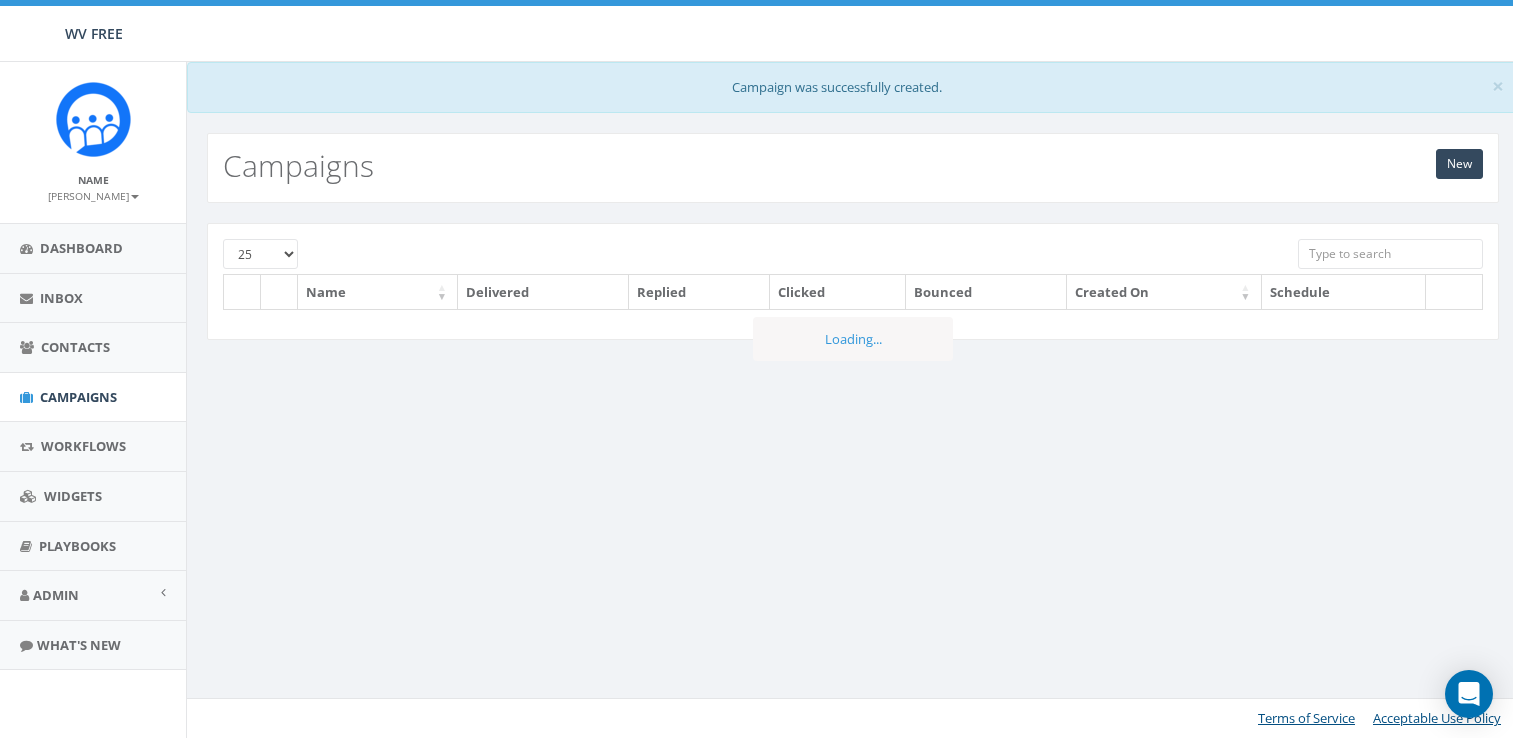 scroll, scrollTop: 0, scrollLeft: 0, axis: both 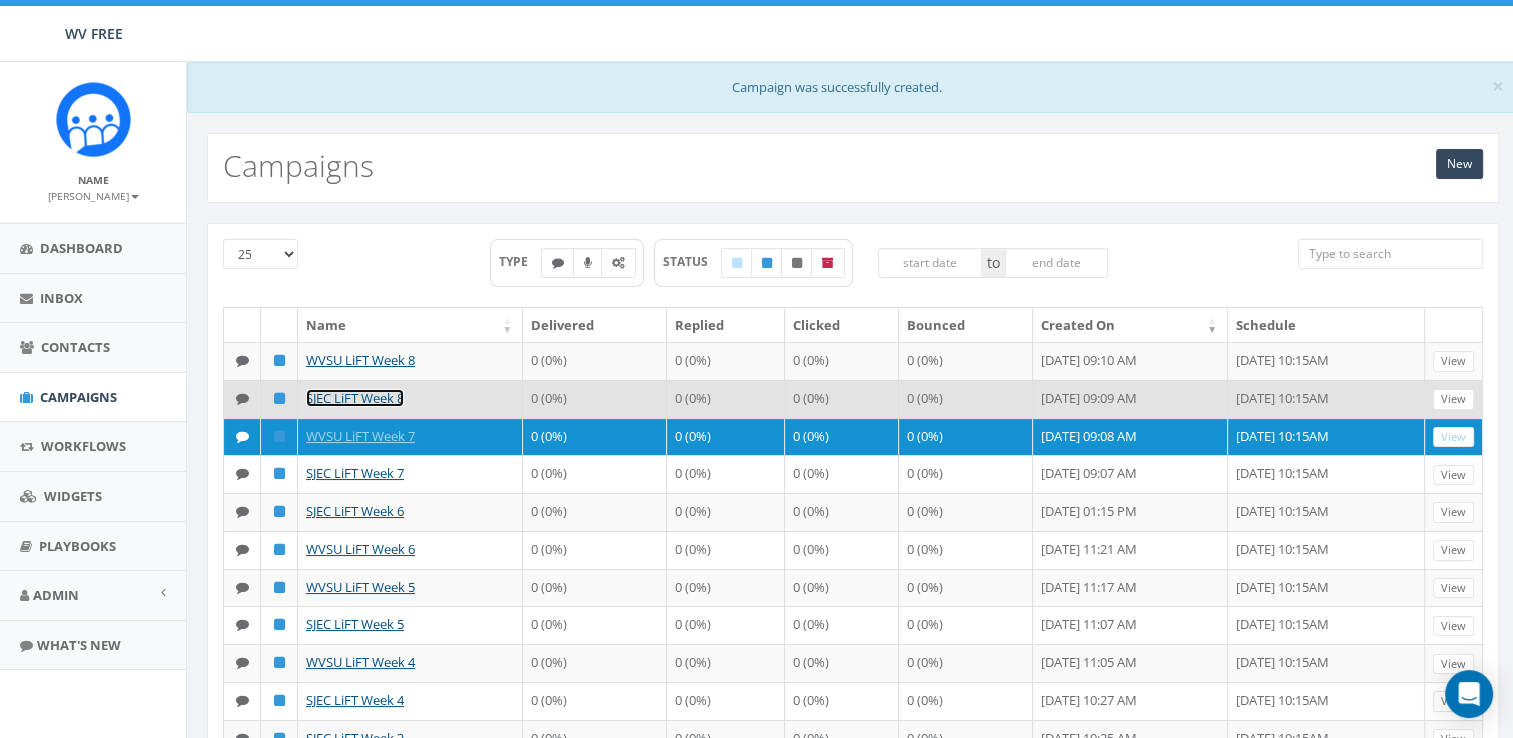 click on "SJEC LiFT Week 8" at bounding box center (355, 398) 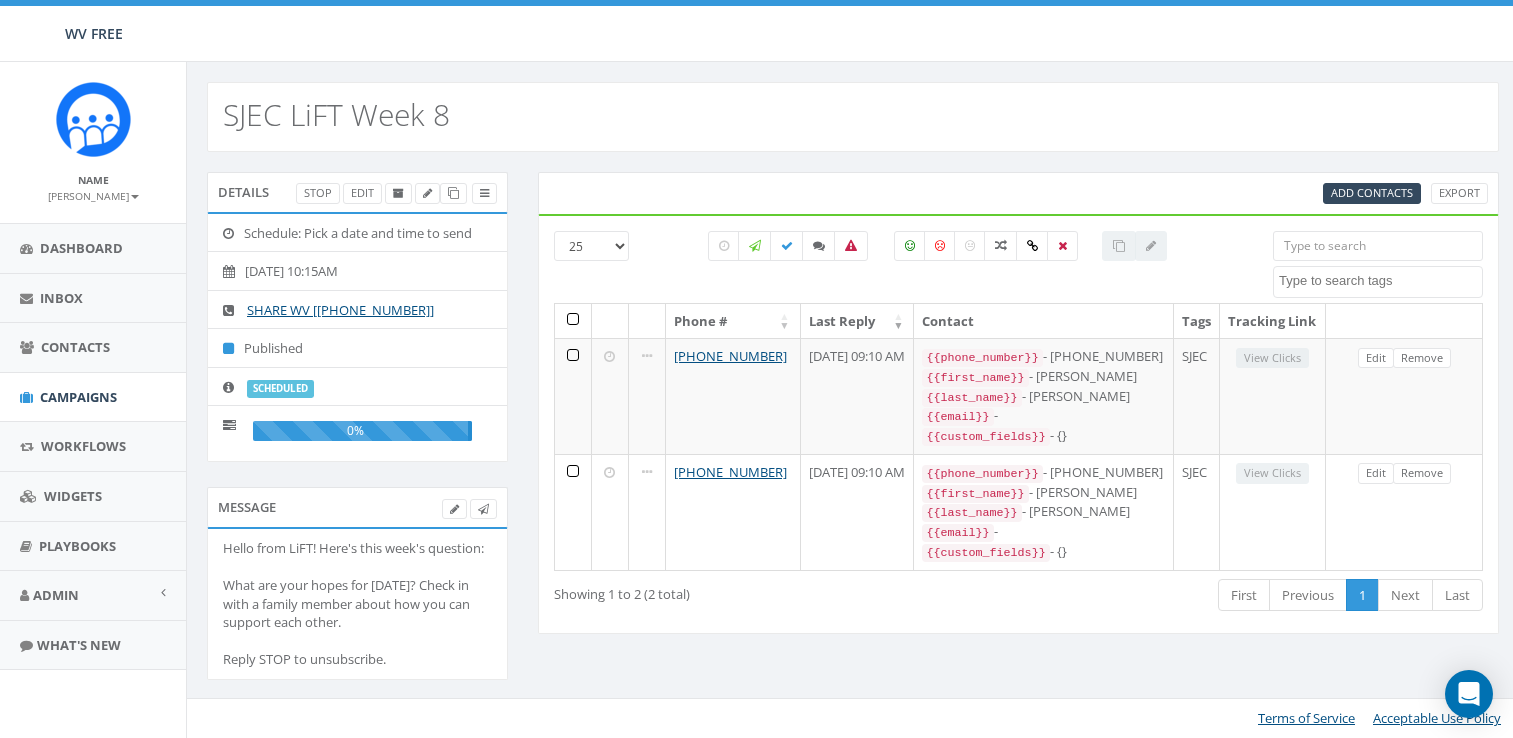 select 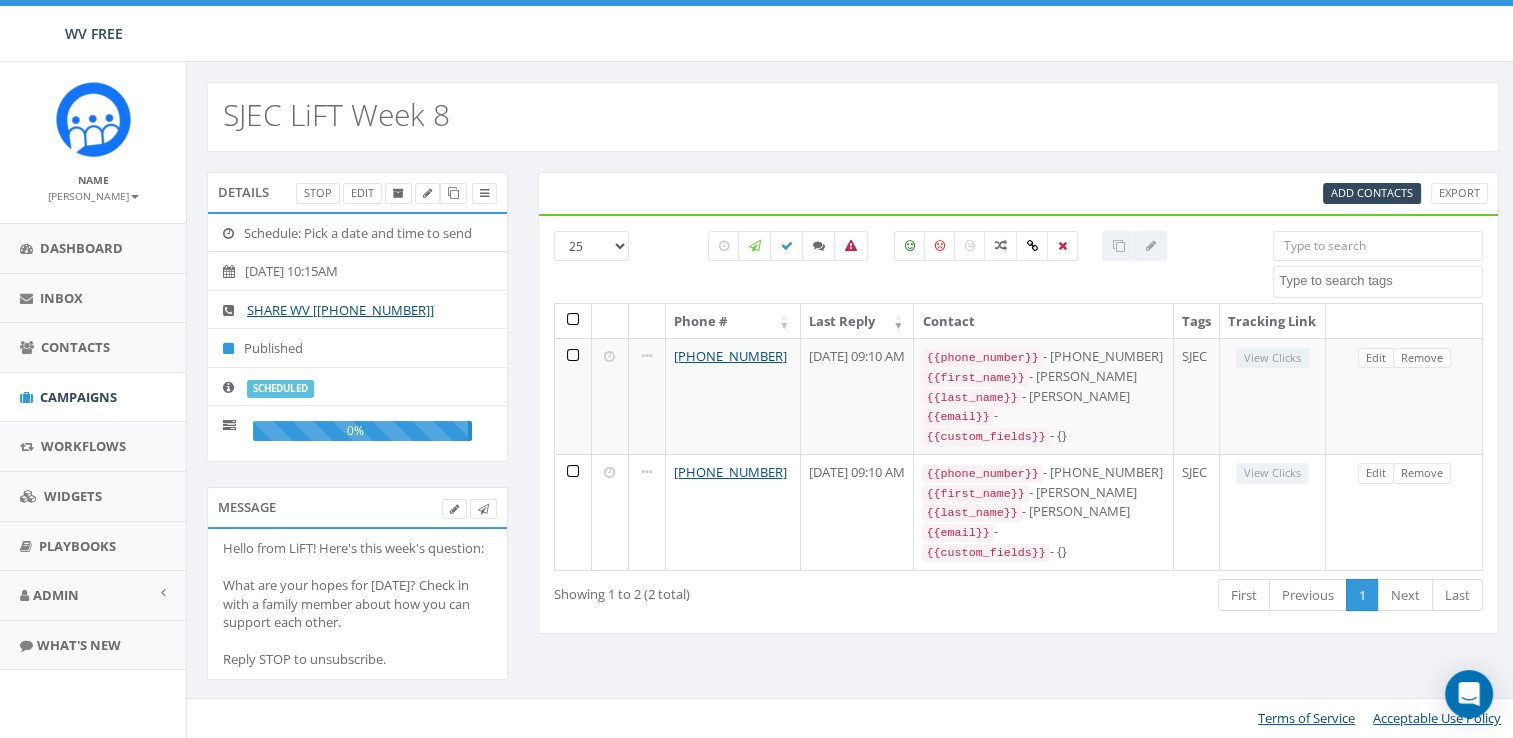 scroll, scrollTop: 0, scrollLeft: 0, axis: both 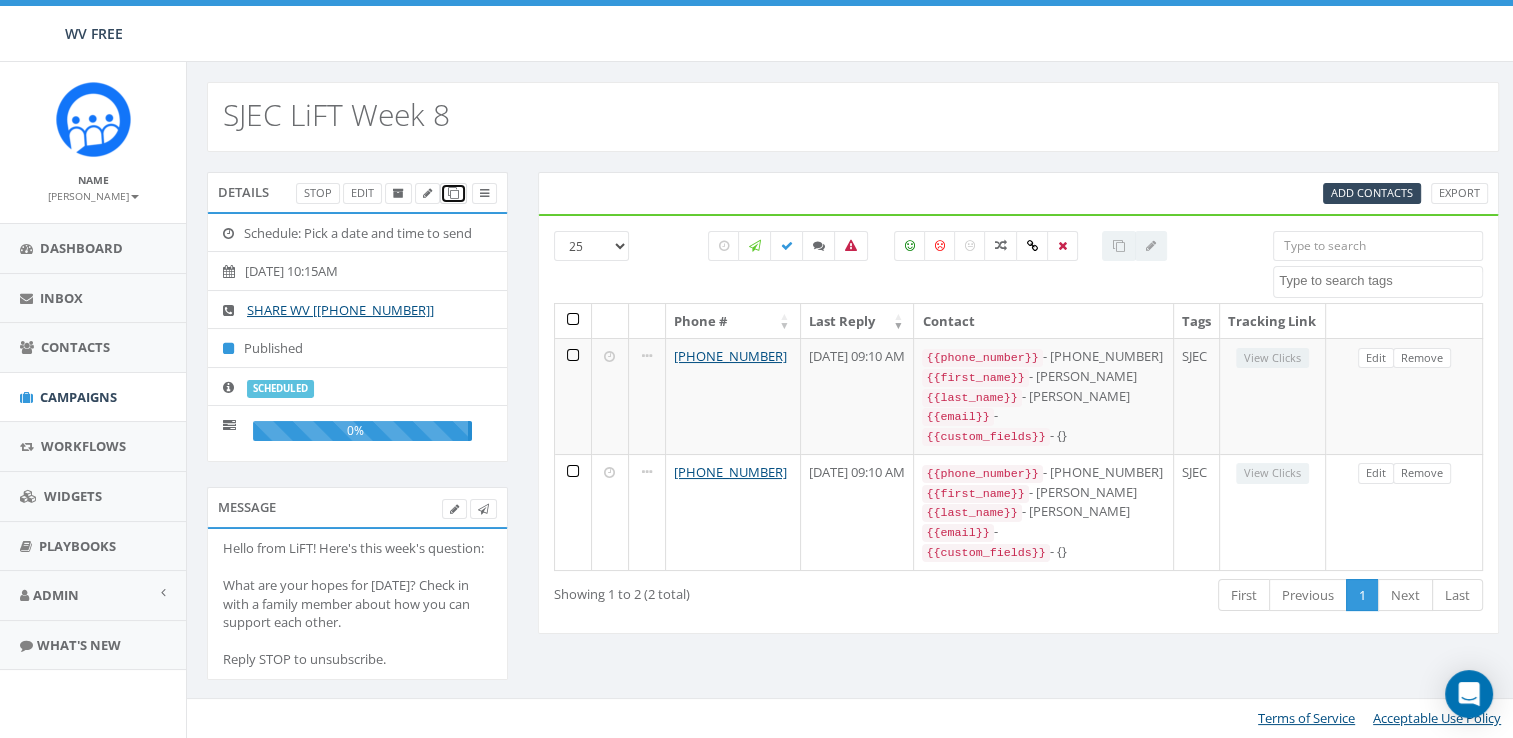 click at bounding box center [453, 193] 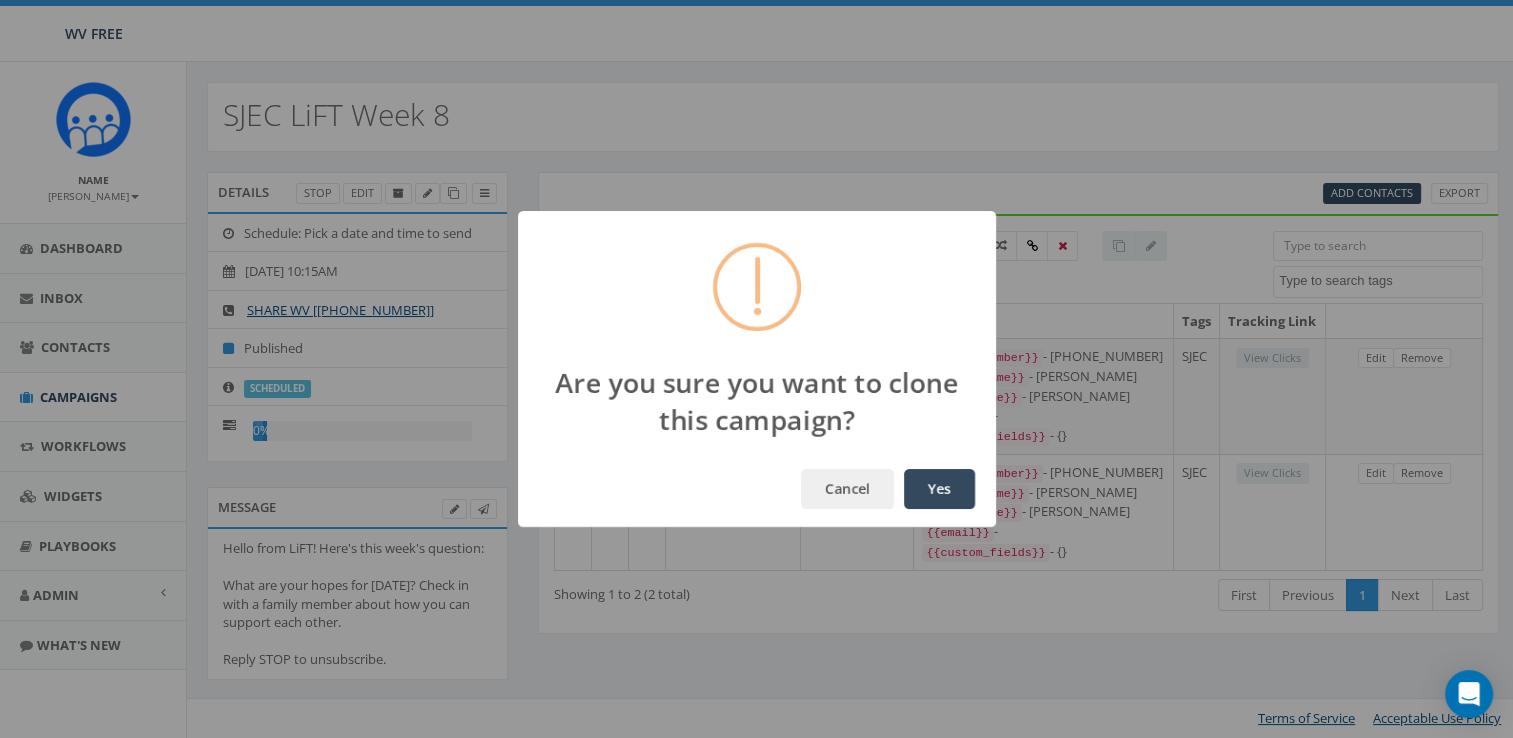 click on "Yes" at bounding box center [939, 489] 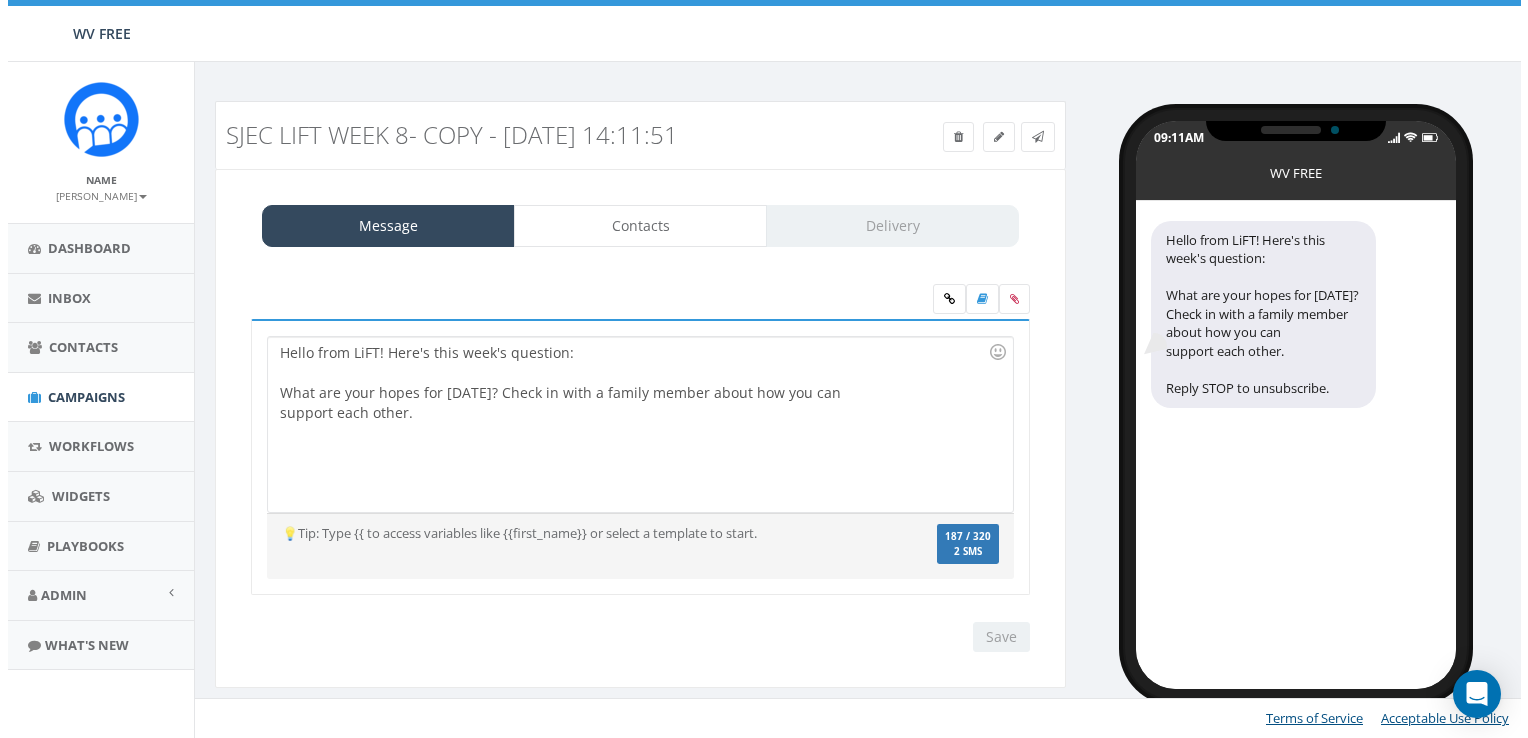 scroll, scrollTop: 0, scrollLeft: 0, axis: both 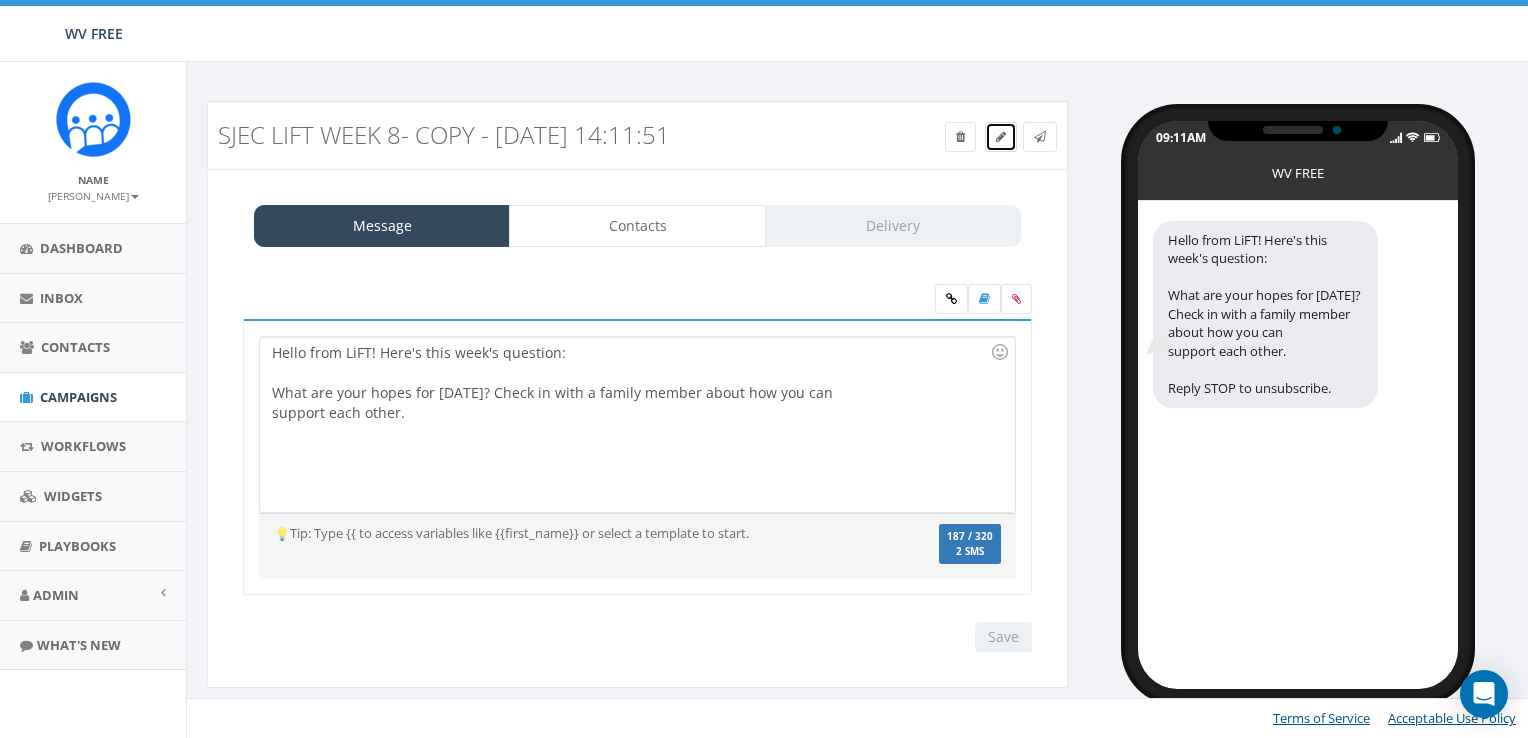 click at bounding box center (1001, 137) 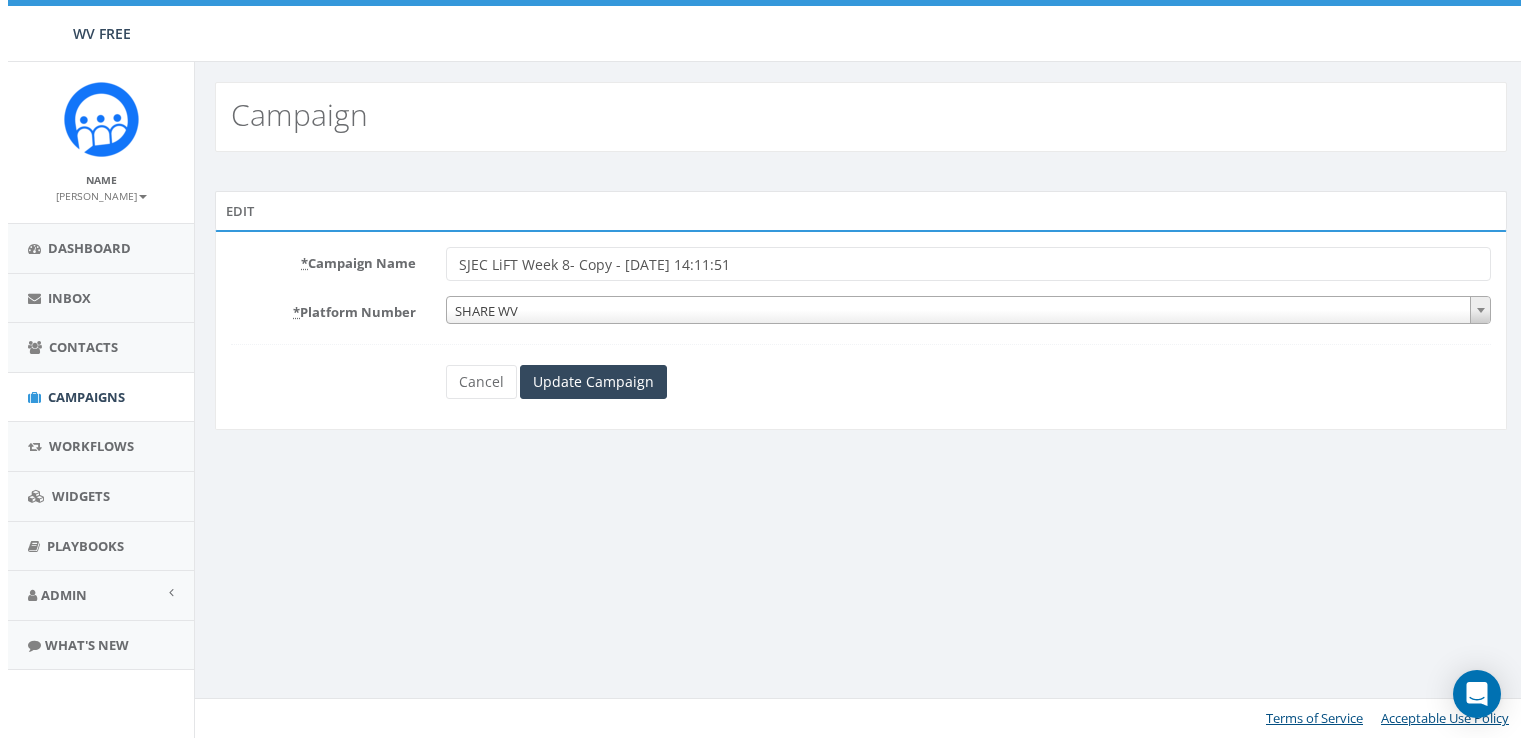 scroll, scrollTop: 0, scrollLeft: 0, axis: both 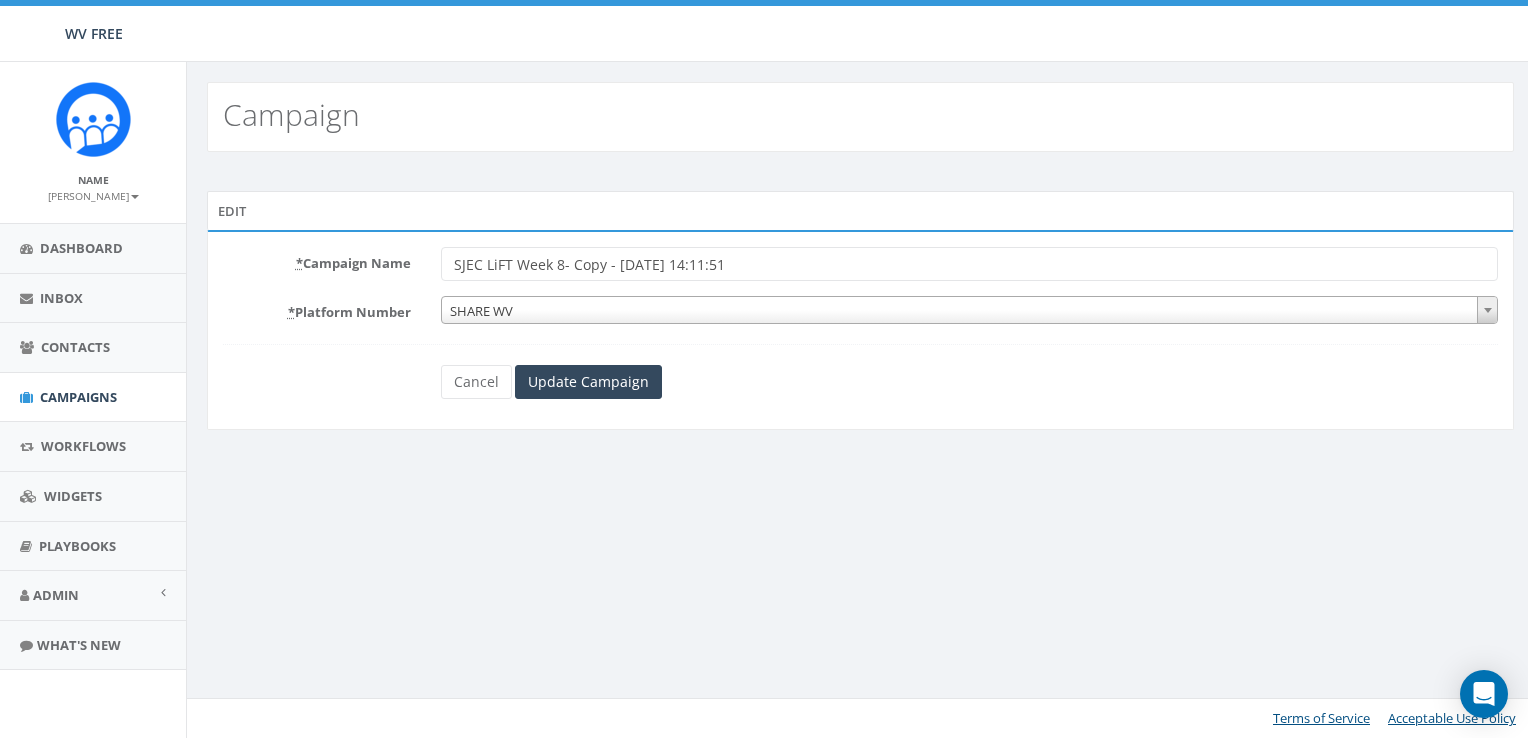 drag, startPoint x: 749, startPoint y: 268, endPoint x: 557, endPoint y: 270, distance: 192.01042 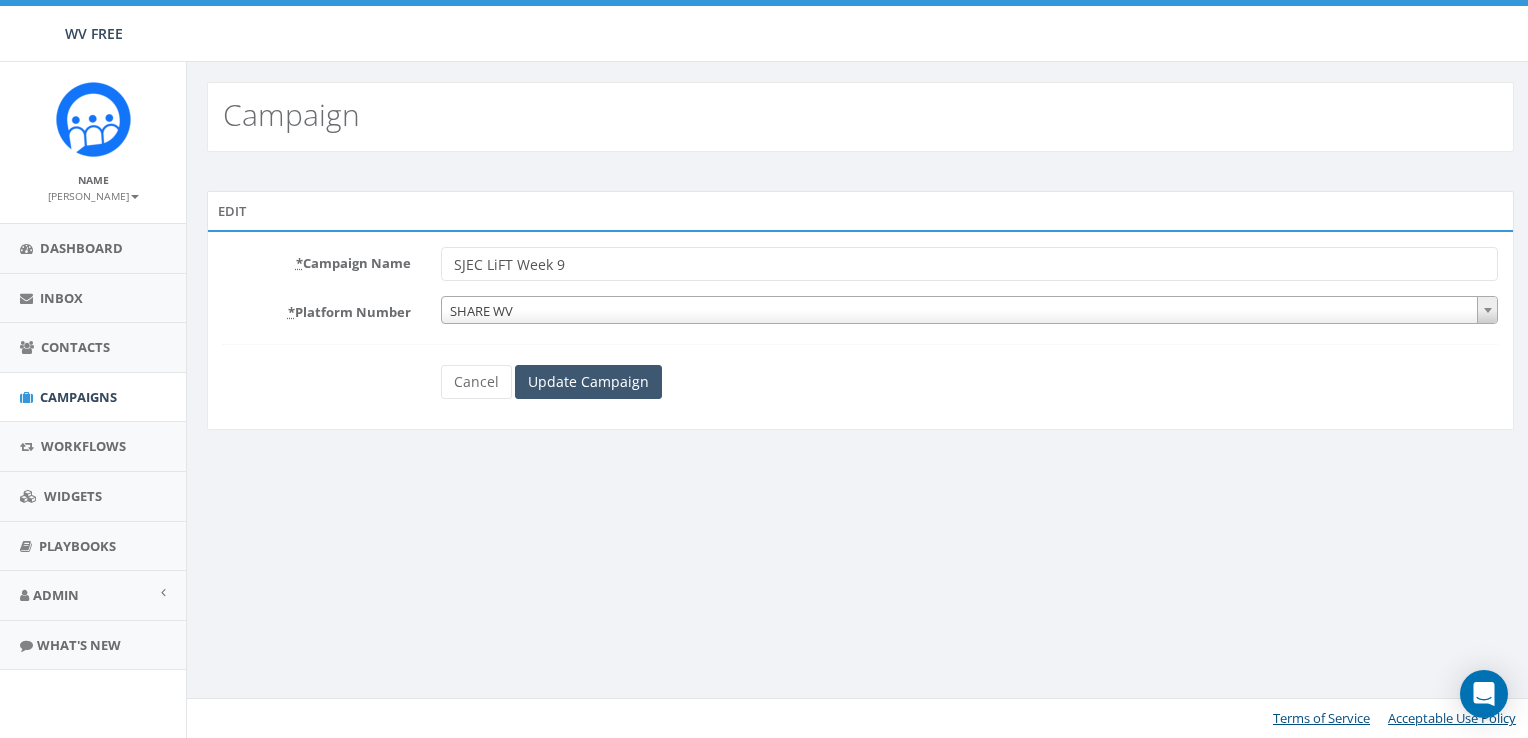 type on "SJEC LiFT Week 9" 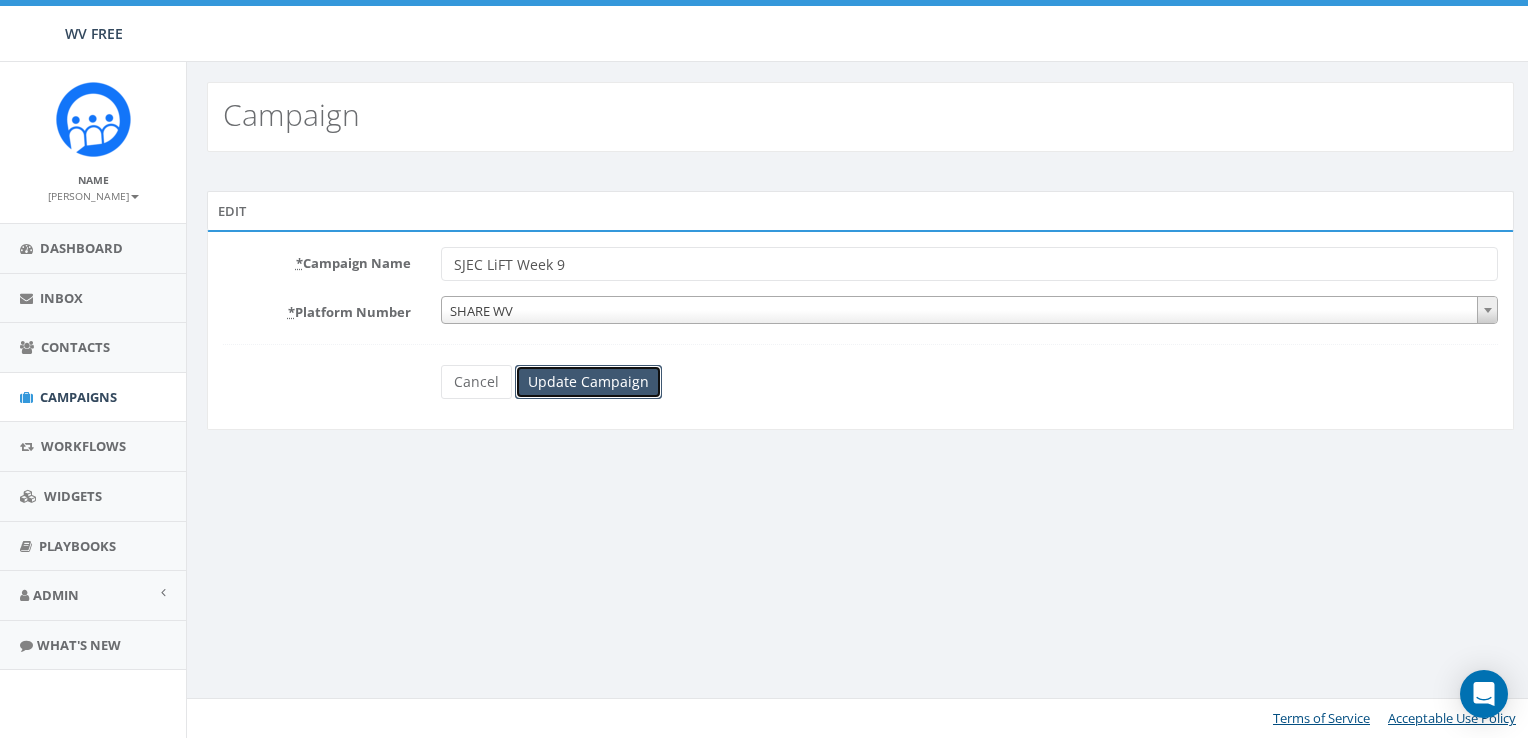 click on "Update Campaign" at bounding box center (588, 382) 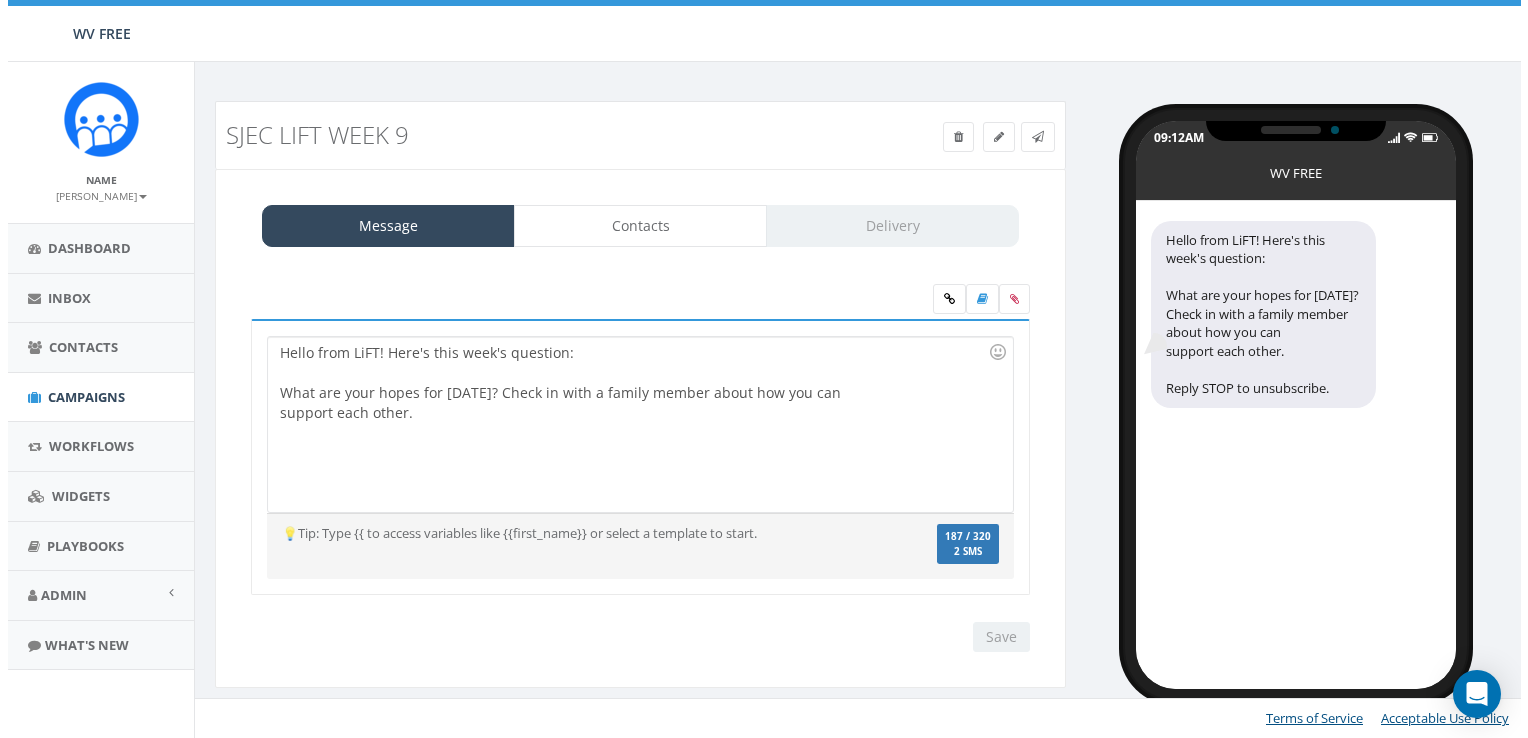 scroll, scrollTop: 0, scrollLeft: 0, axis: both 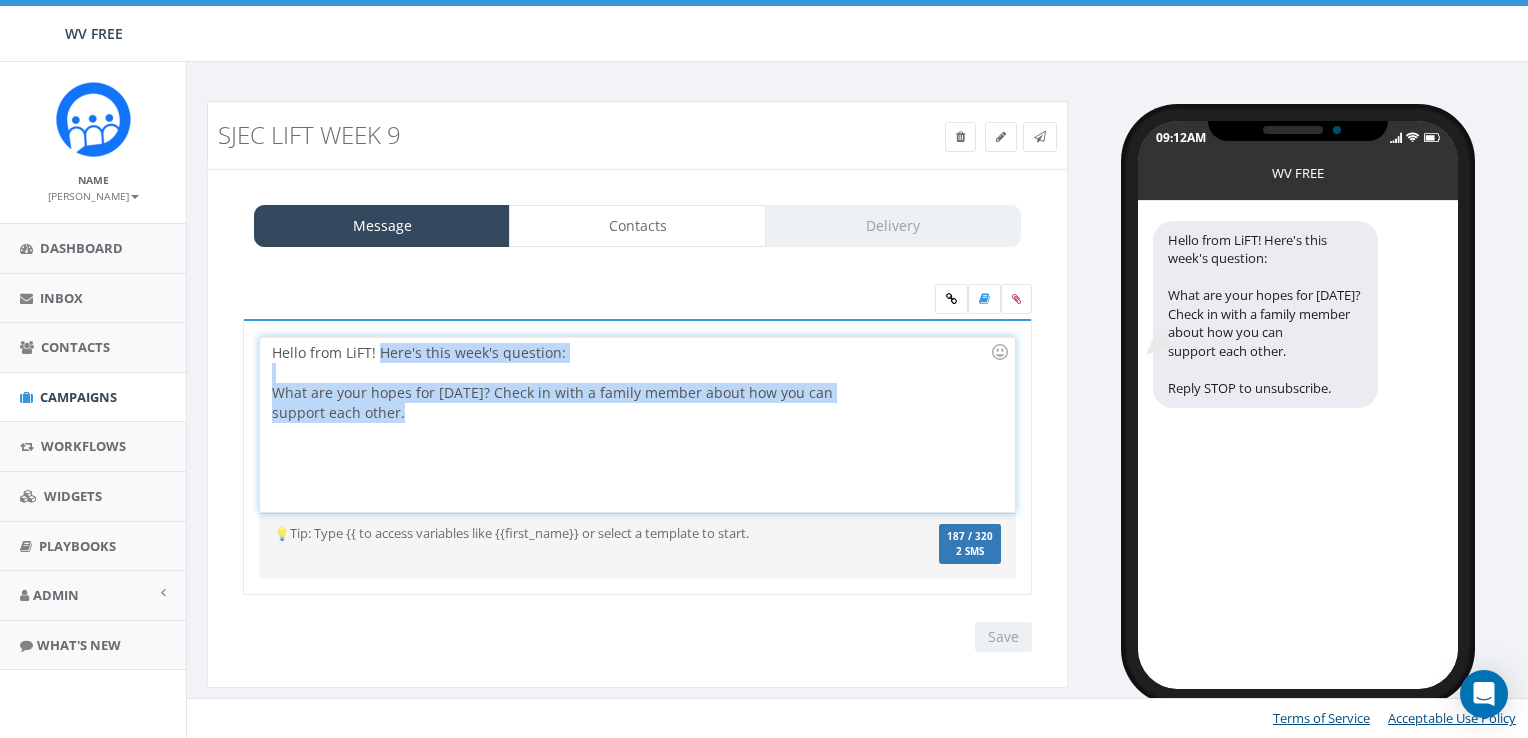 drag, startPoint x: 507, startPoint y: 419, endPoint x: 381, endPoint y: 354, distance: 141.778 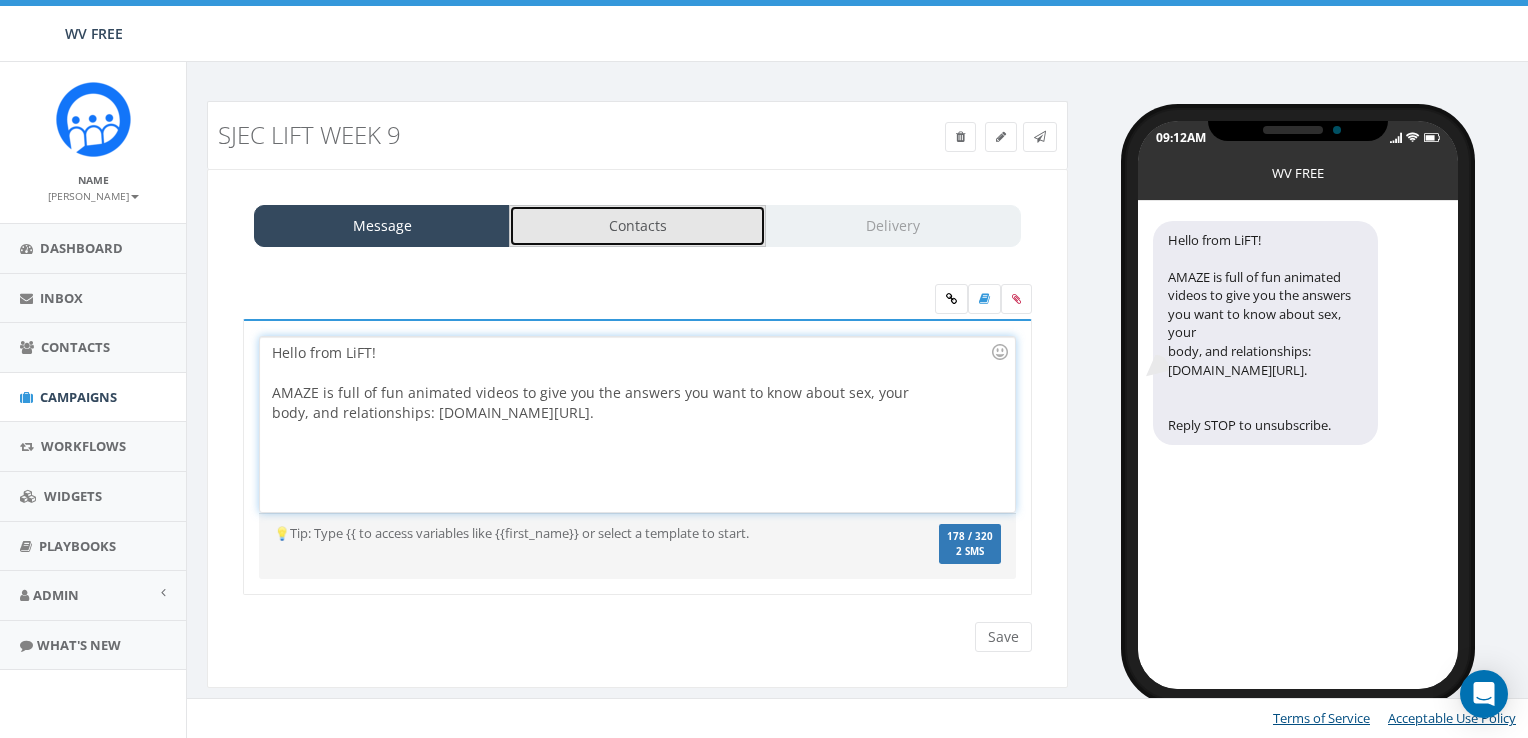 click on "Contacts" at bounding box center (637, 226) 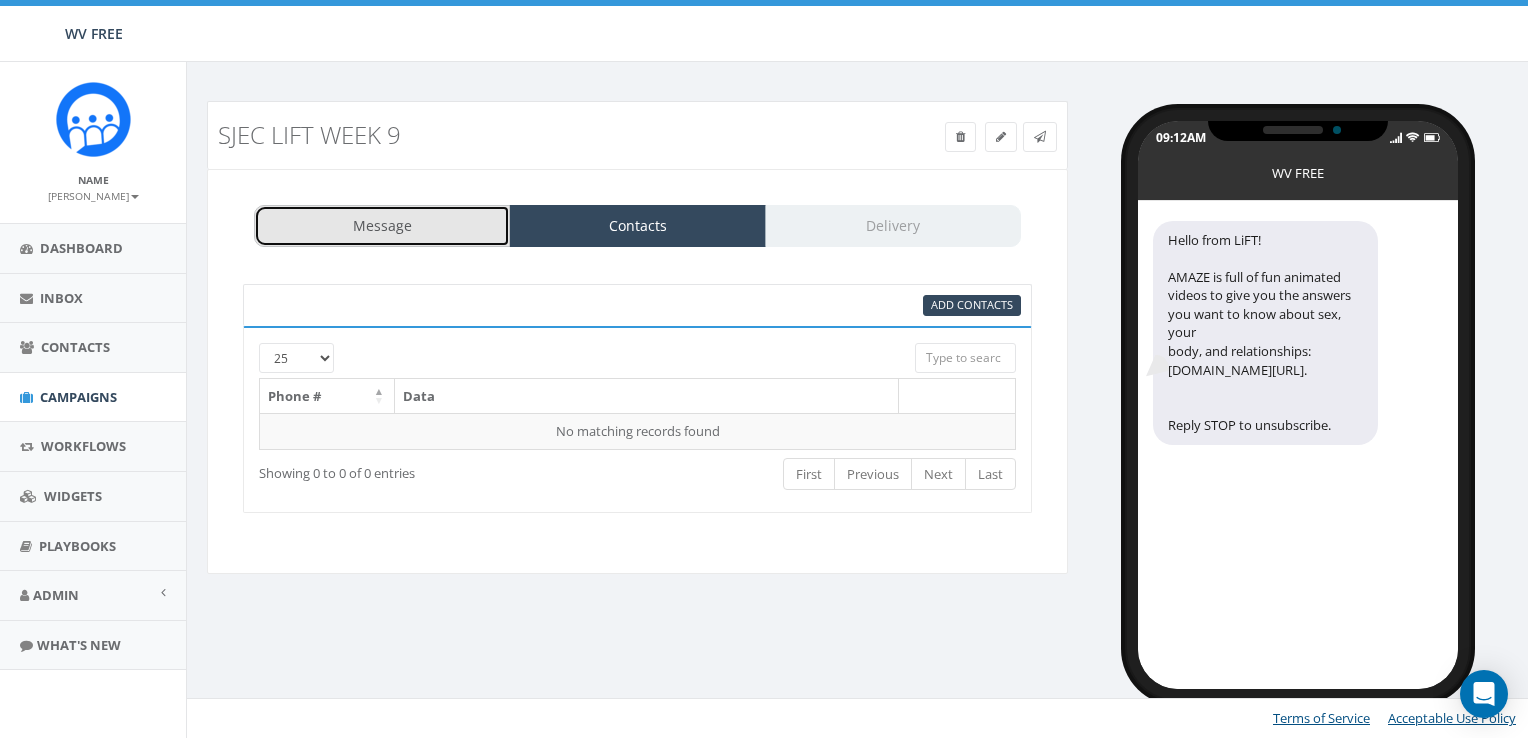 click on "Message" at bounding box center (382, 226) 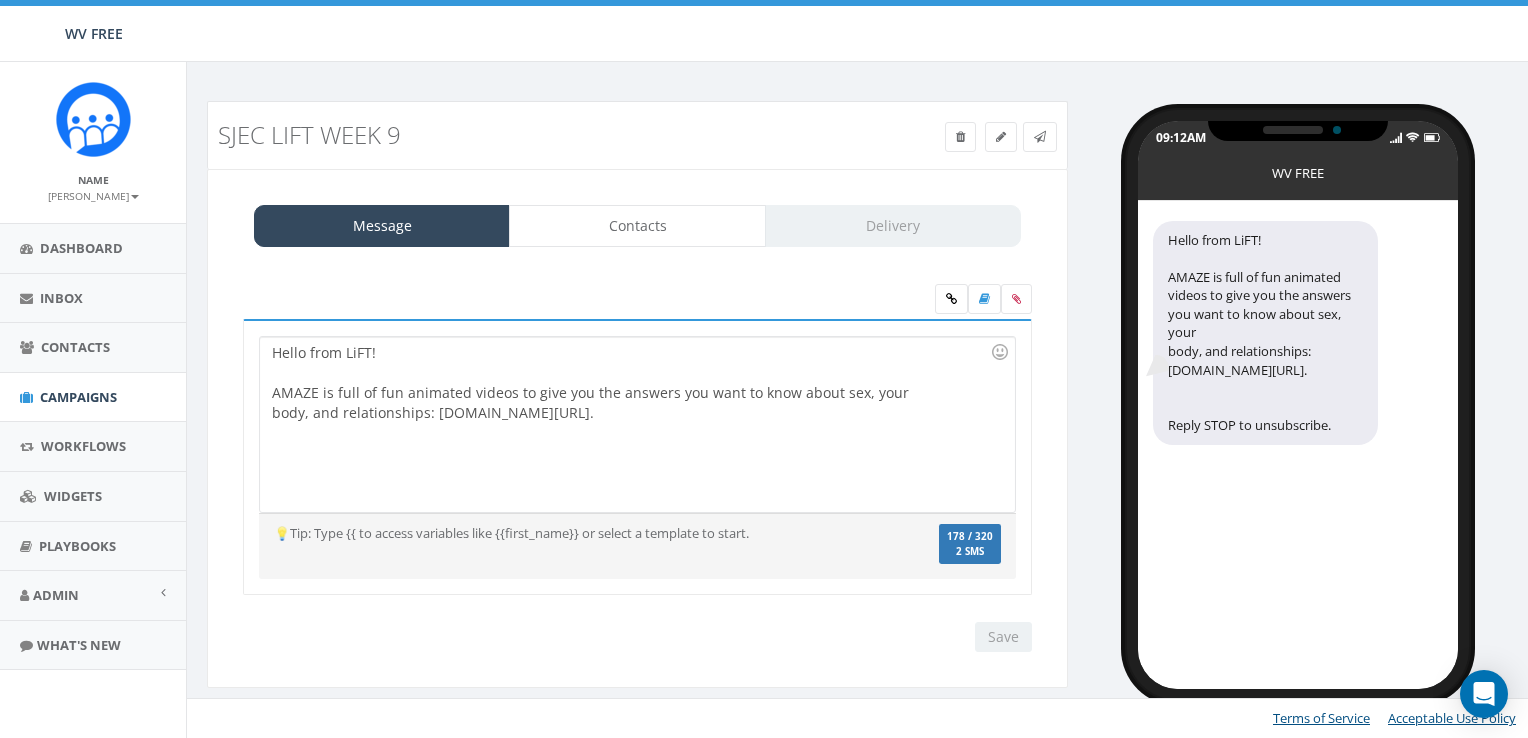 click on "Hello from LiFT!  AMAZE is full of fun animated videos to give you the answers you want to know about sex, your body, and relationships: amaze.org/." at bounding box center (637, 424) 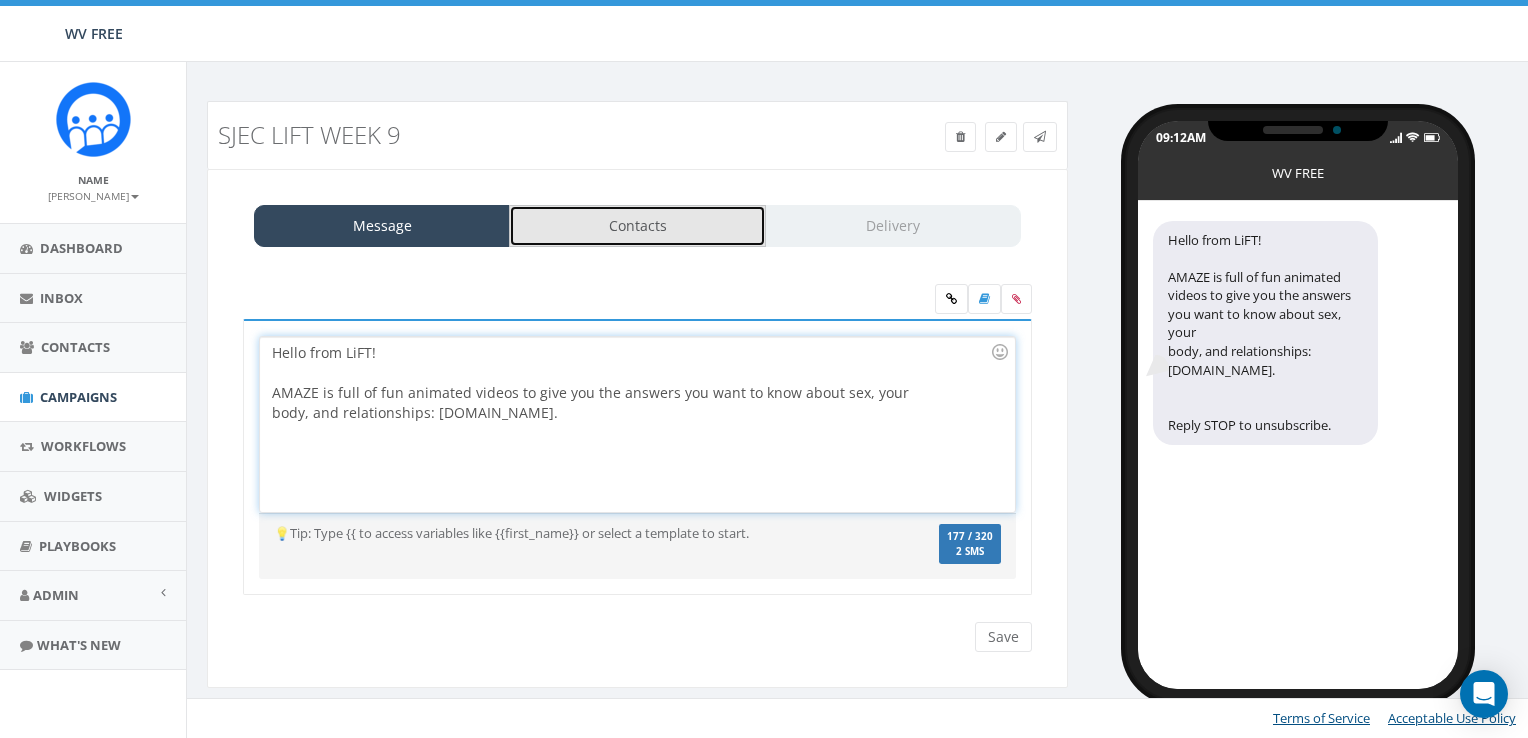 click on "Contacts" at bounding box center [637, 226] 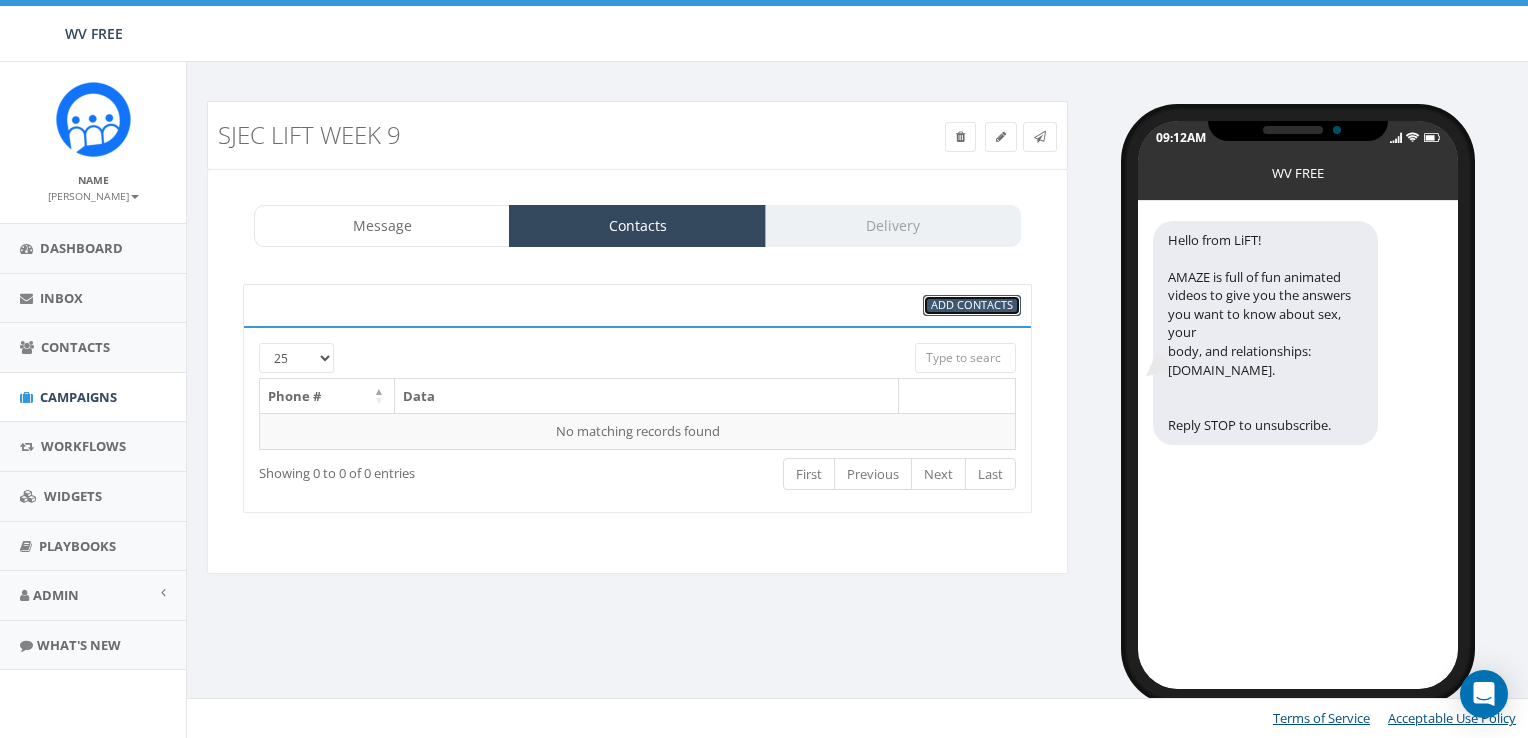 click on "Add Contacts" at bounding box center [972, 304] 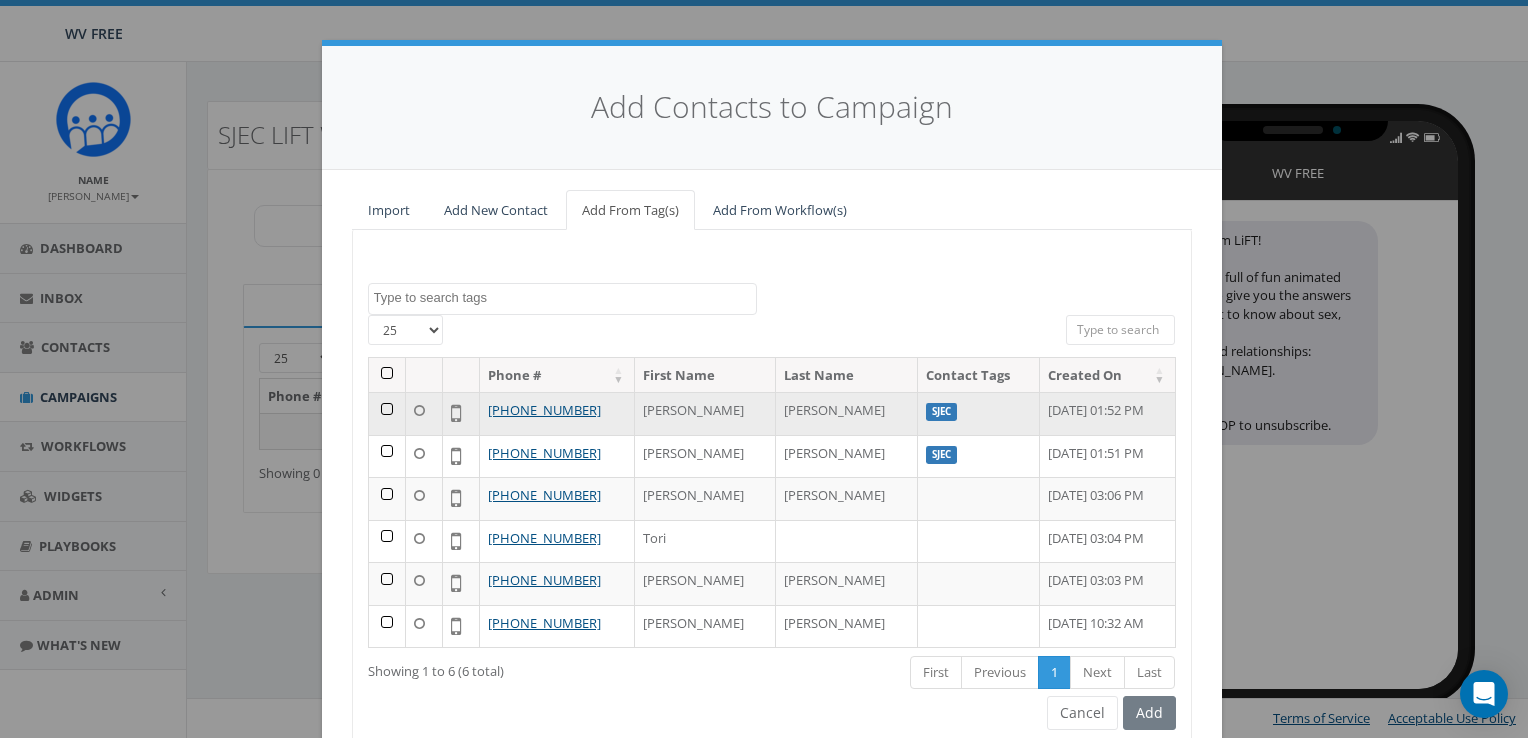 click at bounding box center (387, 413) 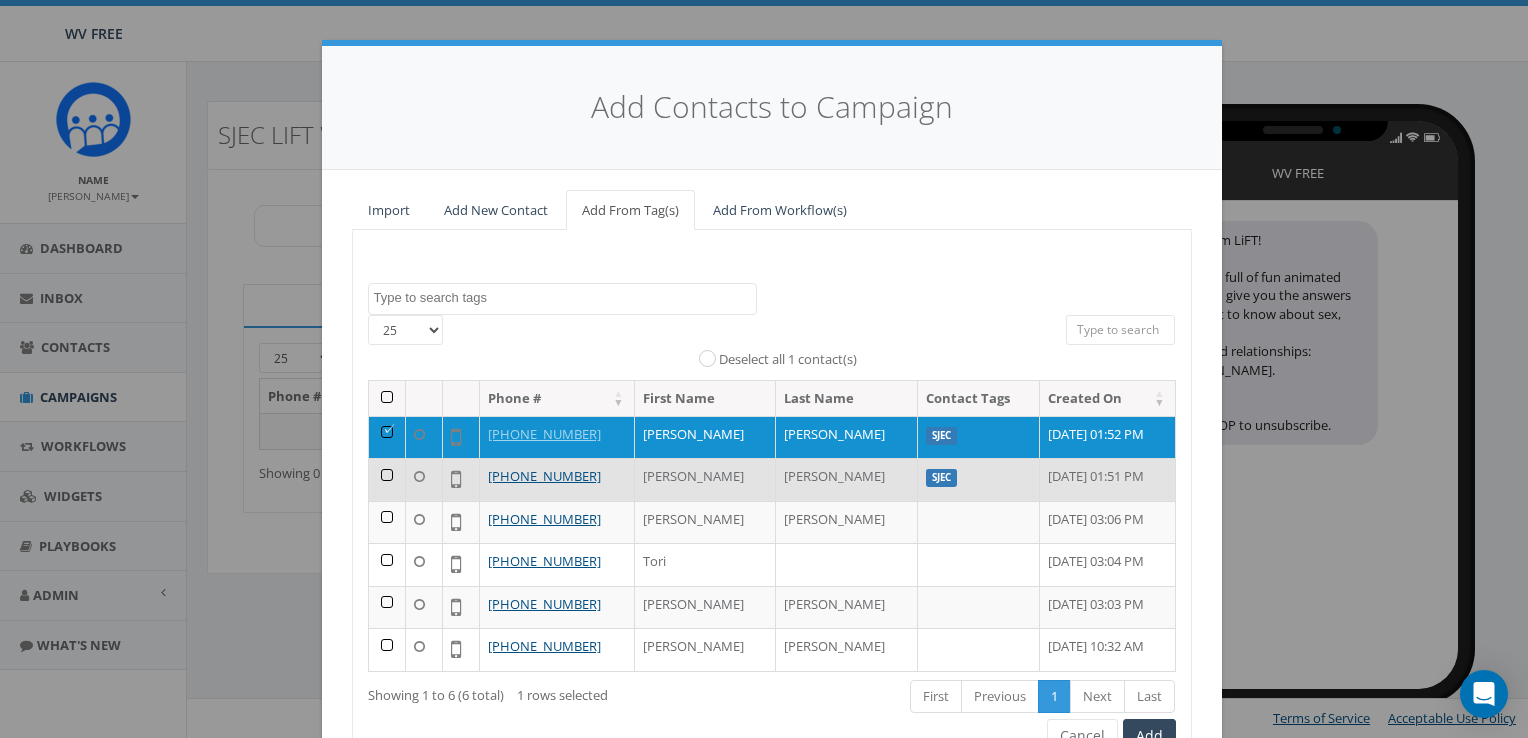 click at bounding box center (387, 479) 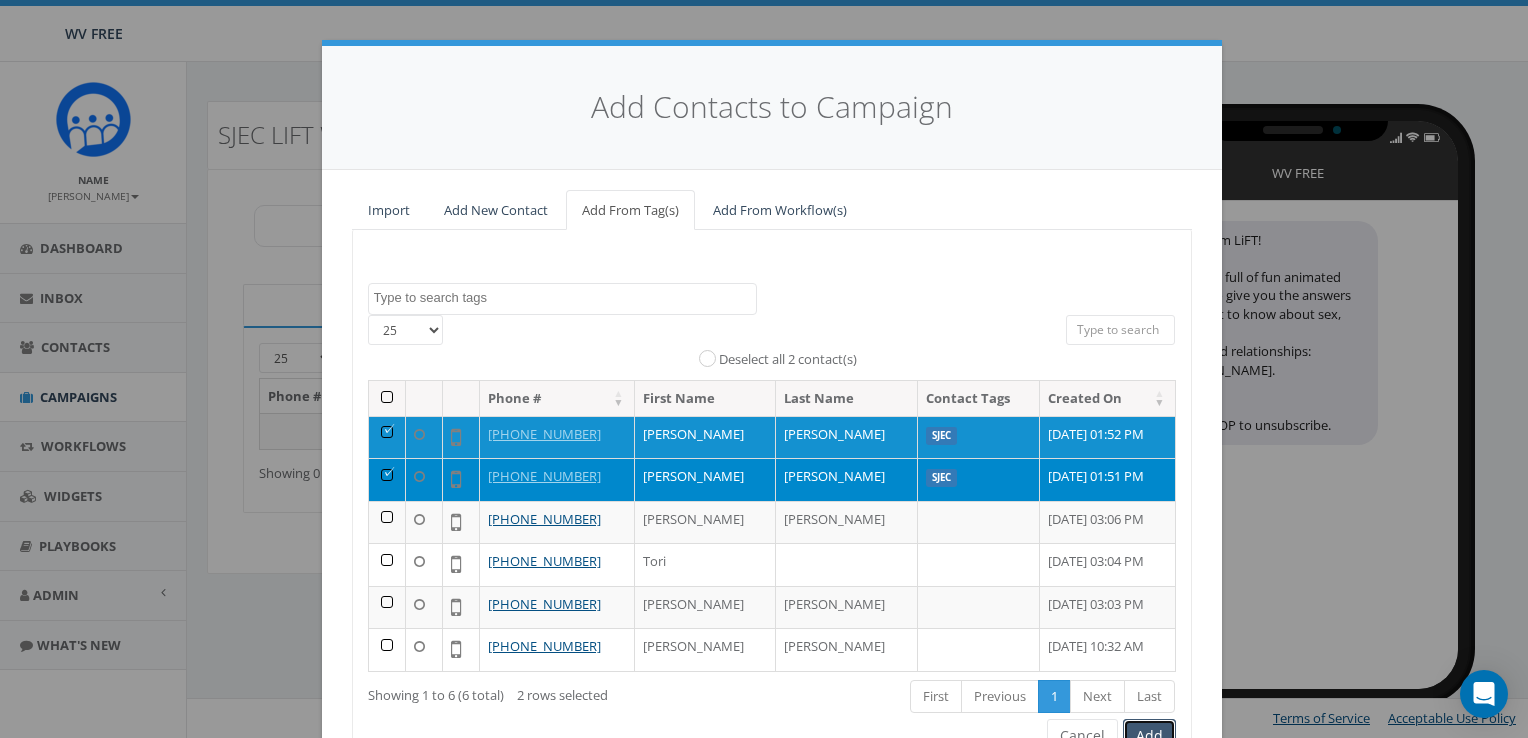 click on "Add" at bounding box center (1149, 736) 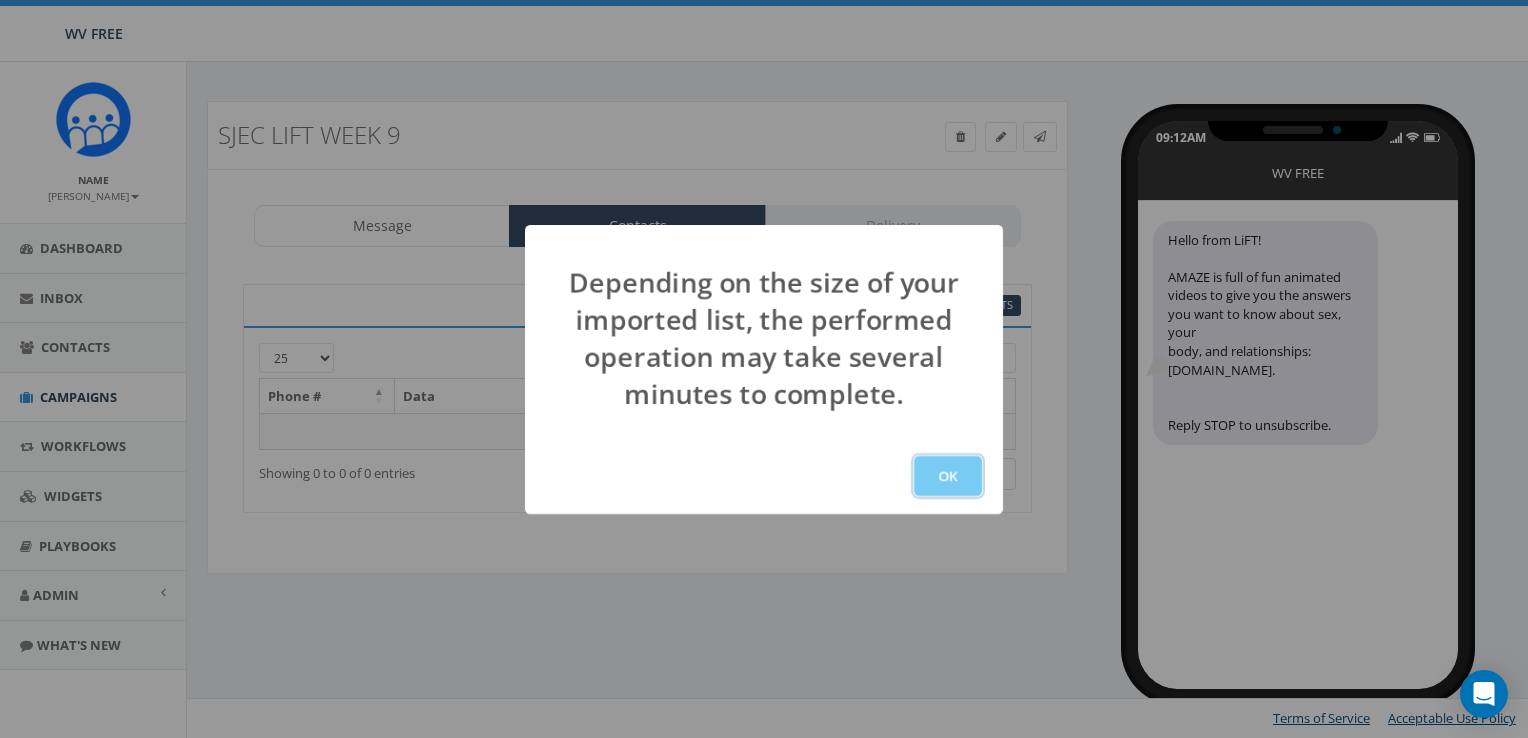 click on "OK" at bounding box center [948, 476] 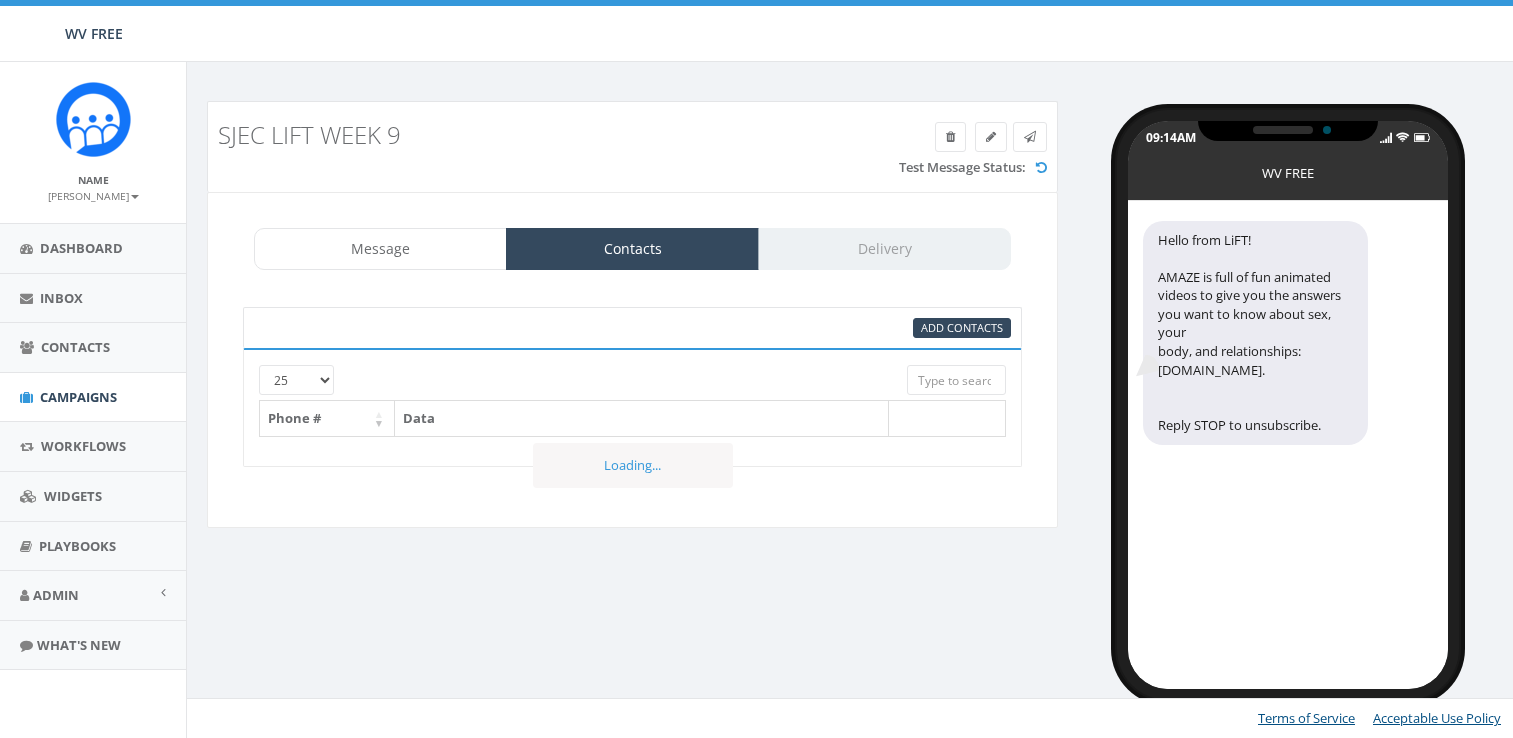select 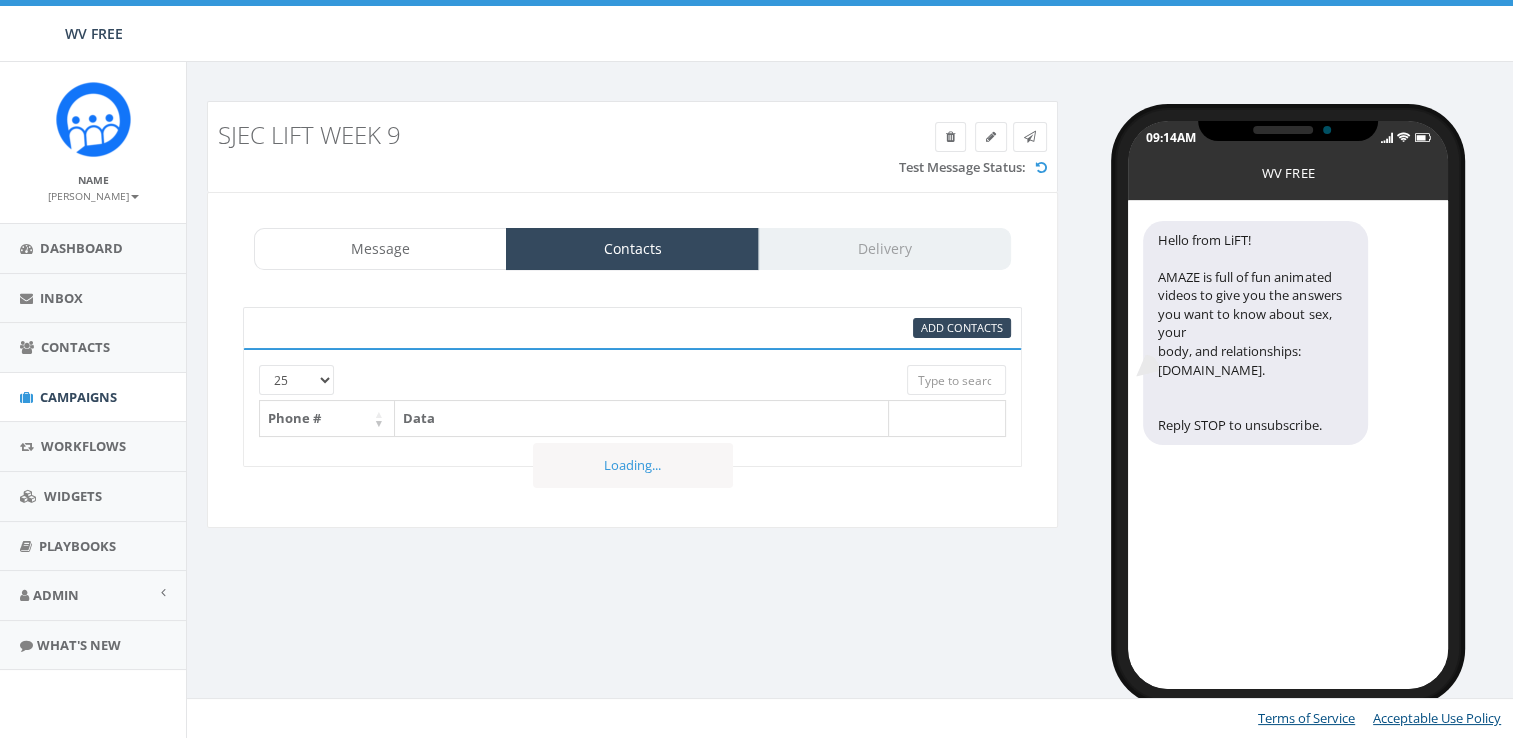 scroll, scrollTop: 0, scrollLeft: 0, axis: both 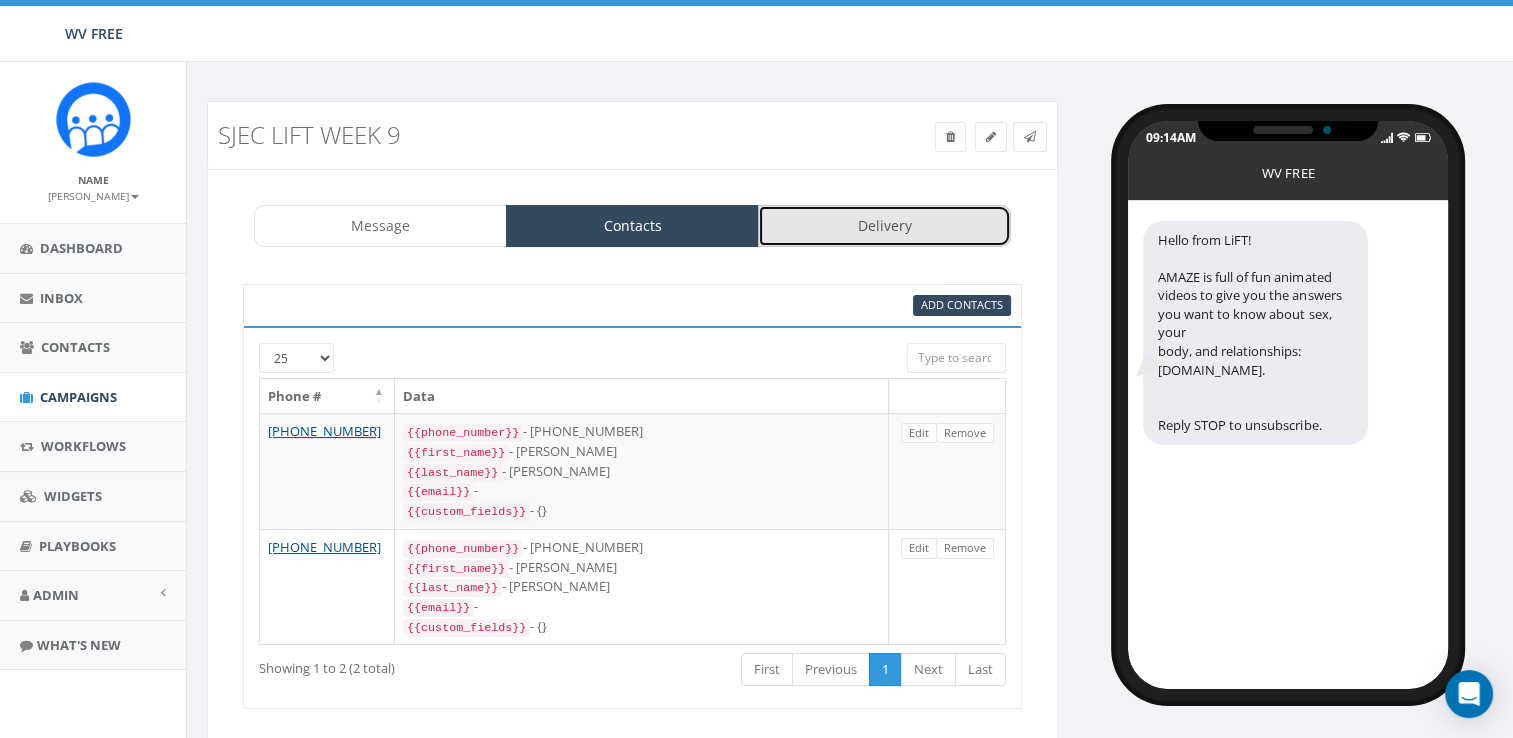 click on "Delivery" at bounding box center [884, 226] 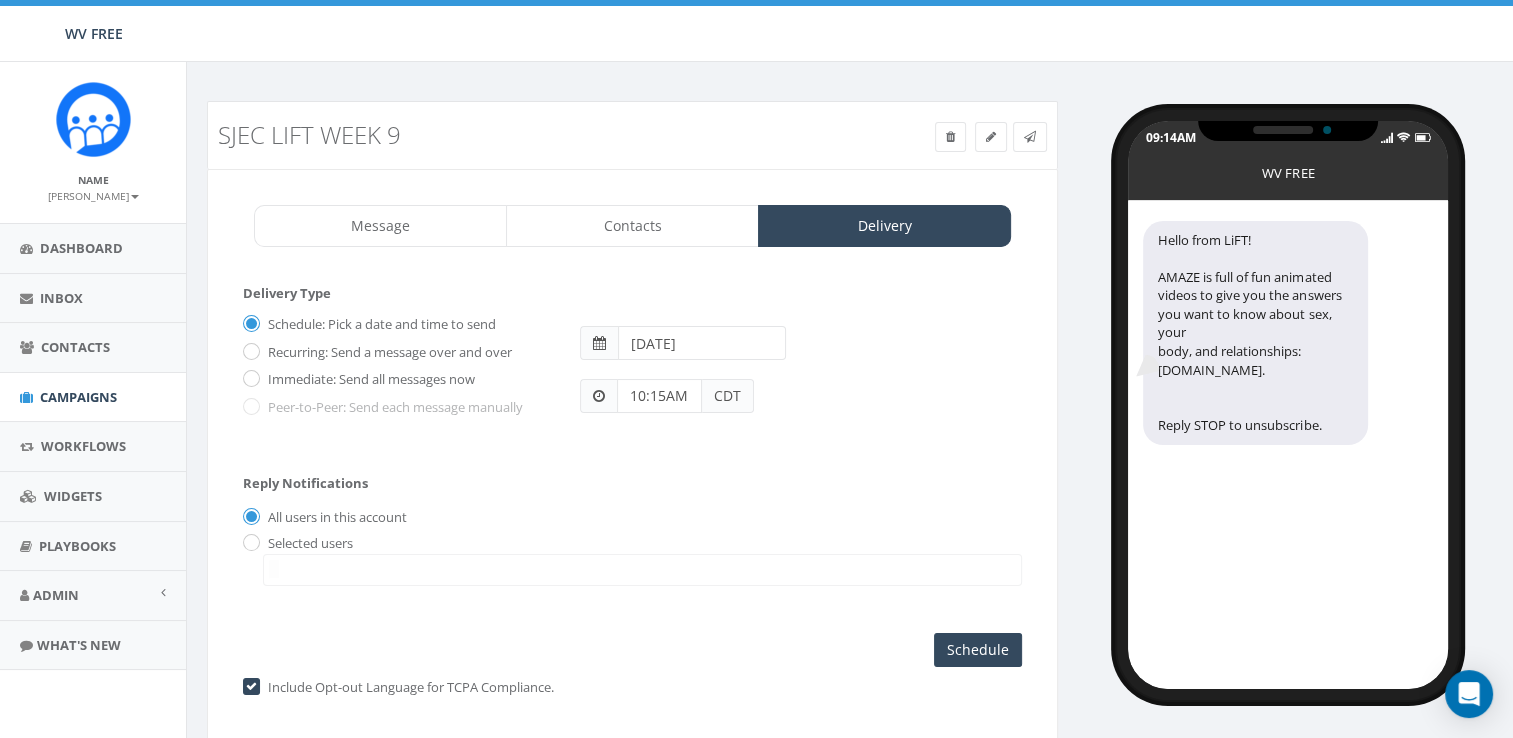 click on "[DATE]" at bounding box center [702, 343] 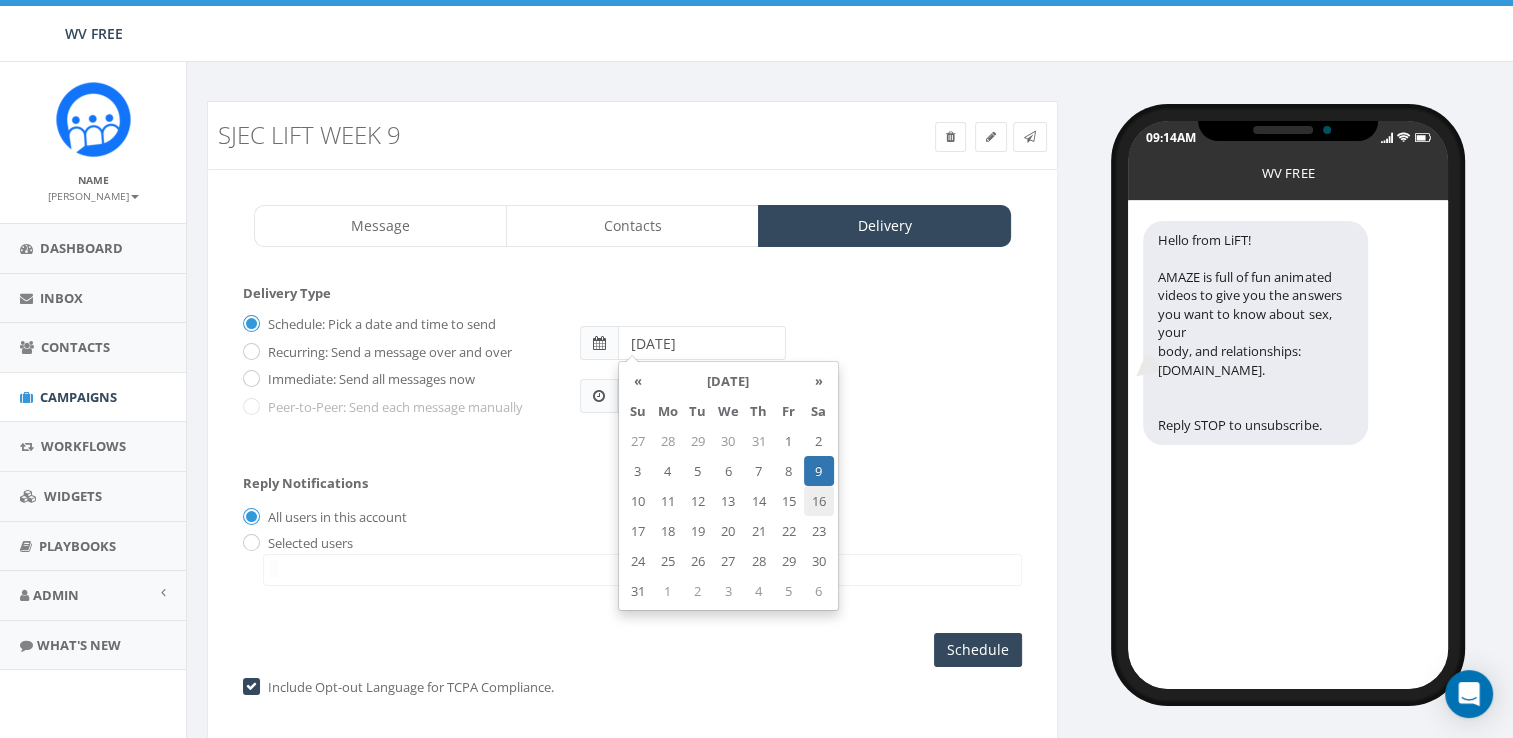 click on "16" at bounding box center [819, 501] 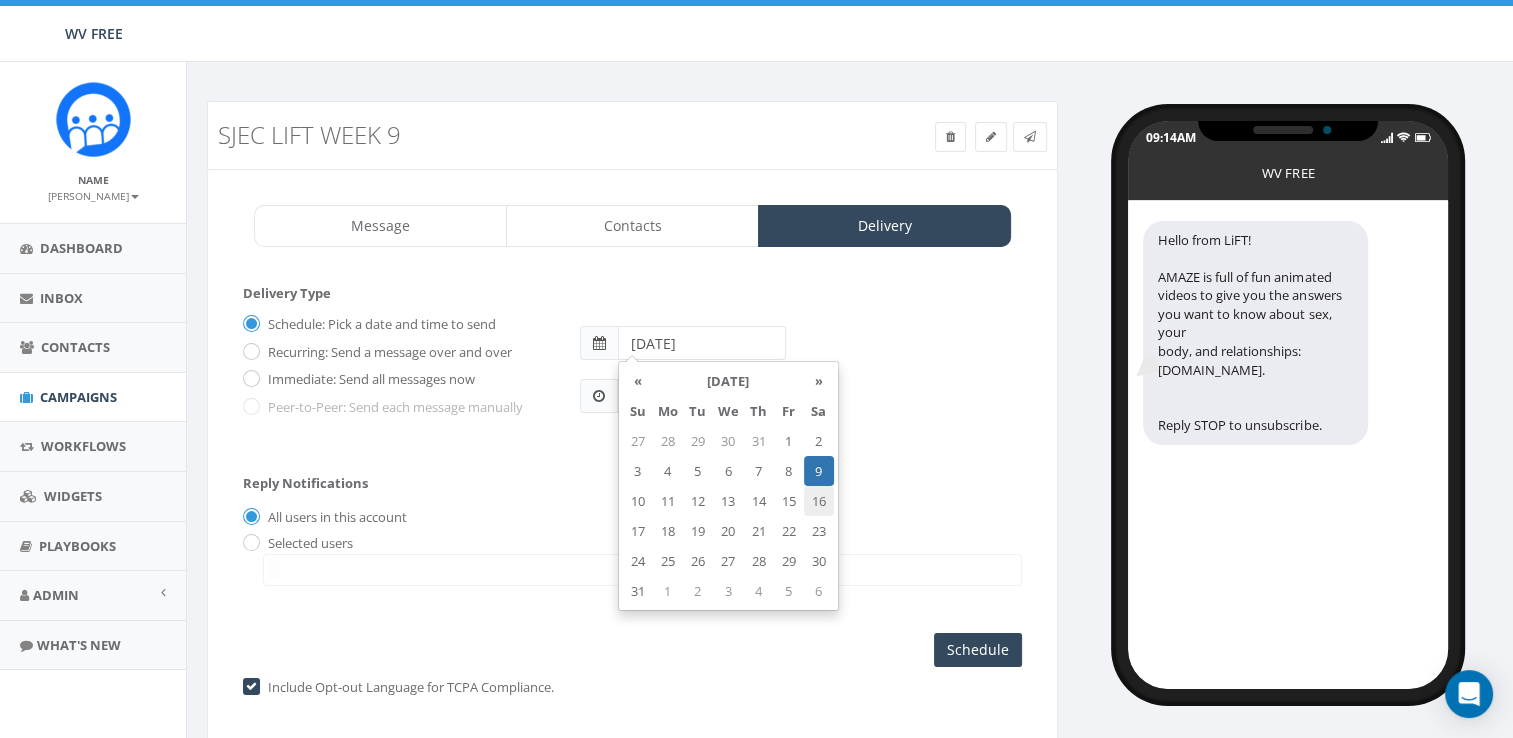type on "[DATE]" 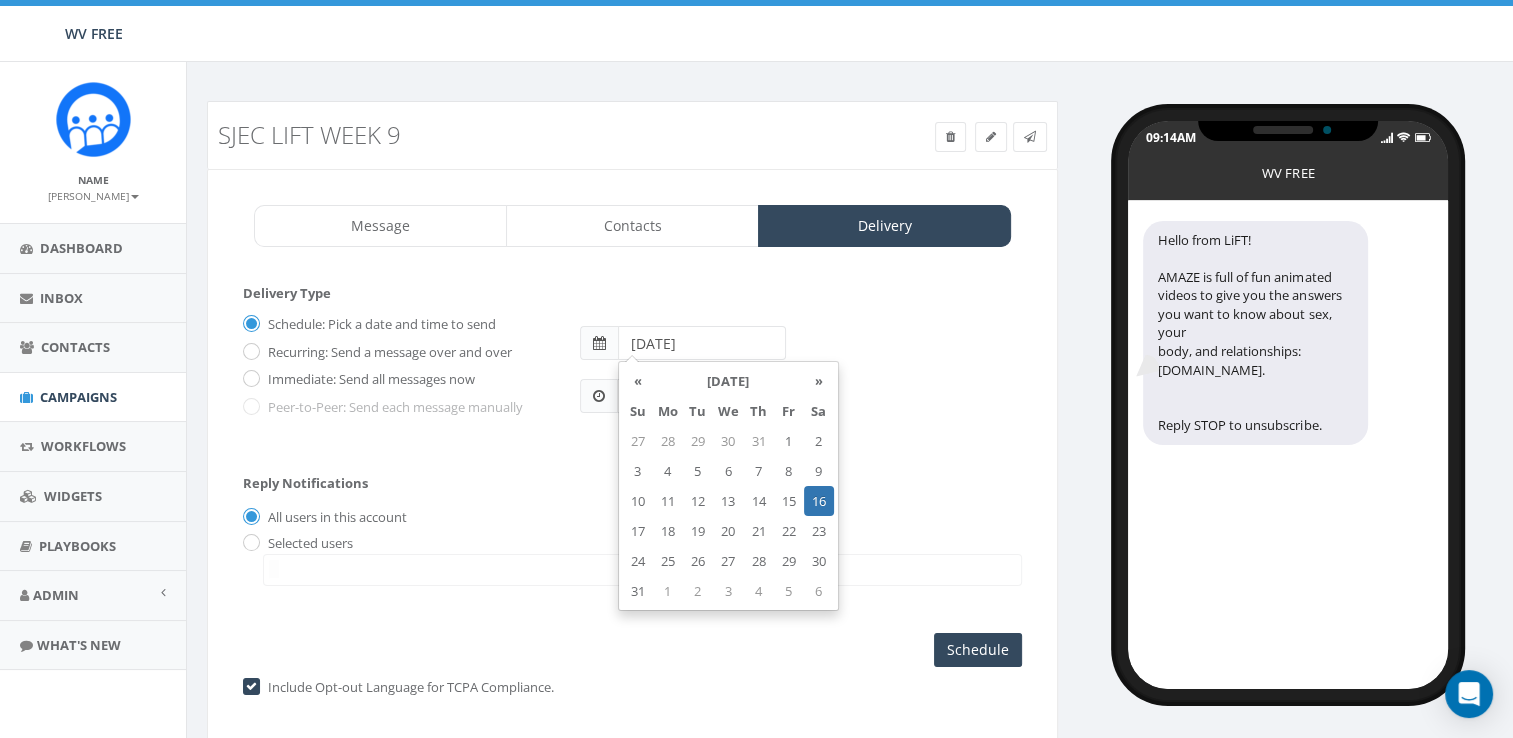 click at bounding box center (642, 570) 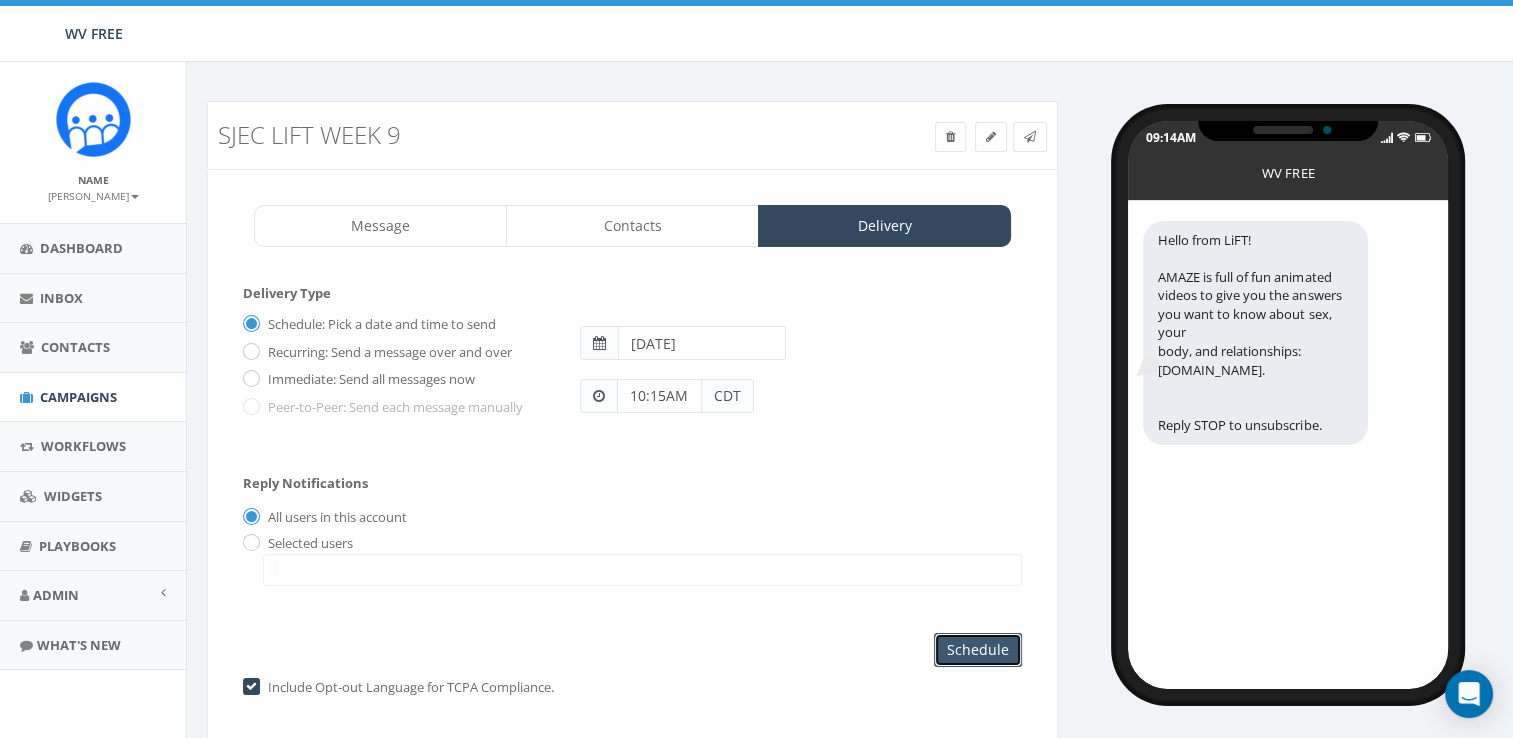 click on "Schedule" at bounding box center (978, 650) 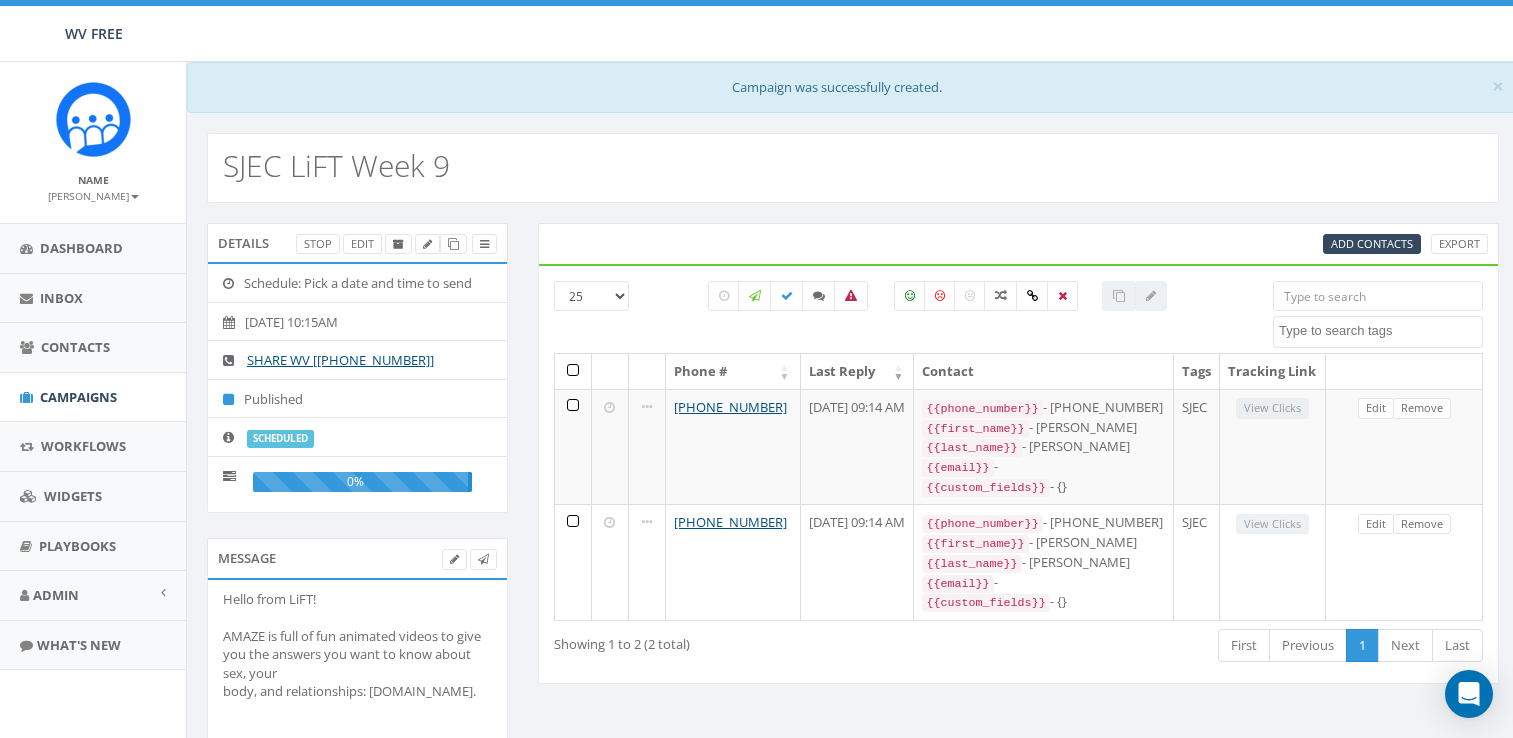 select 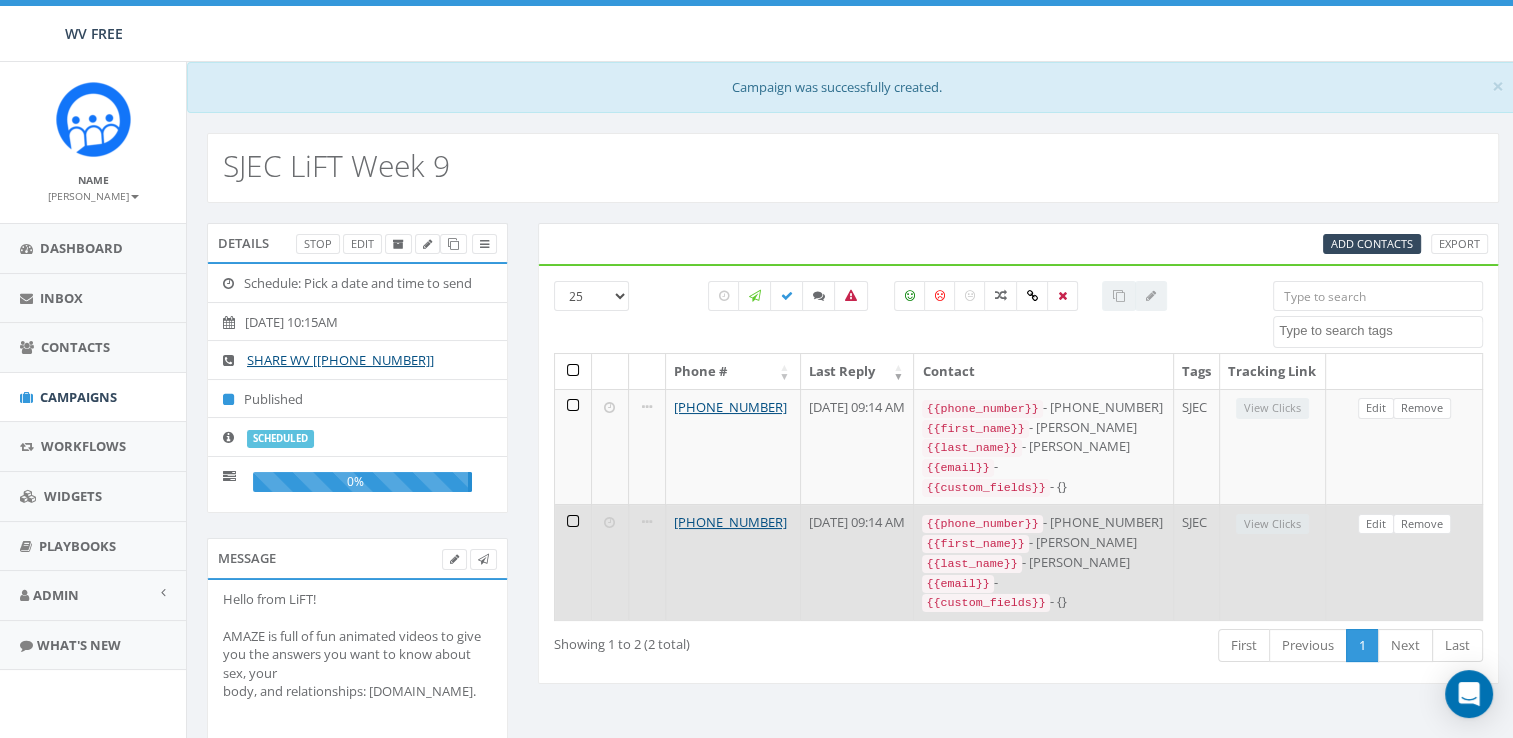 scroll, scrollTop: 0, scrollLeft: 0, axis: both 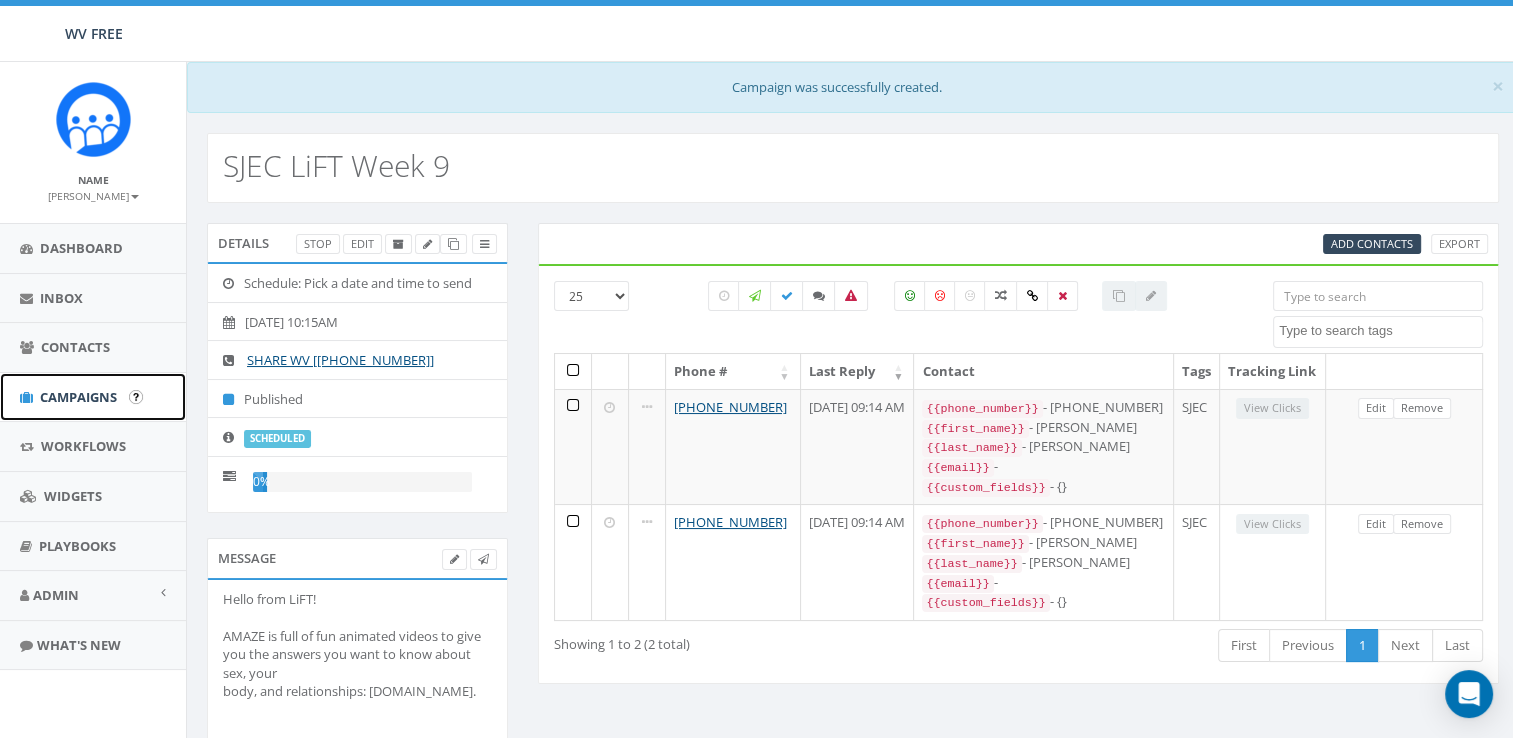 click on "Campaigns" at bounding box center (78, 397) 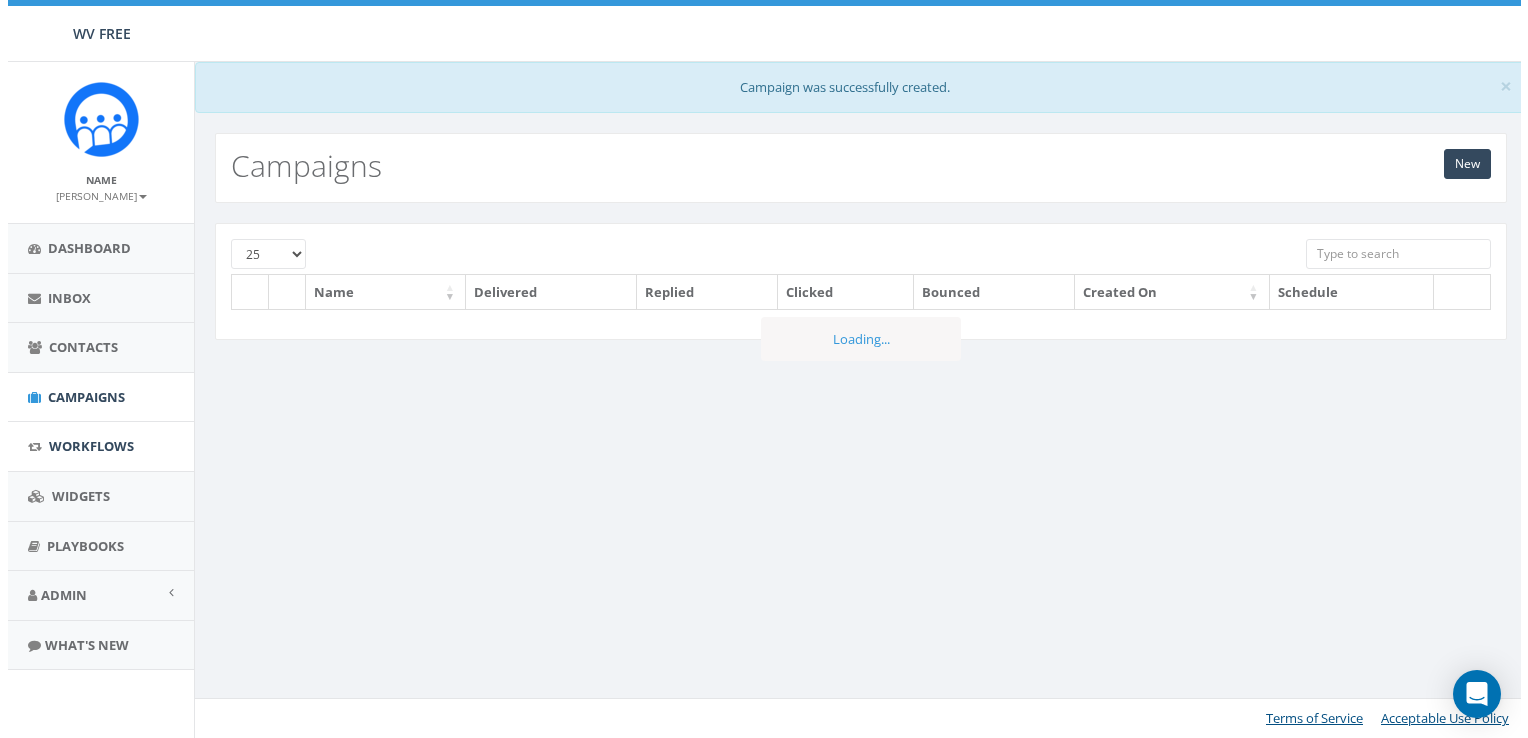 scroll, scrollTop: 0, scrollLeft: 0, axis: both 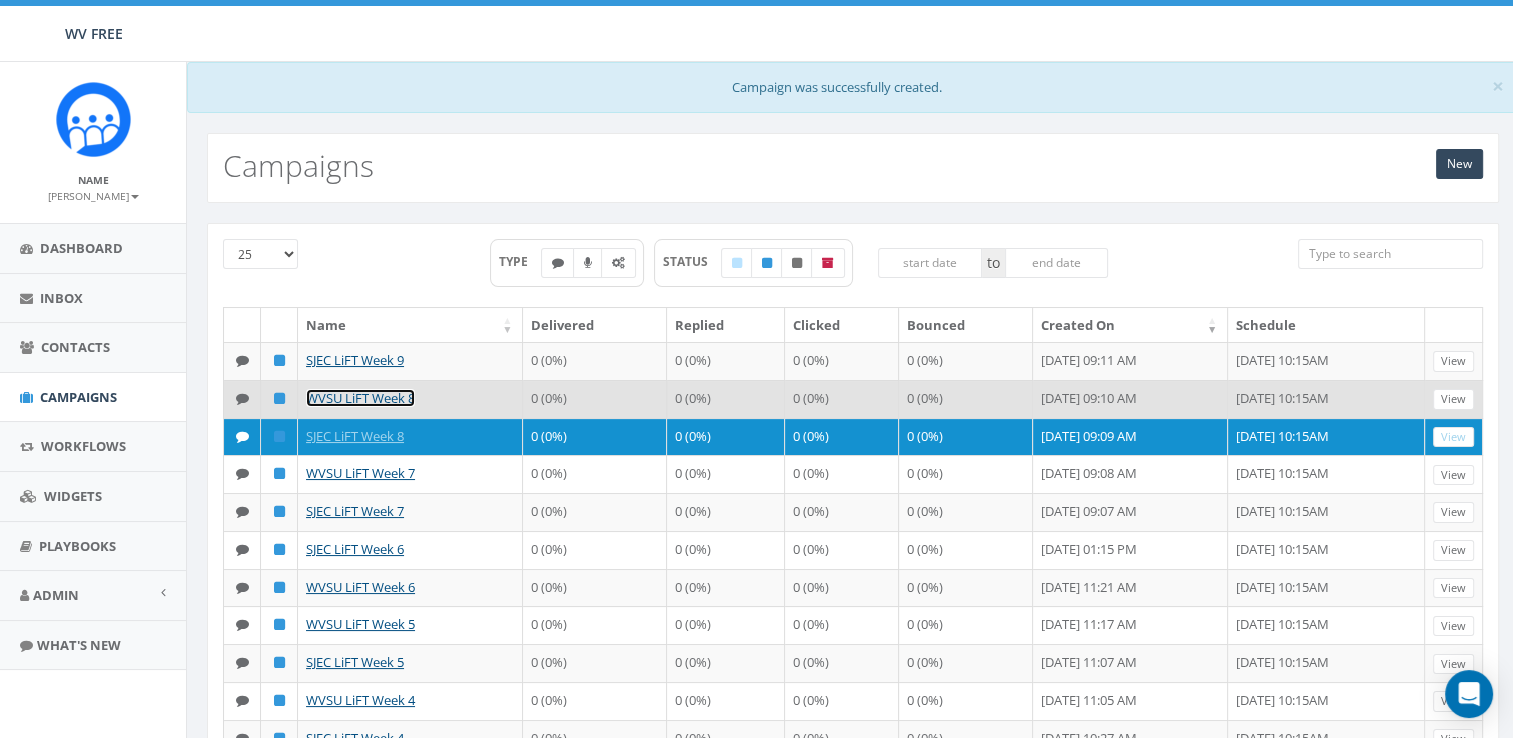 click on "WVSU LiFT Week 8" at bounding box center (360, 398) 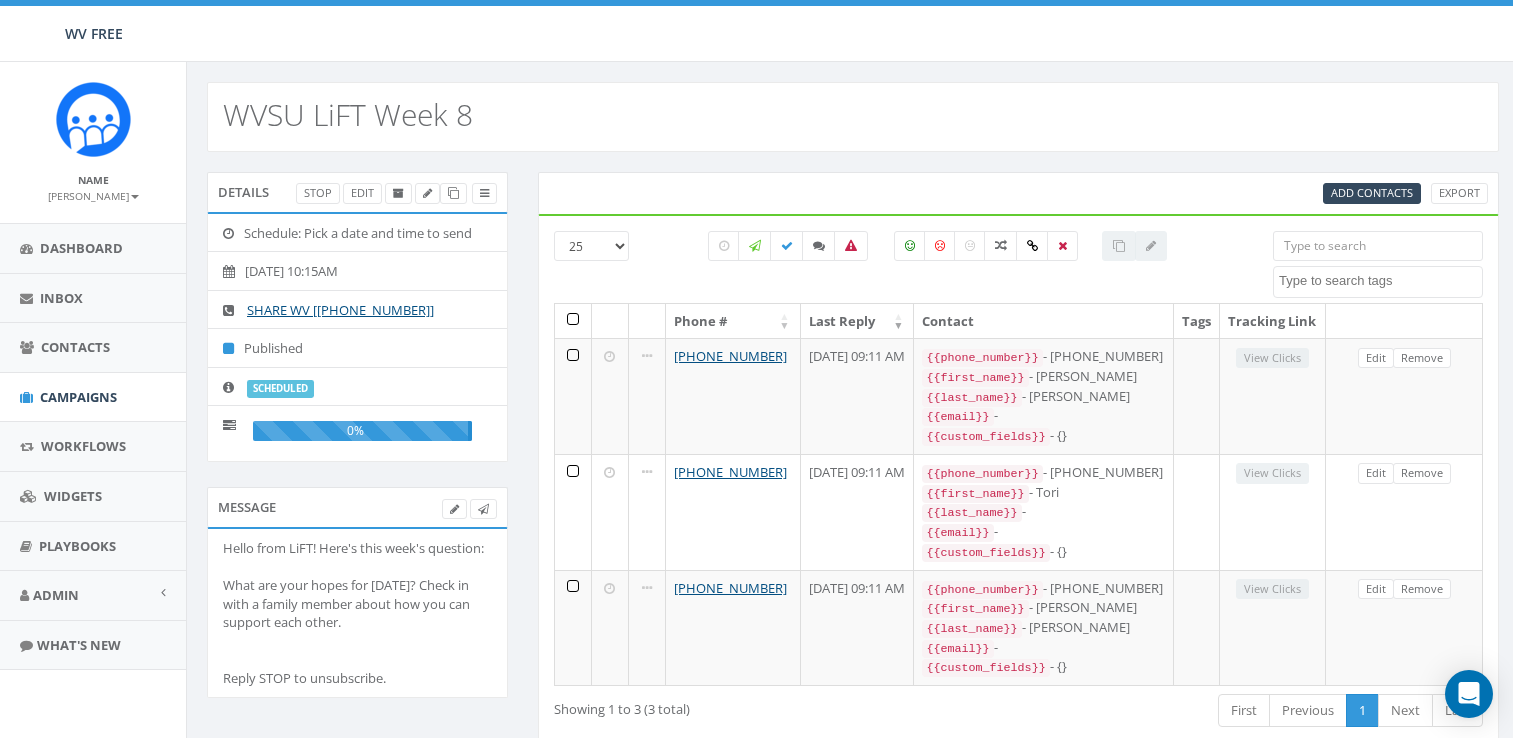 select 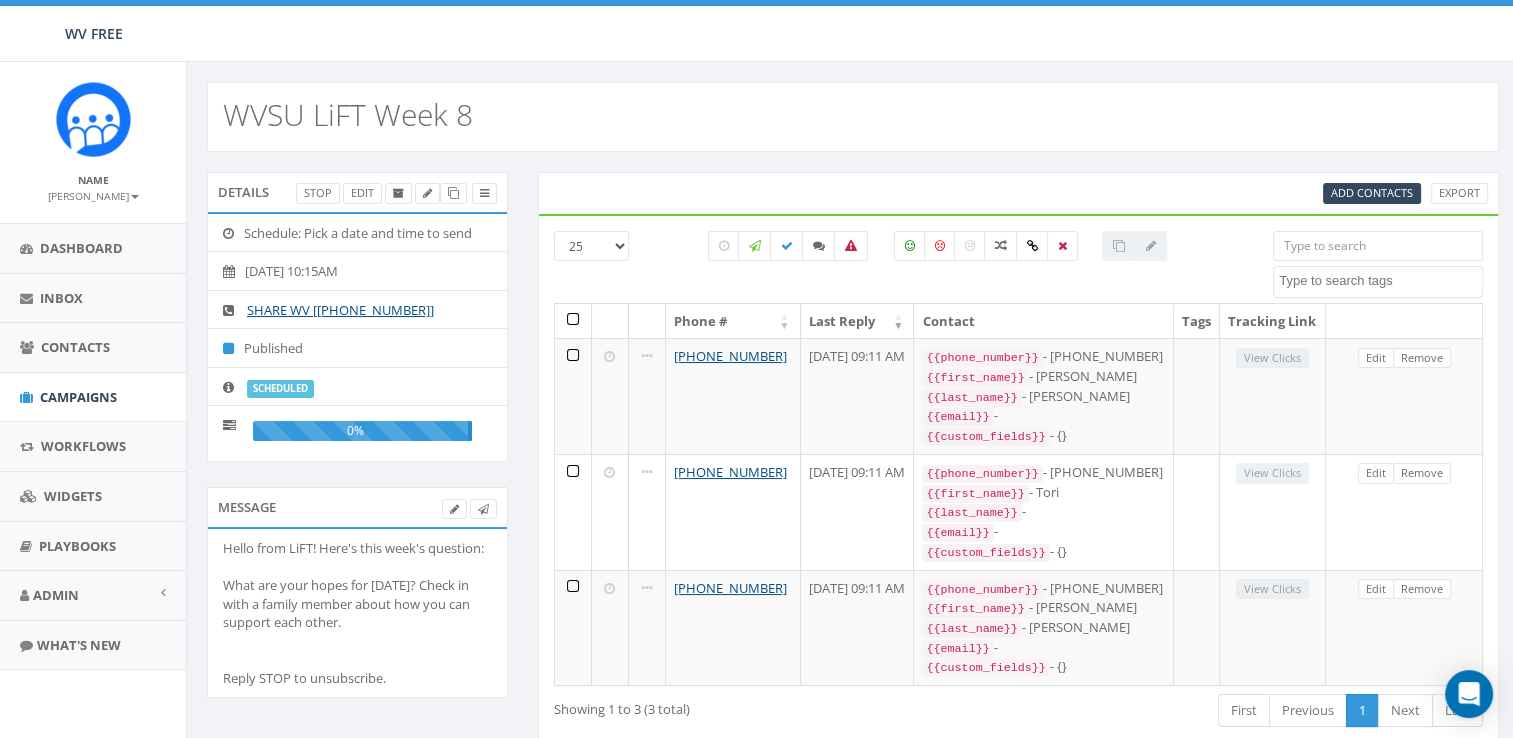 scroll, scrollTop: 0, scrollLeft: 0, axis: both 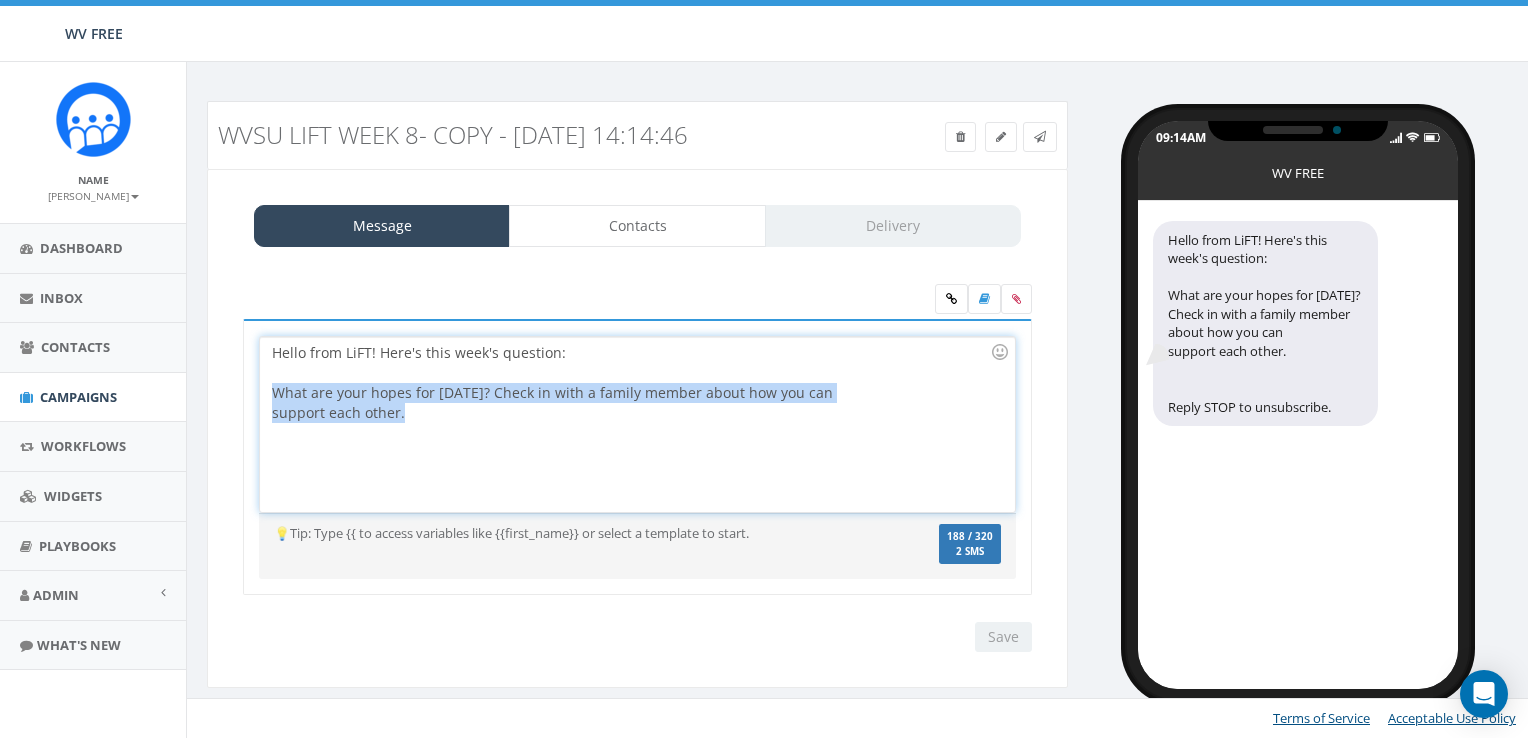 drag, startPoint x: 410, startPoint y: 425, endPoint x: 259, endPoint y: 387, distance: 155.70805 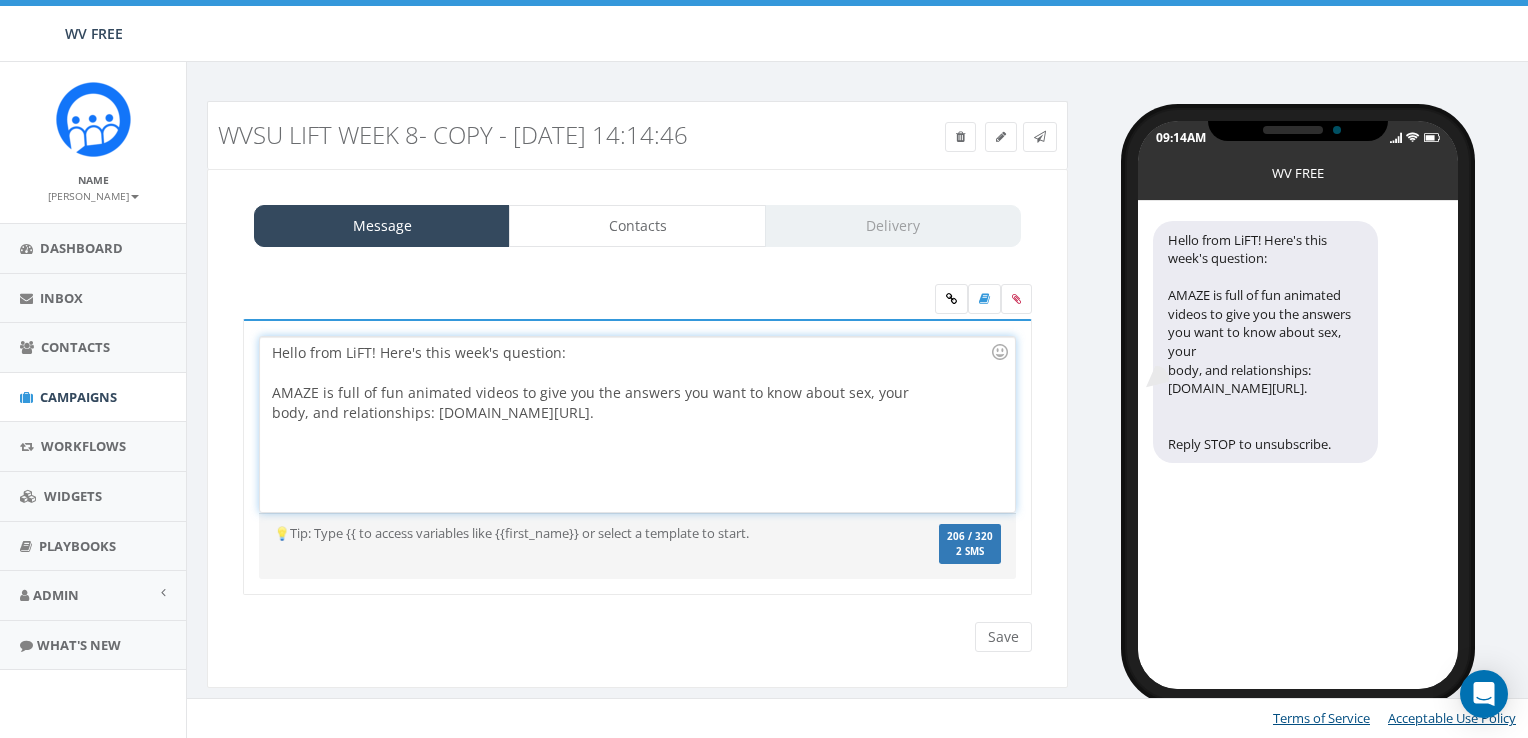 click on "Message Contacts Delivery Hello from LiFT! Here's this week's question:
What are your hopes for five years from now? Check in with a family member about how you can
support each other.
Reply STOP to unsubscribe. Hello from LiFT! Here's this week's question: AMAZE is full of fun animated videos to give you the answers you want to know about sex, your body, and relationships: amaze.org/. Recent Smileys & People Animals & Nature Food & Drink Activity Travel & Places Objects Symbols Flags Diversity Diversity Diversity Diversity Diversity 💡Tip: Type {{ to access variables like {{first_name}} or select a template to start. We recommend adding an image to MMS messages. An invisible pixel may be attached to ensure delivery if one is not included. 206 / 320 2 SMS SMS You cannot attach more than one file !! Please remove the old file and continue to add This message will be sent as MMS. Save   Next   Add Contacts 25 50 100 Phone # Data No matching records found Loading... Showing 0 to 0 of 0 entries  First Next S" at bounding box center (637, 429) 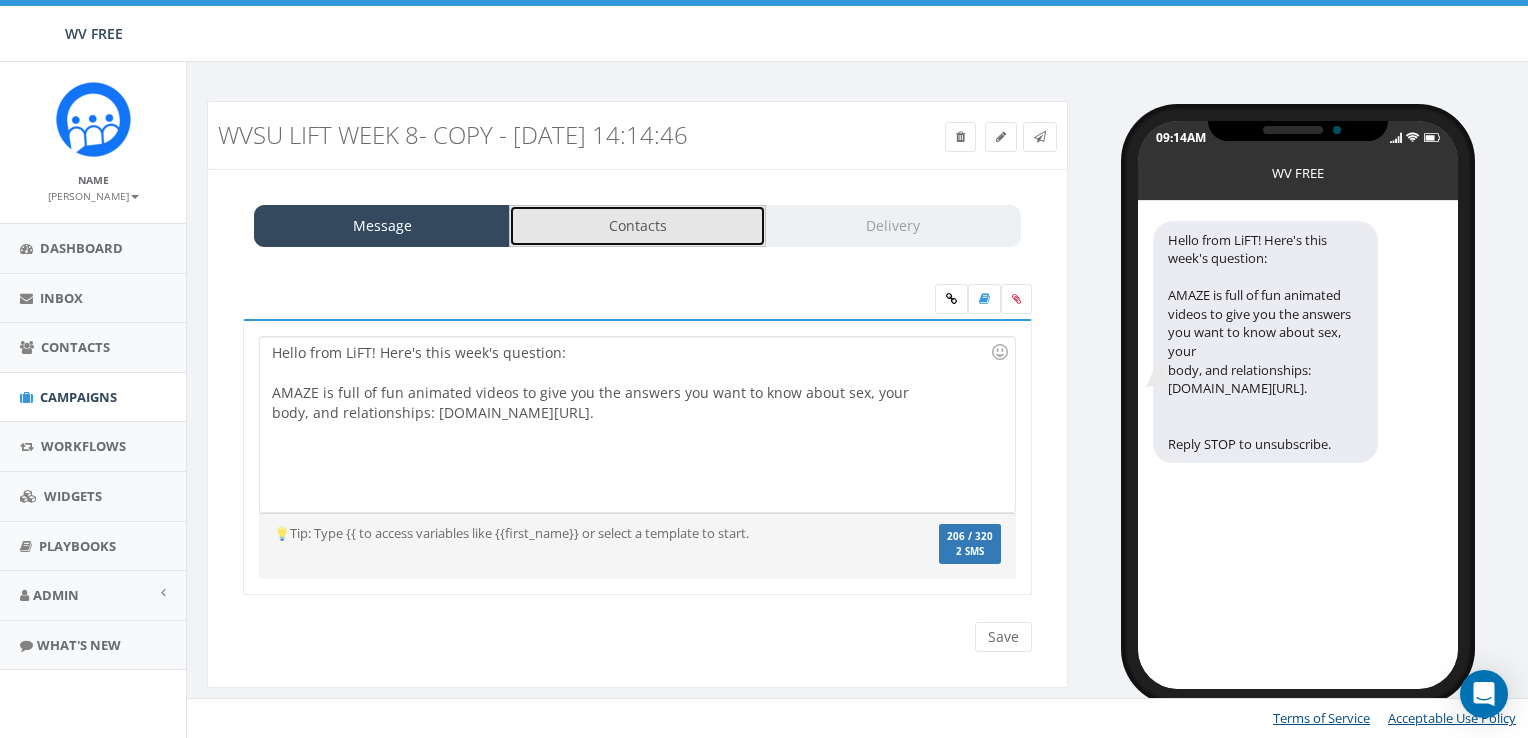click on "Contacts" at bounding box center [637, 226] 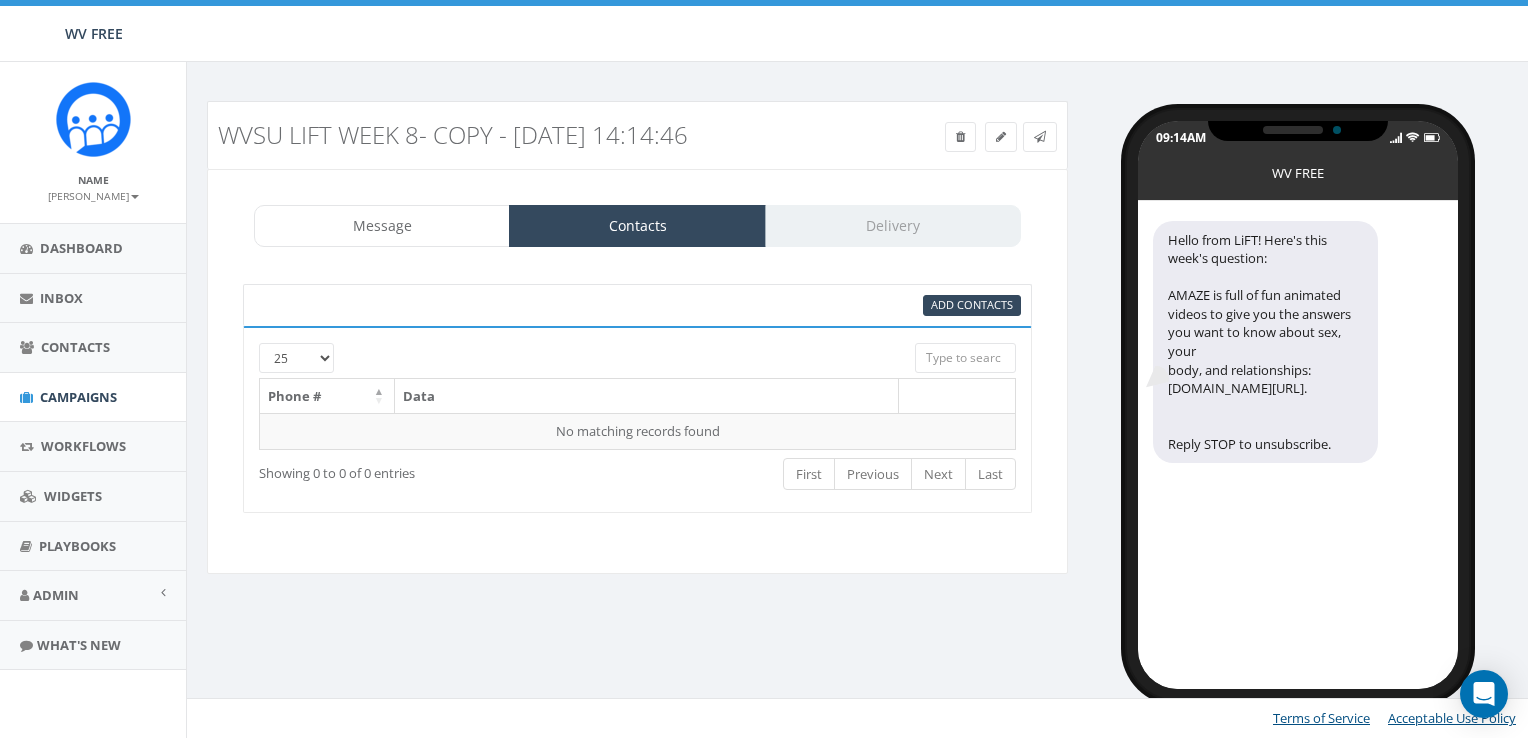 click on "Add Contacts" at bounding box center (637, 305) 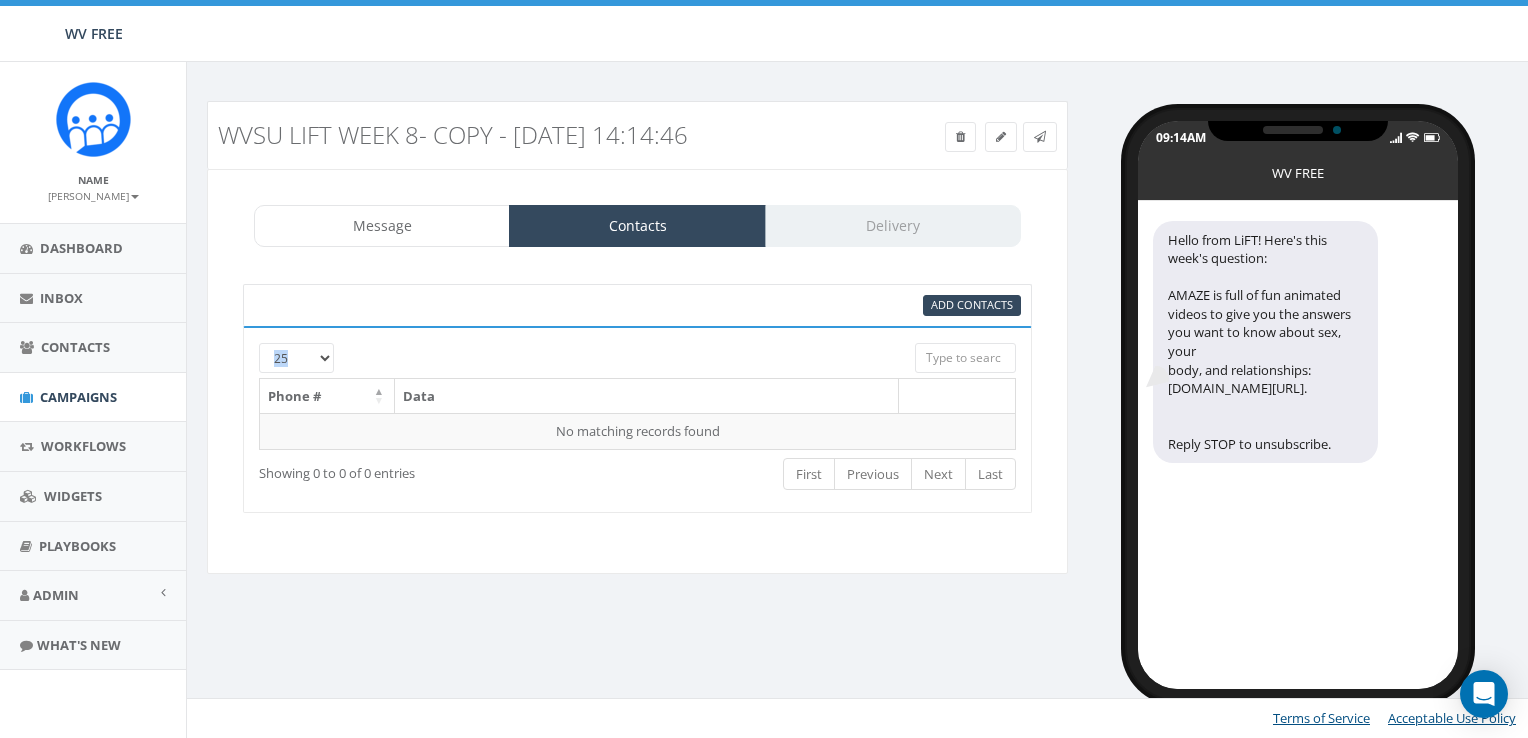 click on "Add Contacts" at bounding box center [637, 305] 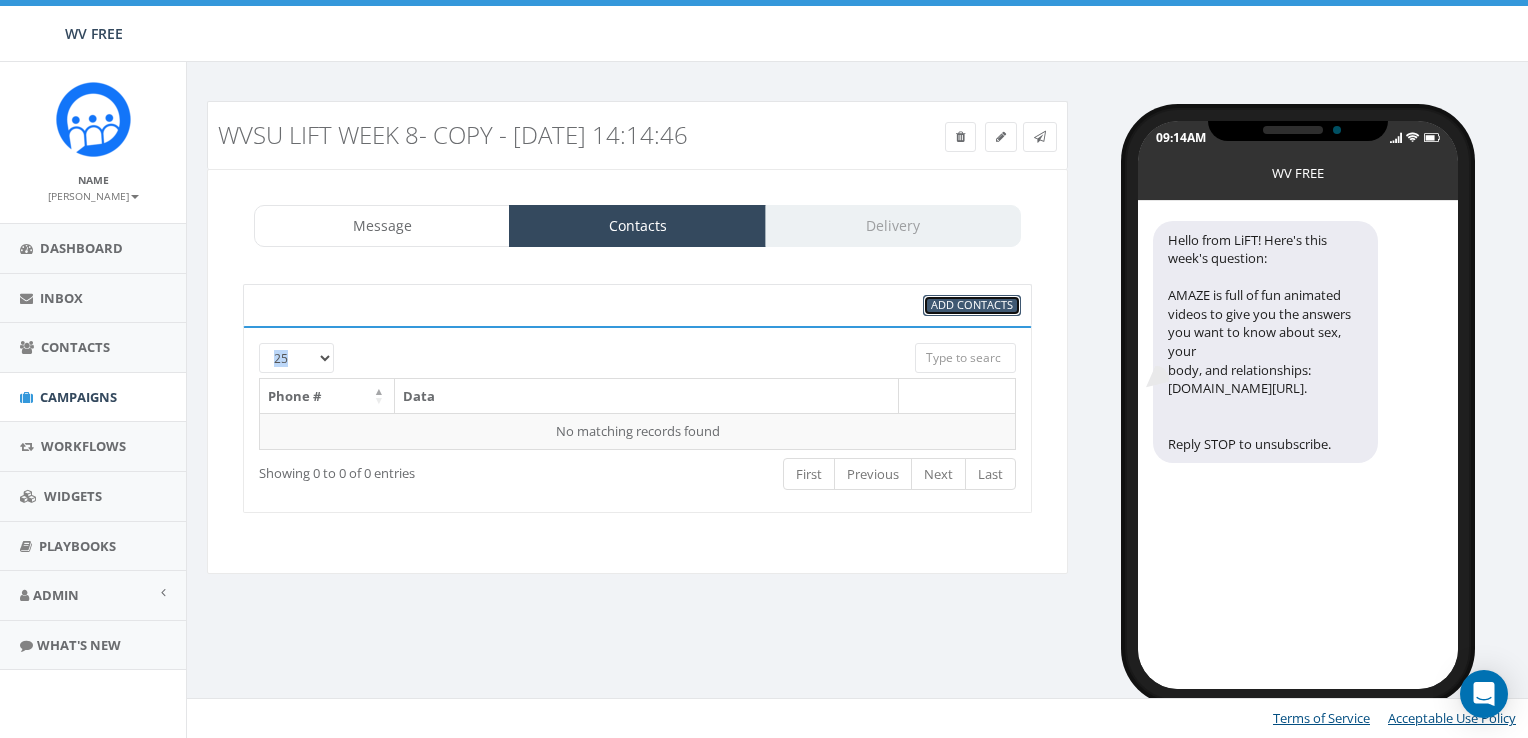 click on "Add Contacts" at bounding box center (972, 305) 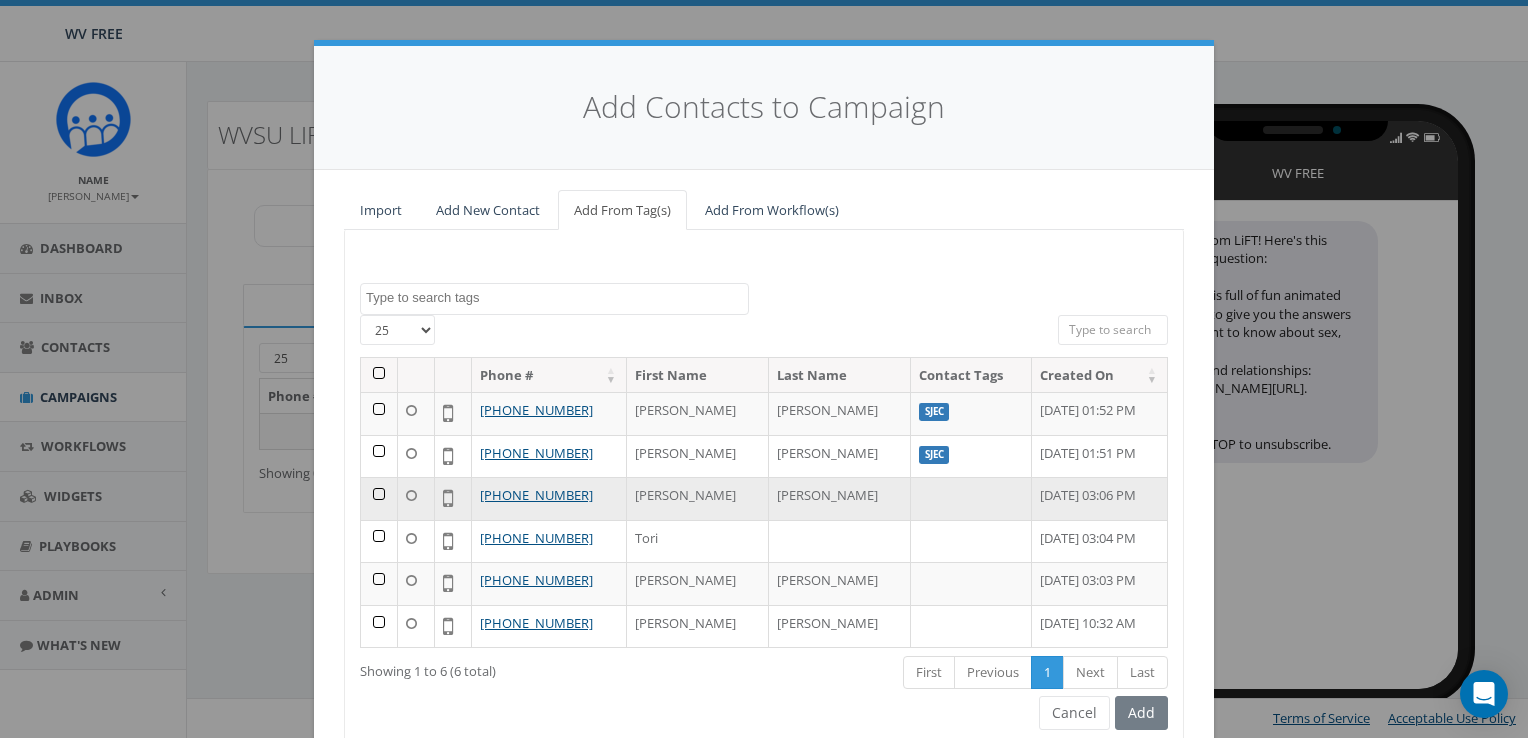 click at bounding box center (379, 498) 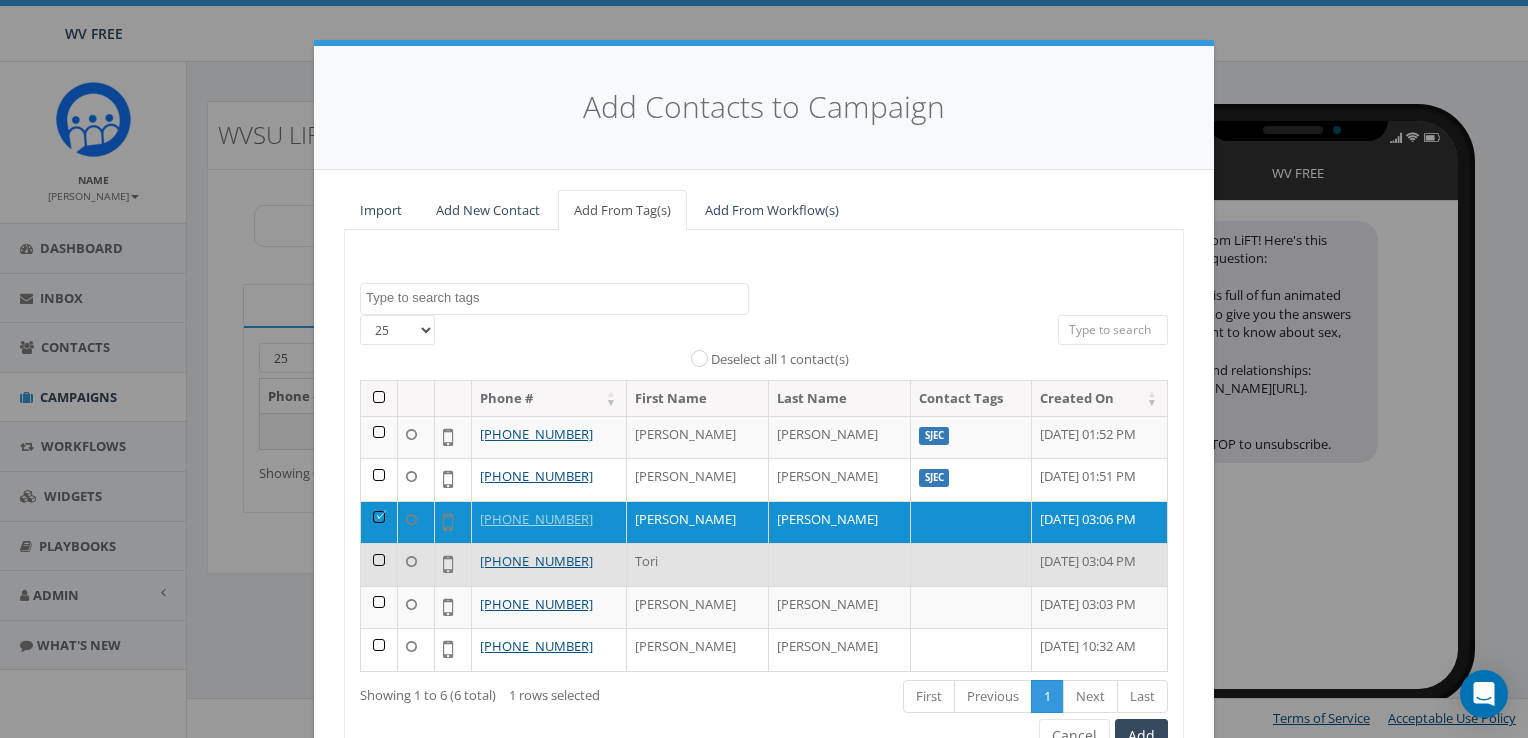 click at bounding box center [379, 564] 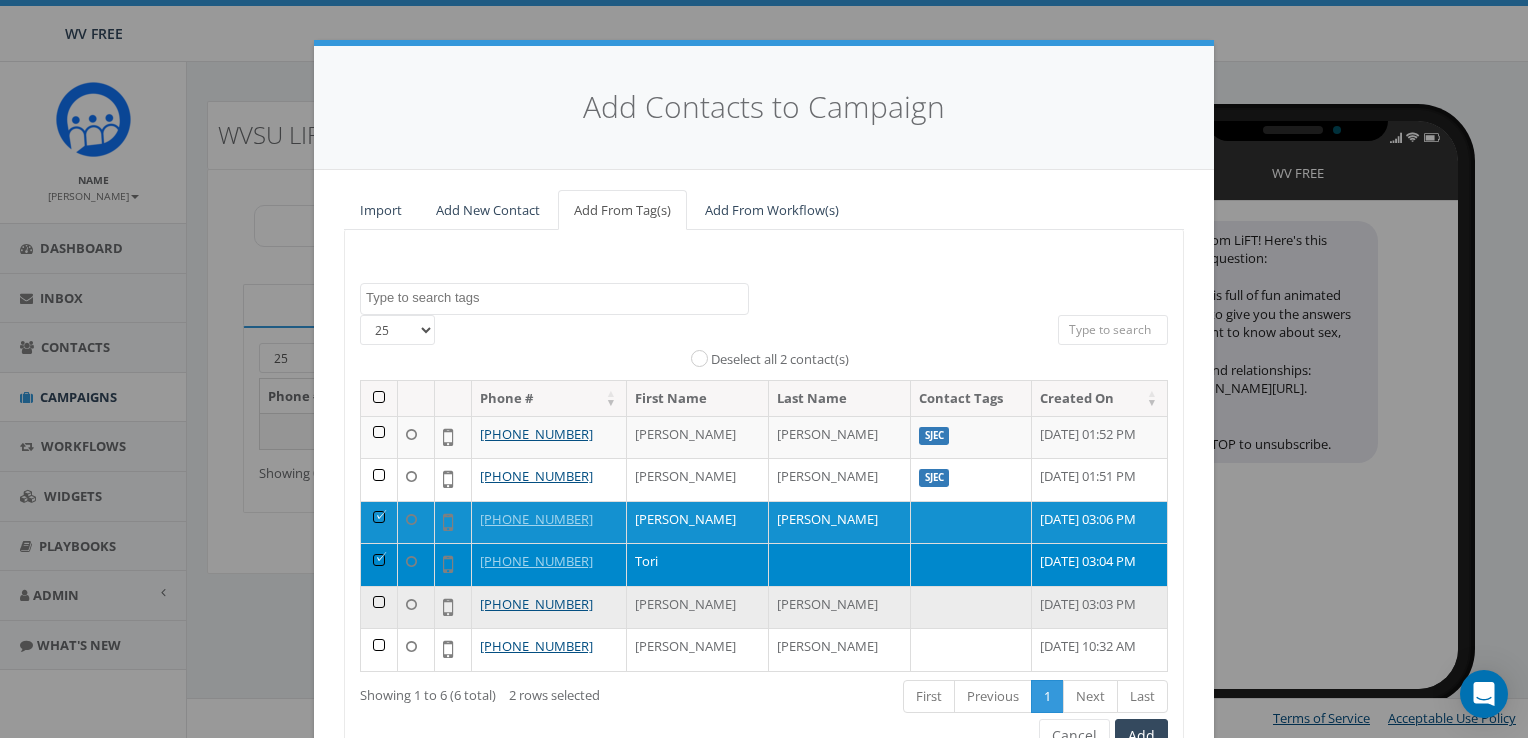 click at bounding box center [379, 607] 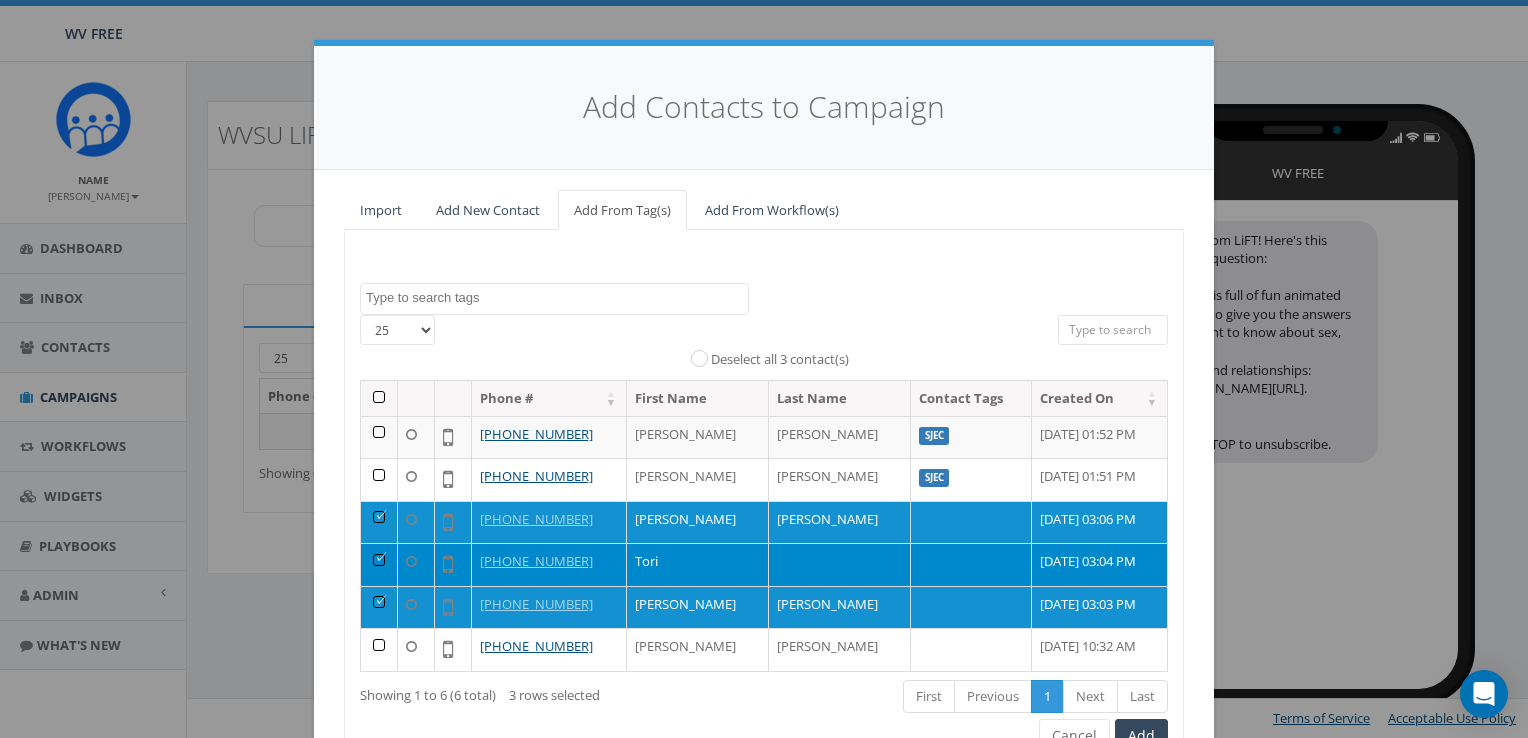 click on "WV FREE WV FREE Profile Sign Out   0.00 % of Available Amount Used You have used 0.00 % of your available amount. Name Francesca Bessey Profile Sign Out   Dashboard   Inbox   Contacts   Campaigns   Workflows   Widgets   Playbooks Admin   Account   Exports   Integrations   Apps (New)   Platform Numbers   Tags   Templates   Tracking Links   Users   Office Hours What's New          WVSU LiFT Week 8- Copy - 2025-07-03 14:14:46 Test Message Status:  Message Contacts Delivery Hello from LiFT! Here's this week's question:
What are your hopes for five years from now? Check in with a family member about how you can
support each other.
Reply STOP to unsubscribe. Hello from LiFT! Here's this week's question: AMAZE is full of fun animated videos to give you the answers you want to know about sex, your body, and relationships: amaze.org/. Recent Smileys & People Animals & Nature Food & Drink Activity Travel & Places Objects Symbols Flags Diversity Diversity Diversity Diversity Diversity 206 / 320 2 SMS SMS Save" at bounding box center [764, 369] 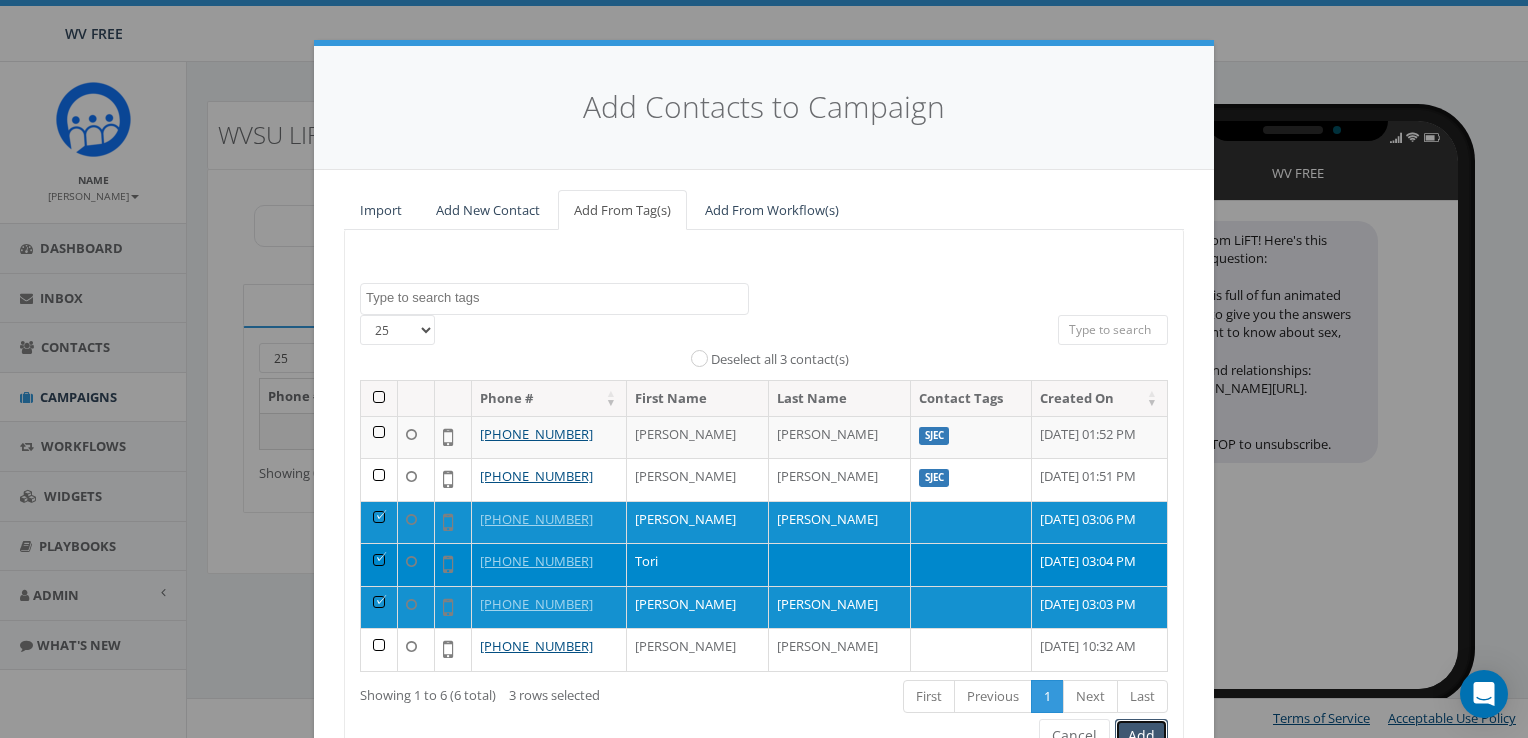 click on "Add" at bounding box center [1141, 736] 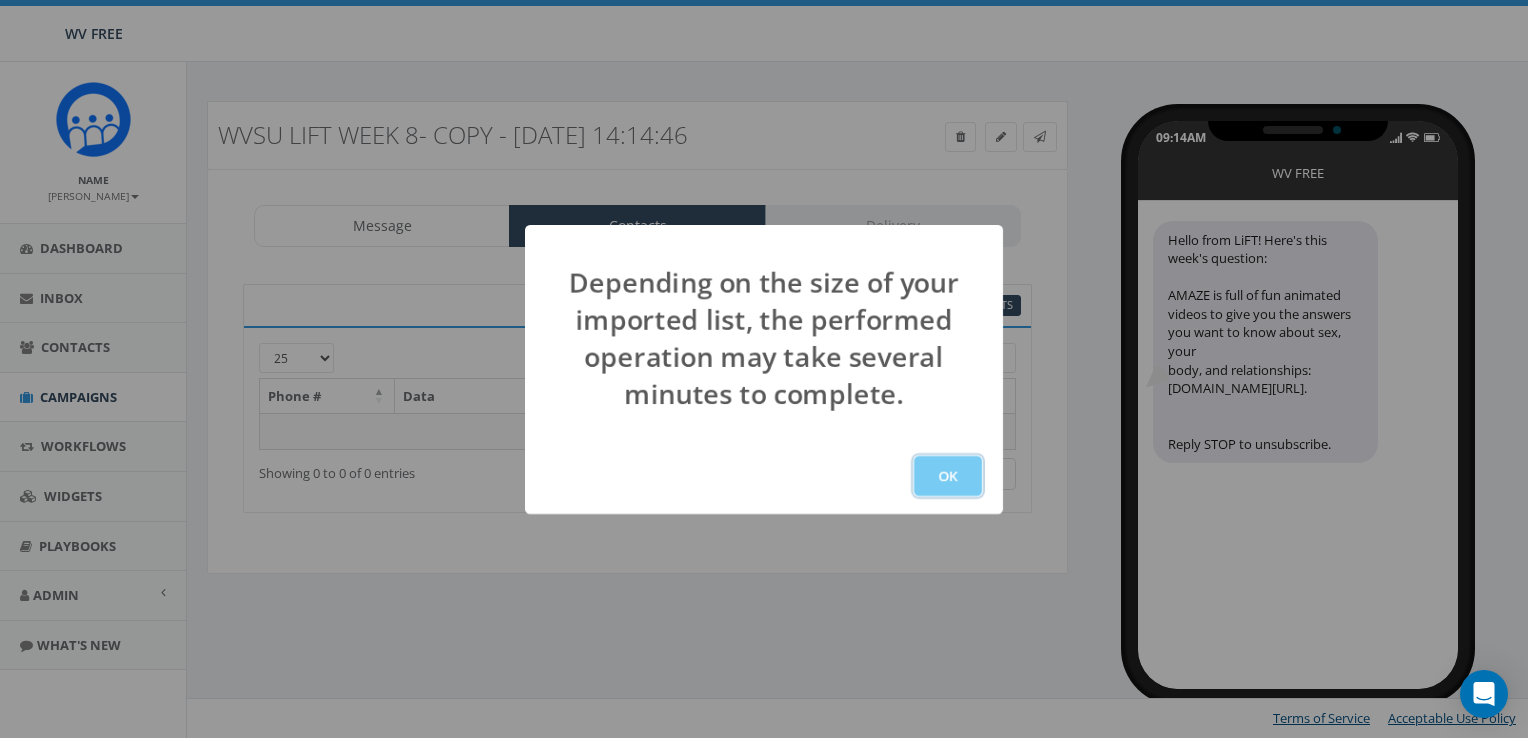 click on "OK" at bounding box center [948, 476] 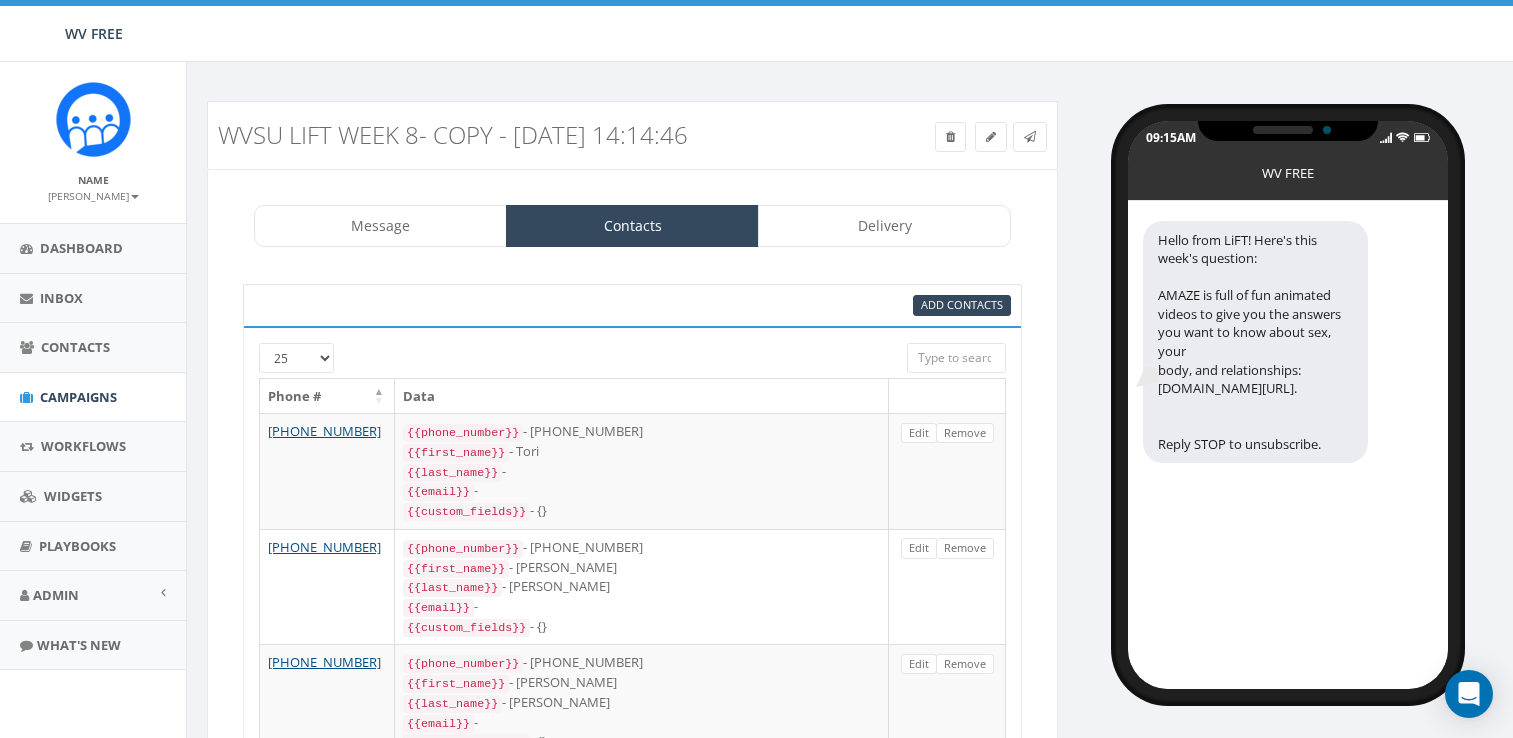 select 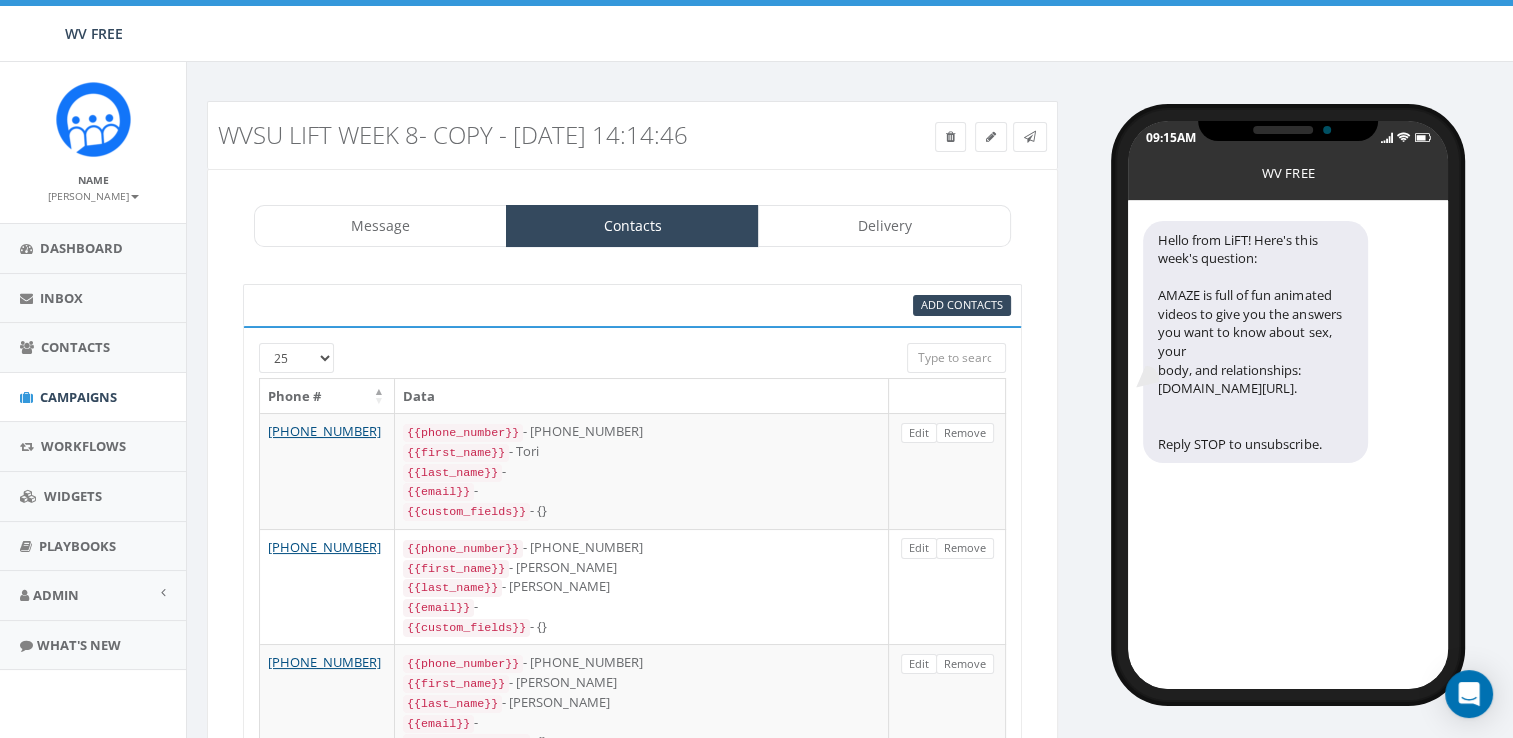 scroll, scrollTop: 0, scrollLeft: 0, axis: both 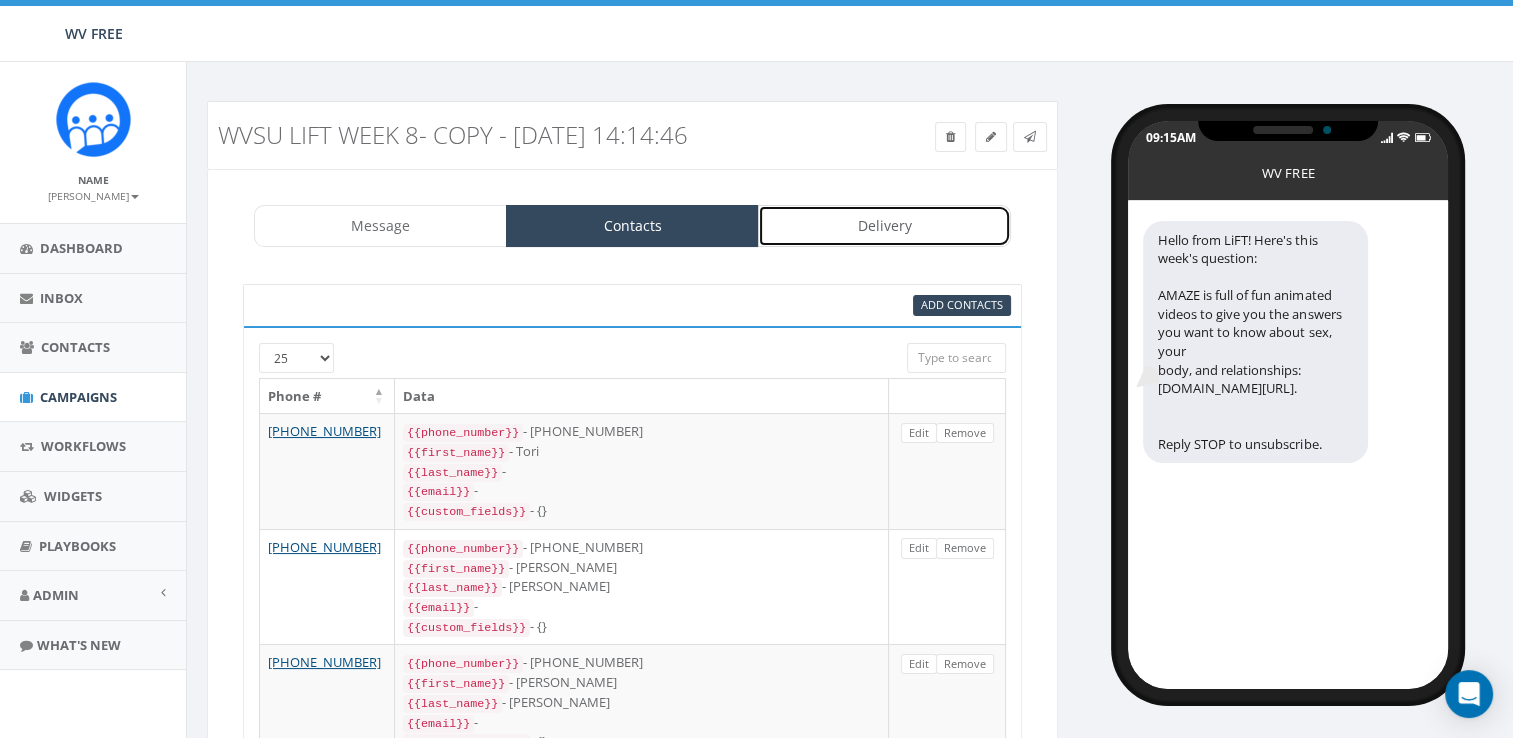 click on "Delivery" at bounding box center (884, 226) 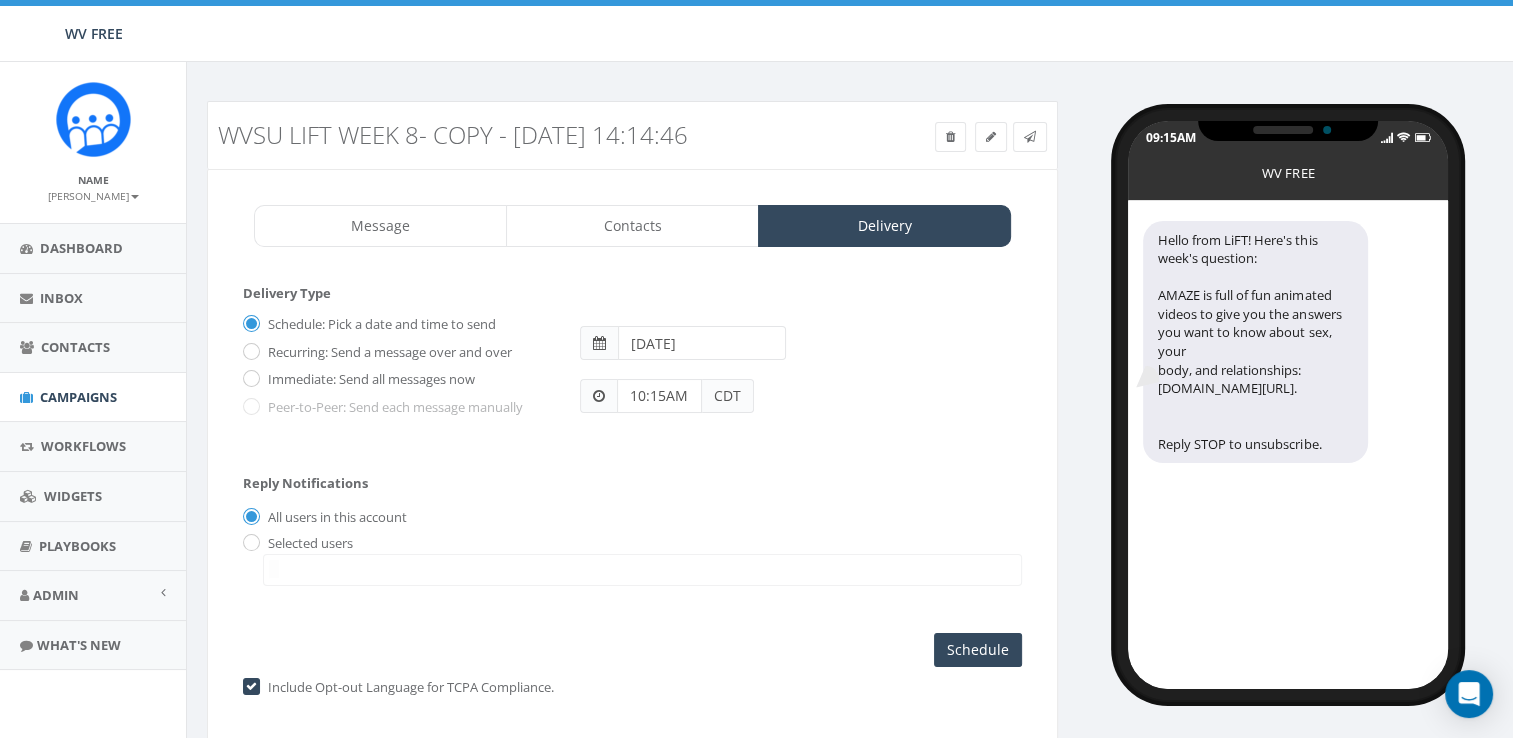 click on "2025-07-31" at bounding box center [702, 343] 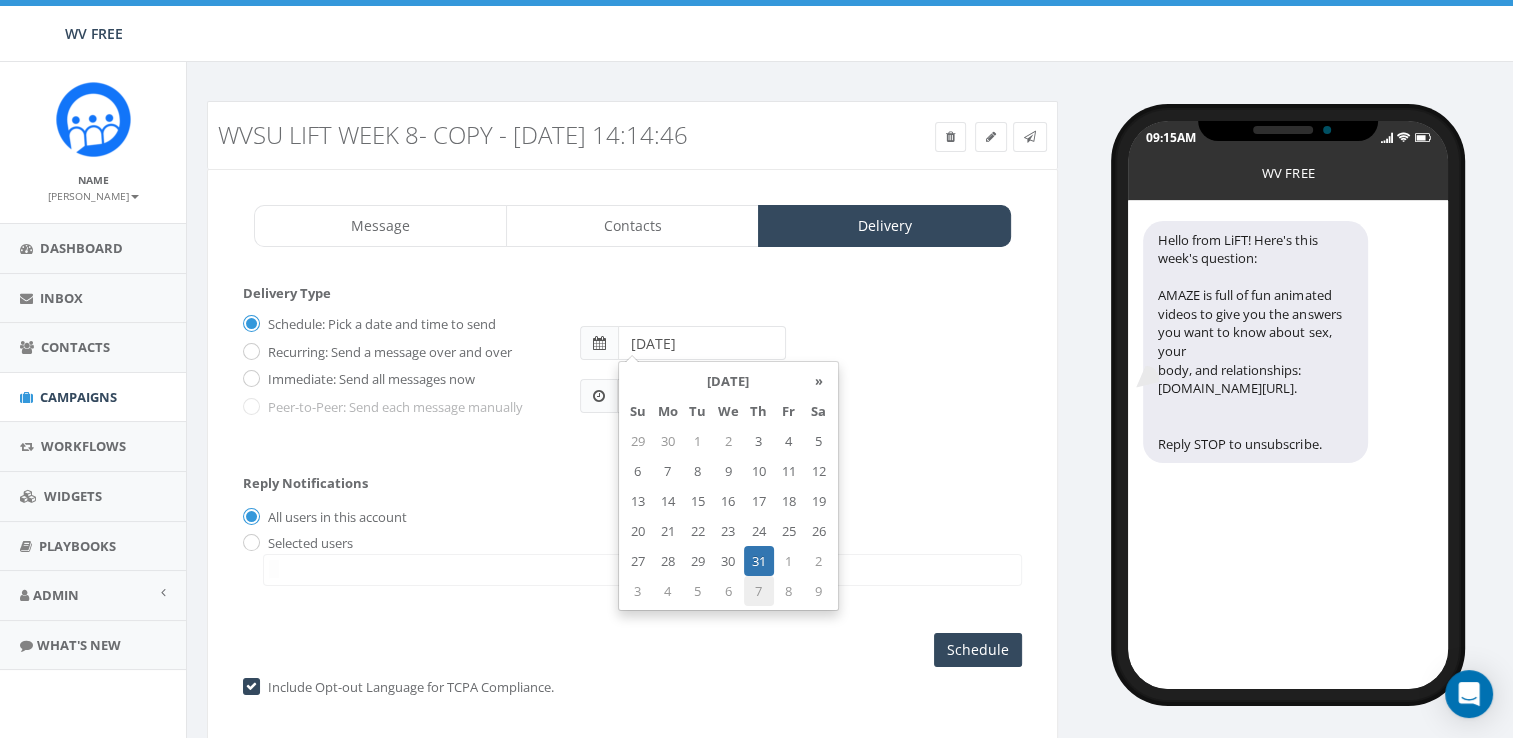 click on "7" at bounding box center (759, 591) 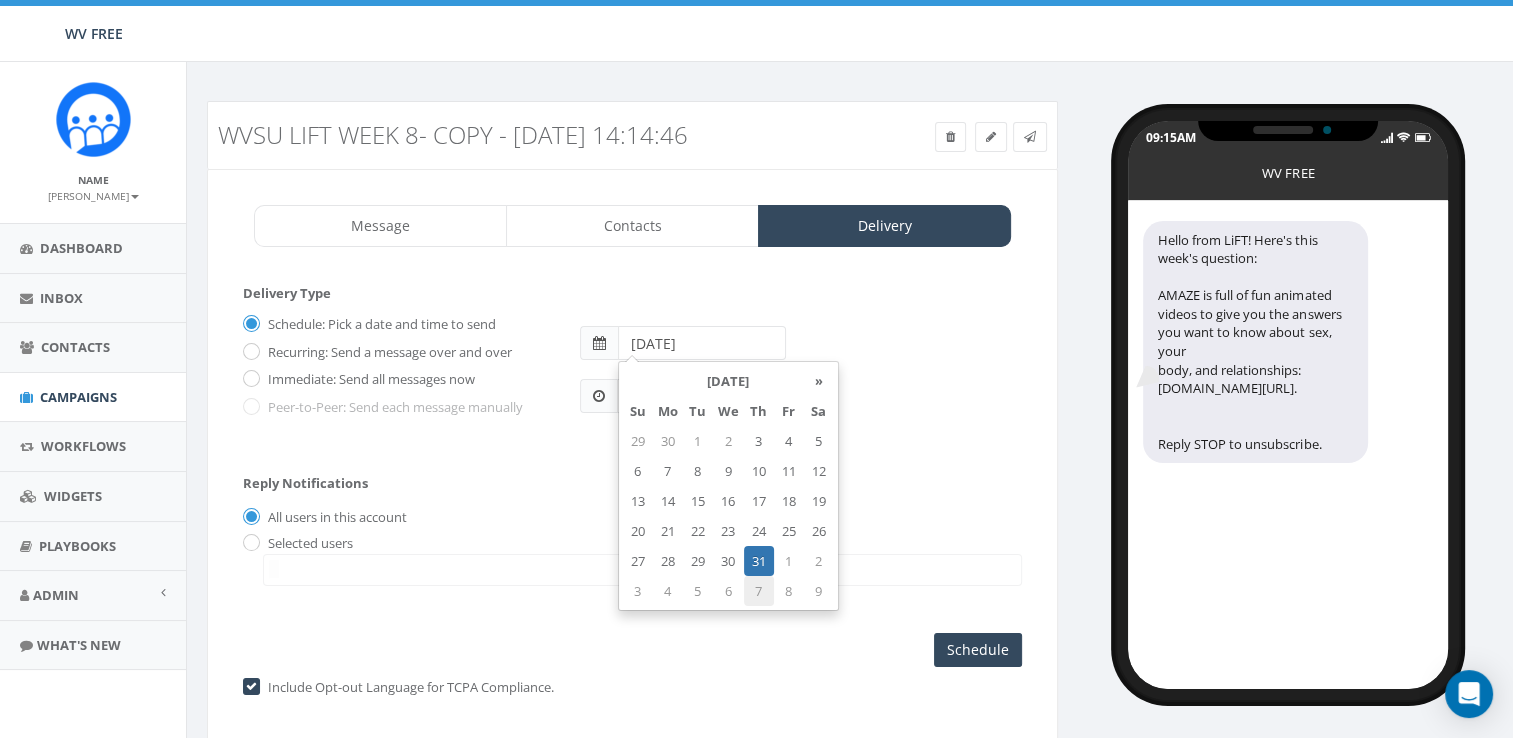 type on "2025-08-07" 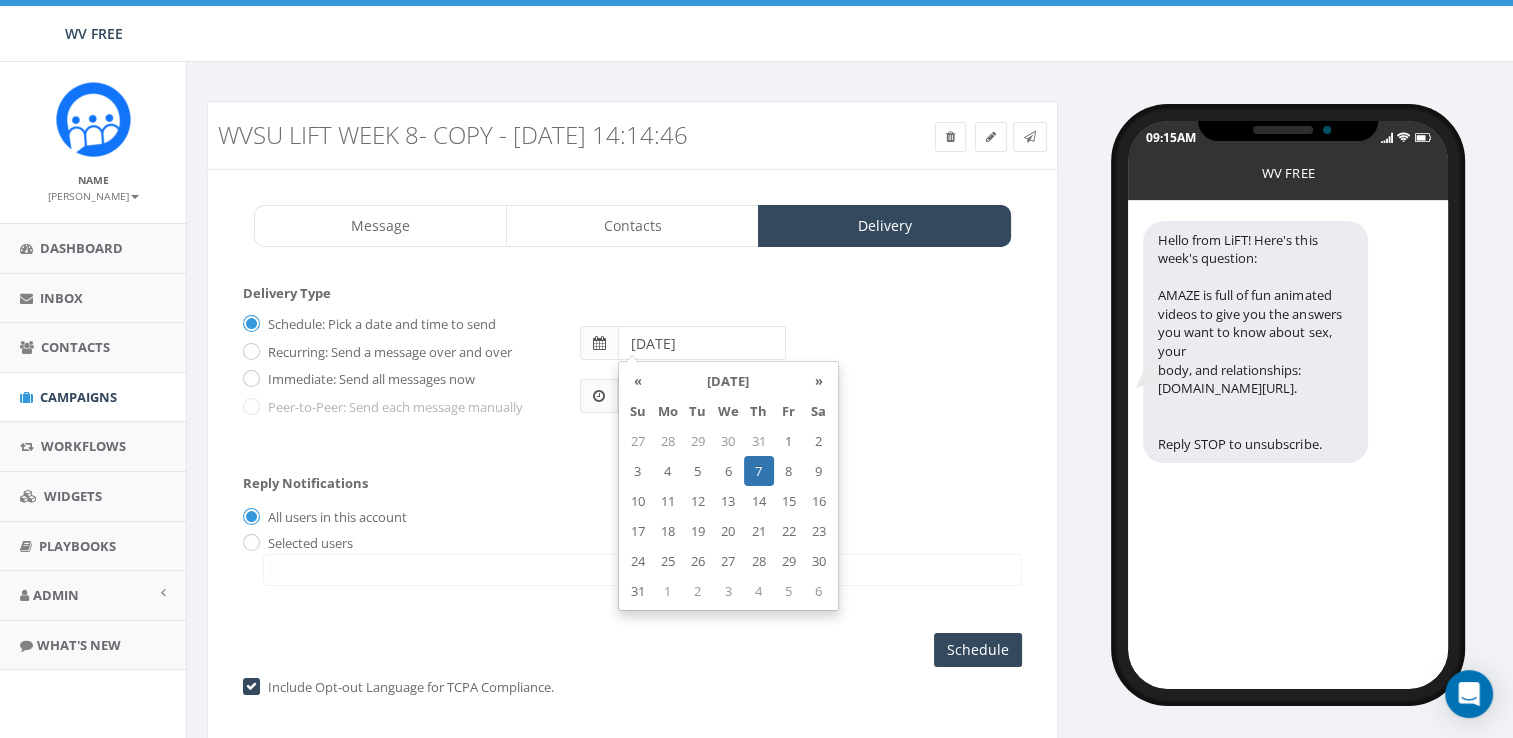 click at bounding box center (642, 570) 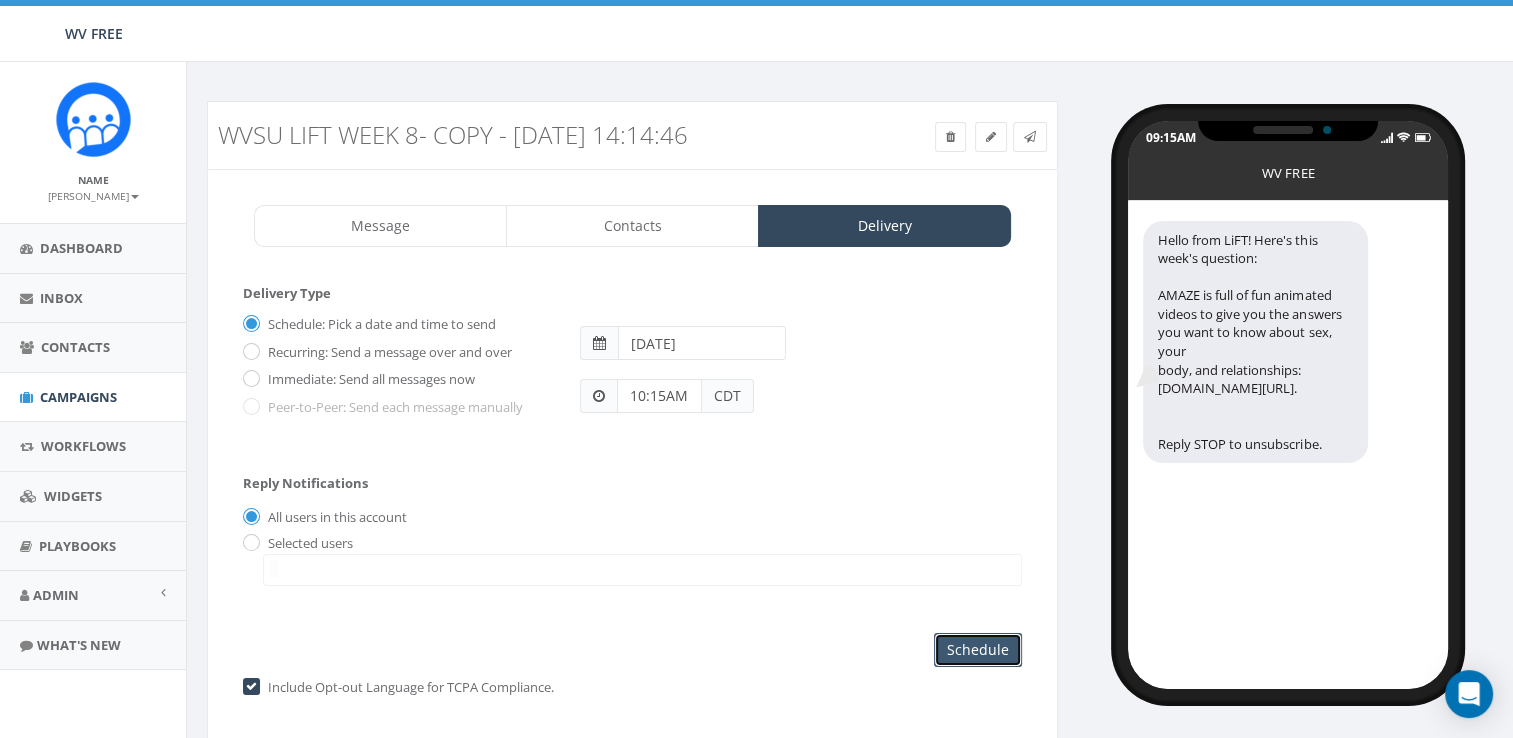 click on "Schedule" at bounding box center [978, 650] 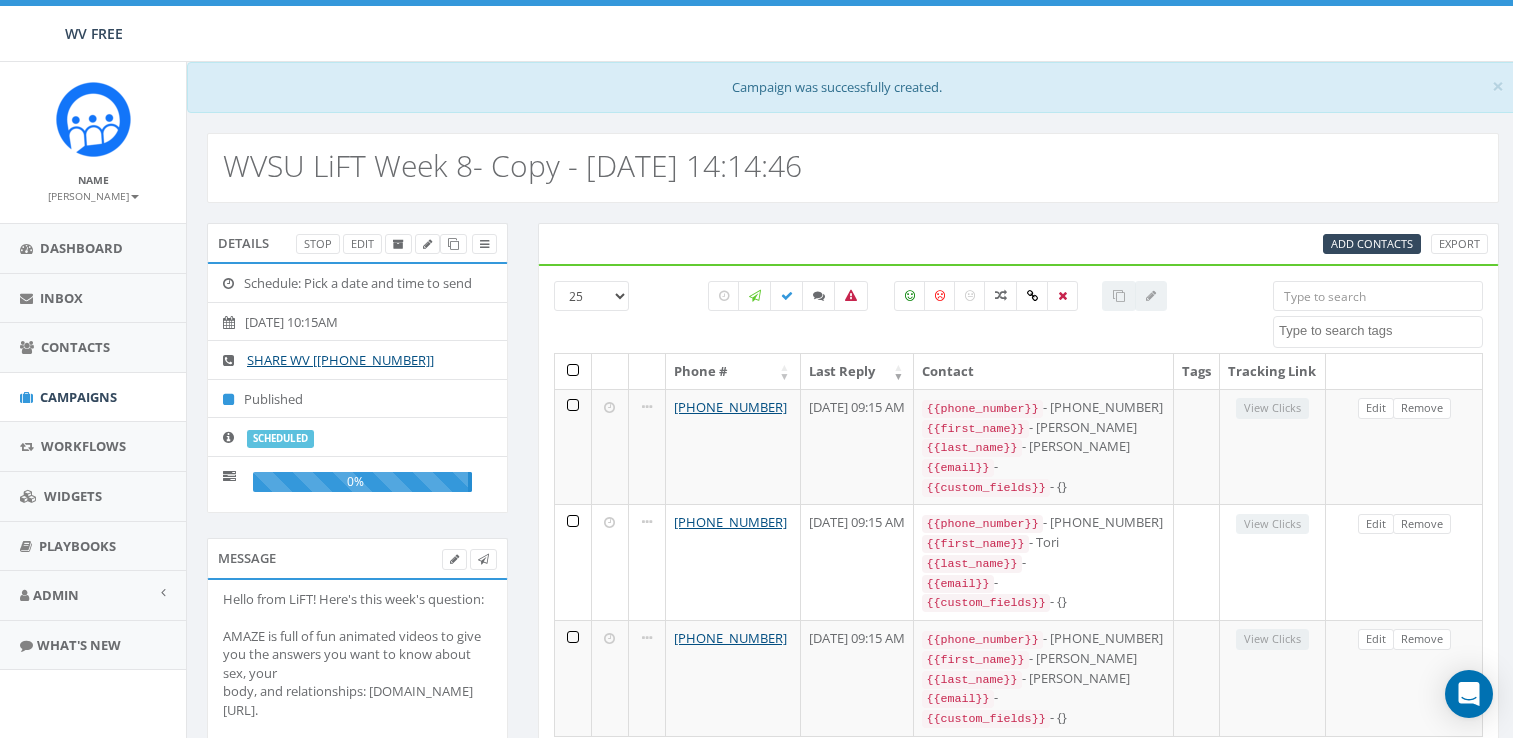 select 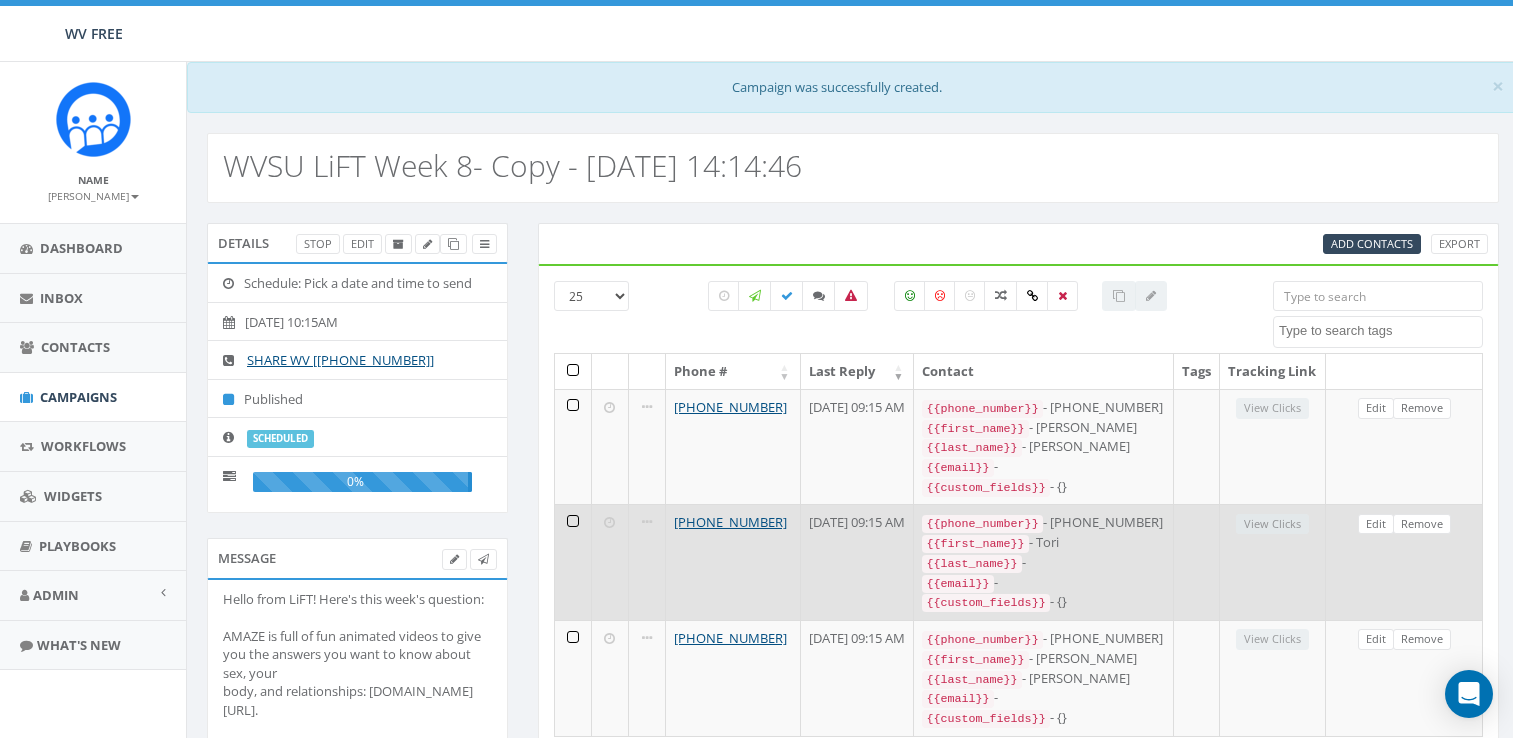 scroll, scrollTop: 0, scrollLeft: 0, axis: both 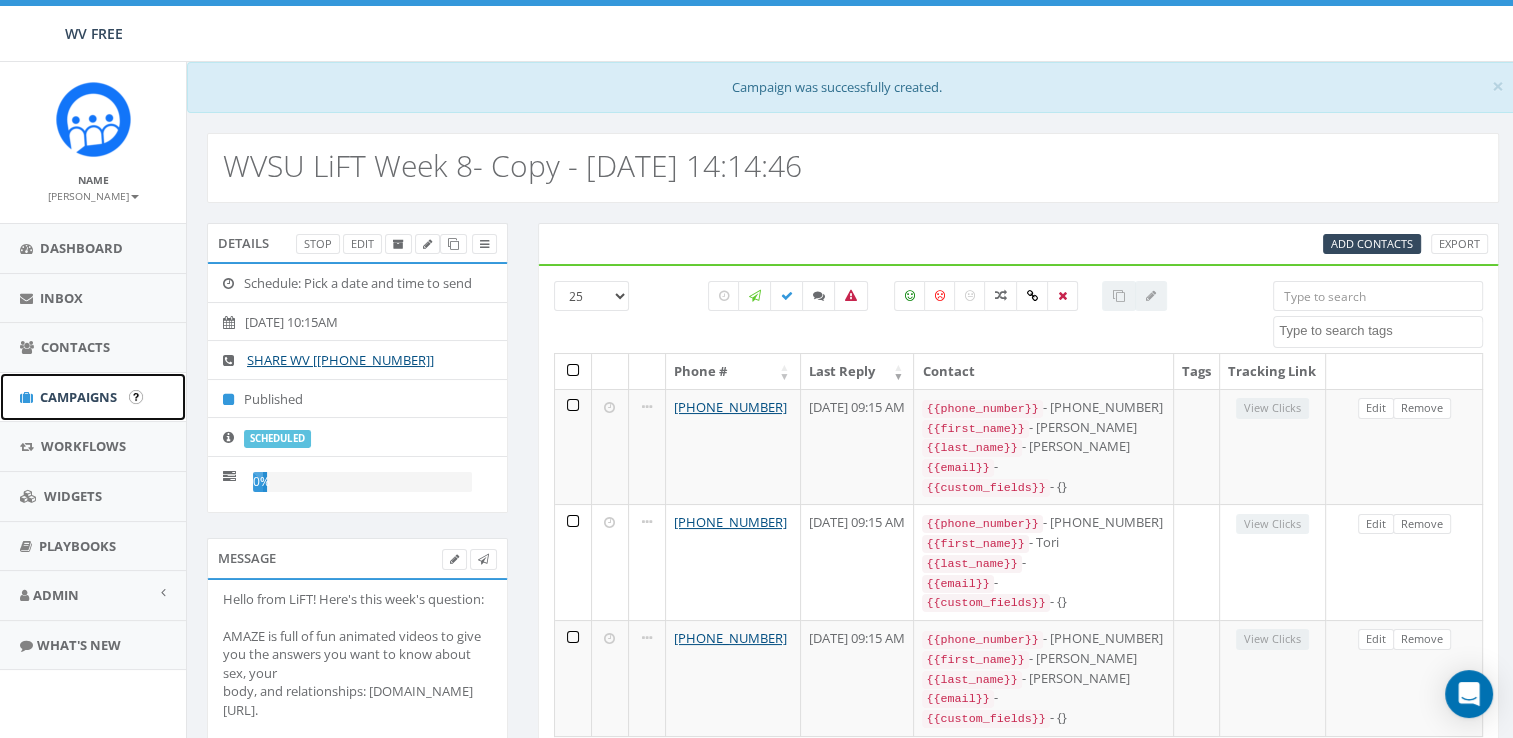 click on "Campaigns" at bounding box center [78, 397] 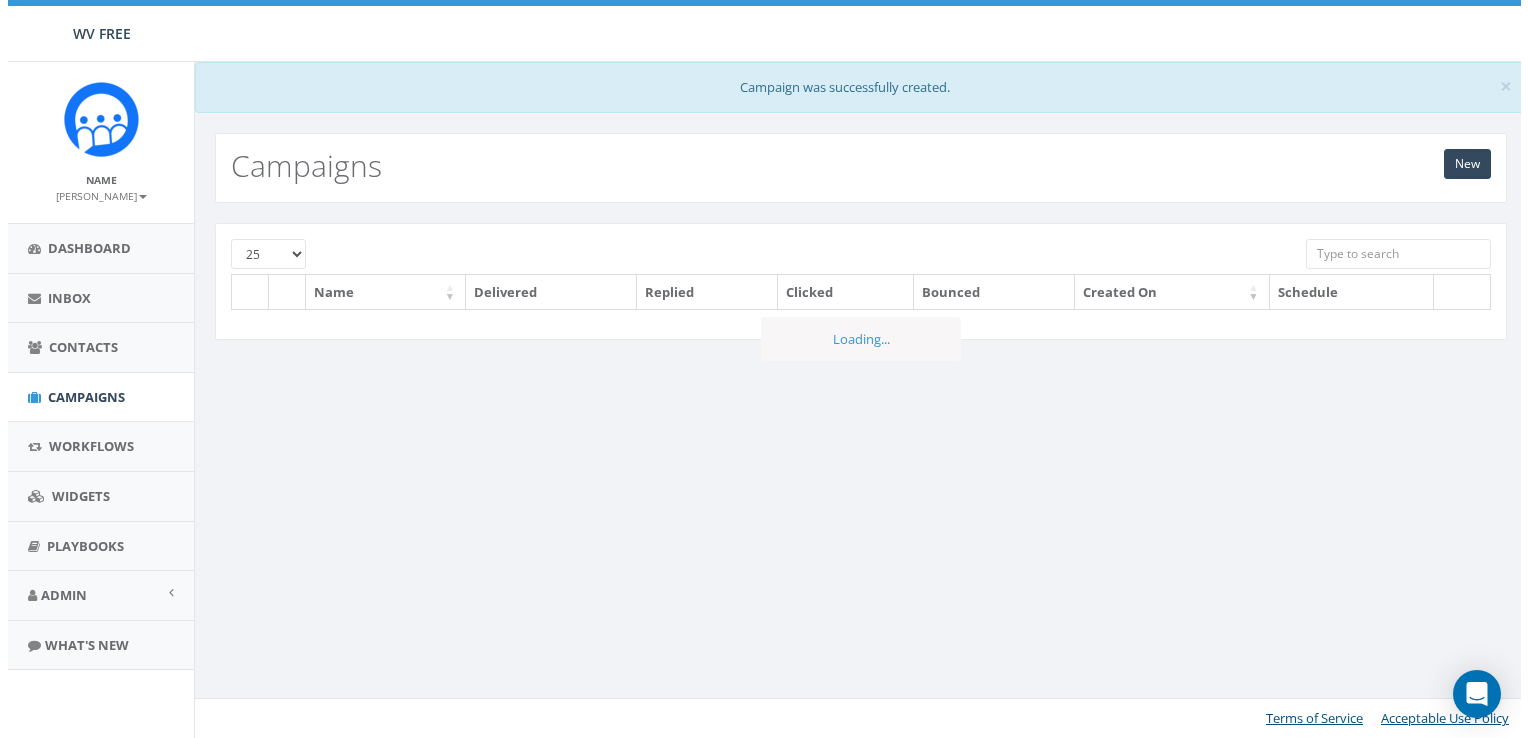 scroll, scrollTop: 0, scrollLeft: 0, axis: both 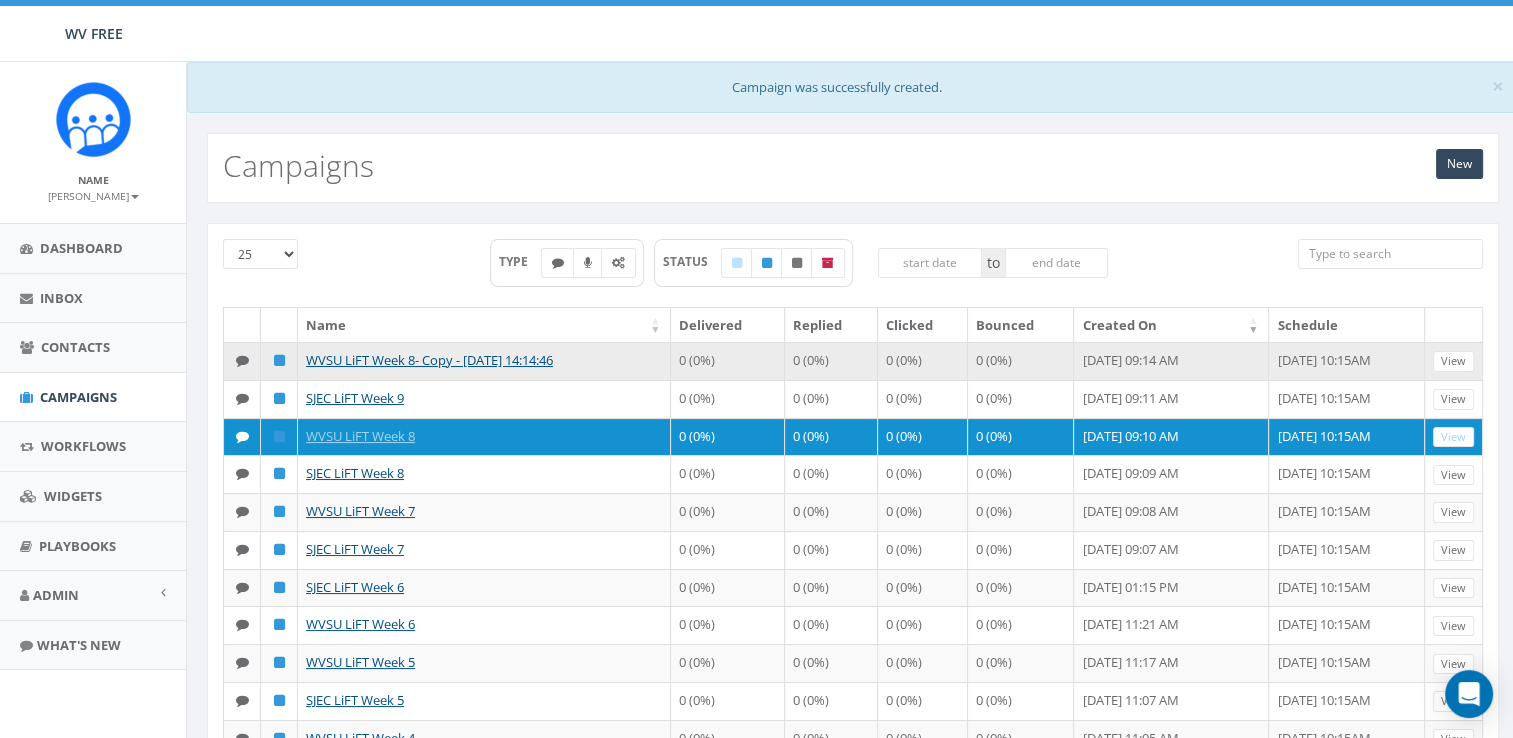 click on "WVSU LiFT Week 8- Copy - [DATE] 14:14:46" at bounding box center (484, 361) 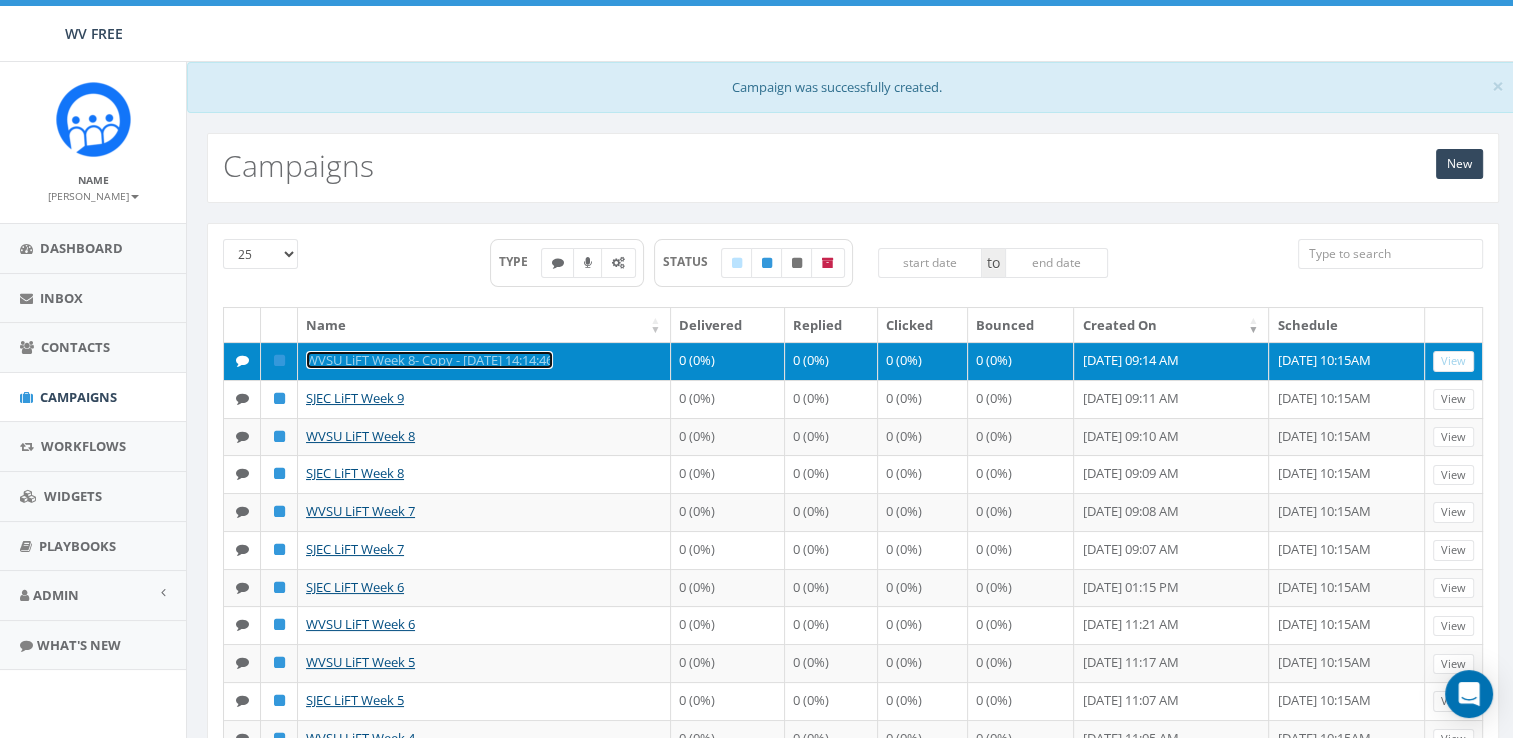 click on "WVSU LiFT Week 8- Copy - [DATE] 14:14:46" at bounding box center (429, 360) 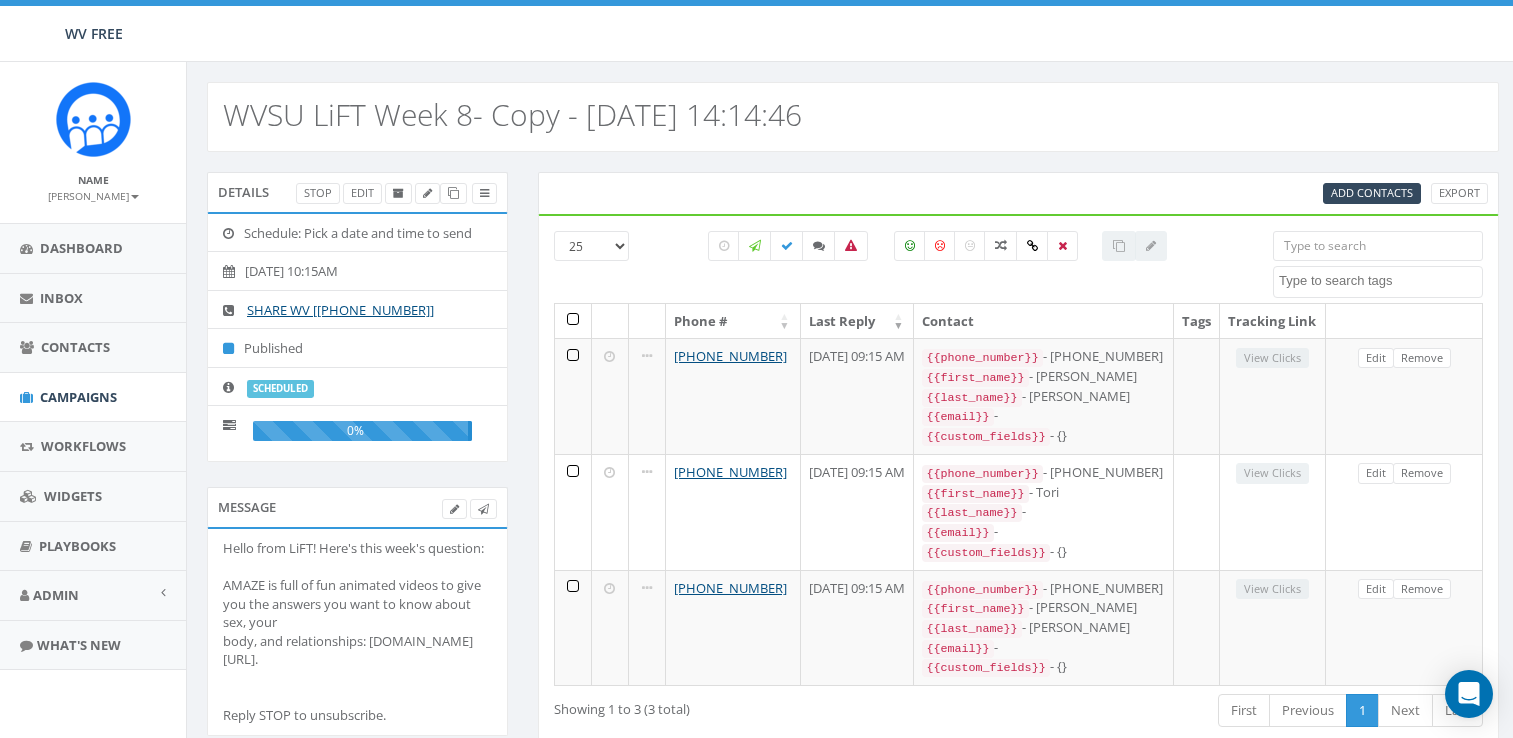 select 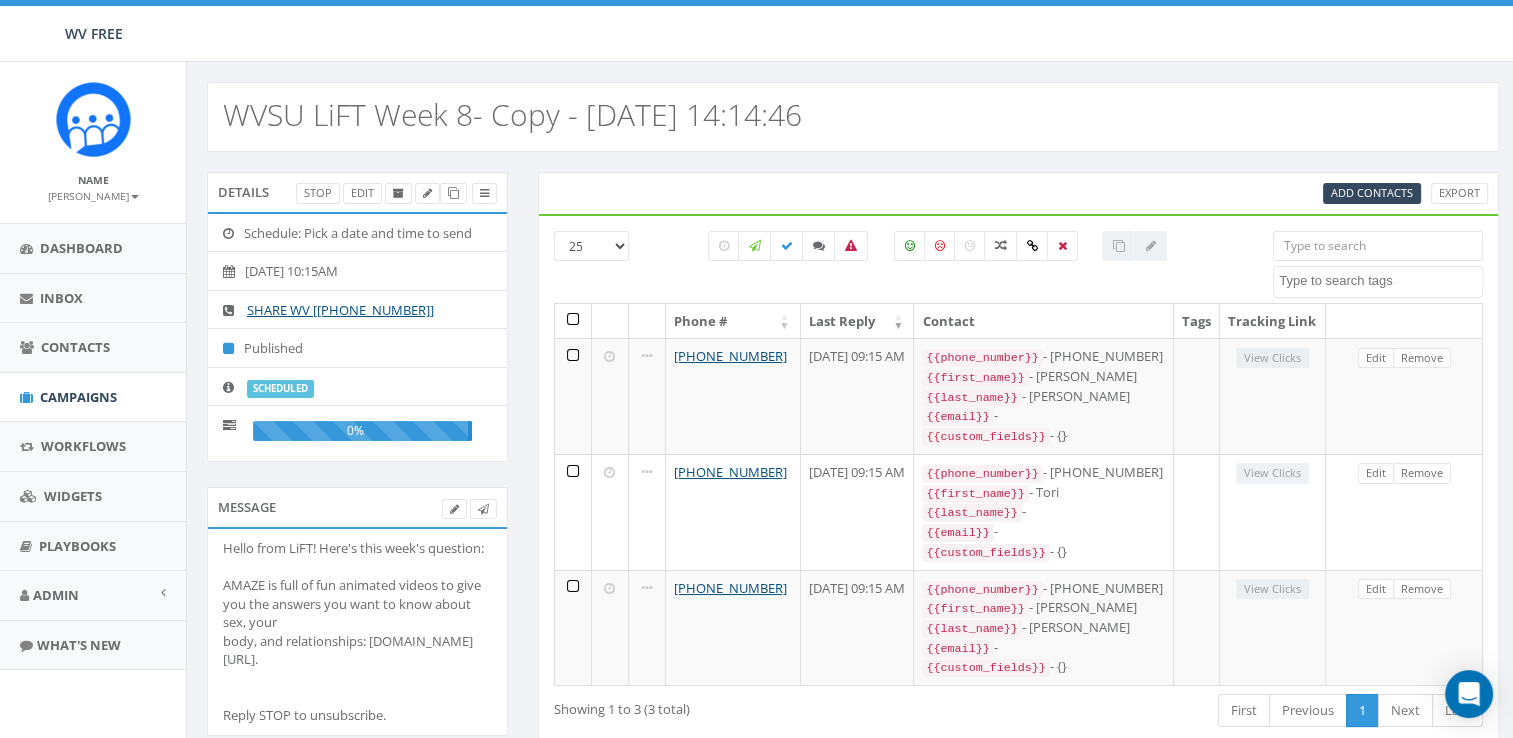 scroll, scrollTop: 0, scrollLeft: 0, axis: both 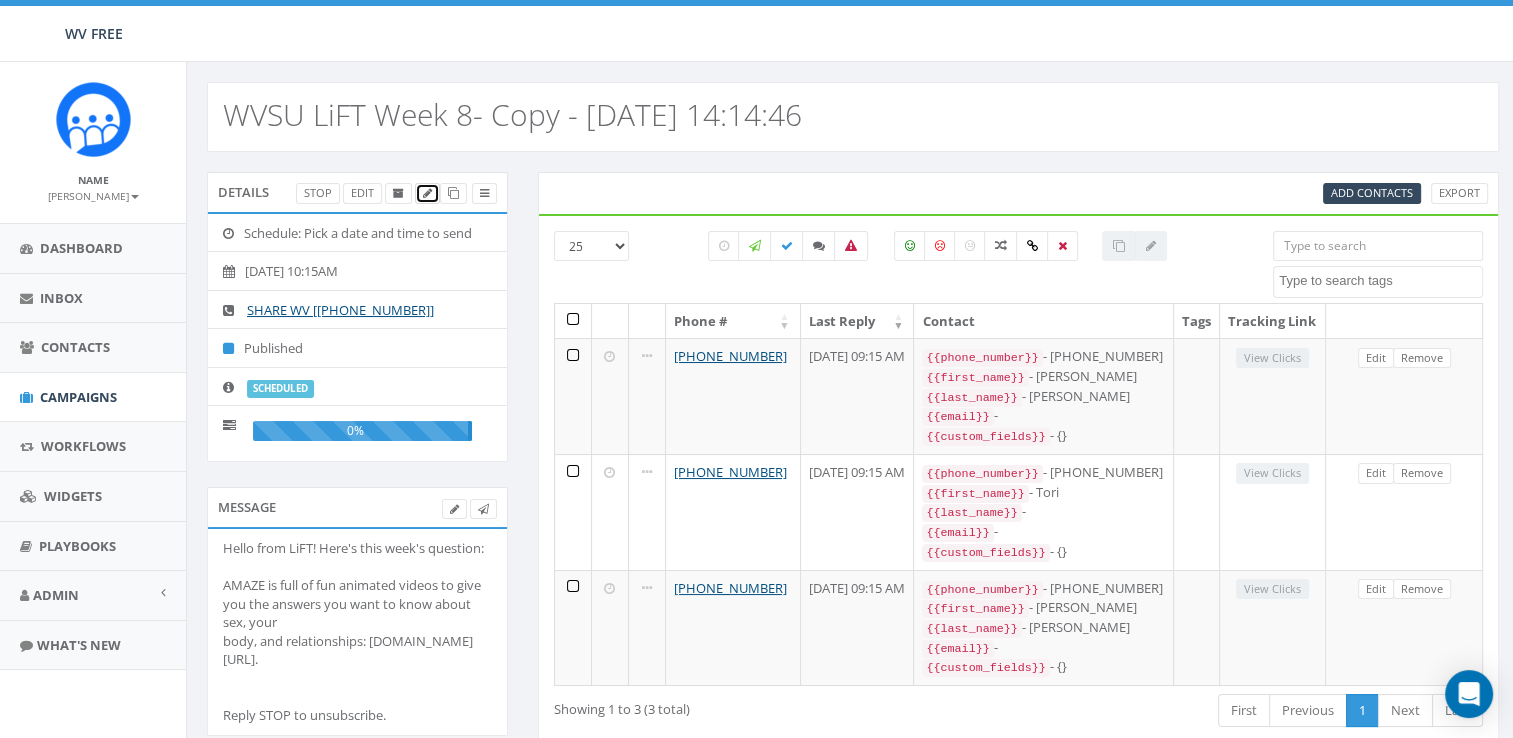 click at bounding box center (427, 193) 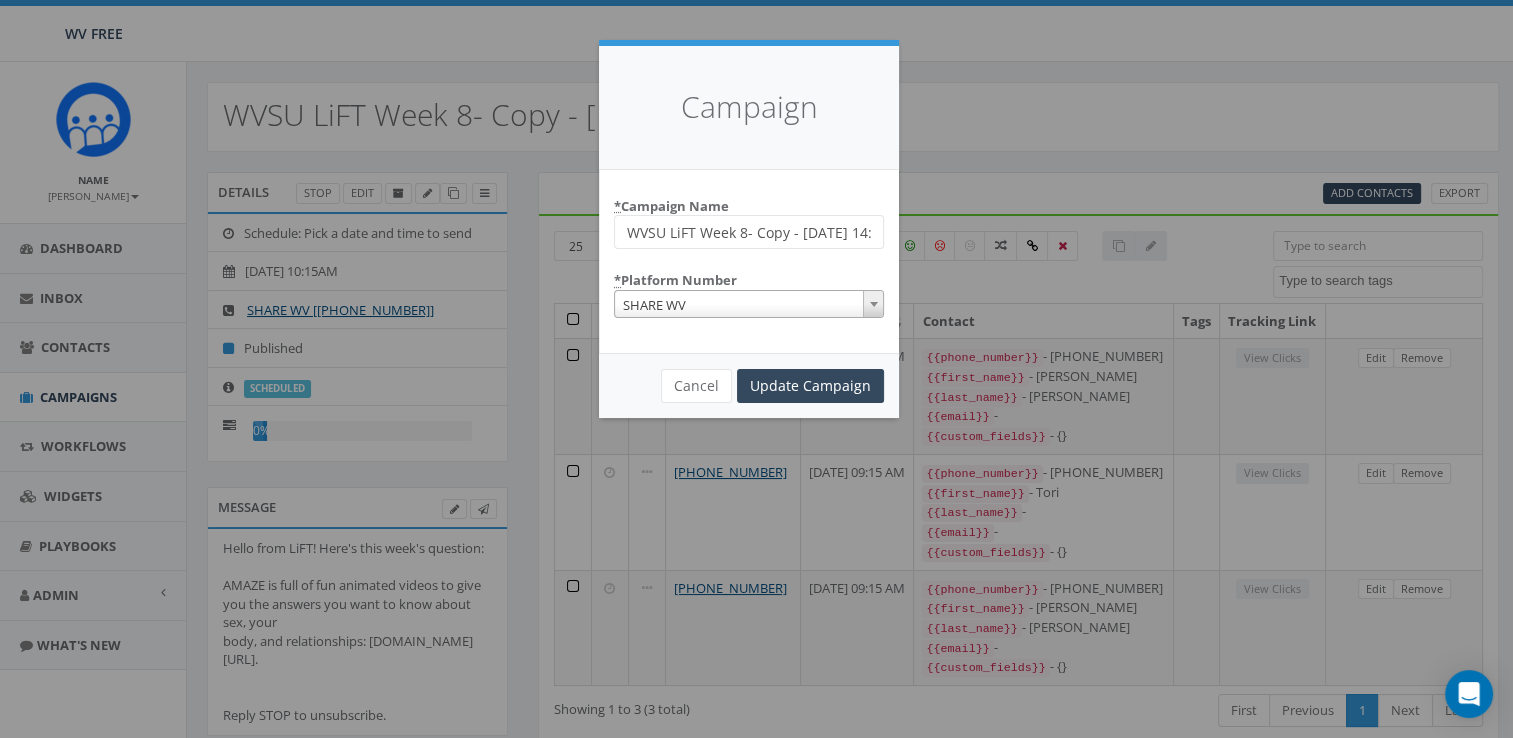 scroll, scrollTop: 0, scrollLeft: 24, axis: horizontal 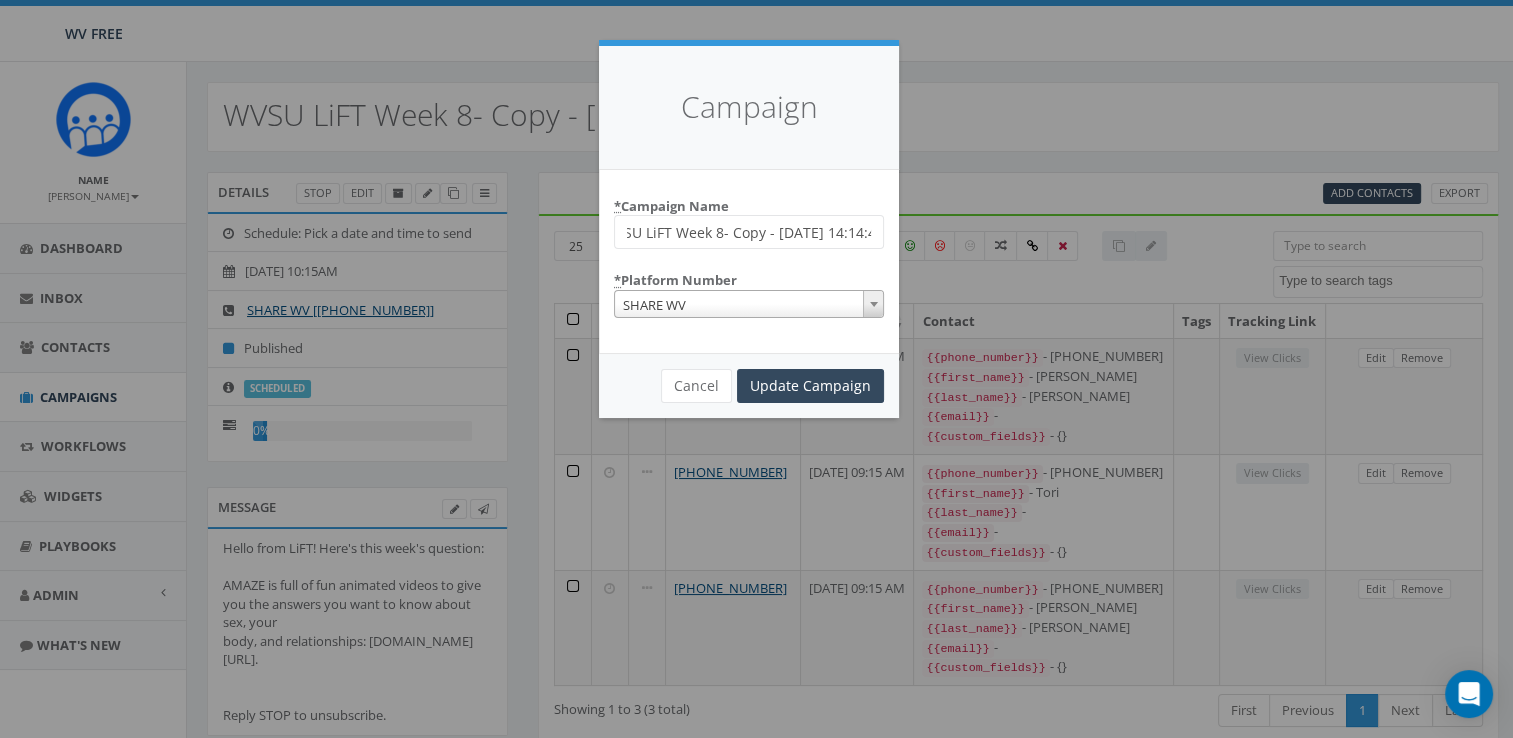 drag, startPoint x: 876, startPoint y: 240, endPoint x: 718, endPoint y: 223, distance: 158.91193 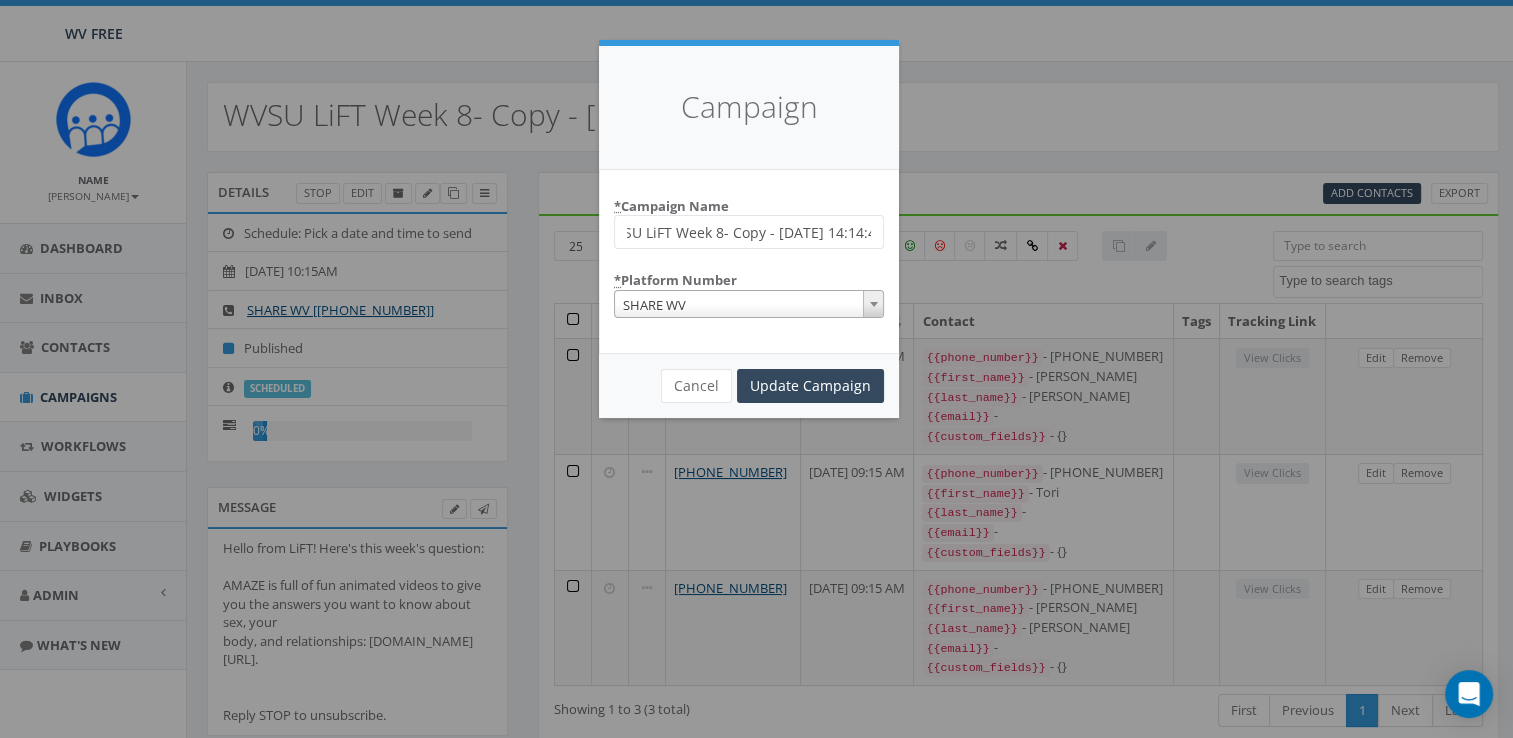click on "WVSU LiFT Week 8- Copy - [DATE] 14:14:46" at bounding box center [749, 232] 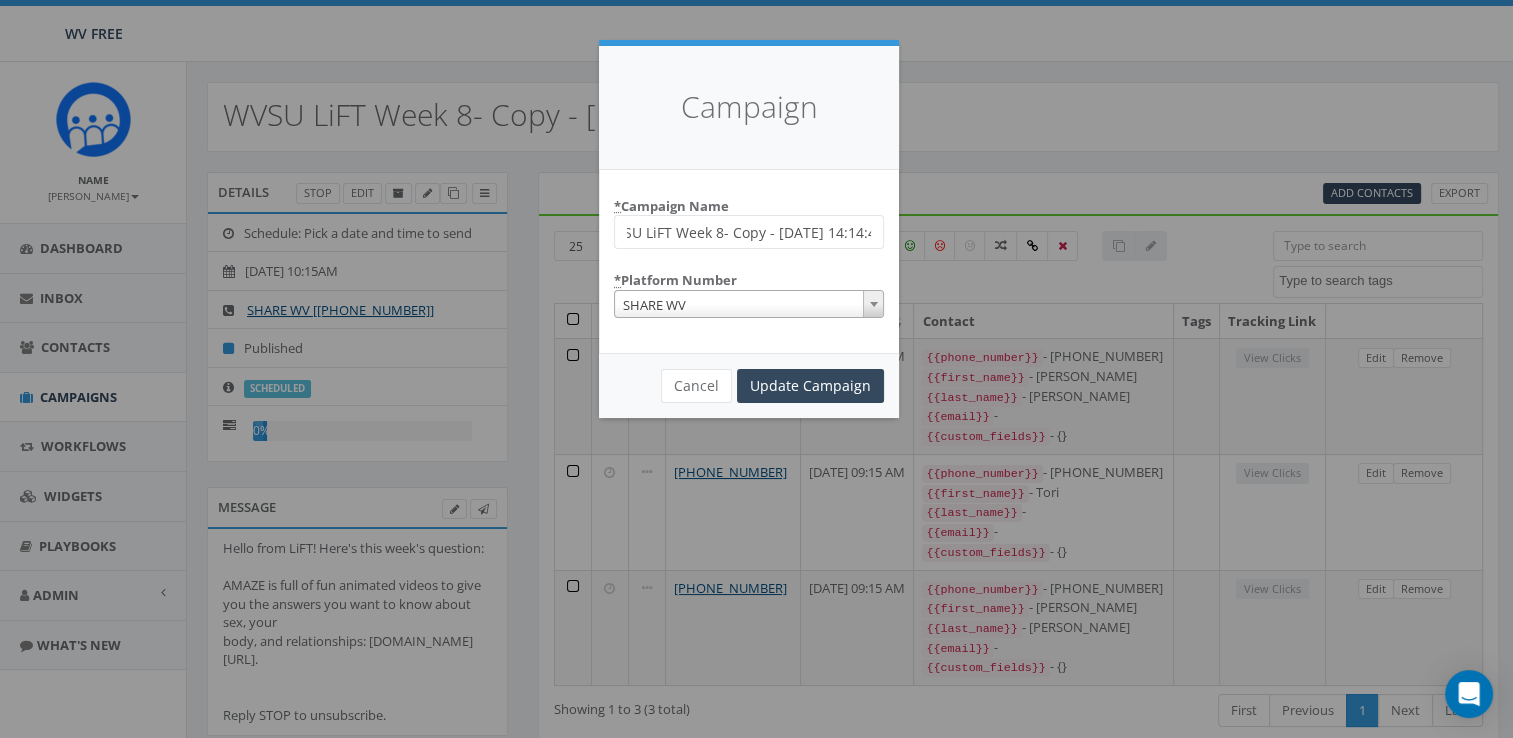 scroll, scrollTop: 0, scrollLeft: 60, axis: horizontal 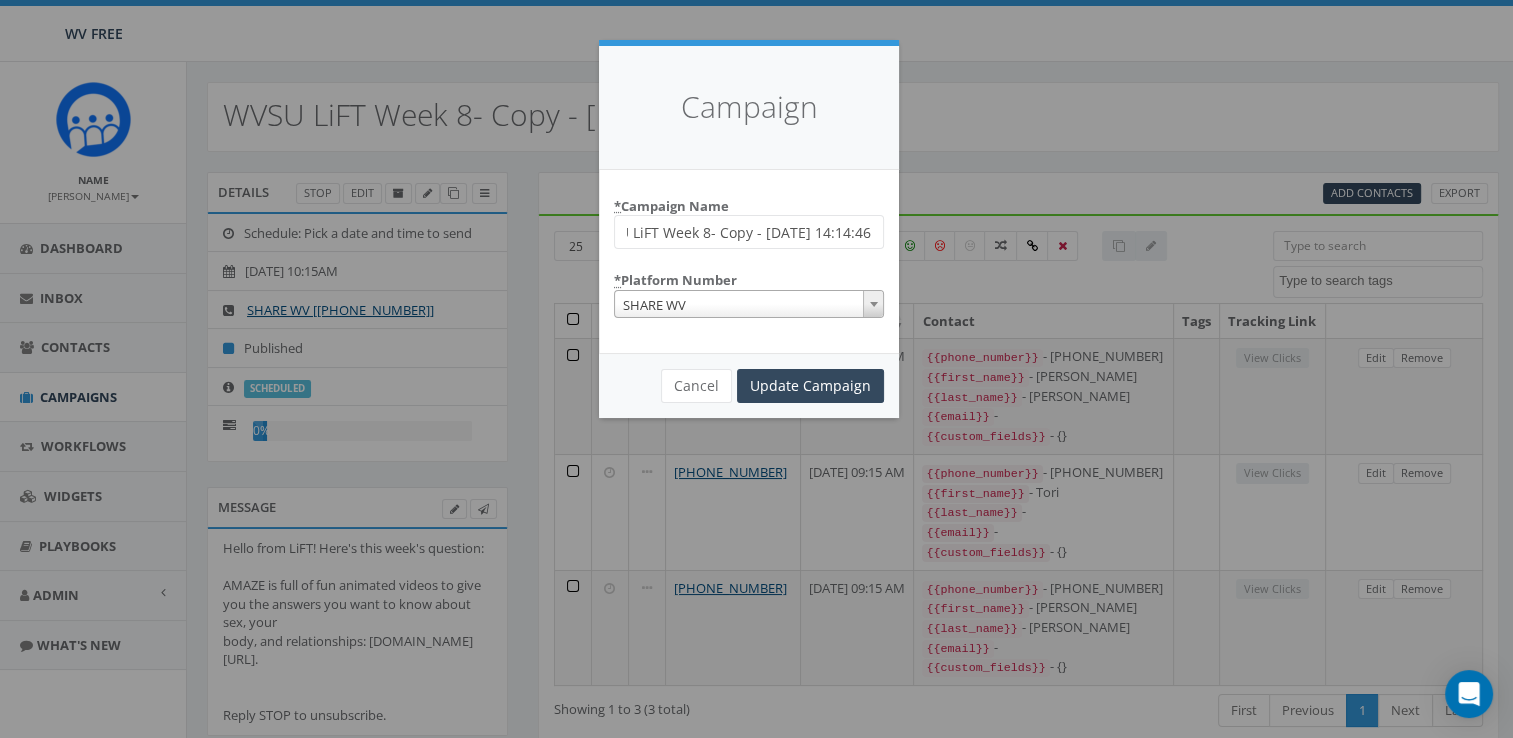 drag, startPoint x: 715, startPoint y: 233, endPoint x: 954, endPoint y: 229, distance: 239.03348 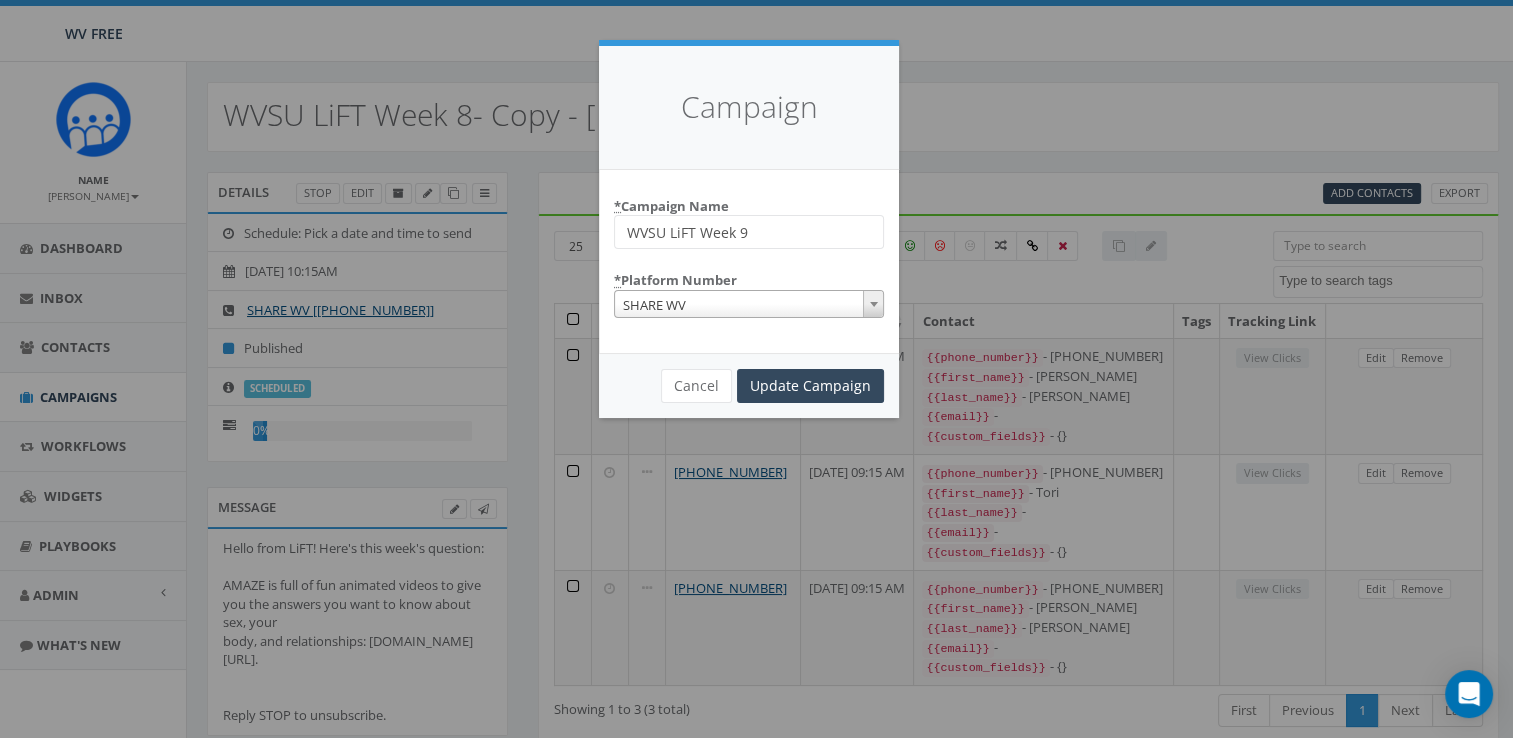 scroll, scrollTop: 0, scrollLeft: 0, axis: both 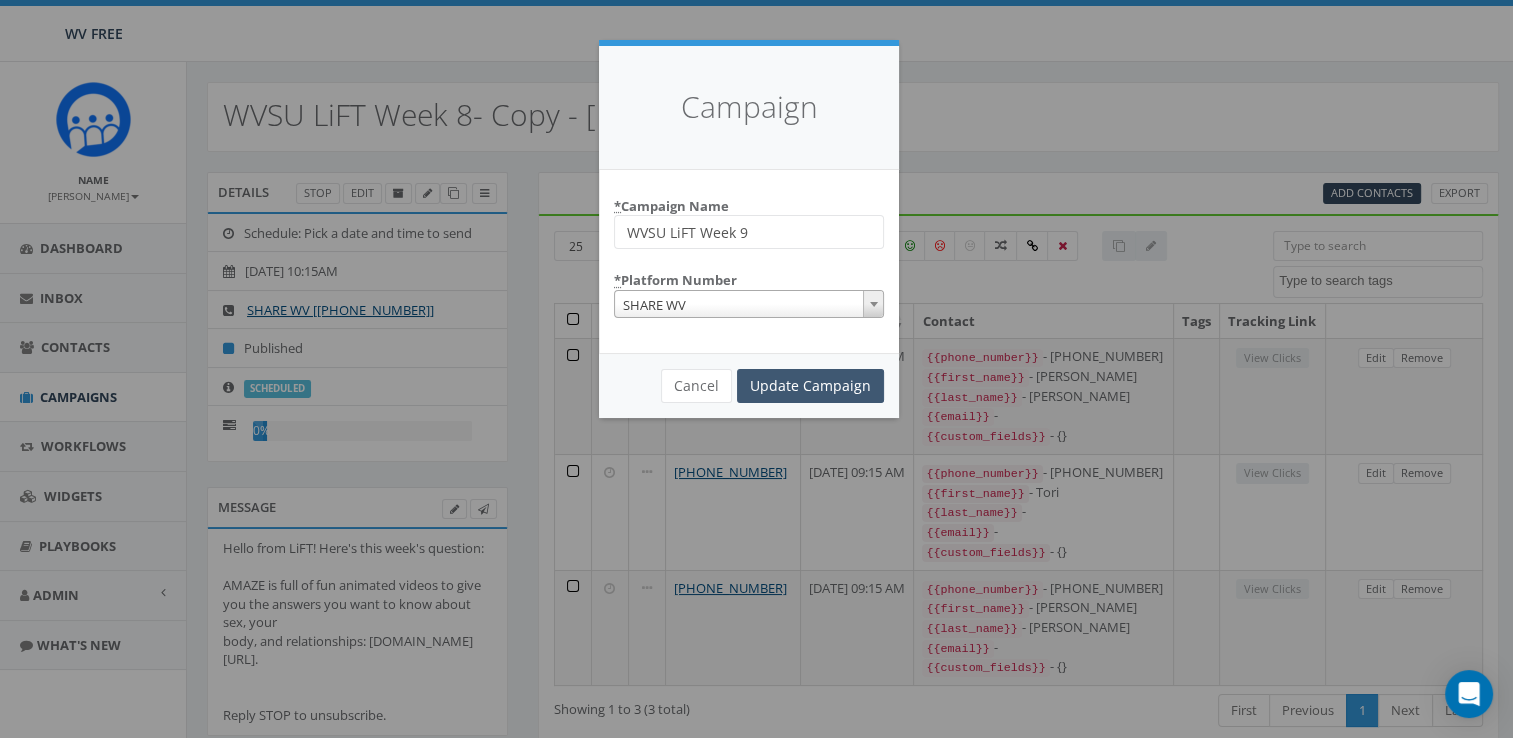 type on "WVSU LiFT Week 9" 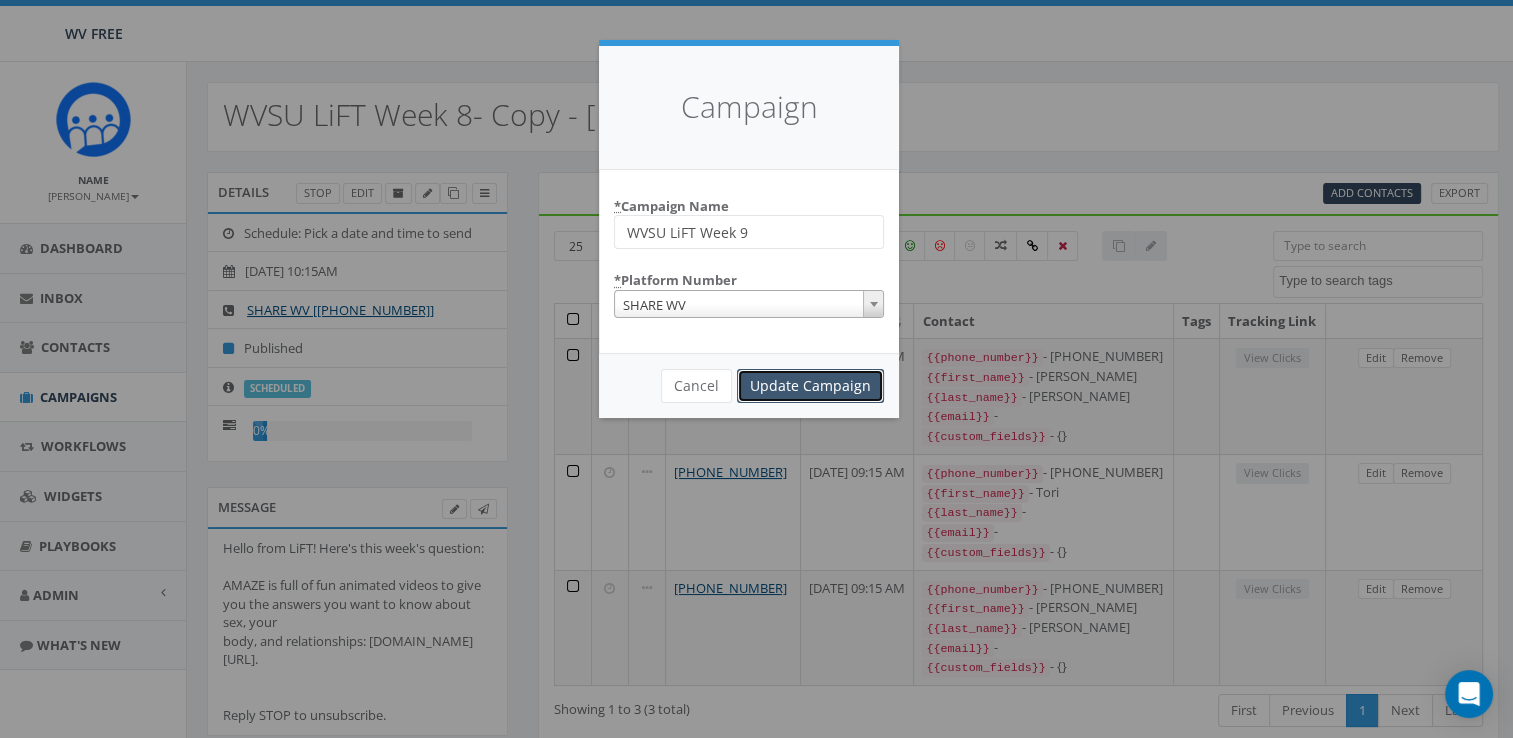click on "Update Campaign" at bounding box center [810, 386] 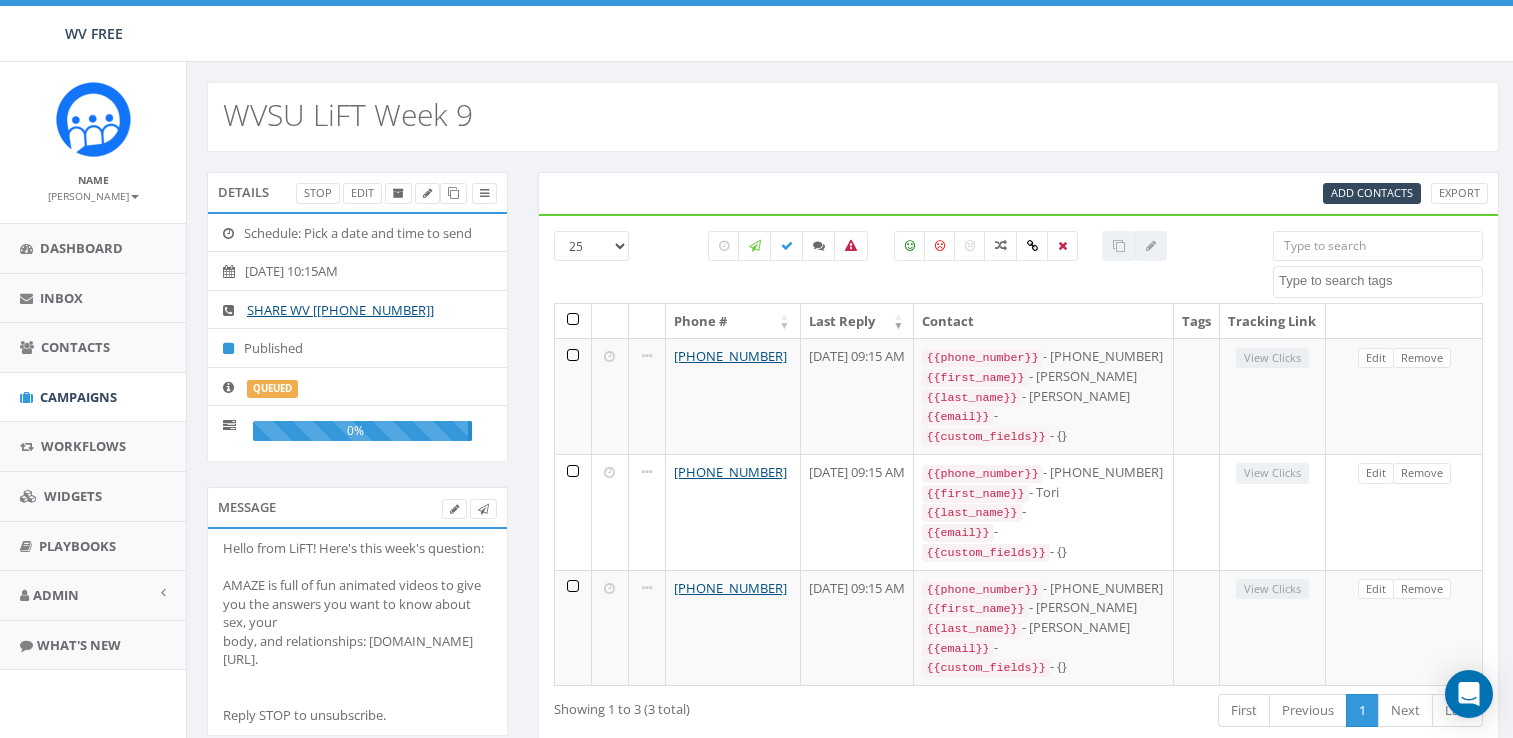 select 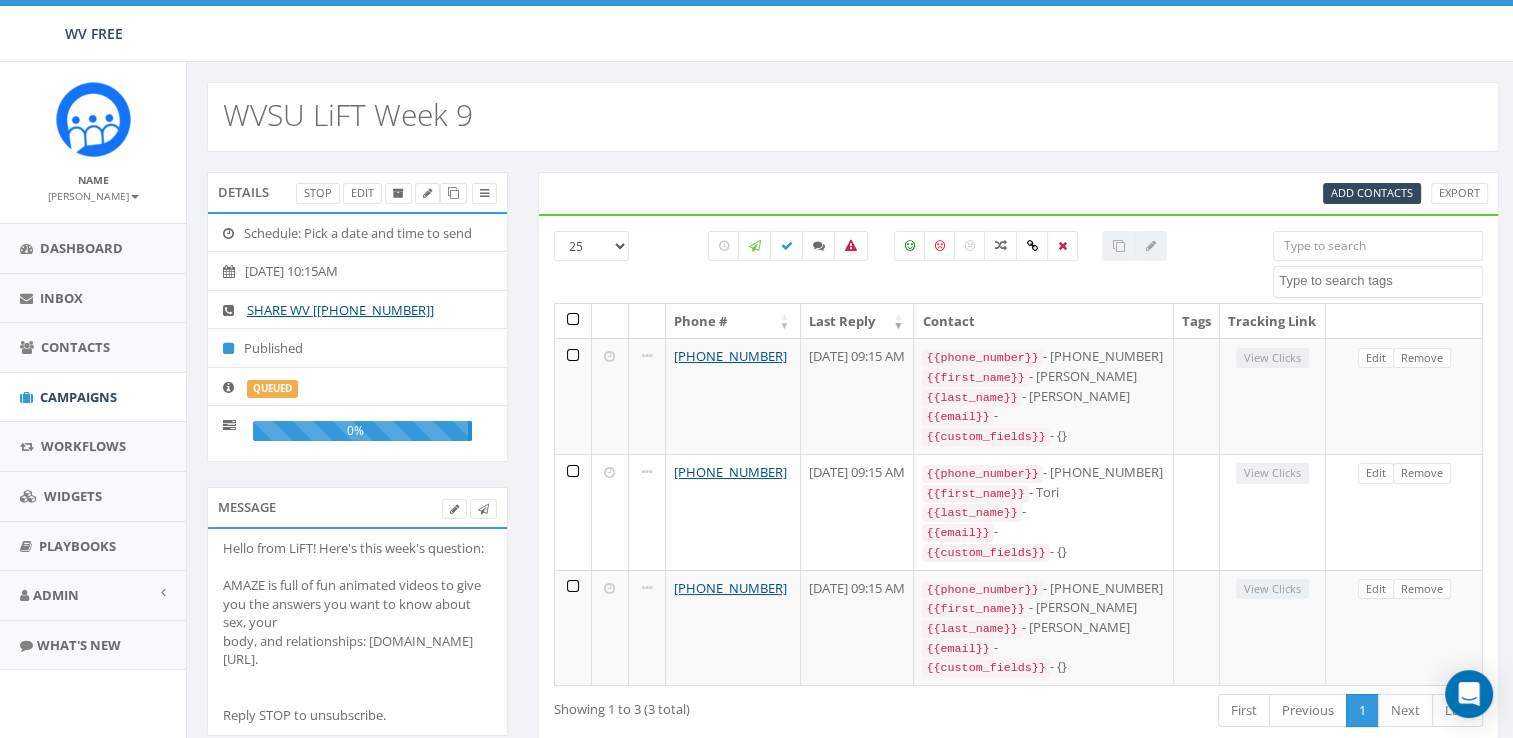 scroll, scrollTop: 0, scrollLeft: 0, axis: both 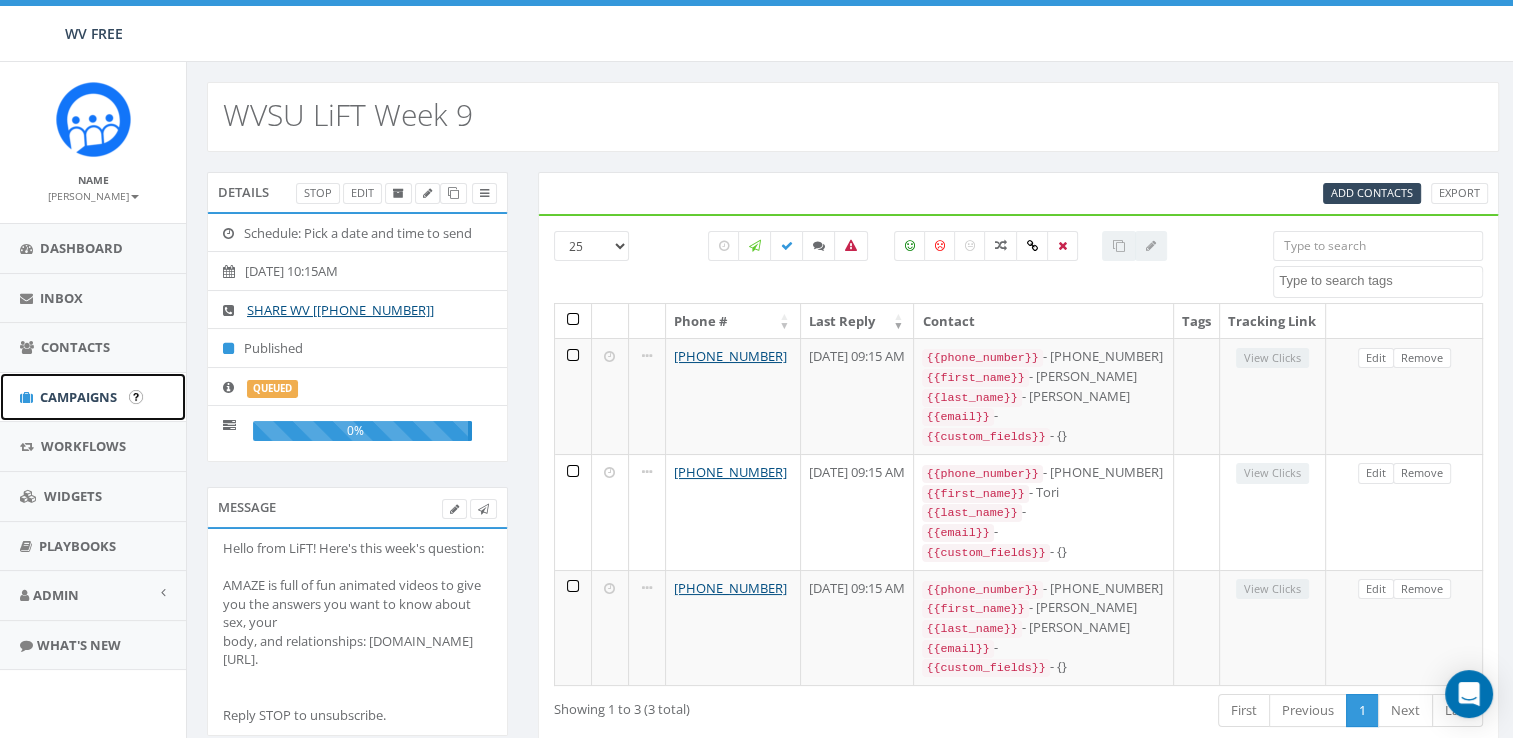 click on "Campaigns" at bounding box center [78, 397] 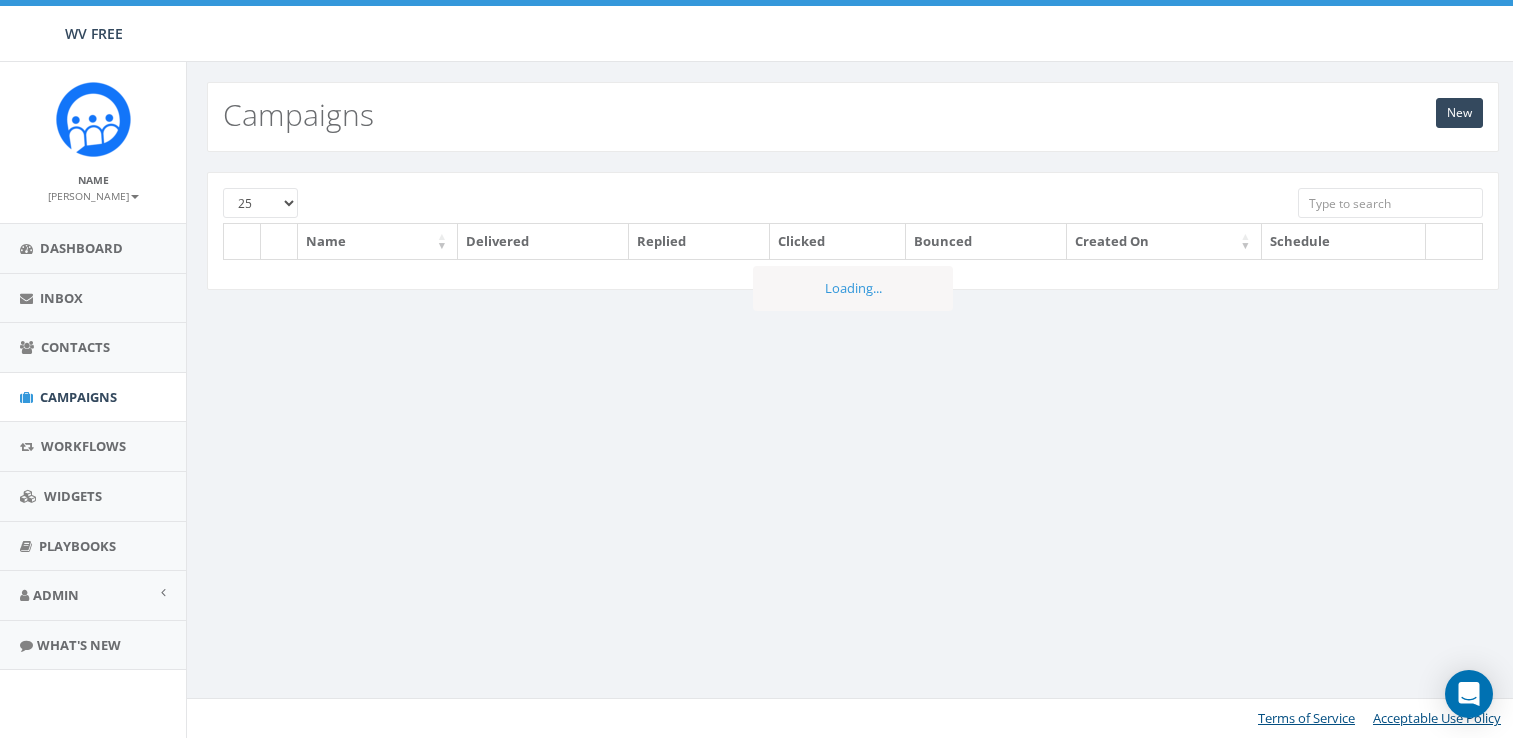 scroll, scrollTop: 0, scrollLeft: 0, axis: both 